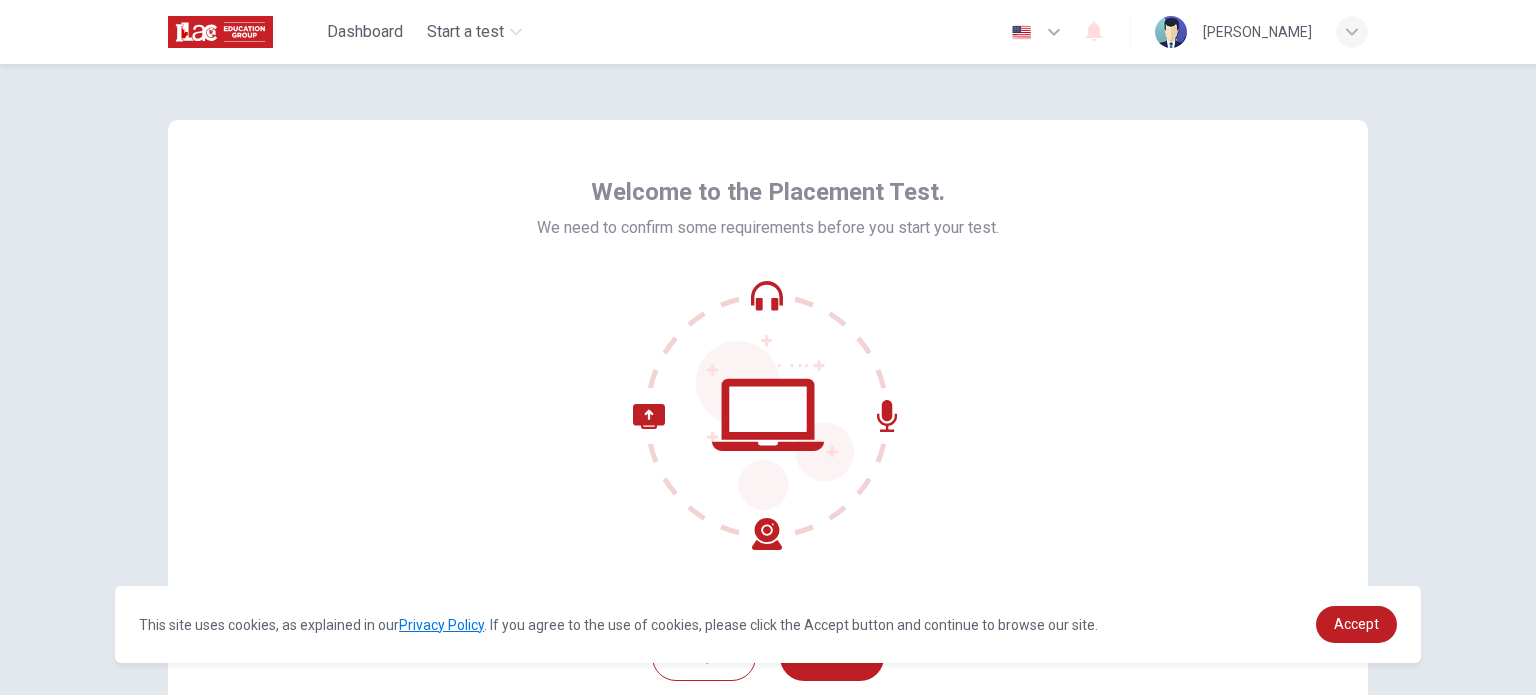 scroll, scrollTop: 0, scrollLeft: 0, axis: both 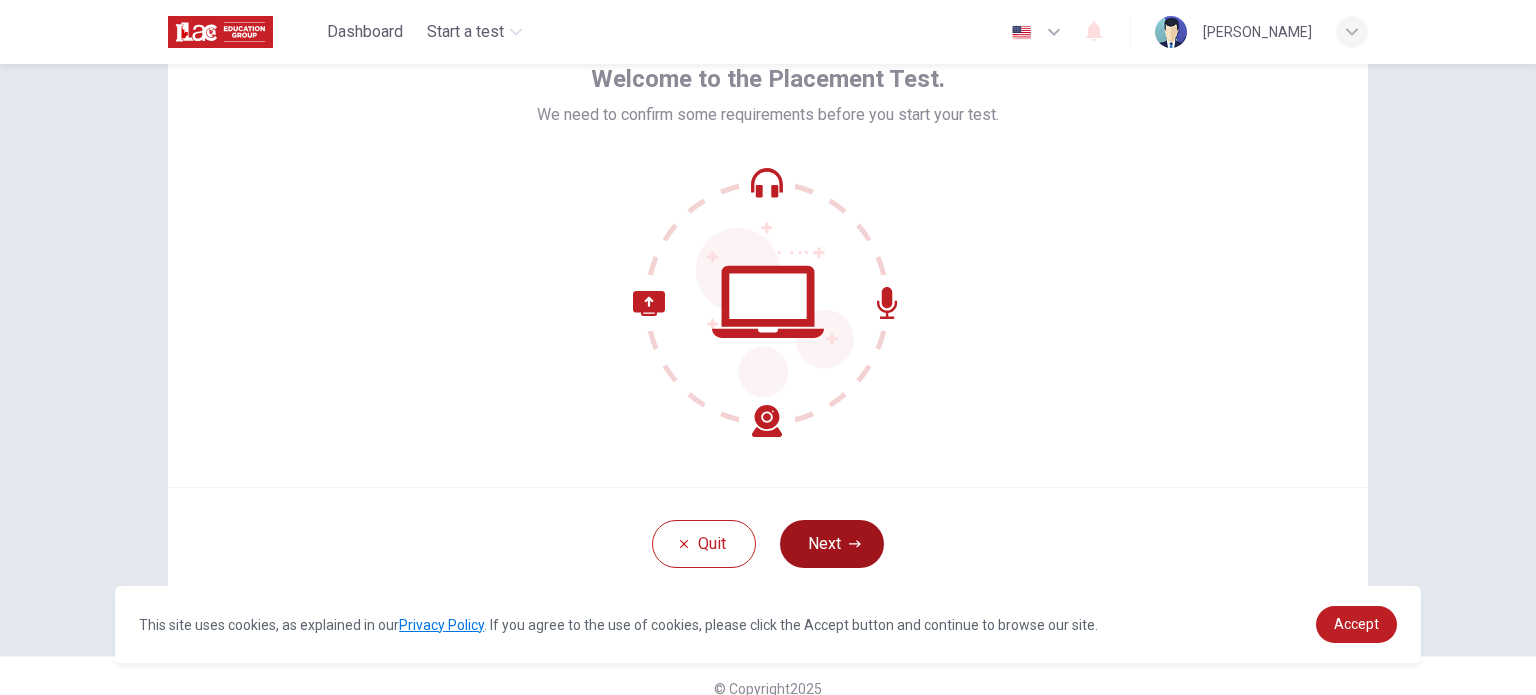 click on "Next" at bounding box center [832, 544] 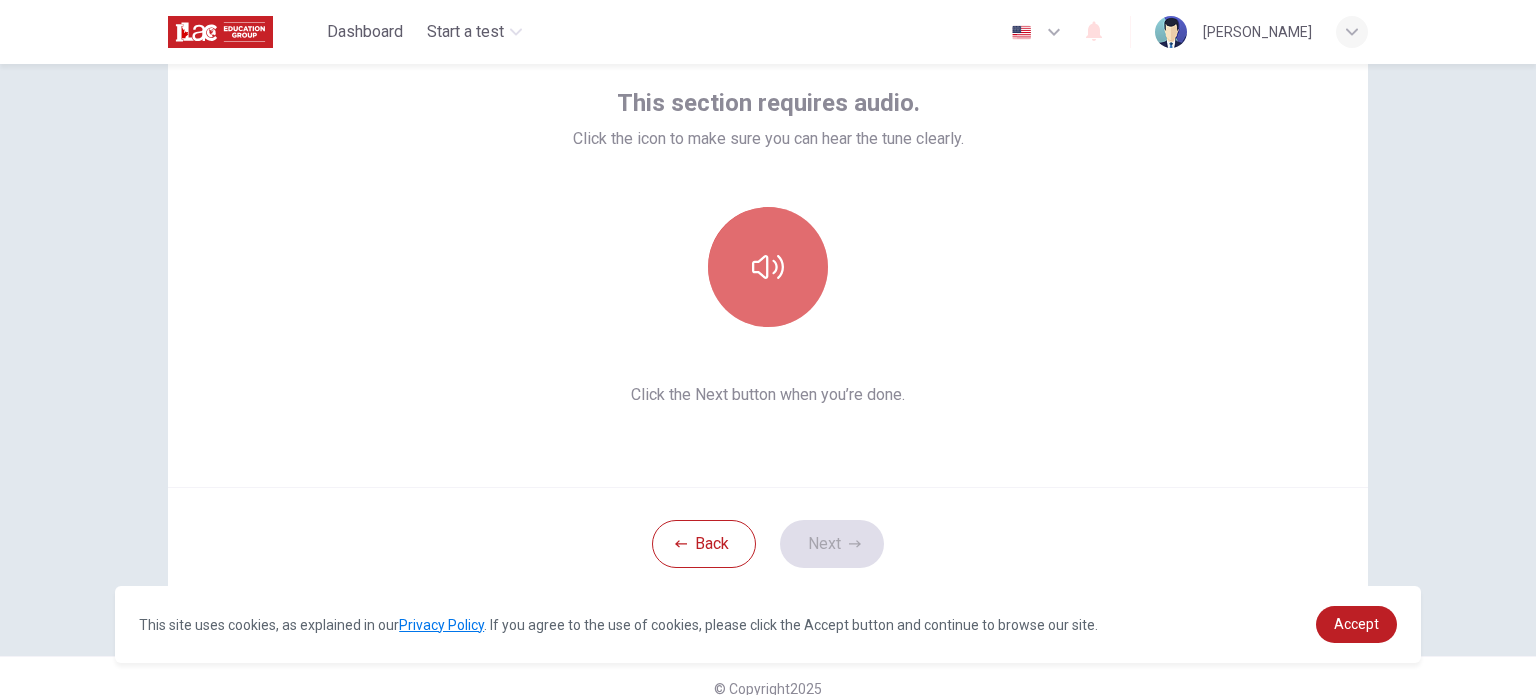 click at bounding box center [768, 267] 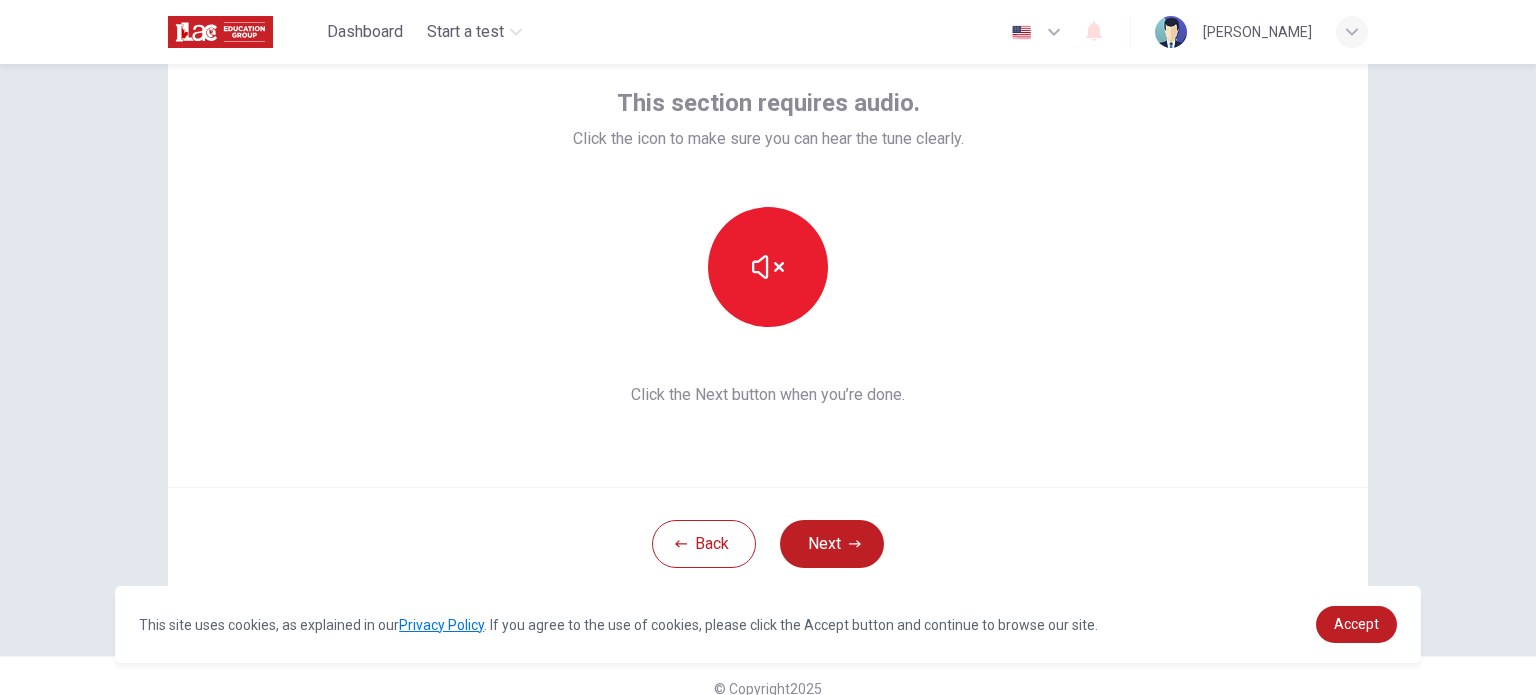 click on "Click the Next button when you’re done." at bounding box center [768, 395] 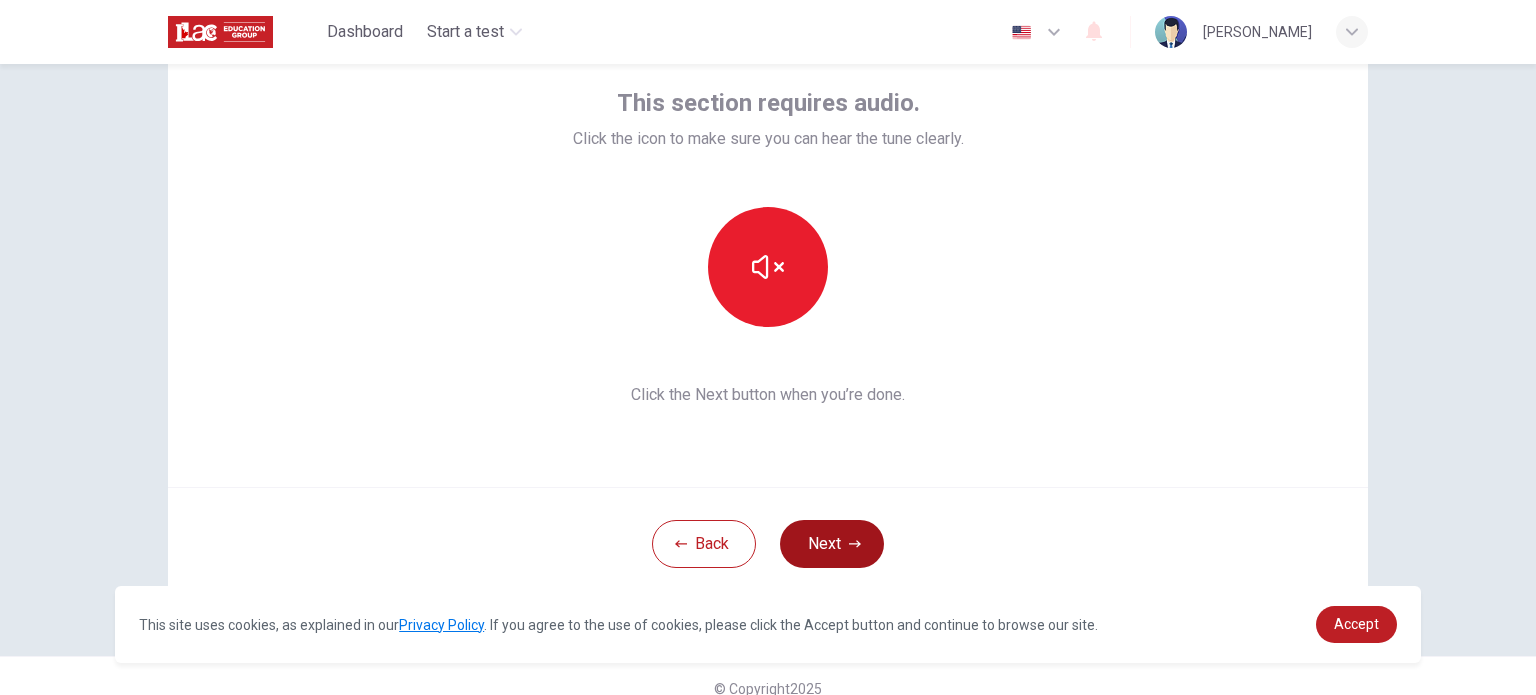 click on "Next" at bounding box center (832, 544) 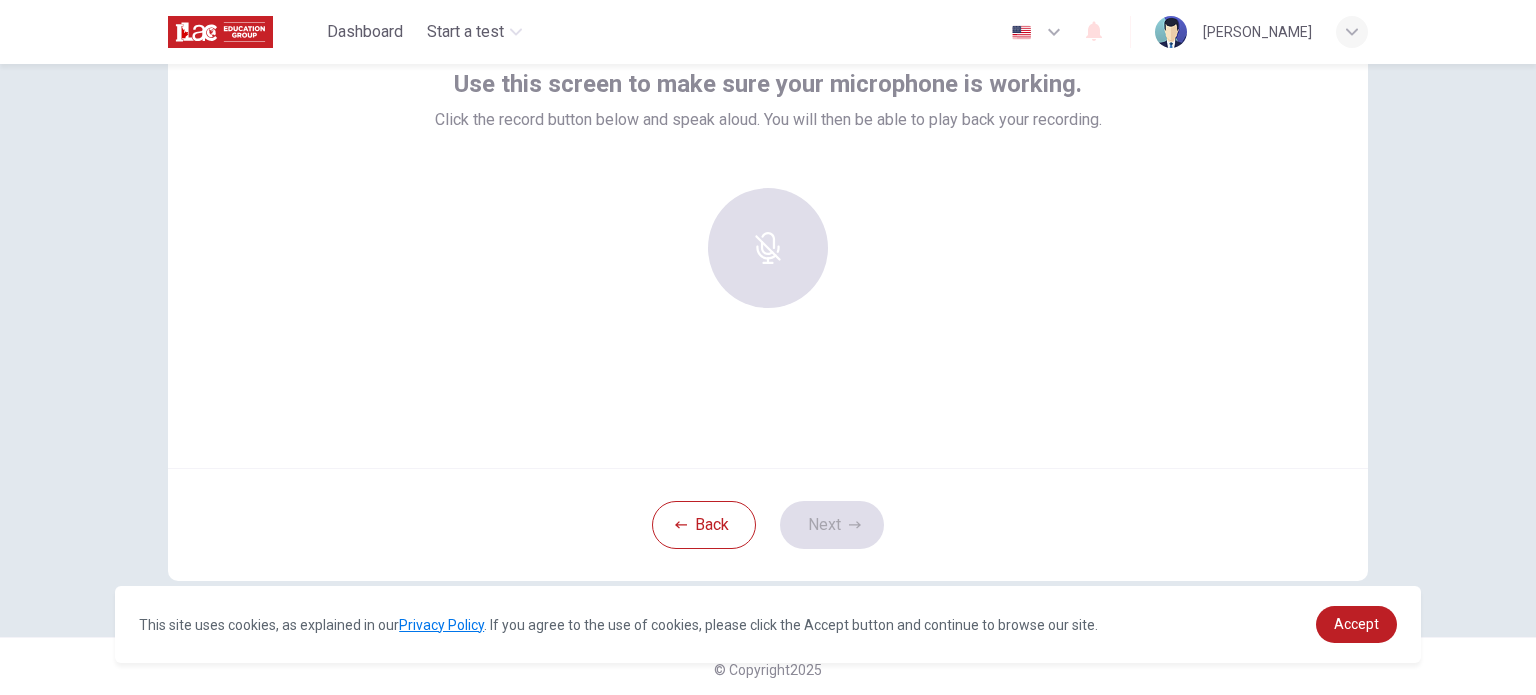 scroll, scrollTop: 137, scrollLeft: 0, axis: vertical 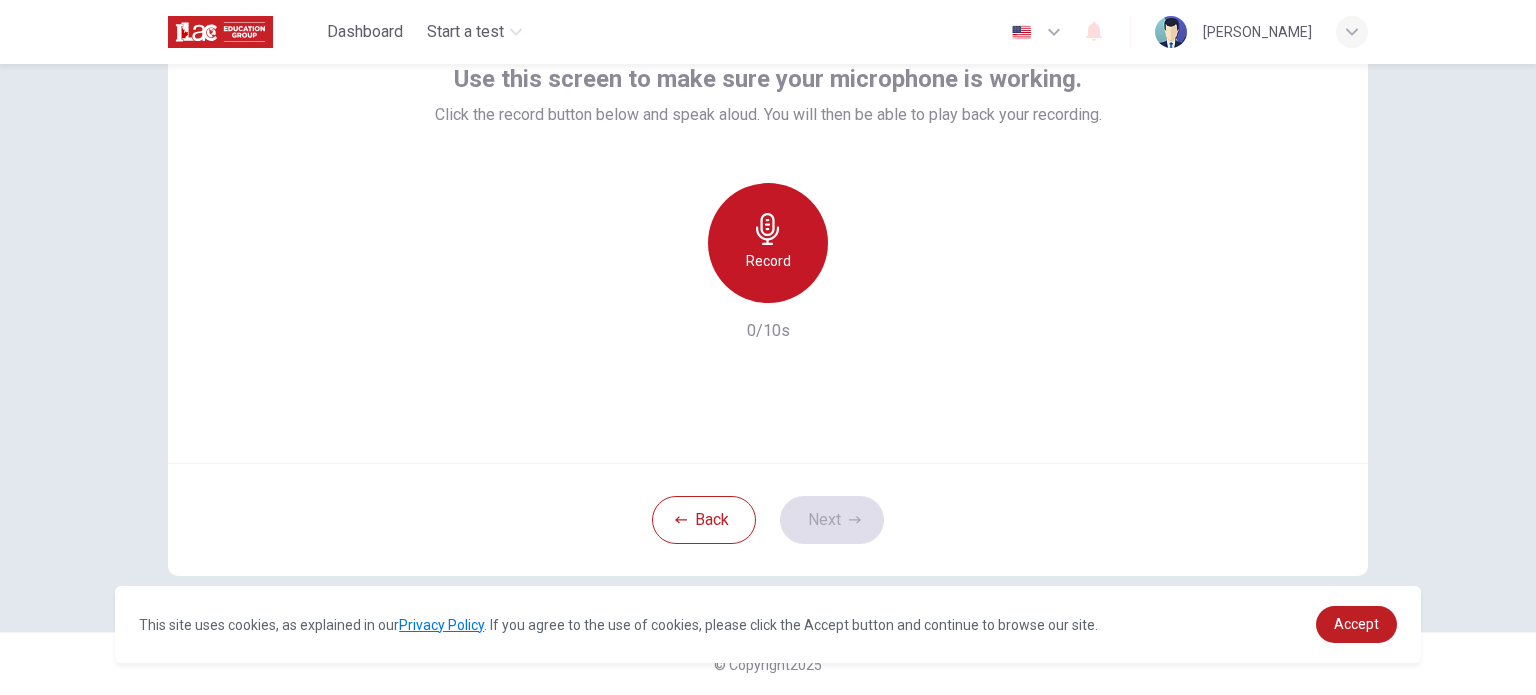 click on "Record" at bounding box center (768, 243) 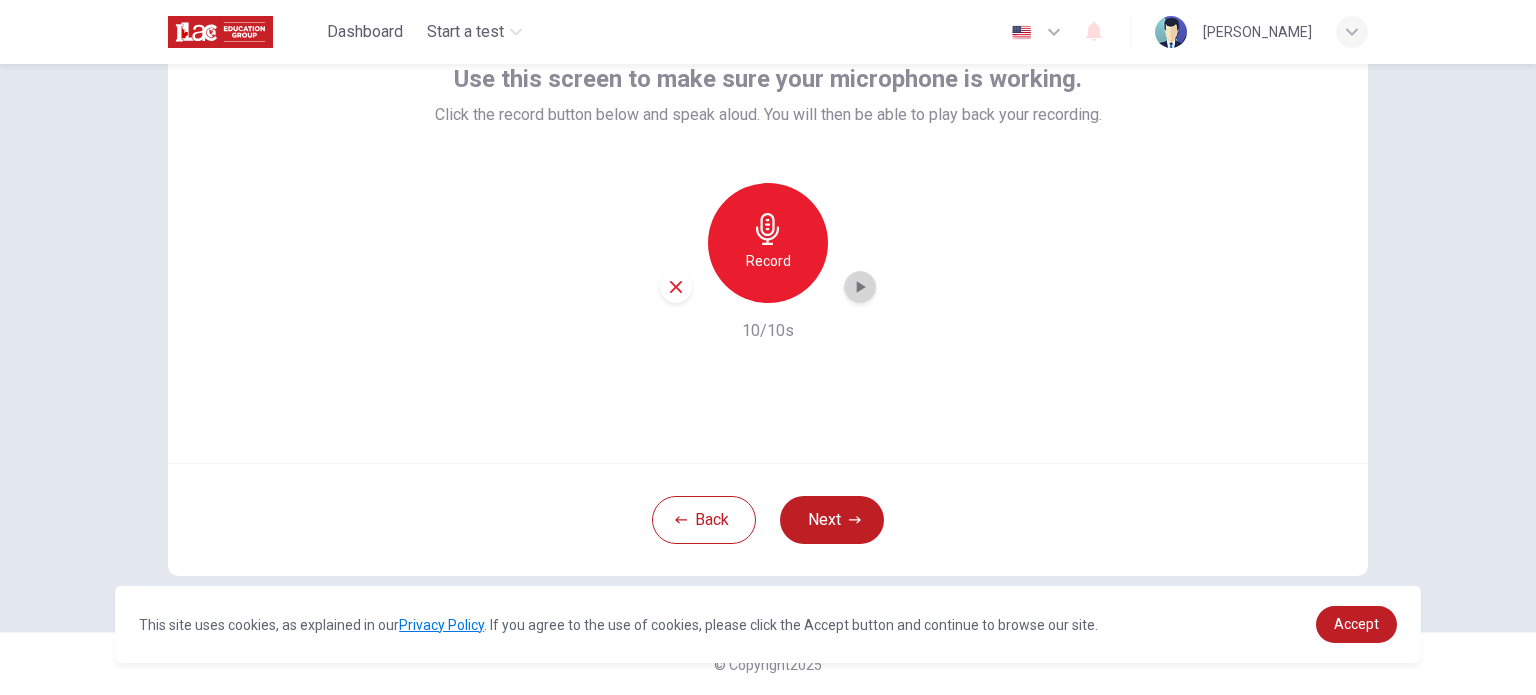 click 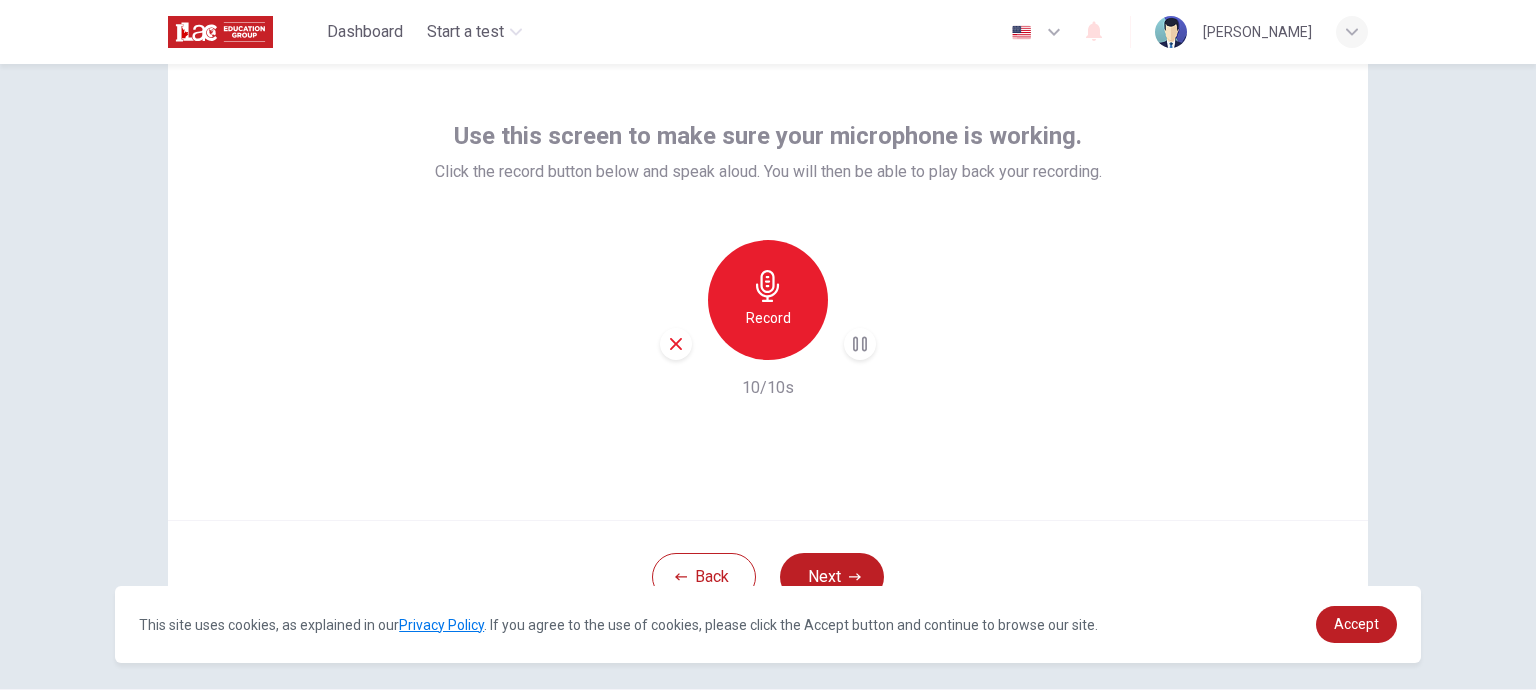 scroll, scrollTop: 86, scrollLeft: 0, axis: vertical 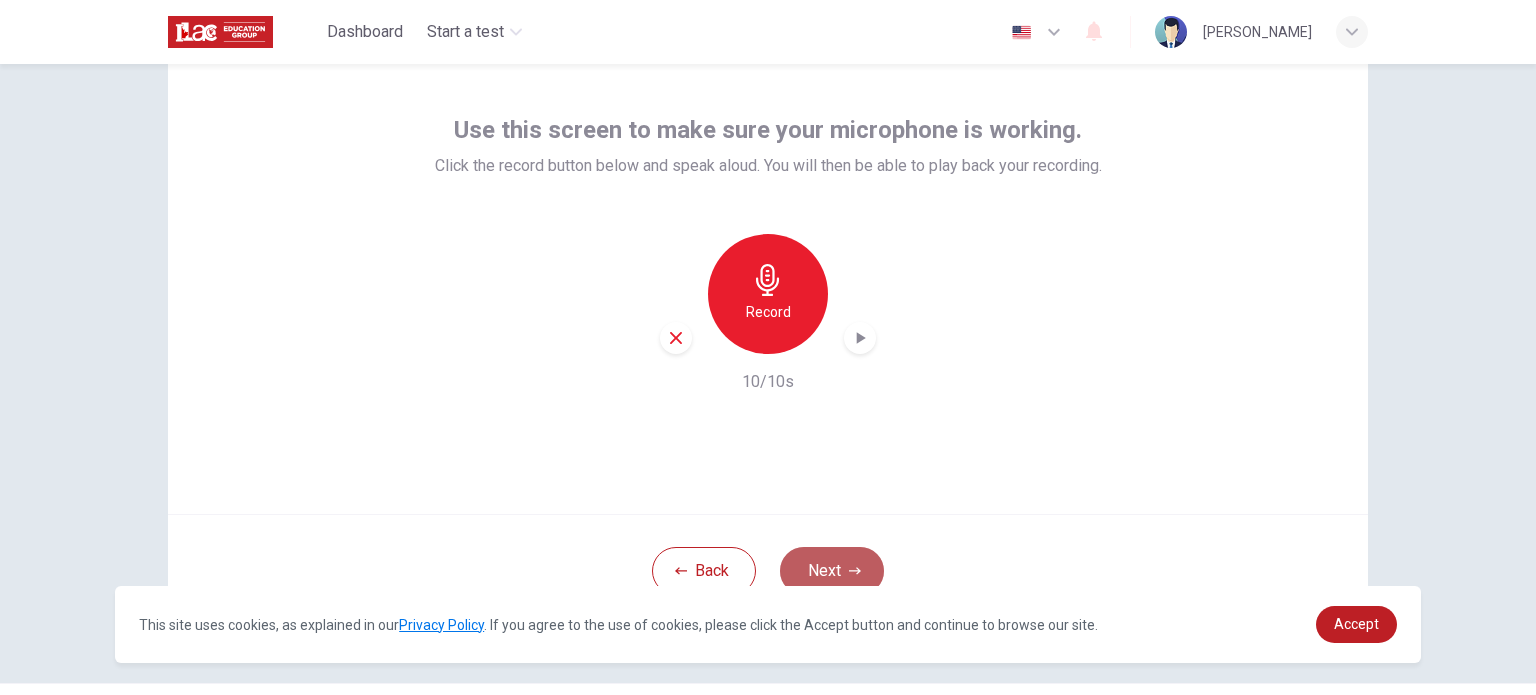 click on "Next" at bounding box center [832, 571] 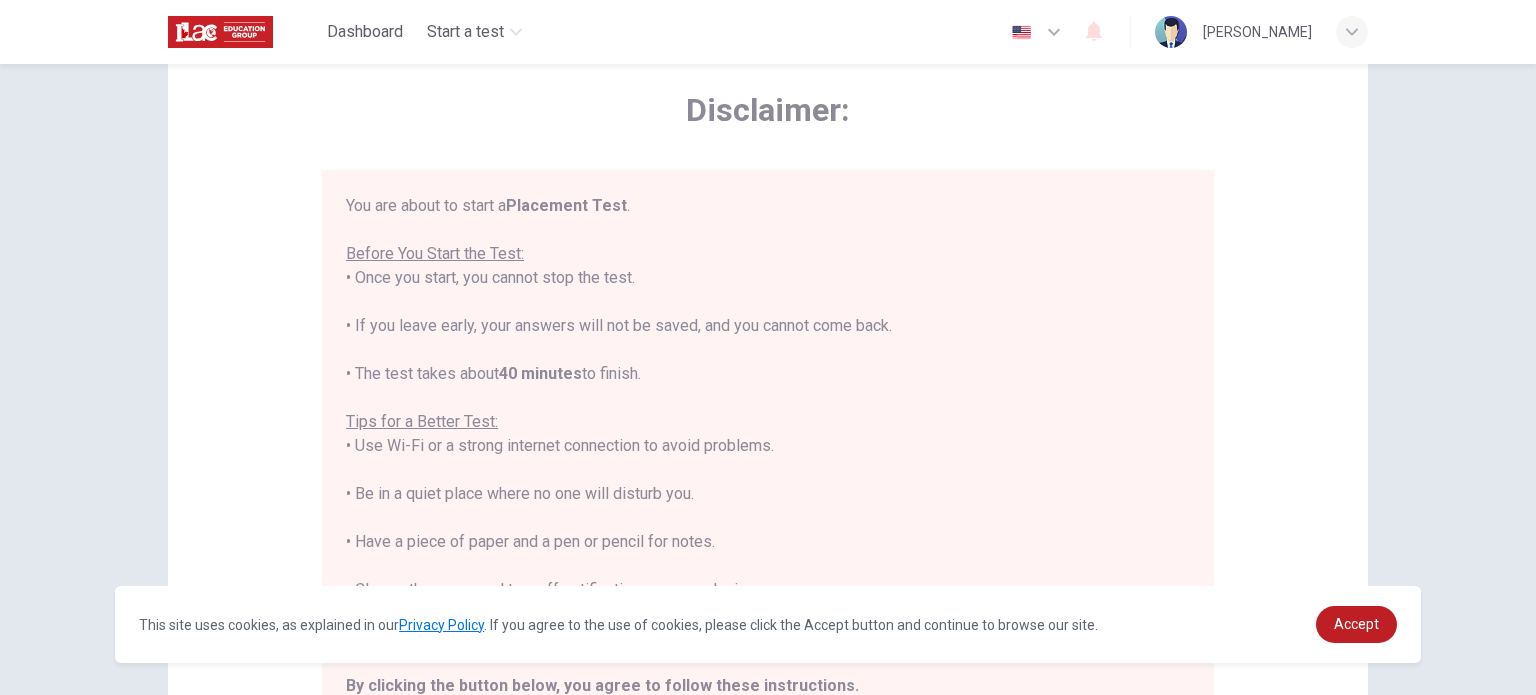 scroll, scrollTop: 0, scrollLeft: 0, axis: both 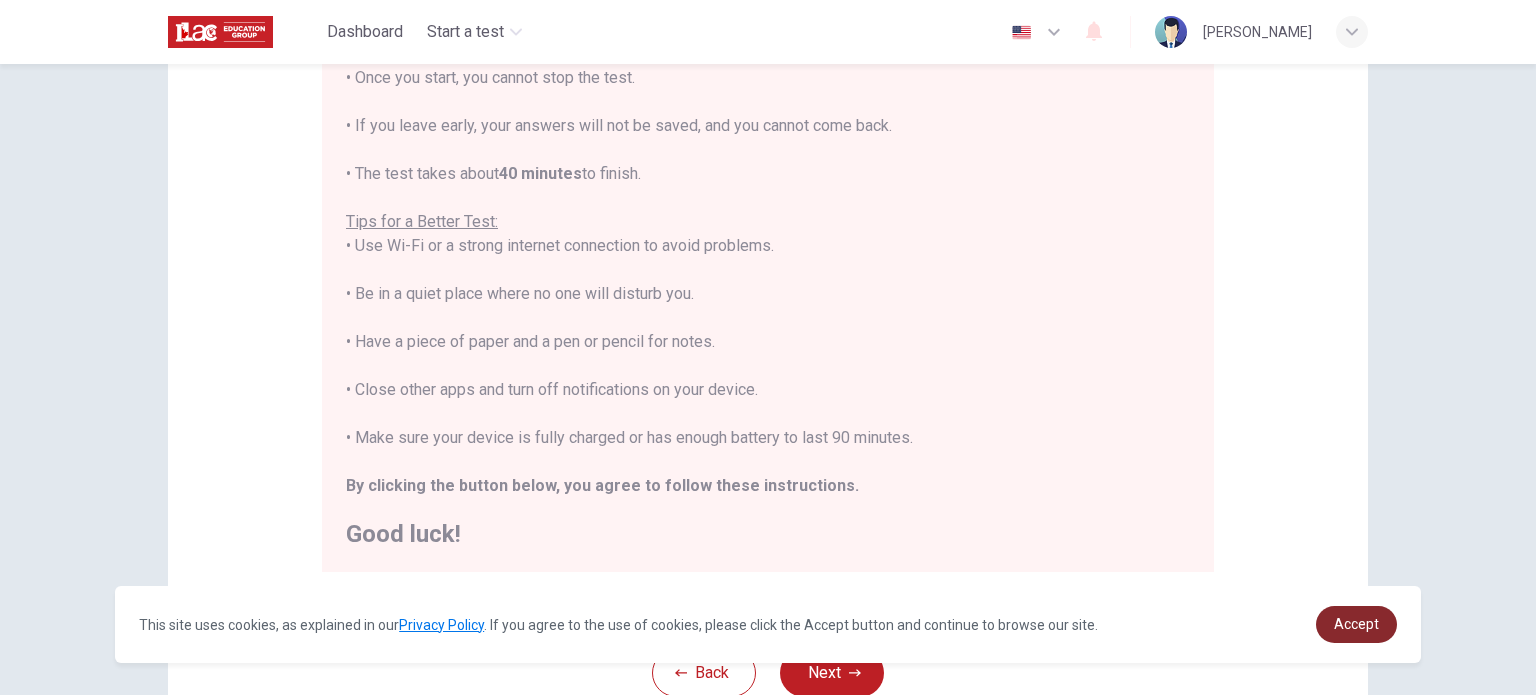 click on "Accept" at bounding box center [1356, 624] 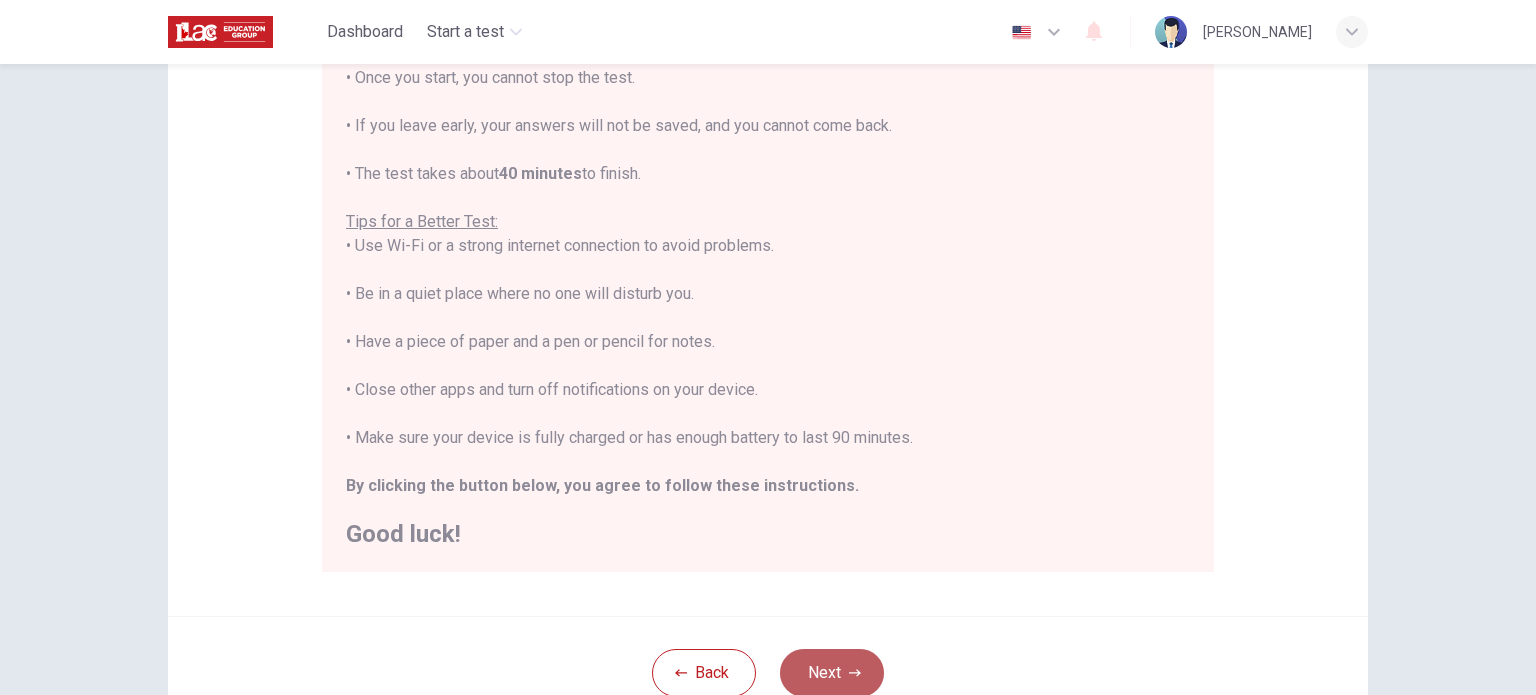 click on "Next" at bounding box center (832, 673) 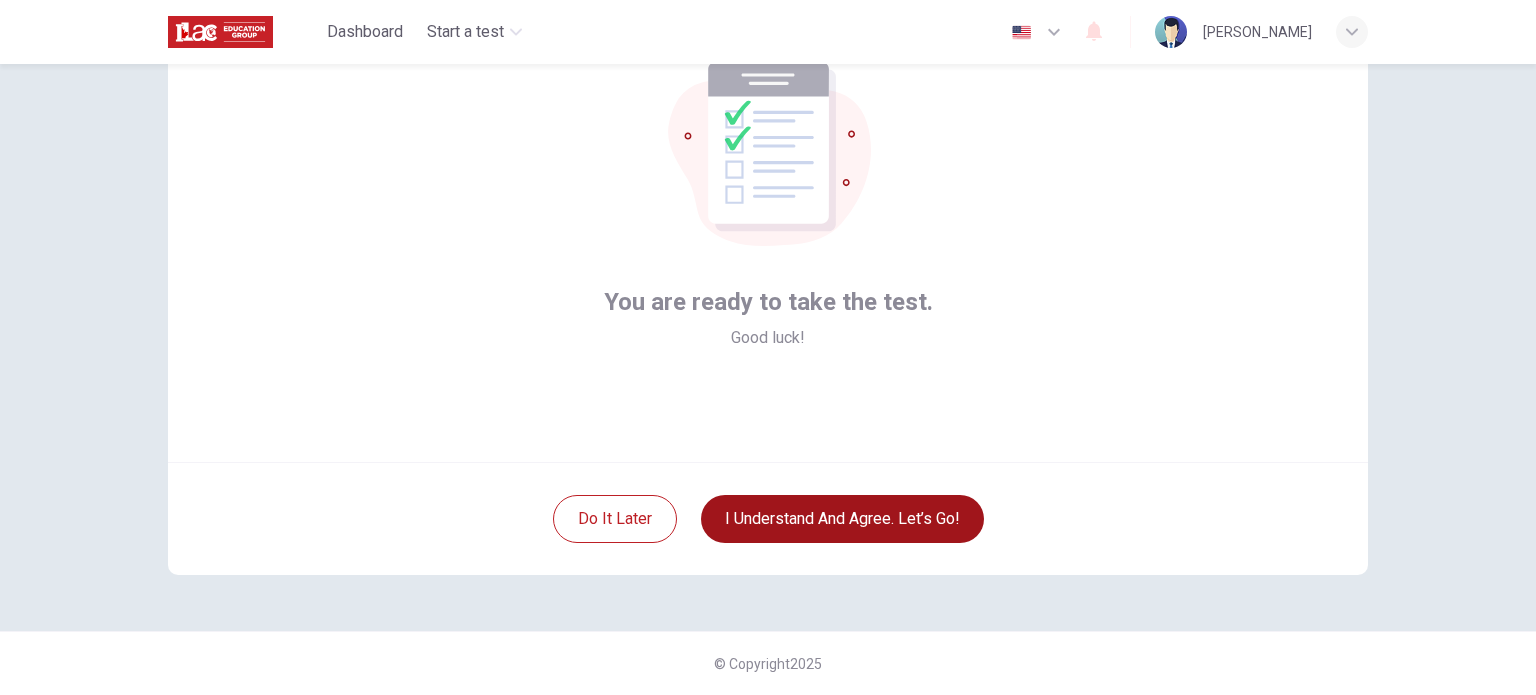 scroll, scrollTop: 137, scrollLeft: 0, axis: vertical 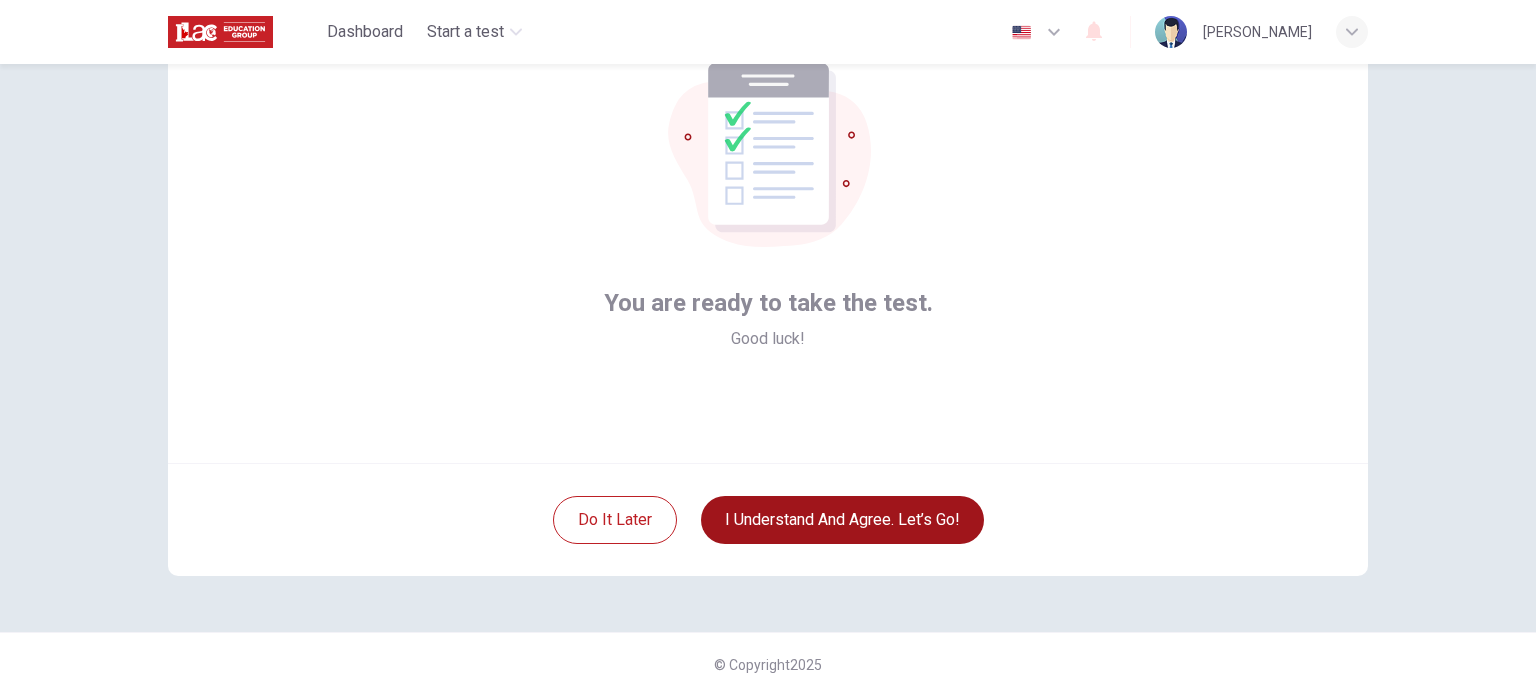 drag, startPoint x: 808, startPoint y: 551, endPoint x: 805, endPoint y: 535, distance: 16.27882 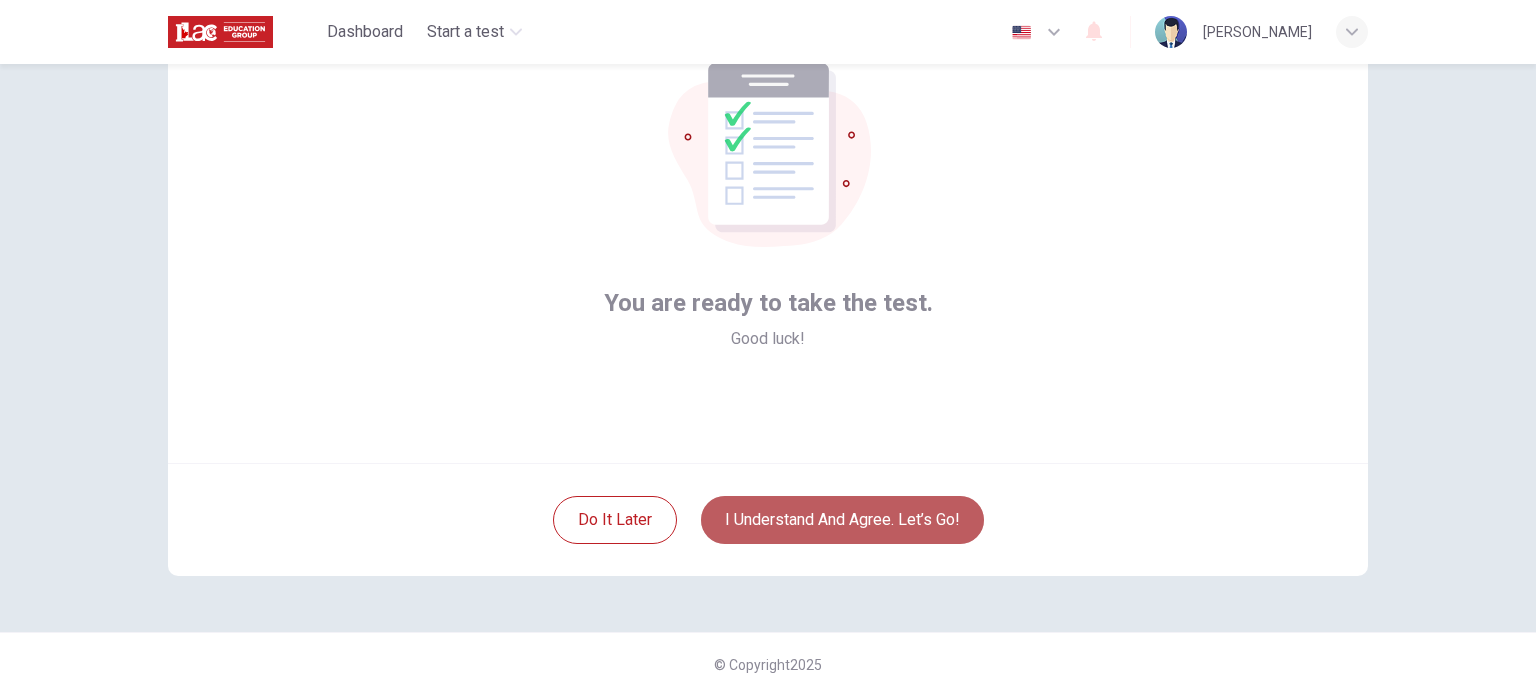 click on "I understand and agree. Let’s go!" at bounding box center (842, 520) 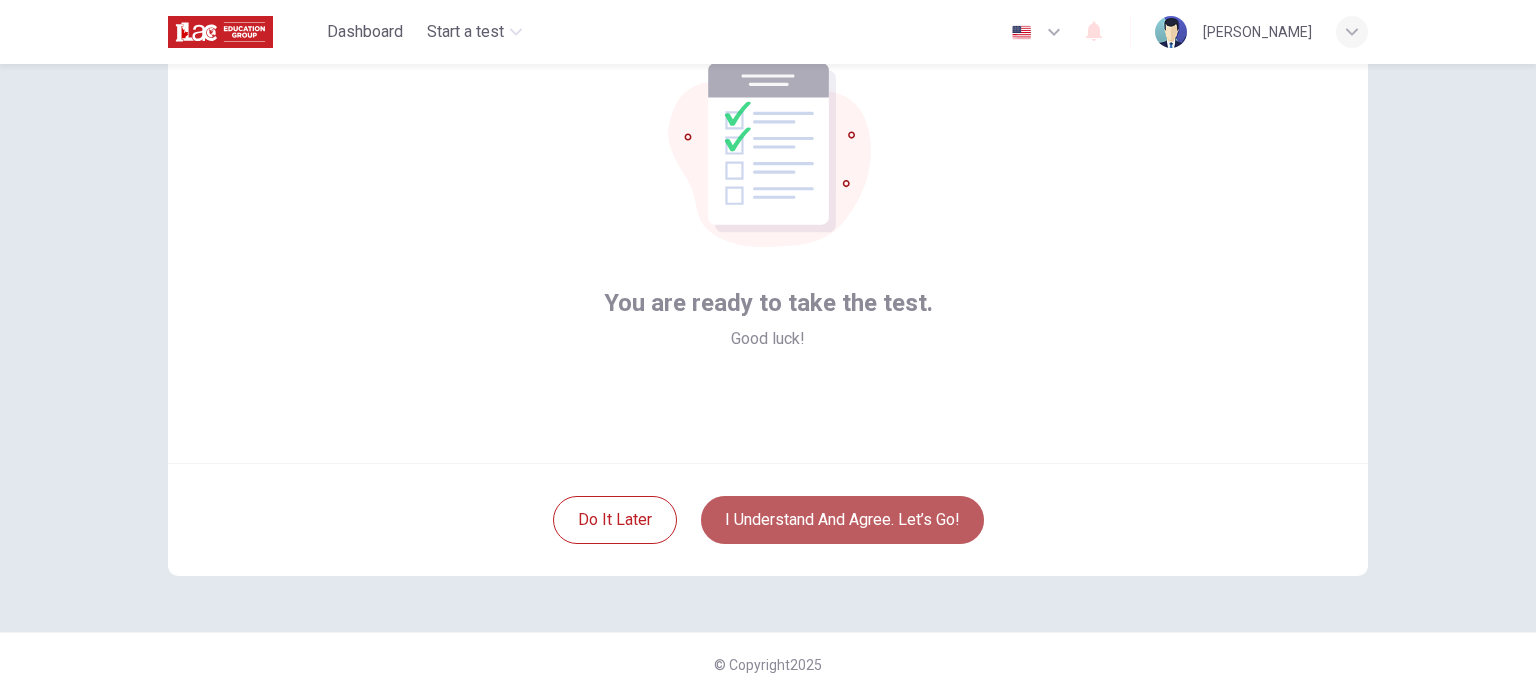 click on "I understand and agree. Let’s go!" at bounding box center [842, 520] 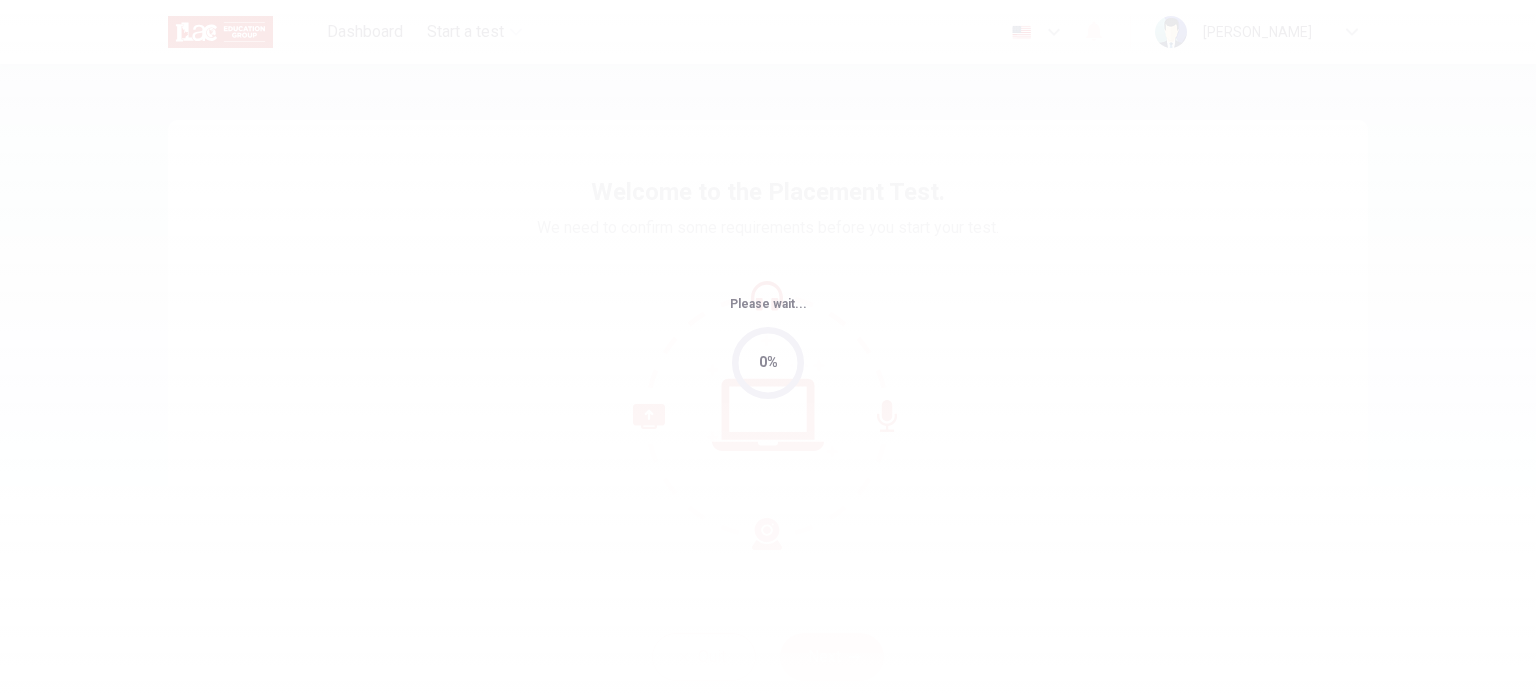 scroll, scrollTop: 0, scrollLeft: 0, axis: both 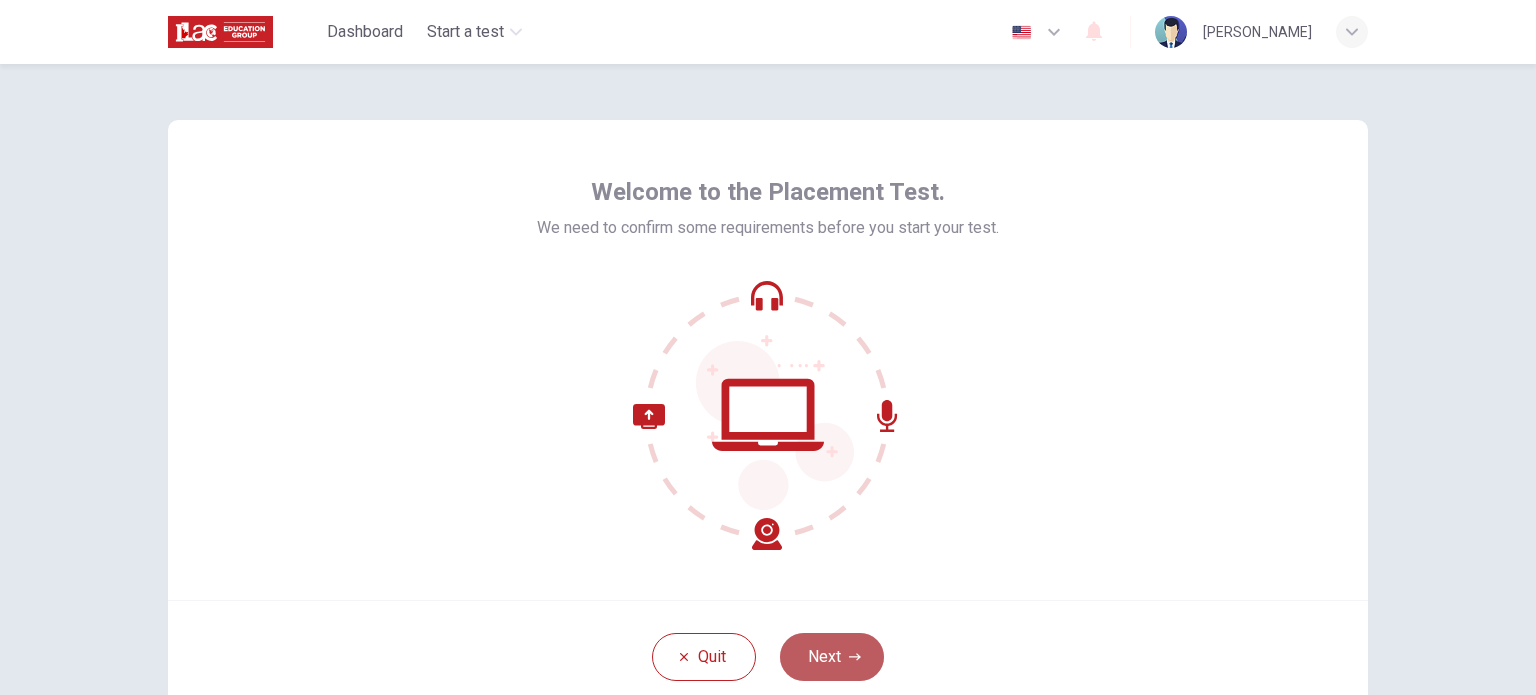 click on "Next" at bounding box center [832, 657] 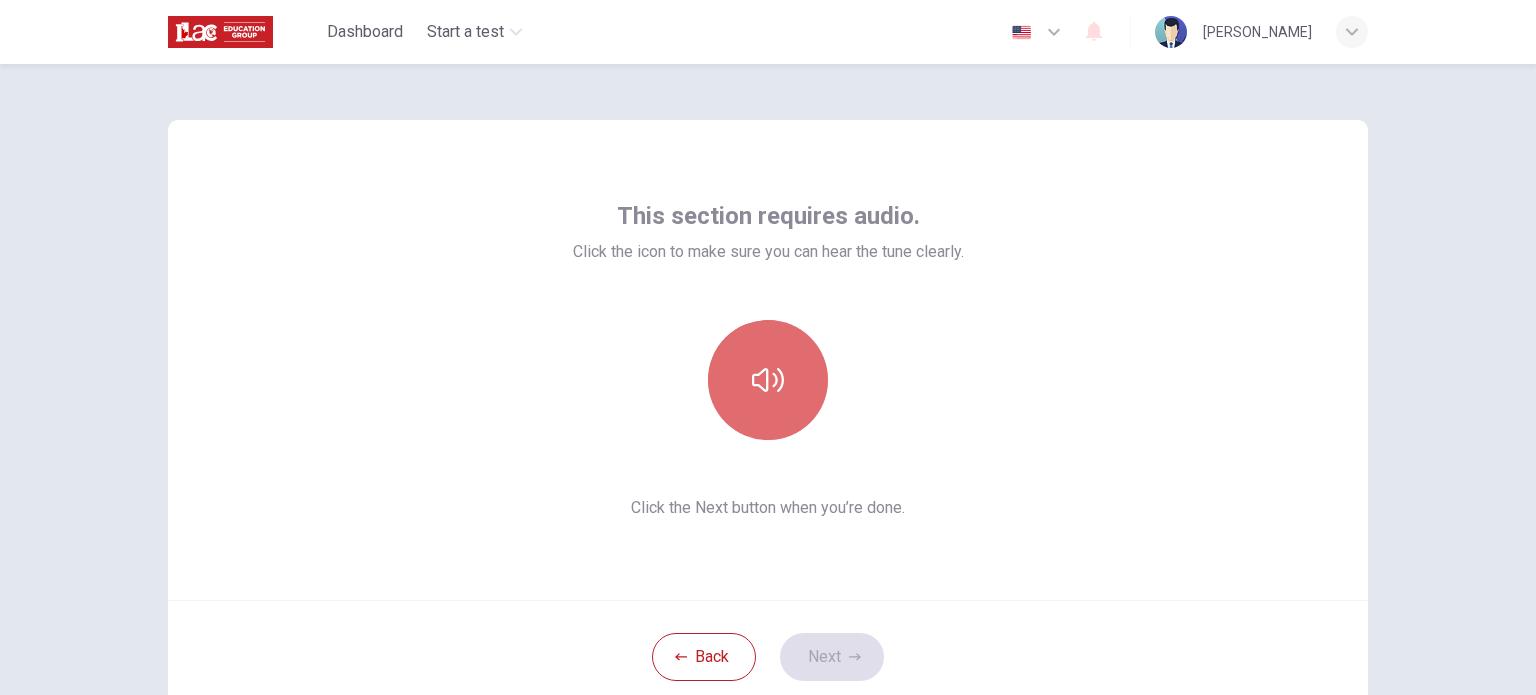click 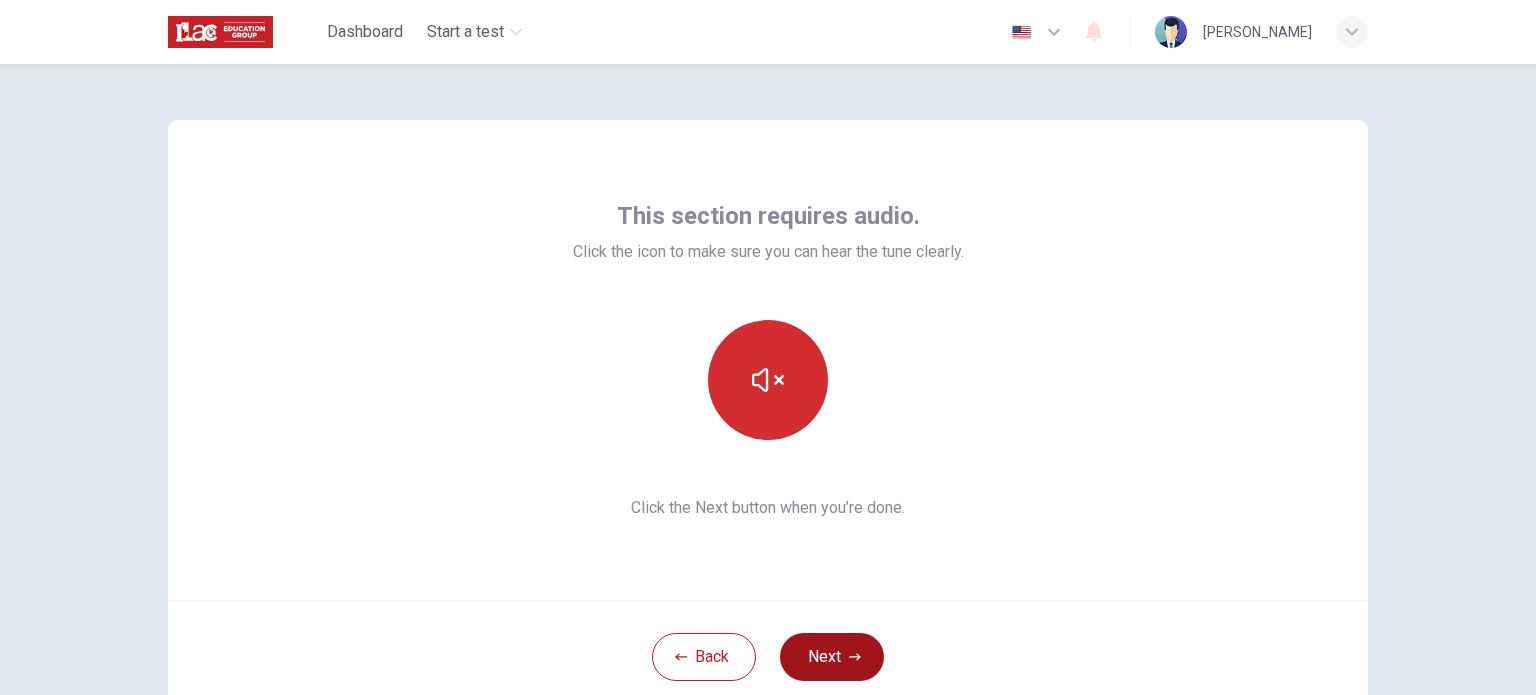 click on "Next" at bounding box center (832, 657) 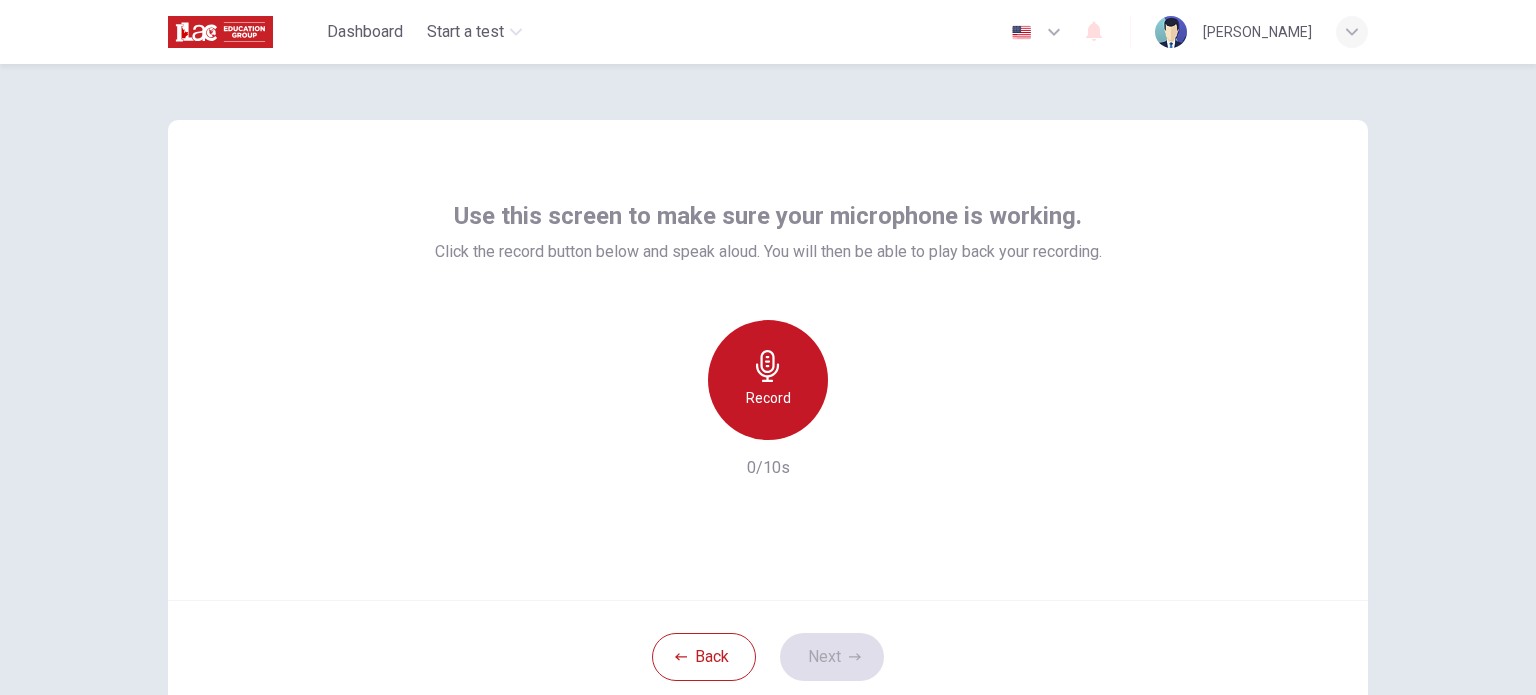 click 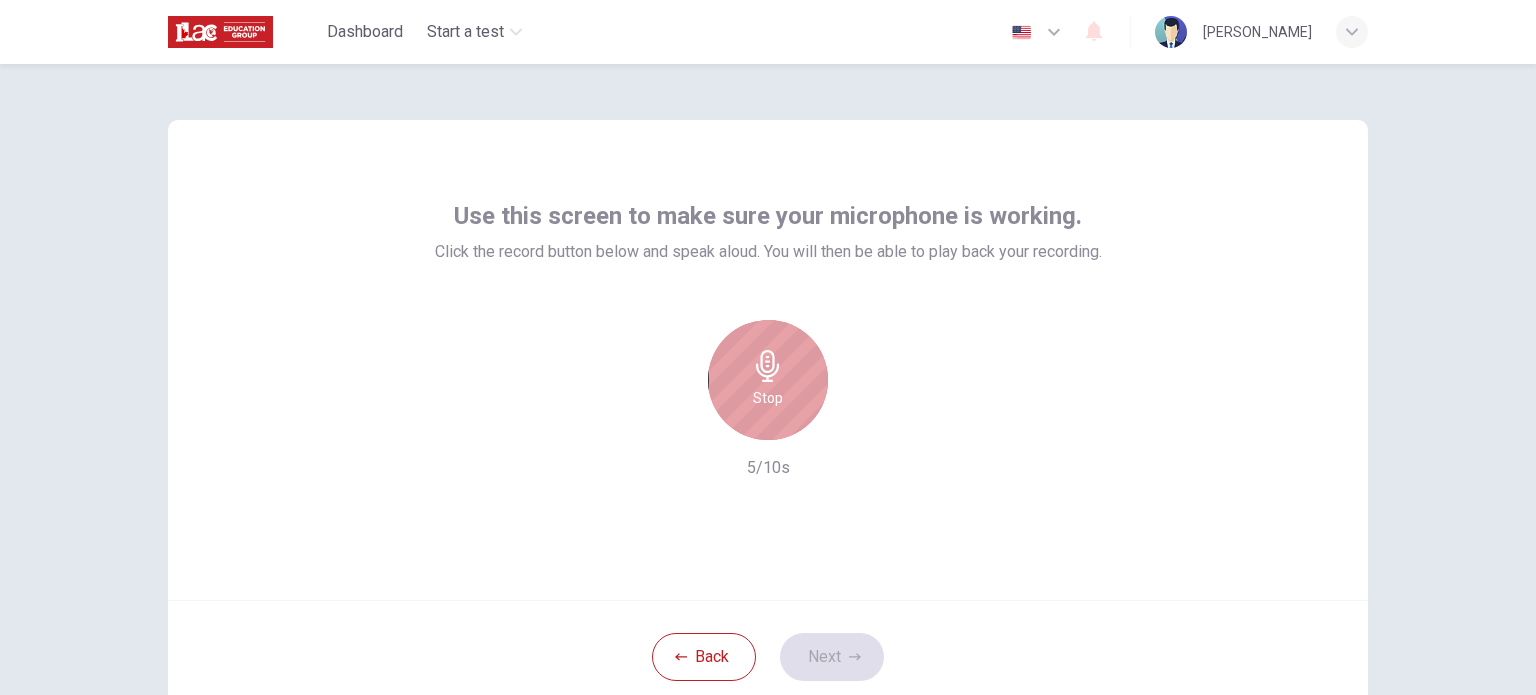 click 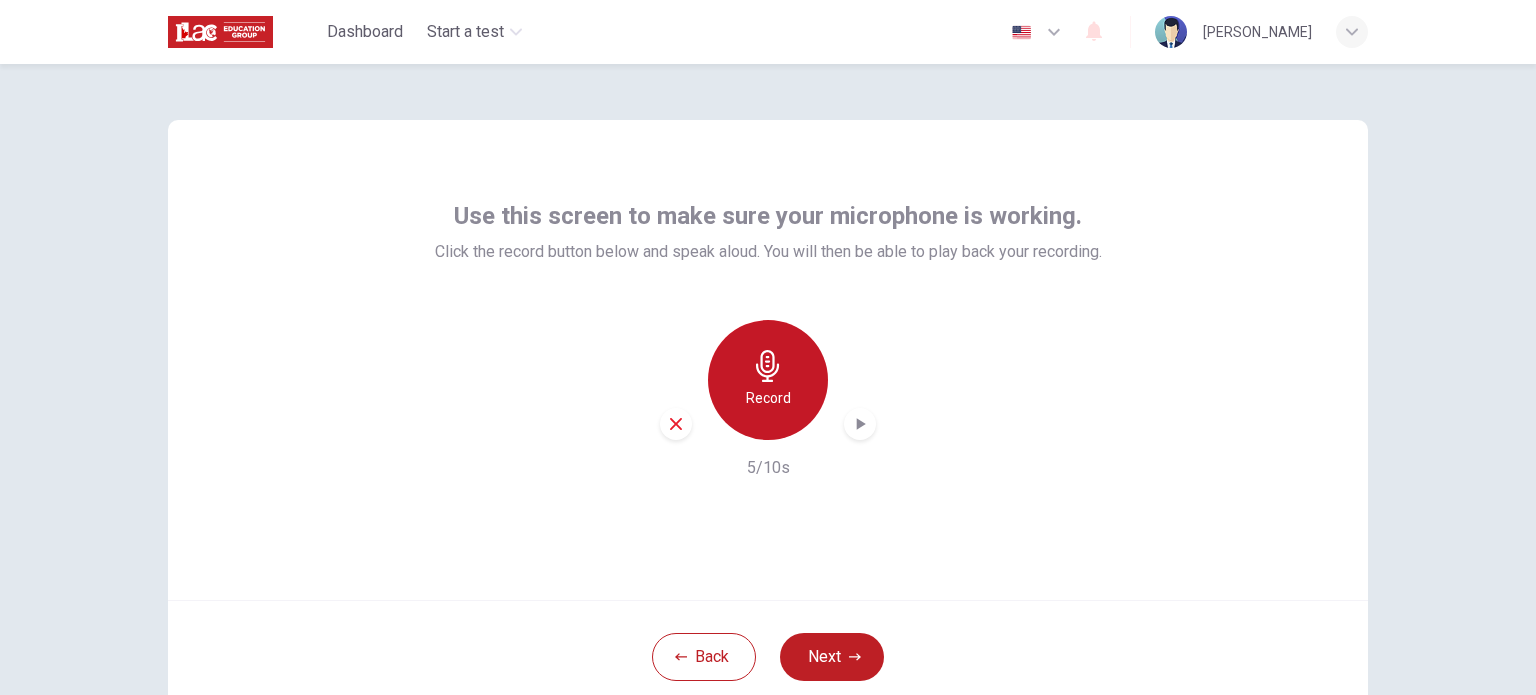 click on "Record" at bounding box center [768, 380] 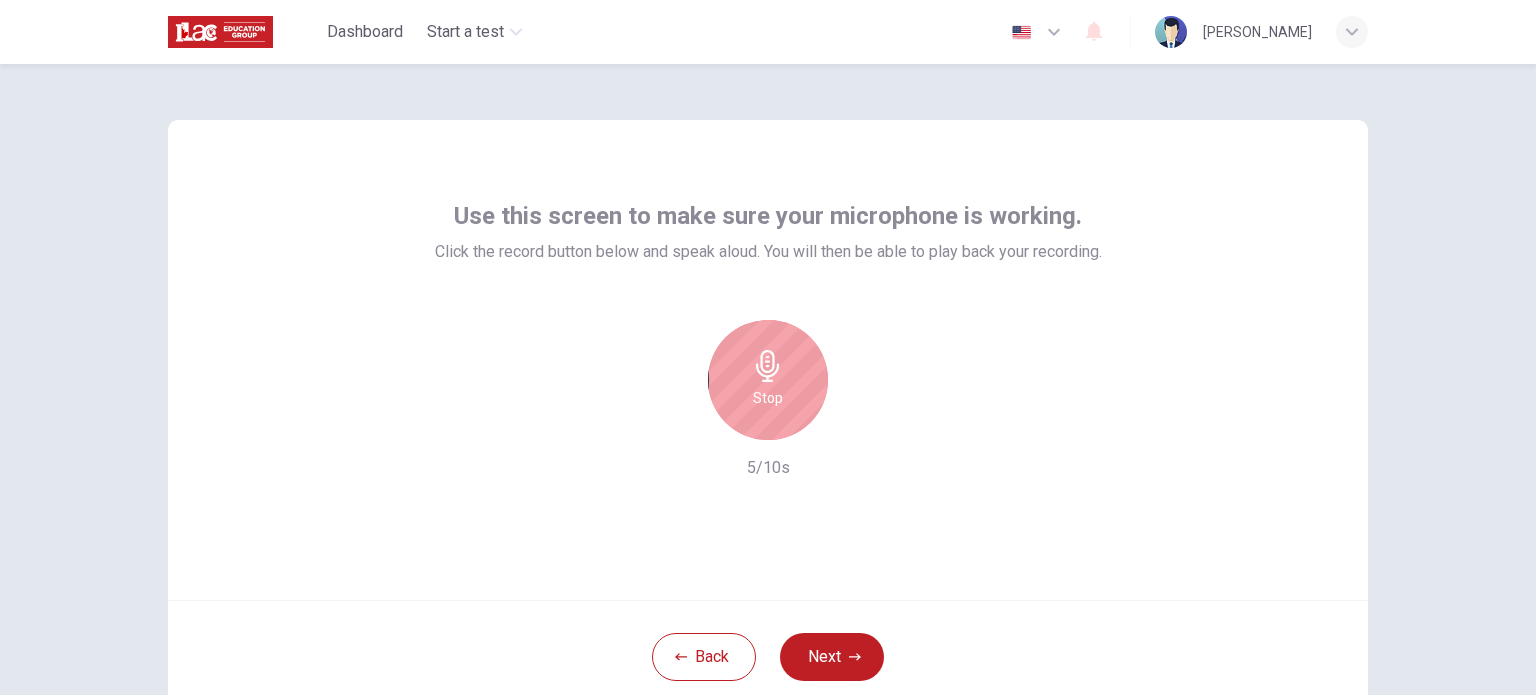 click on "Stop" at bounding box center (768, 398) 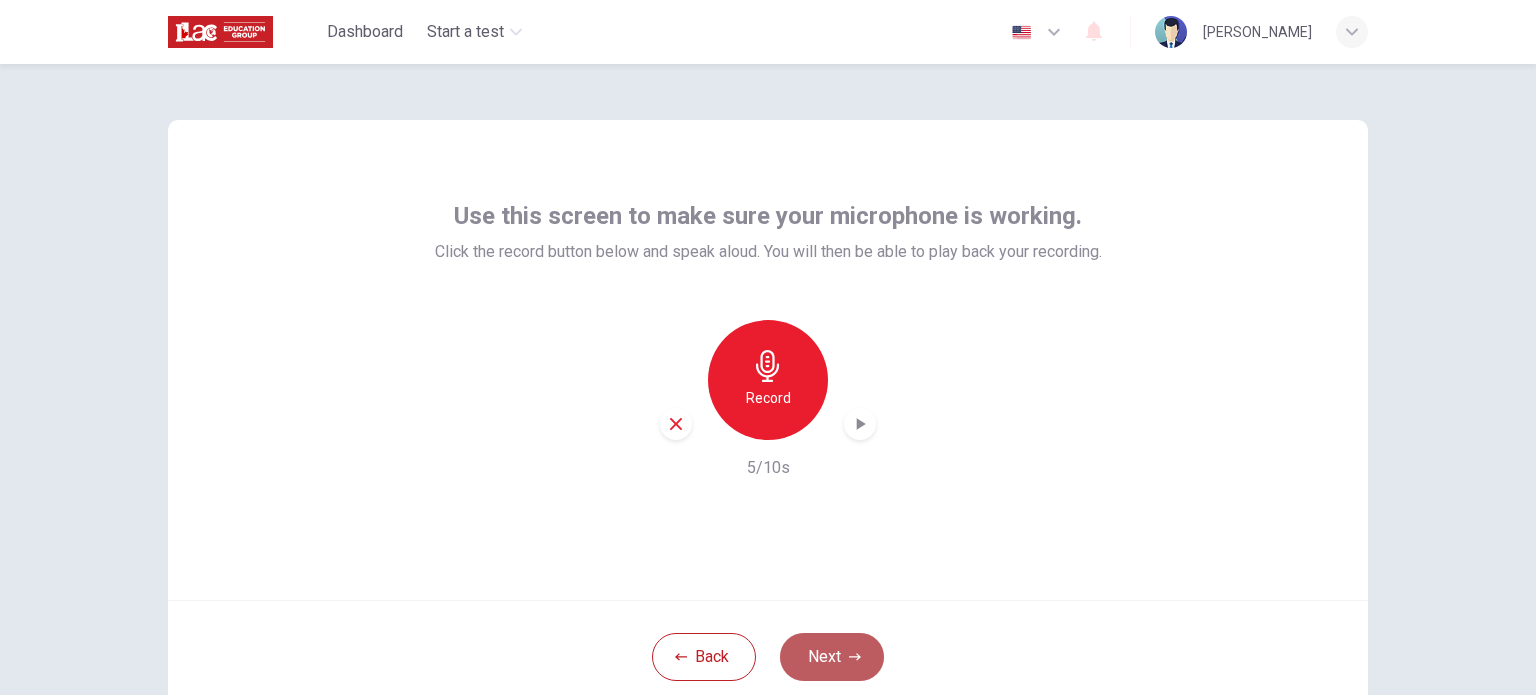 click on "Next" at bounding box center (832, 657) 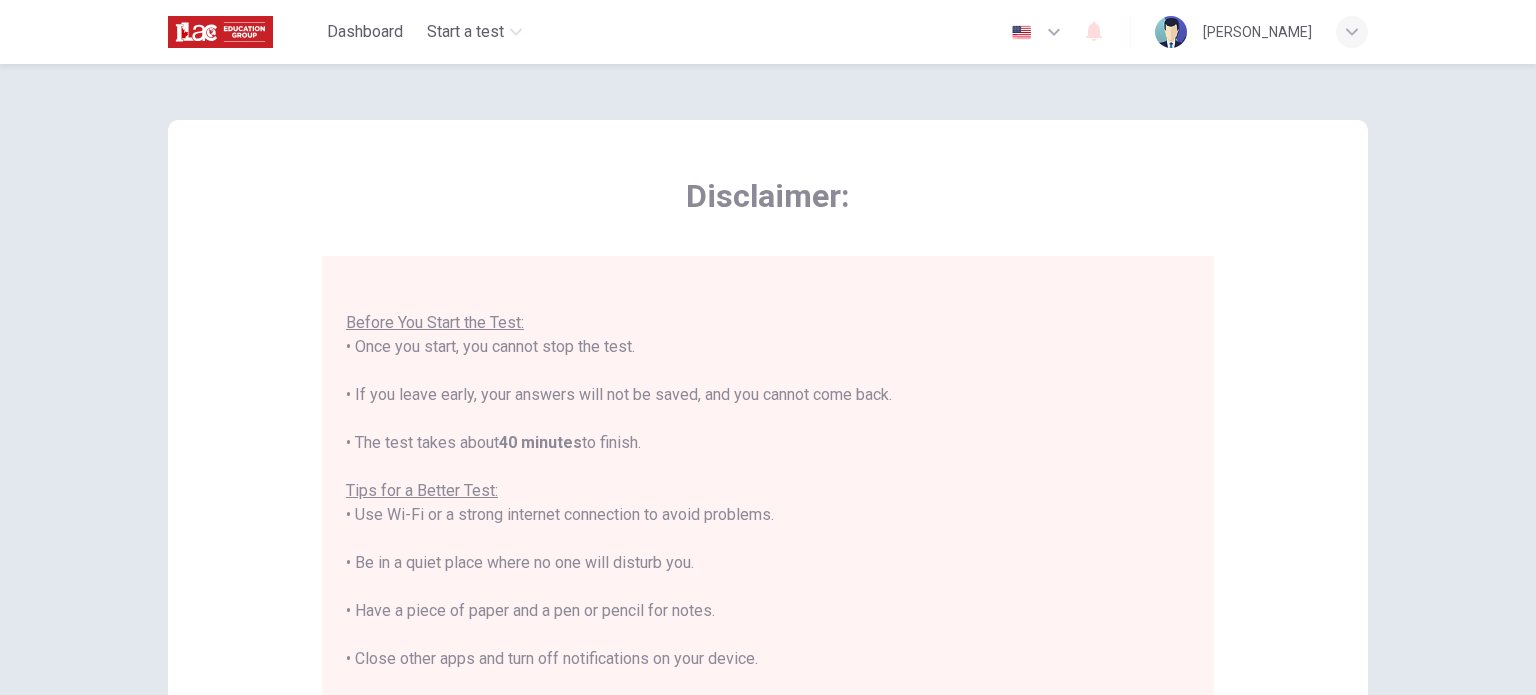 scroll, scrollTop: 23, scrollLeft: 0, axis: vertical 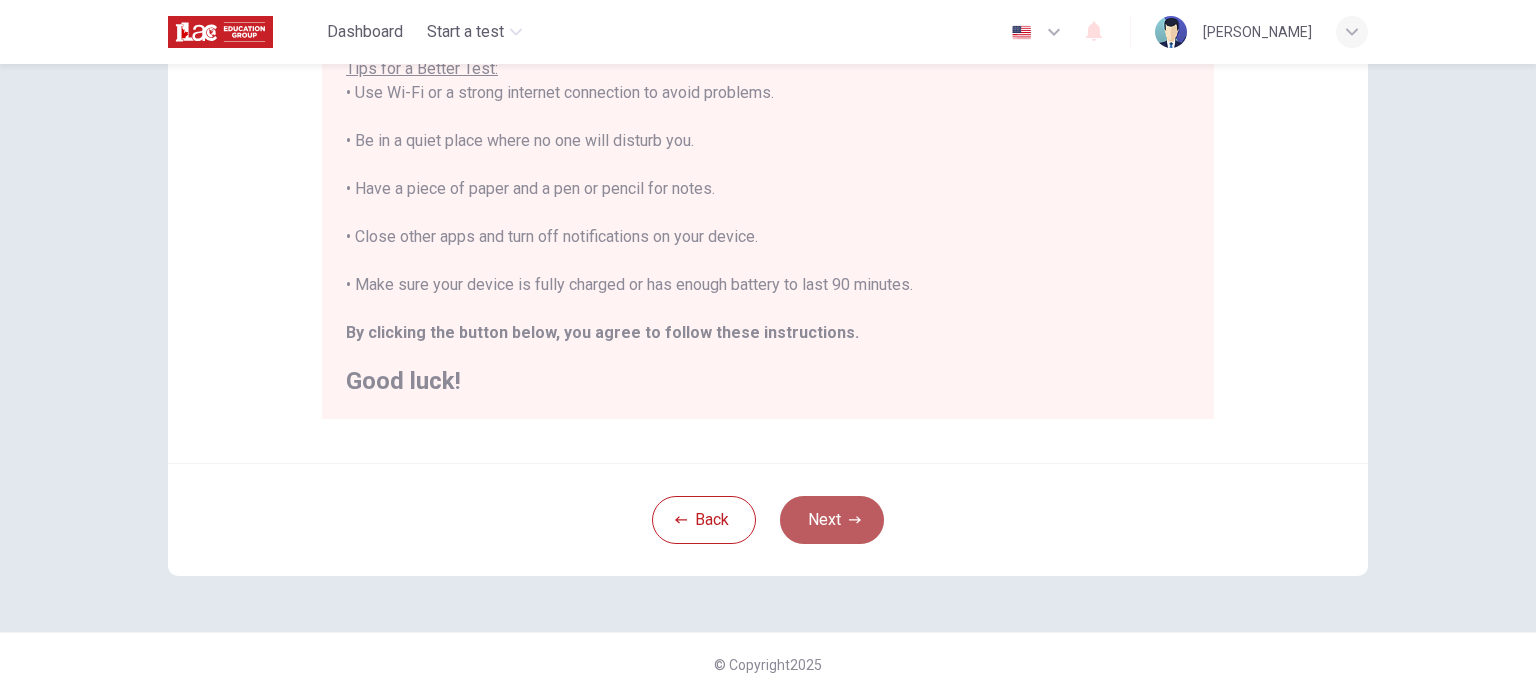 click 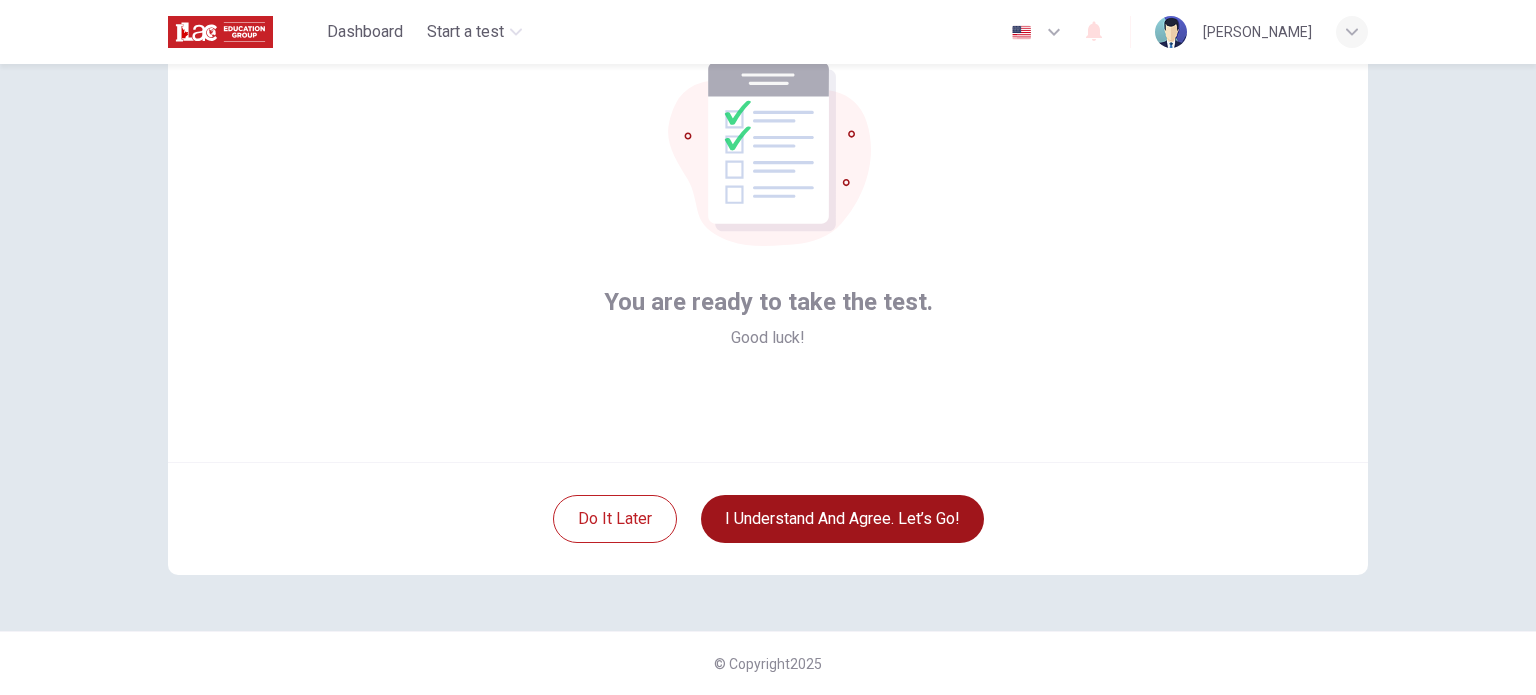 scroll, scrollTop: 137, scrollLeft: 0, axis: vertical 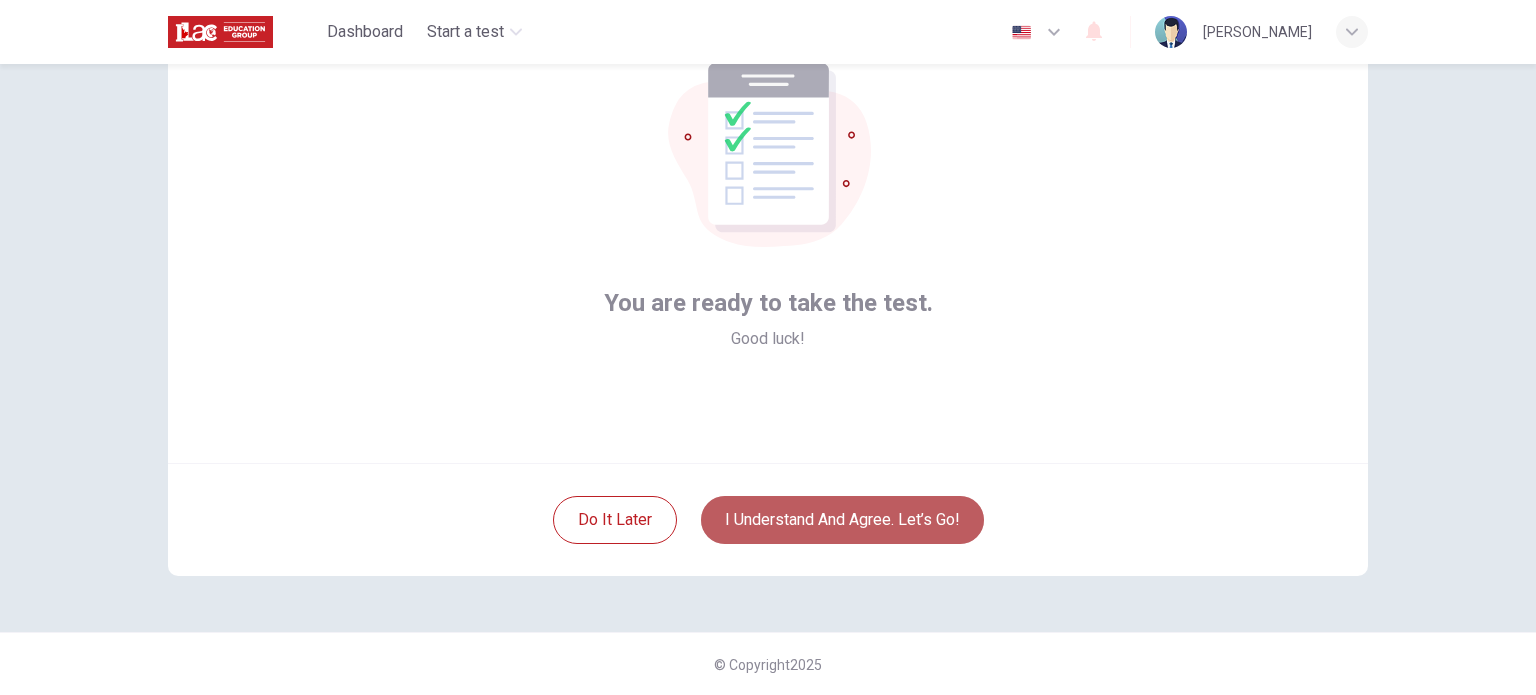 click on "I understand and agree. Let’s go!" at bounding box center (842, 520) 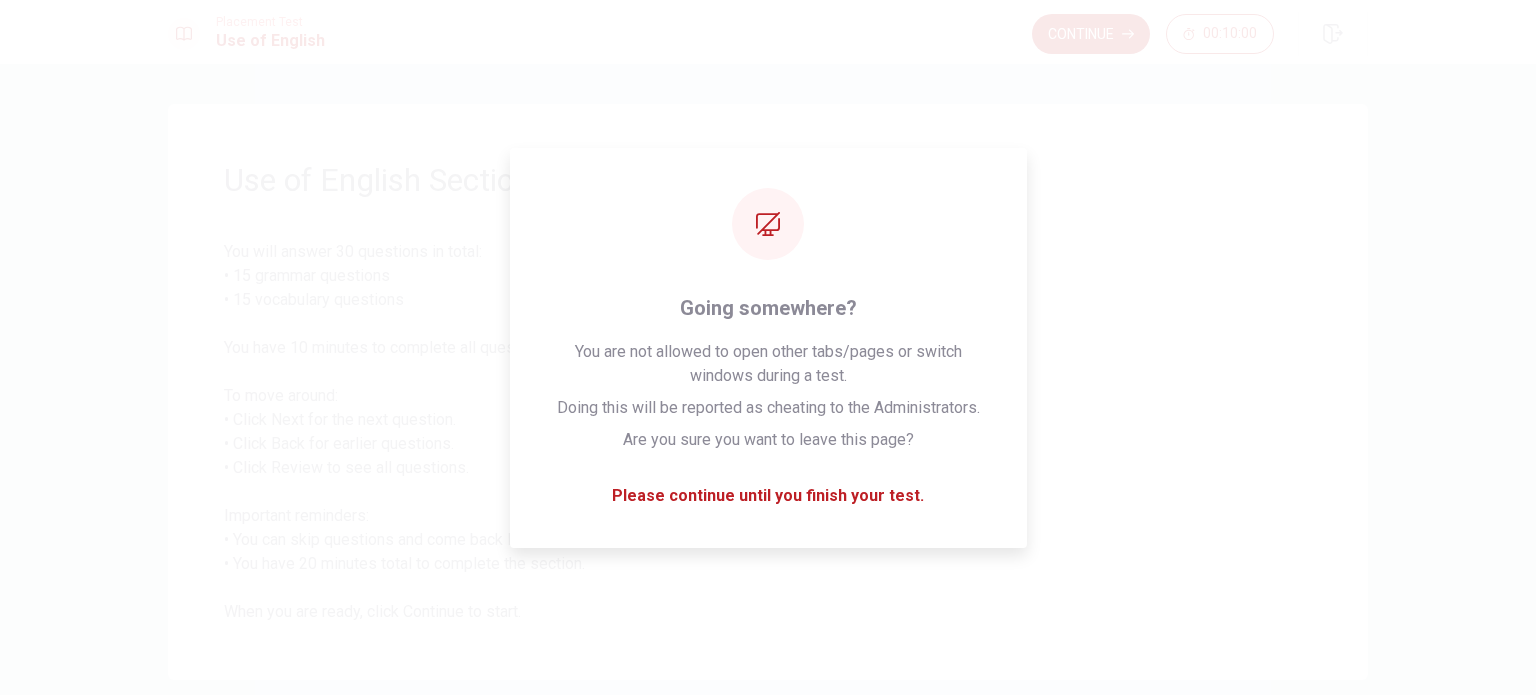 click at bounding box center (16, 717) 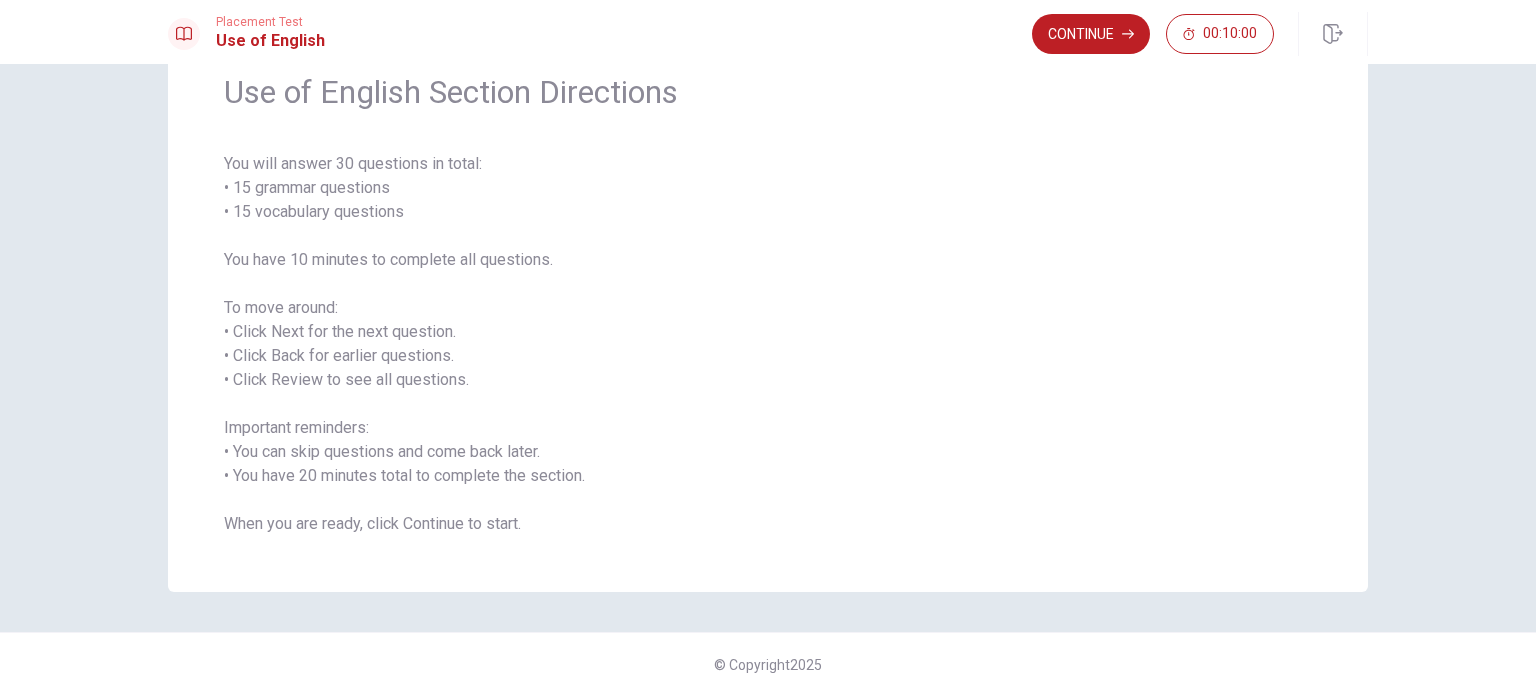 scroll, scrollTop: 0, scrollLeft: 0, axis: both 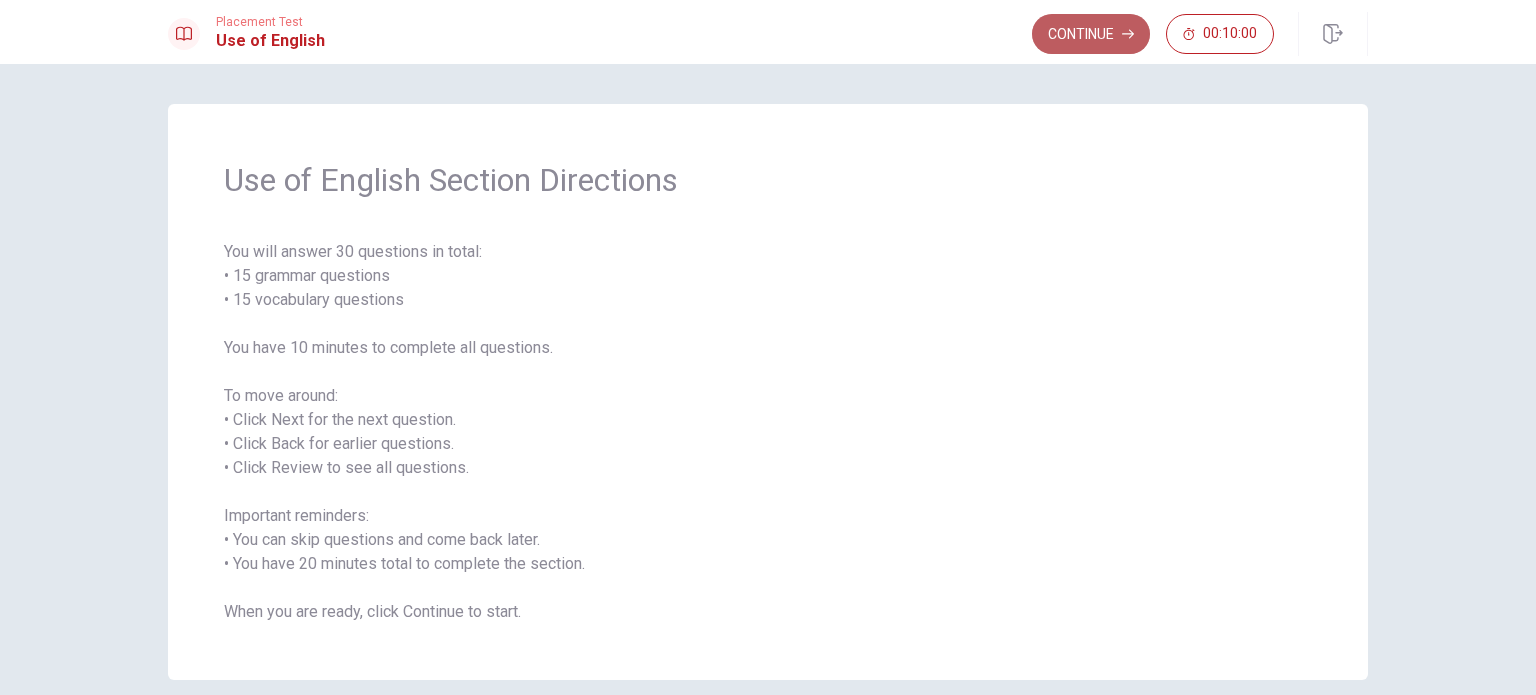 click on "Continue" at bounding box center (1091, 34) 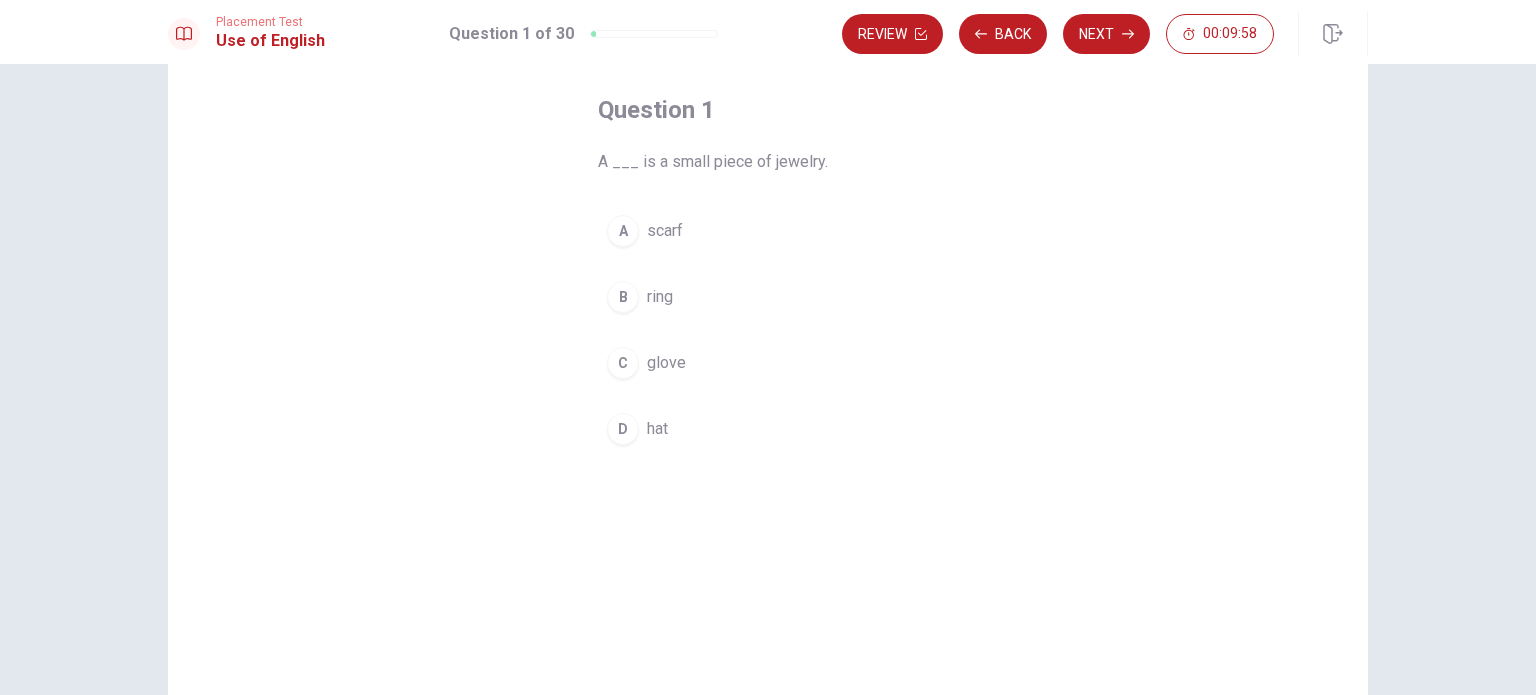 scroll, scrollTop: 120, scrollLeft: 0, axis: vertical 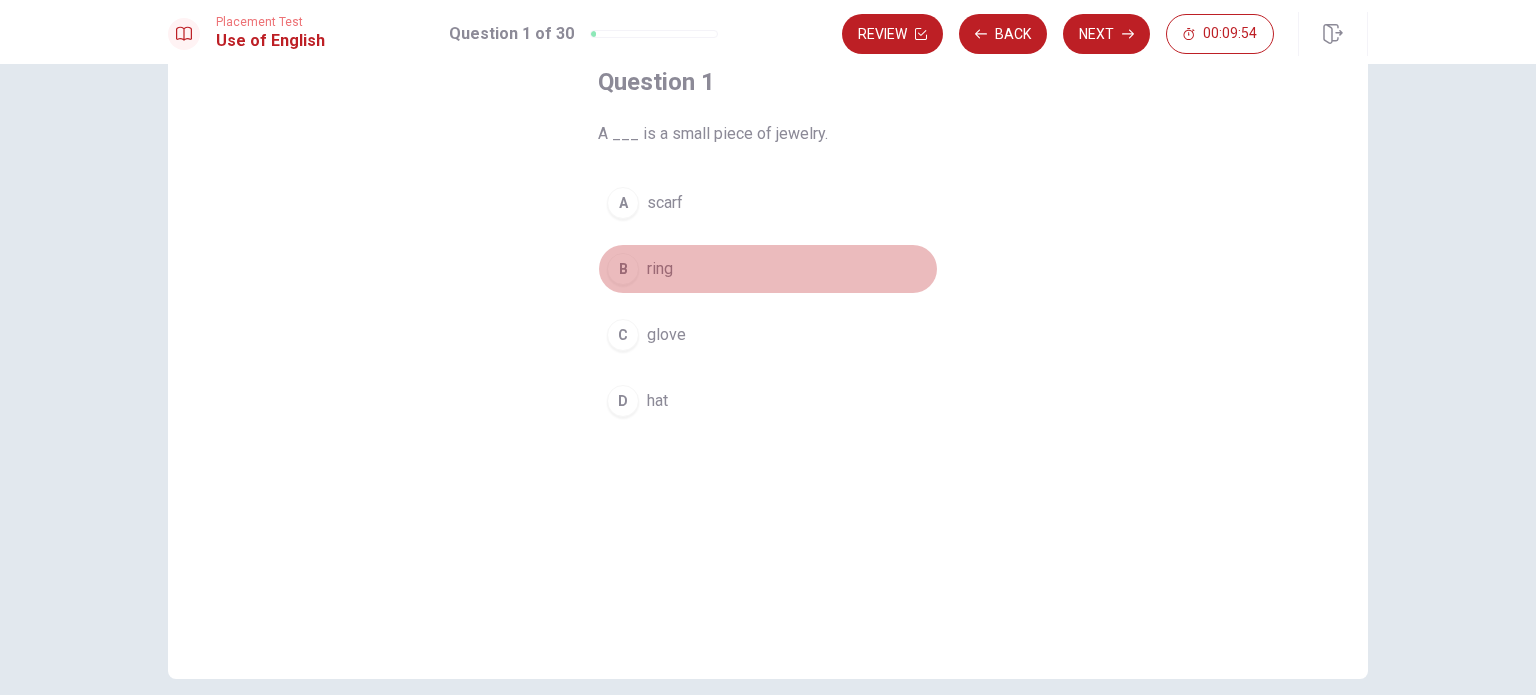 click on "B" at bounding box center [623, 269] 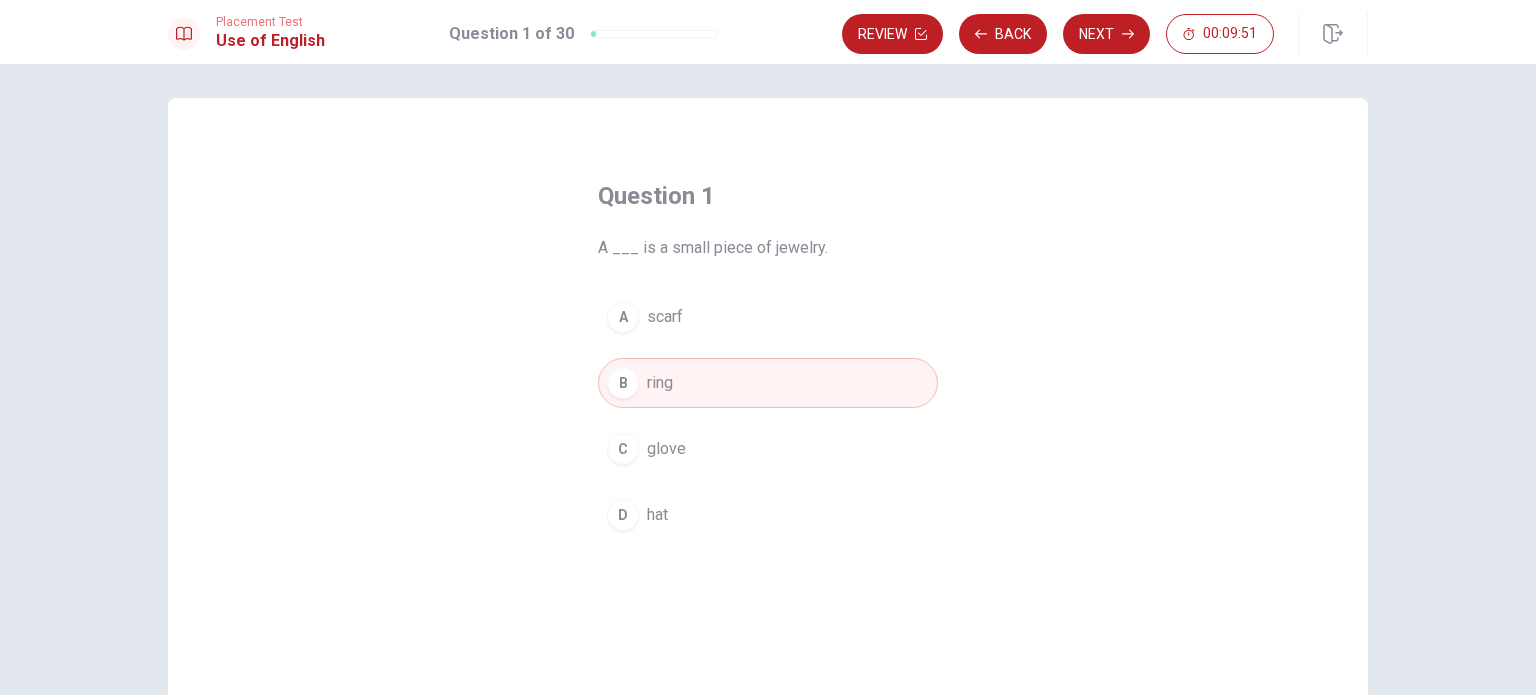 scroll, scrollTop: 0, scrollLeft: 0, axis: both 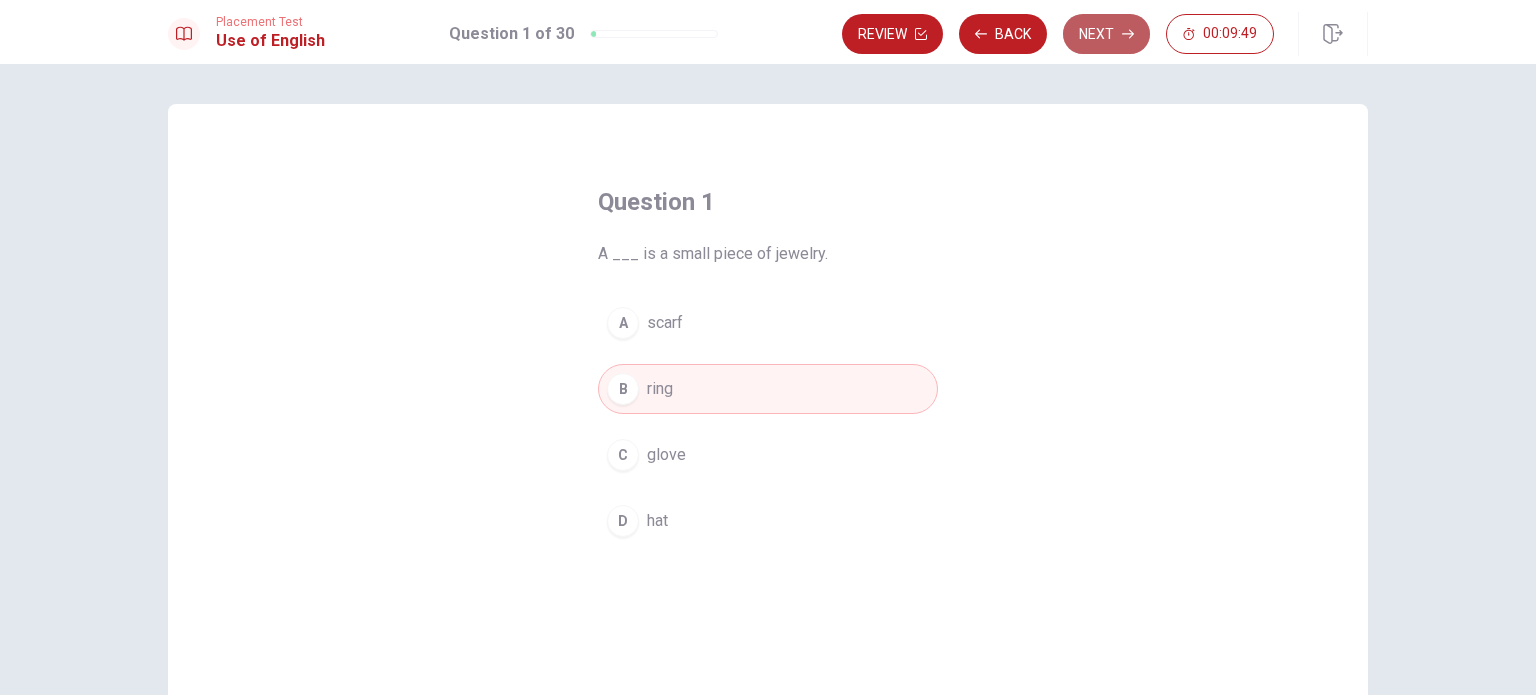 click 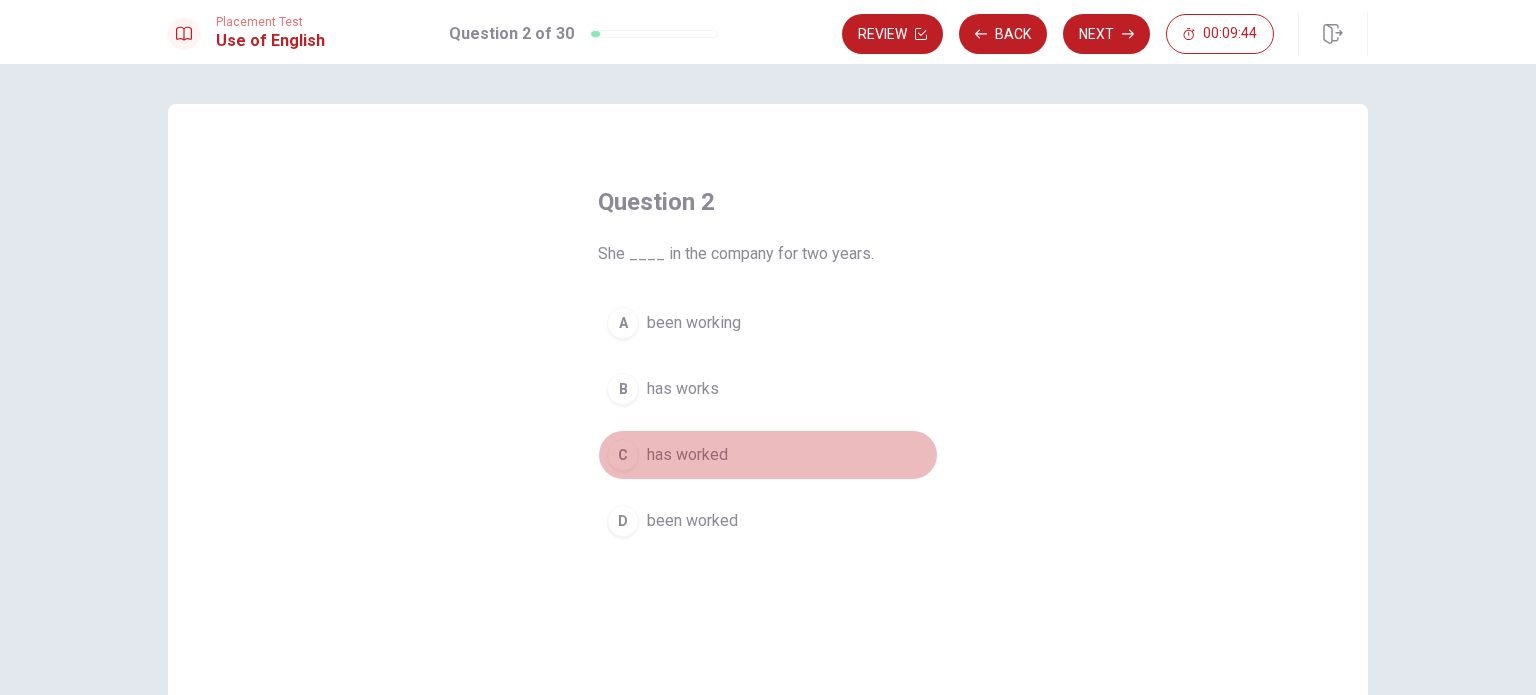 click on "has worked" at bounding box center [687, 455] 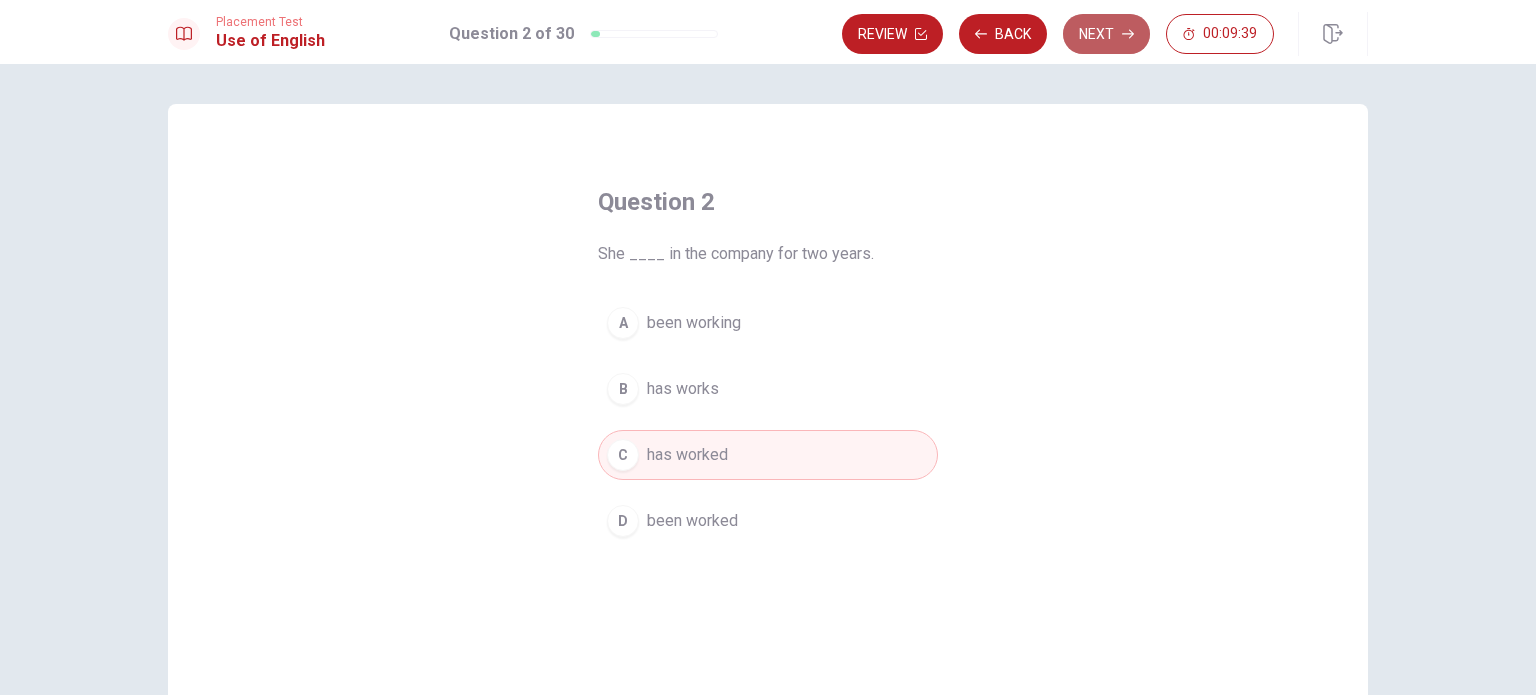 click 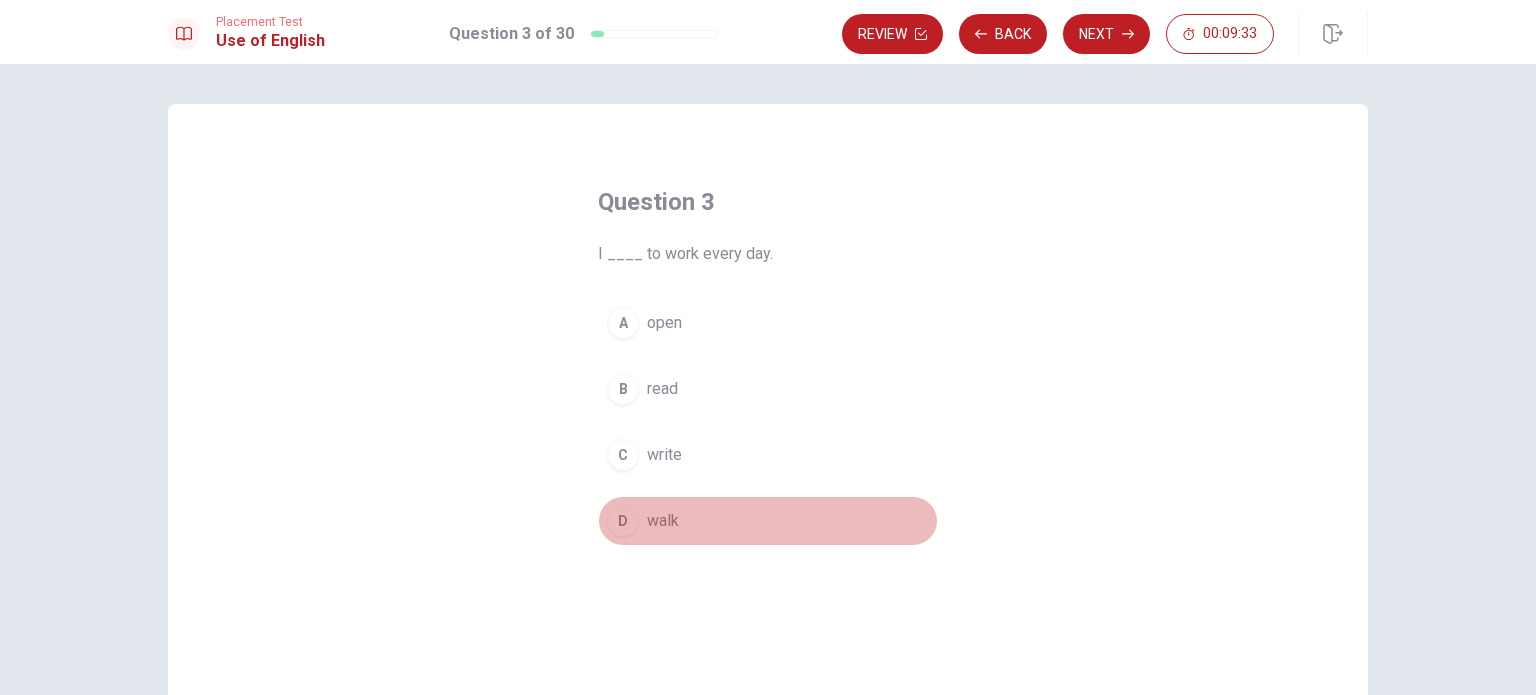 click on "walk" at bounding box center [663, 521] 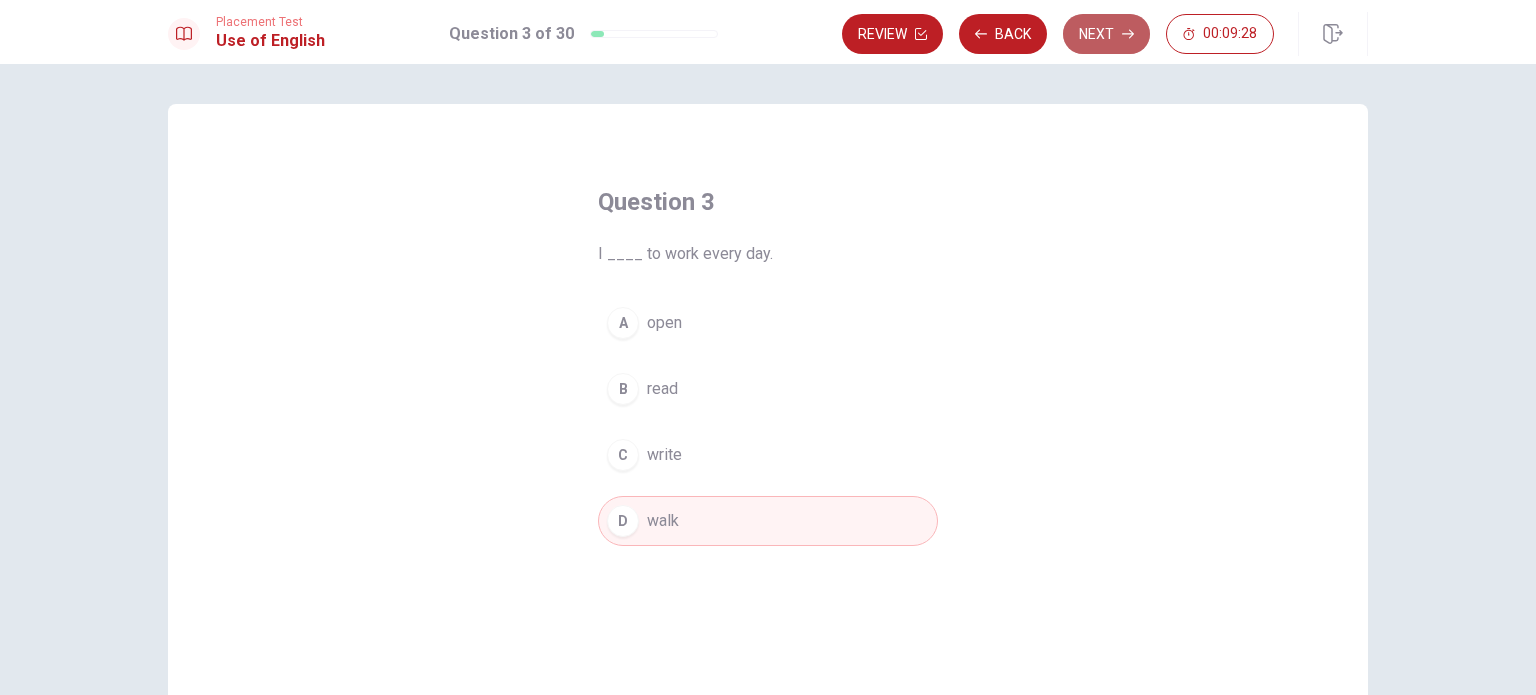 click 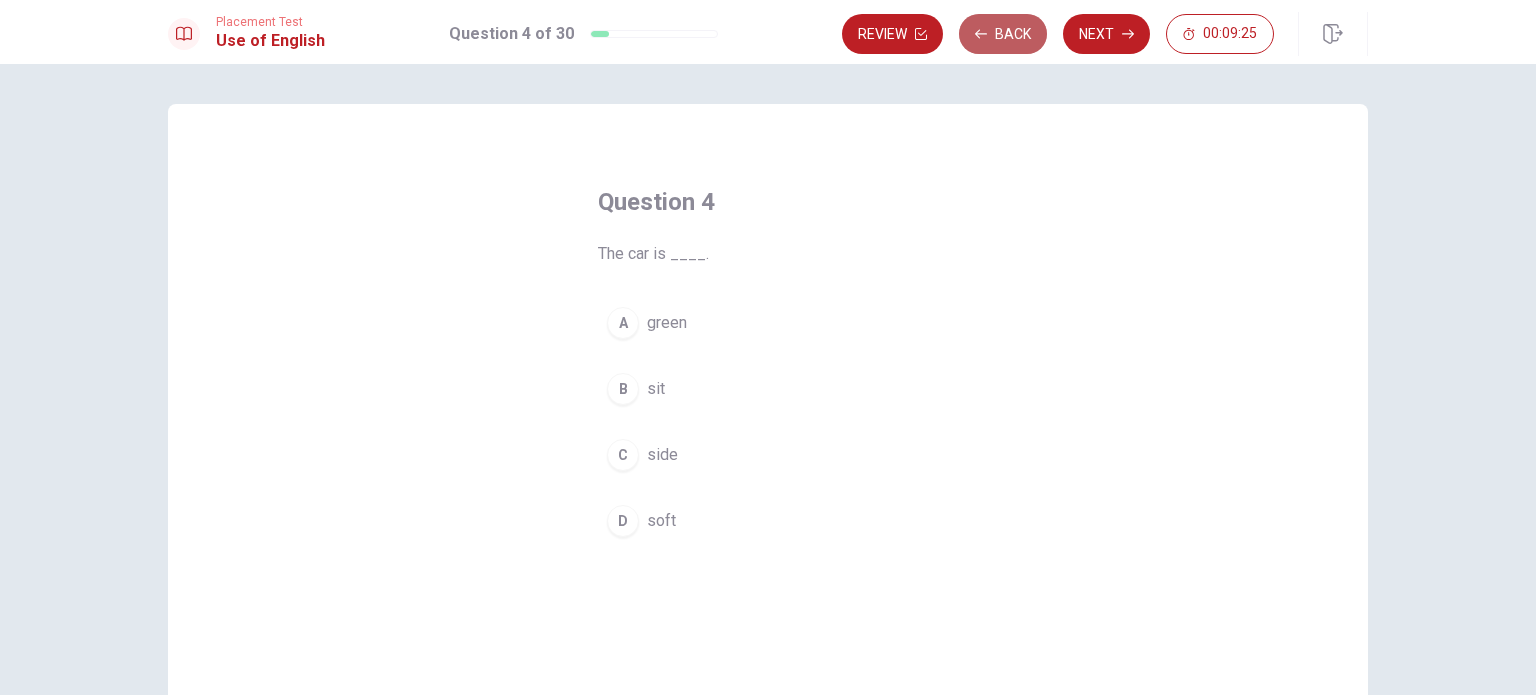 click on "Back" at bounding box center (1003, 34) 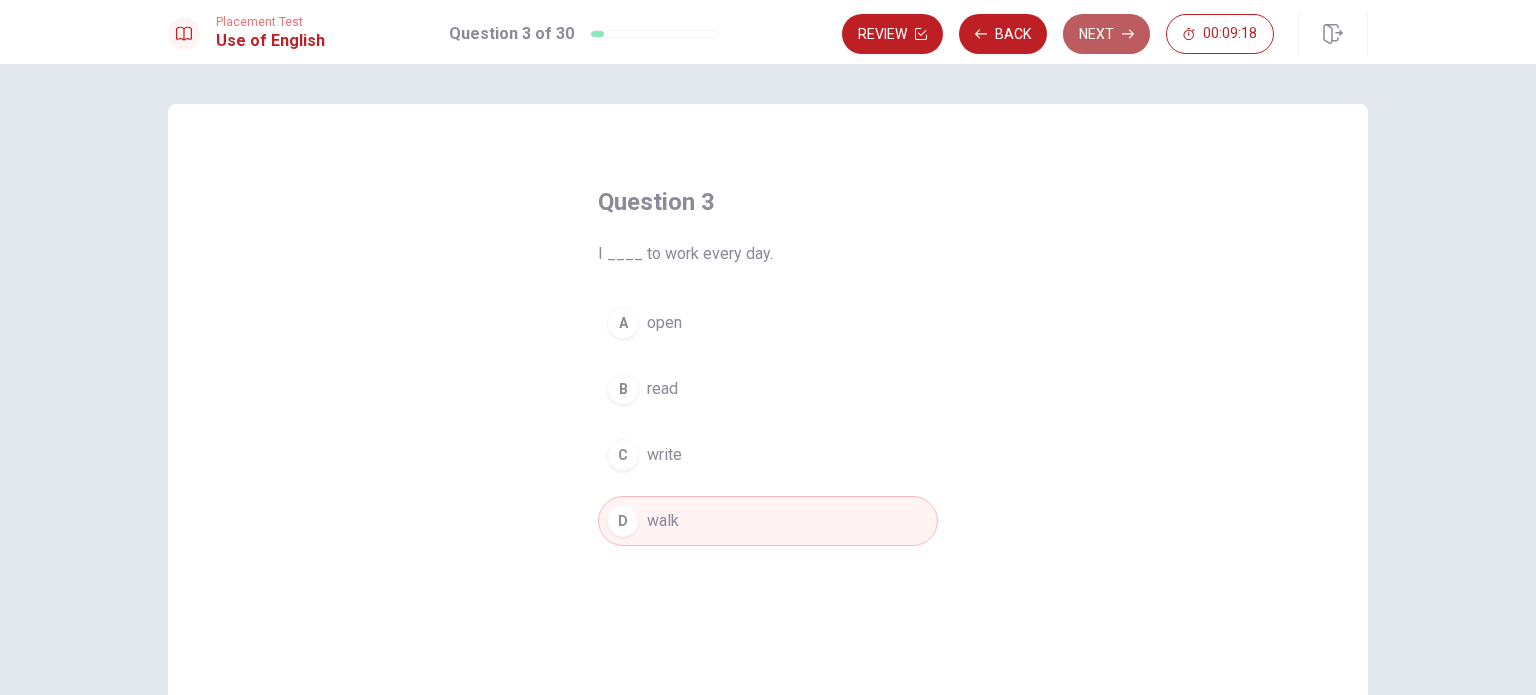 click on "Next" at bounding box center (1106, 34) 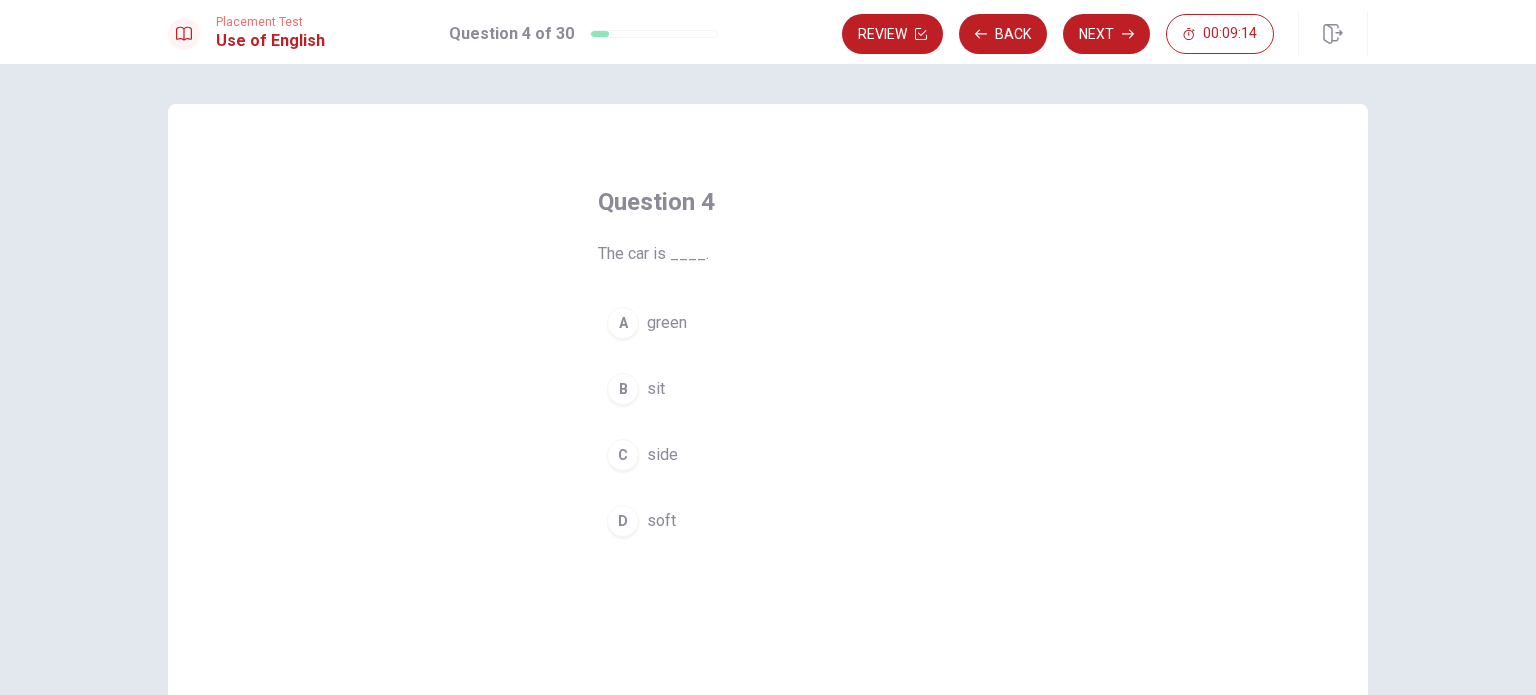 scroll, scrollTop: 0, scrollLeft: 0, axis: both 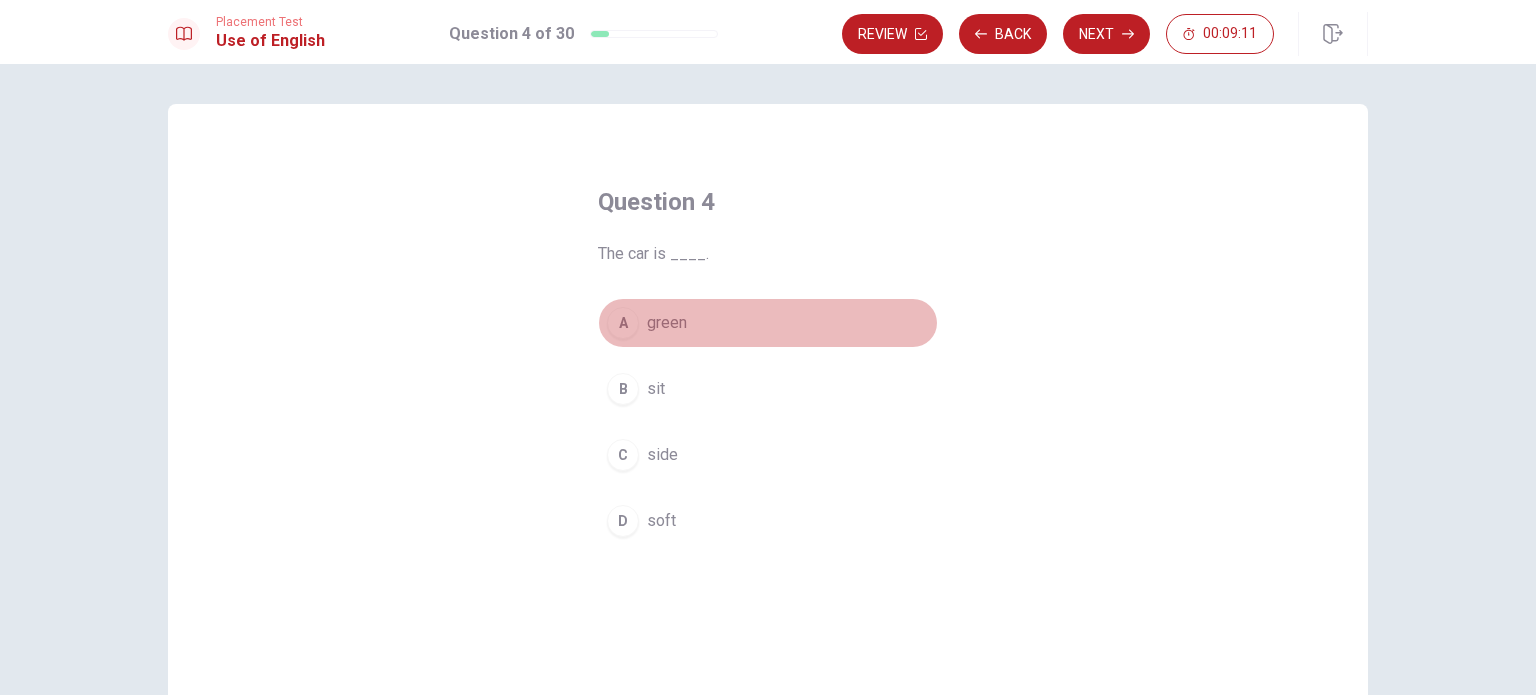 click on "green" at bounding box center [667, 323] 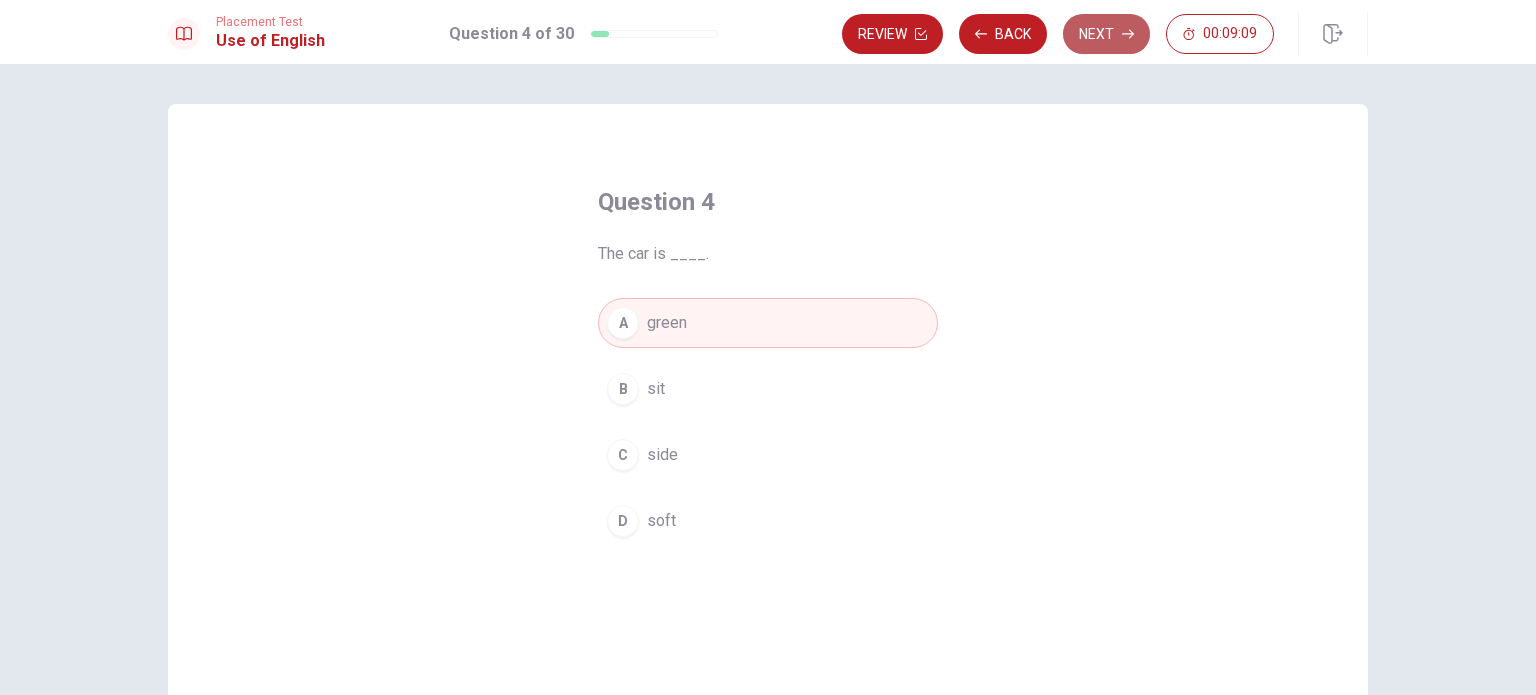 click on "Next" at bounding box center (1106, 34) 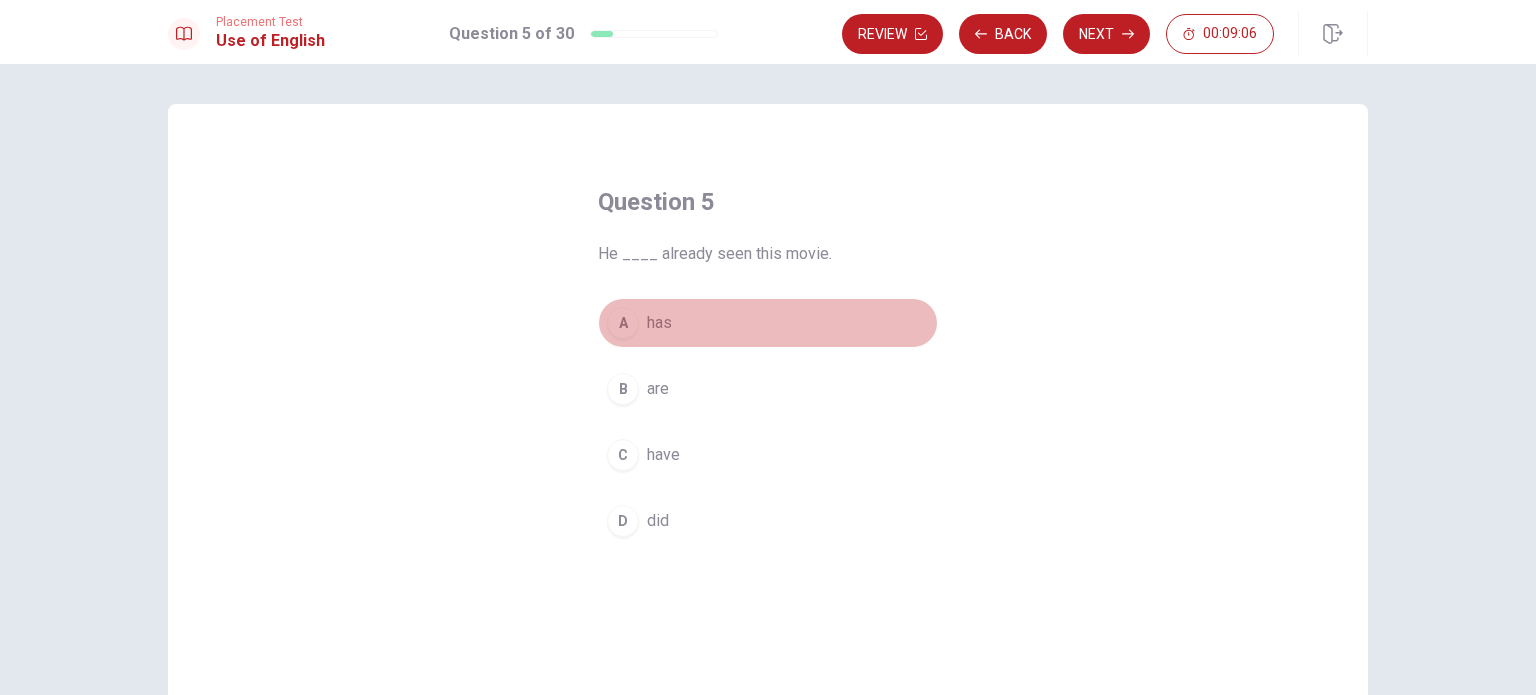 click on "has" at bounding box center (659, 323) 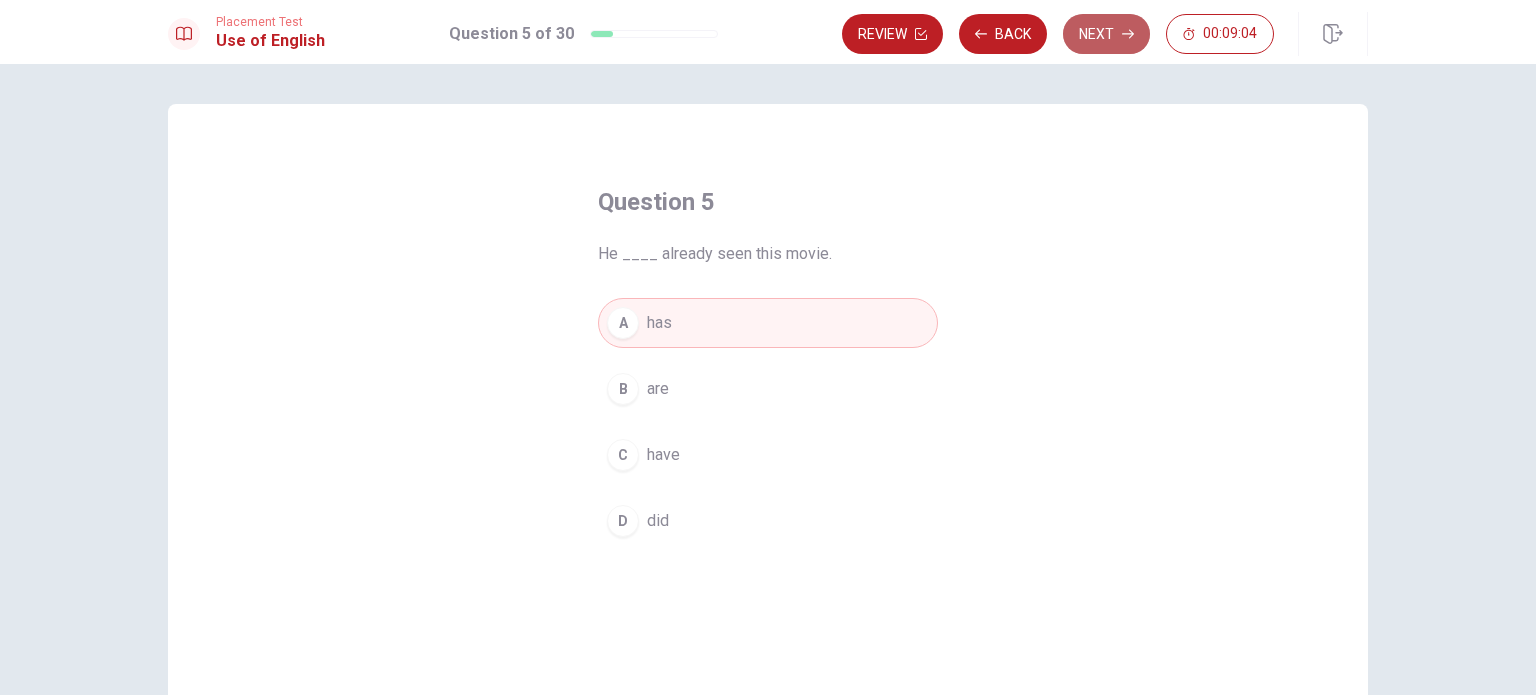 click on "Next" at bounding box center [1106, 34] 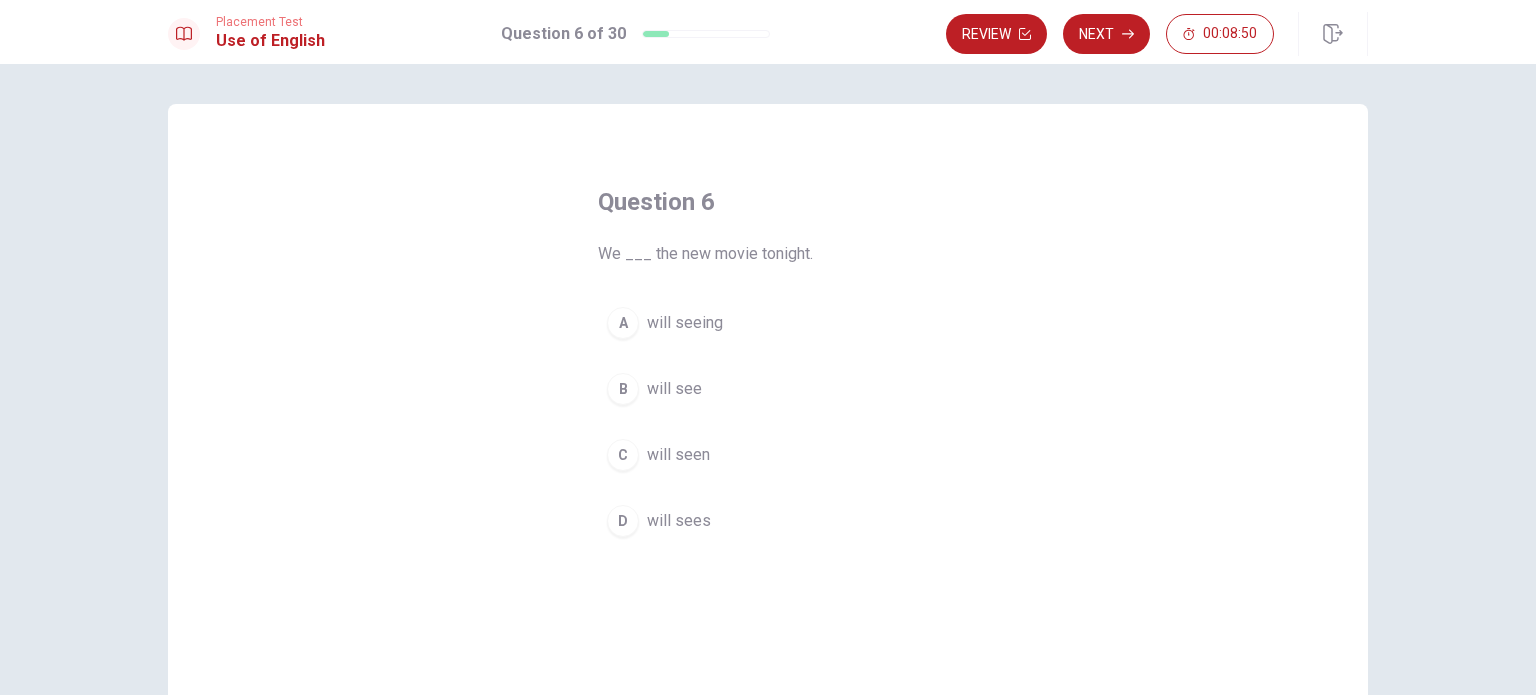 click on "will see" at bounding box center [674, 389] 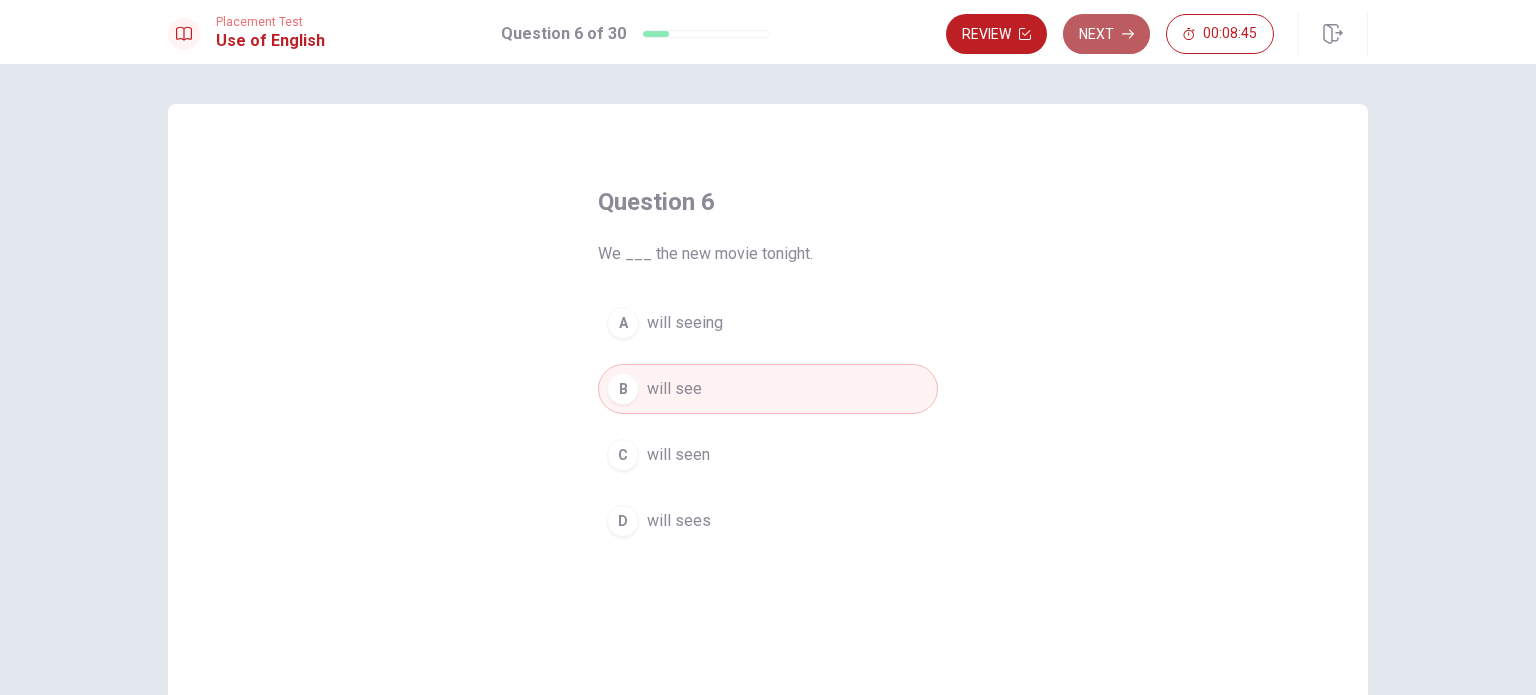 click on "Next" at bounding box center (1106, 34) 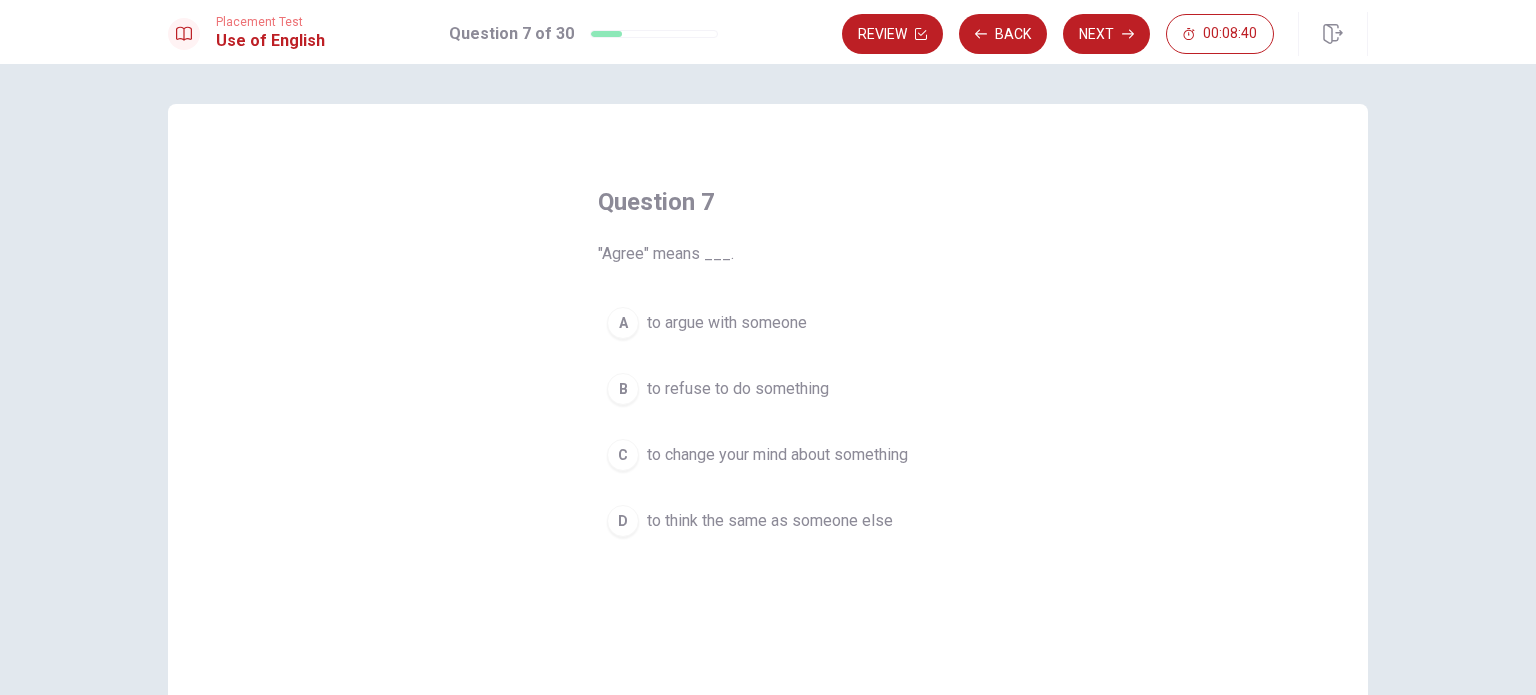 click on "to think the same as someone else" at bounding box center [770, 521] 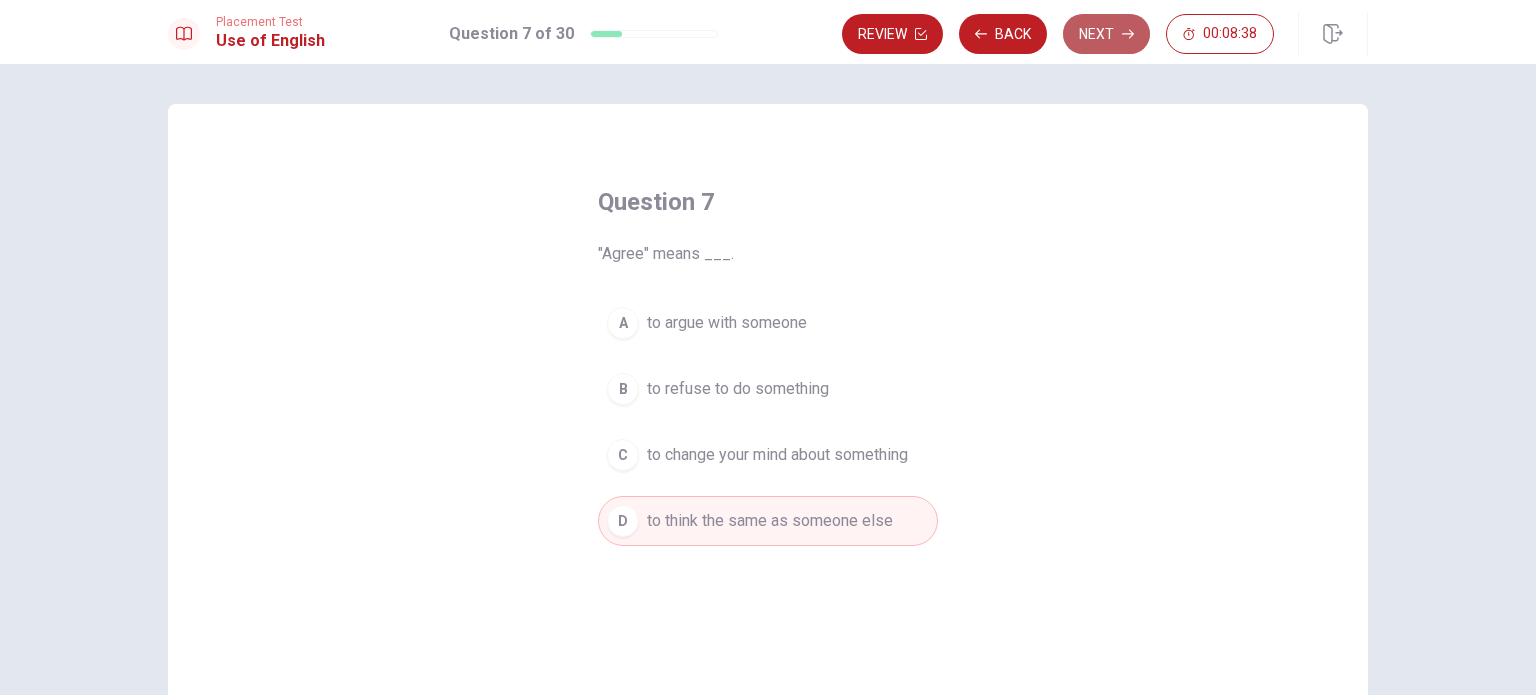 click on "Next" at bounding box center [1106, 34] 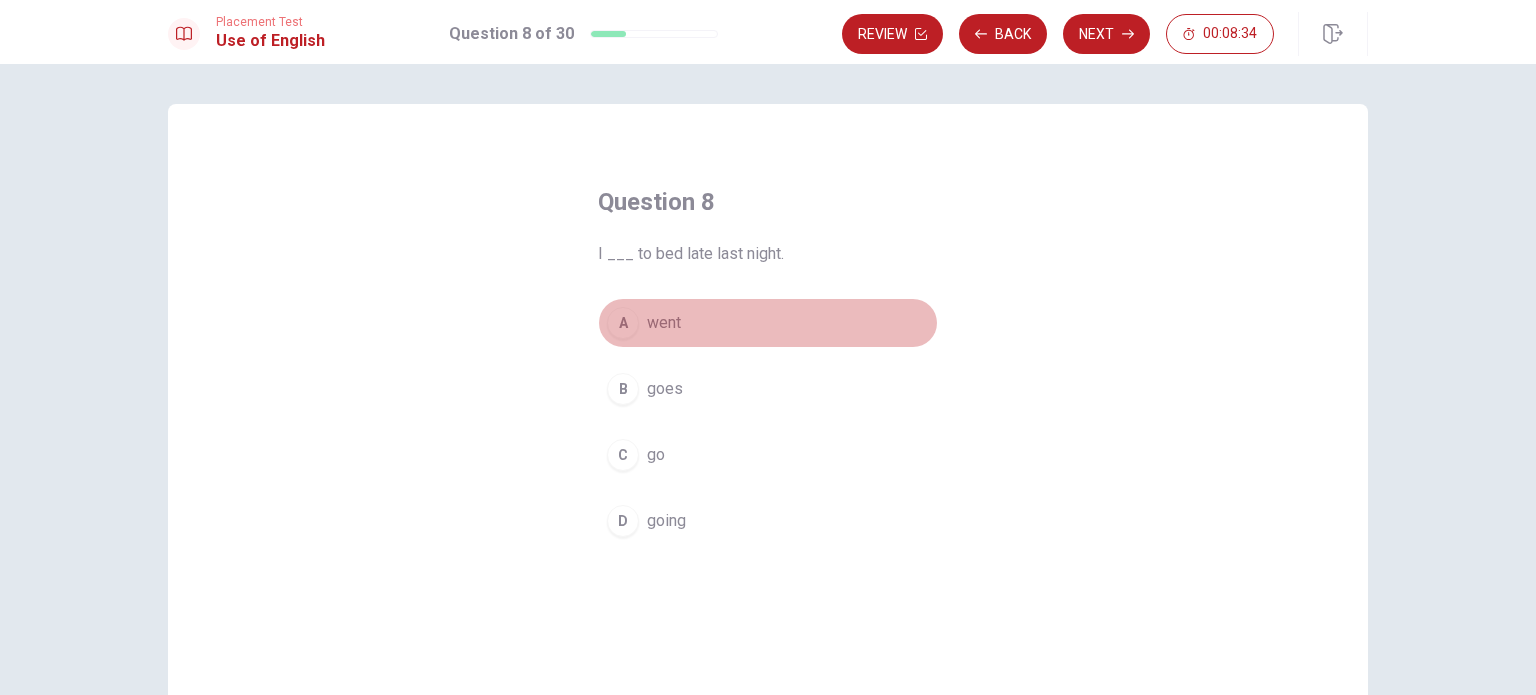click on "went" at bounding box center [664, 323] 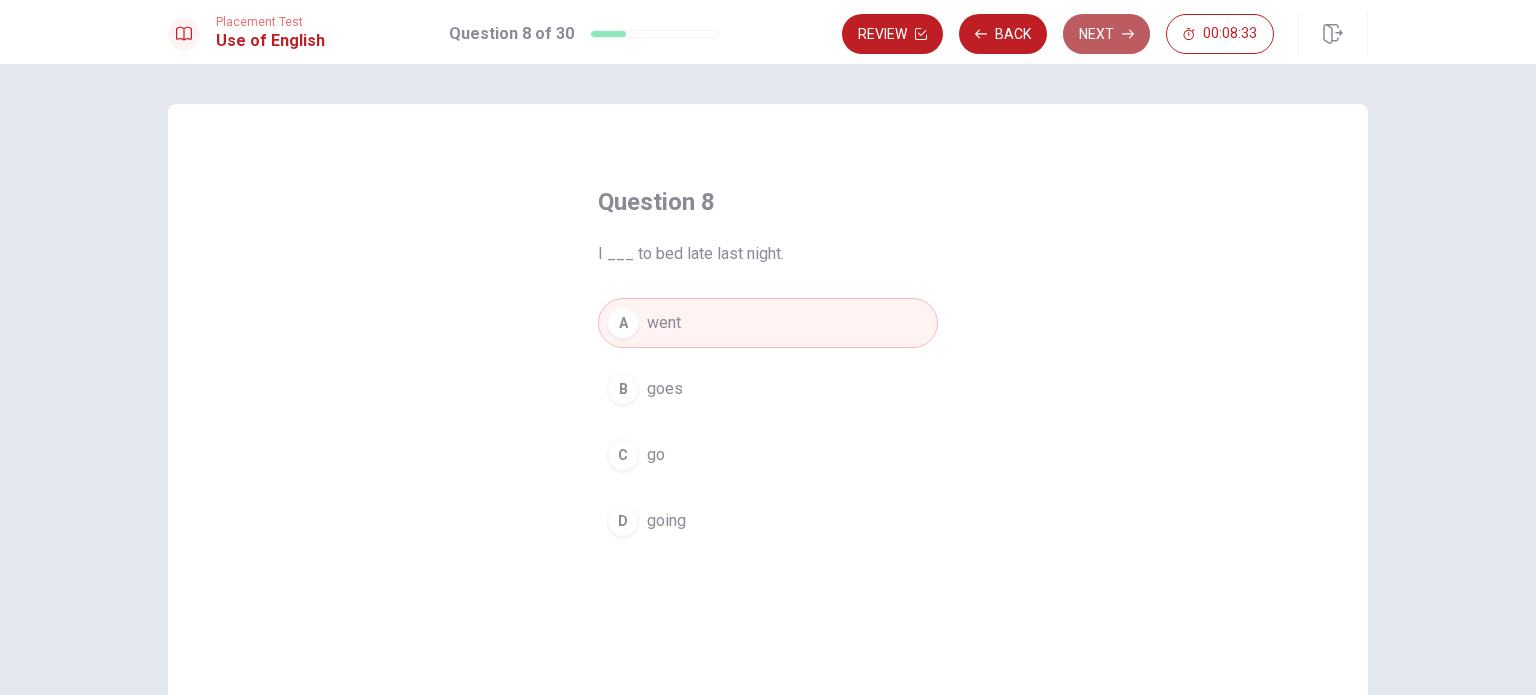 click on "Next" at bounding box center [1106, 34] 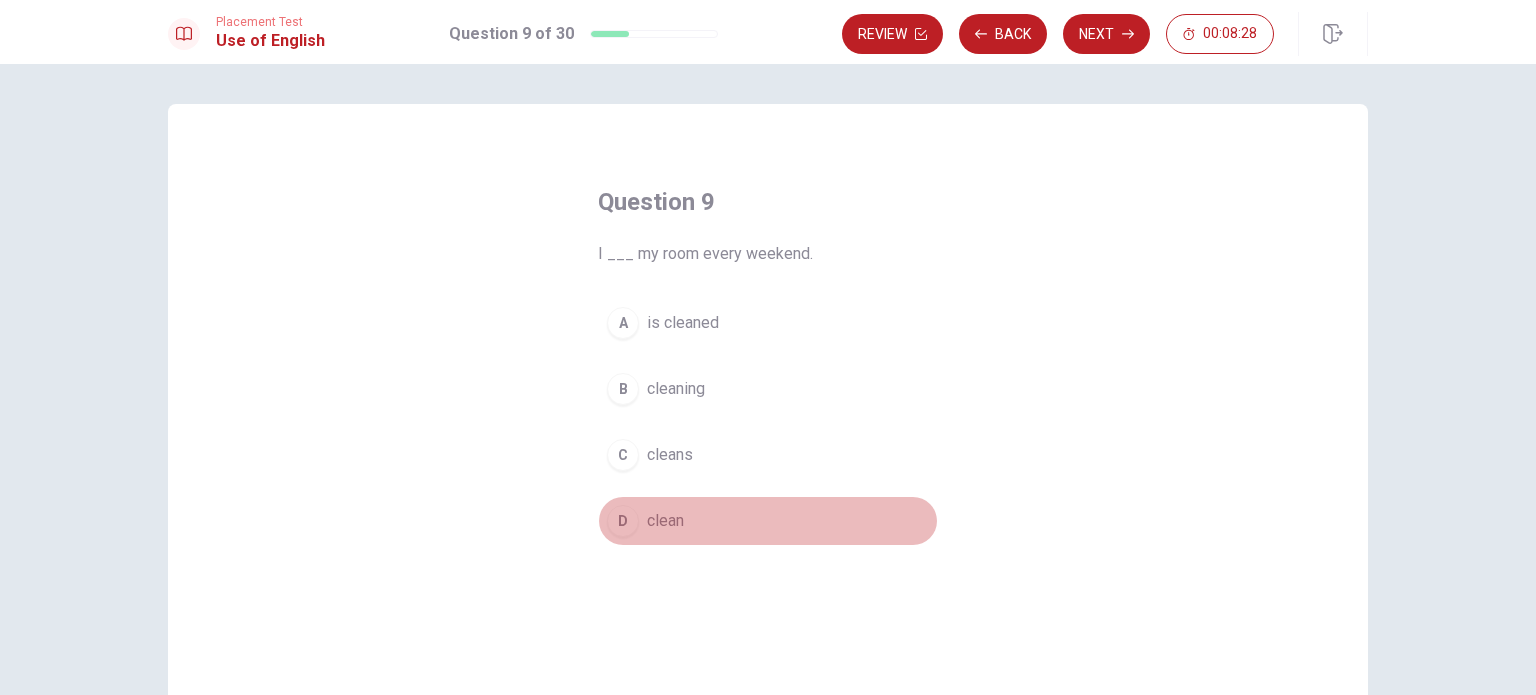 click on "clean" at bounding box center [665, 521] 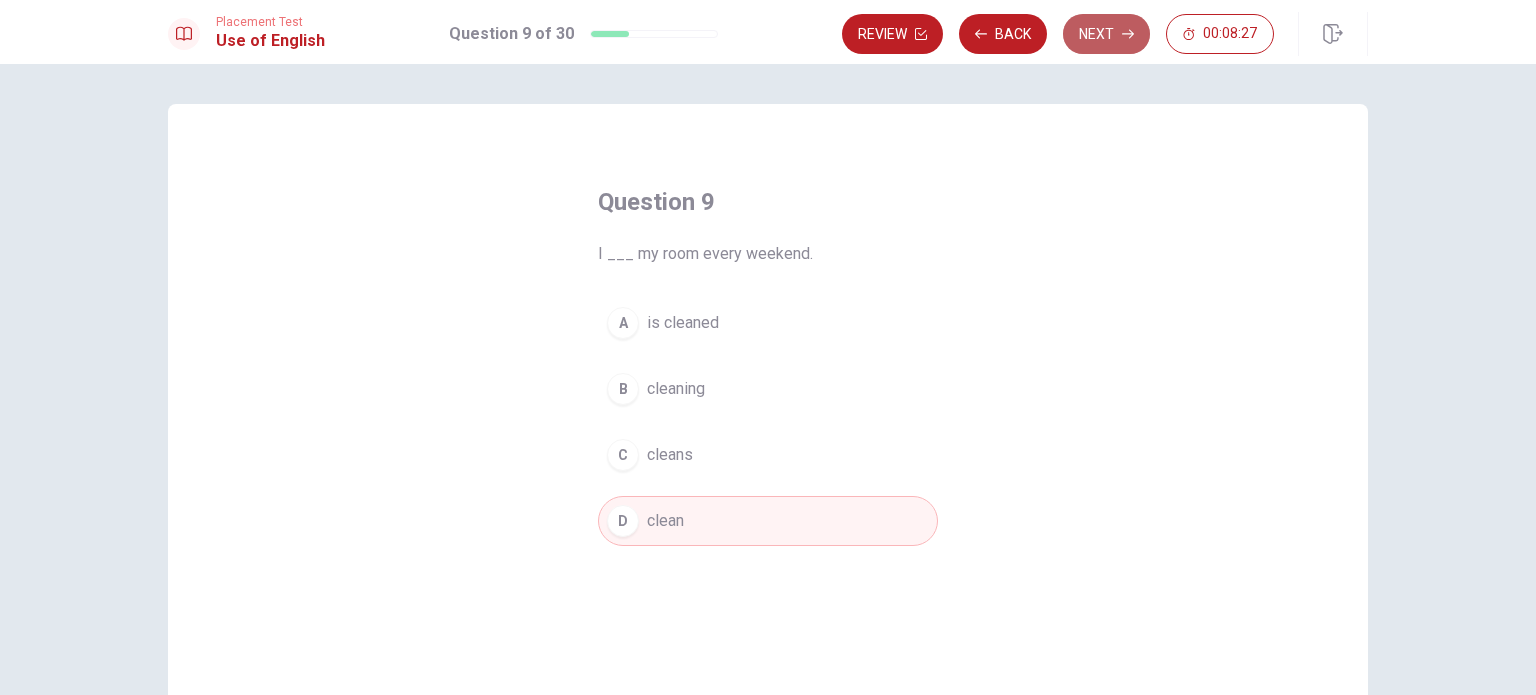 click on "Next" at bounding box center (1106, 34) 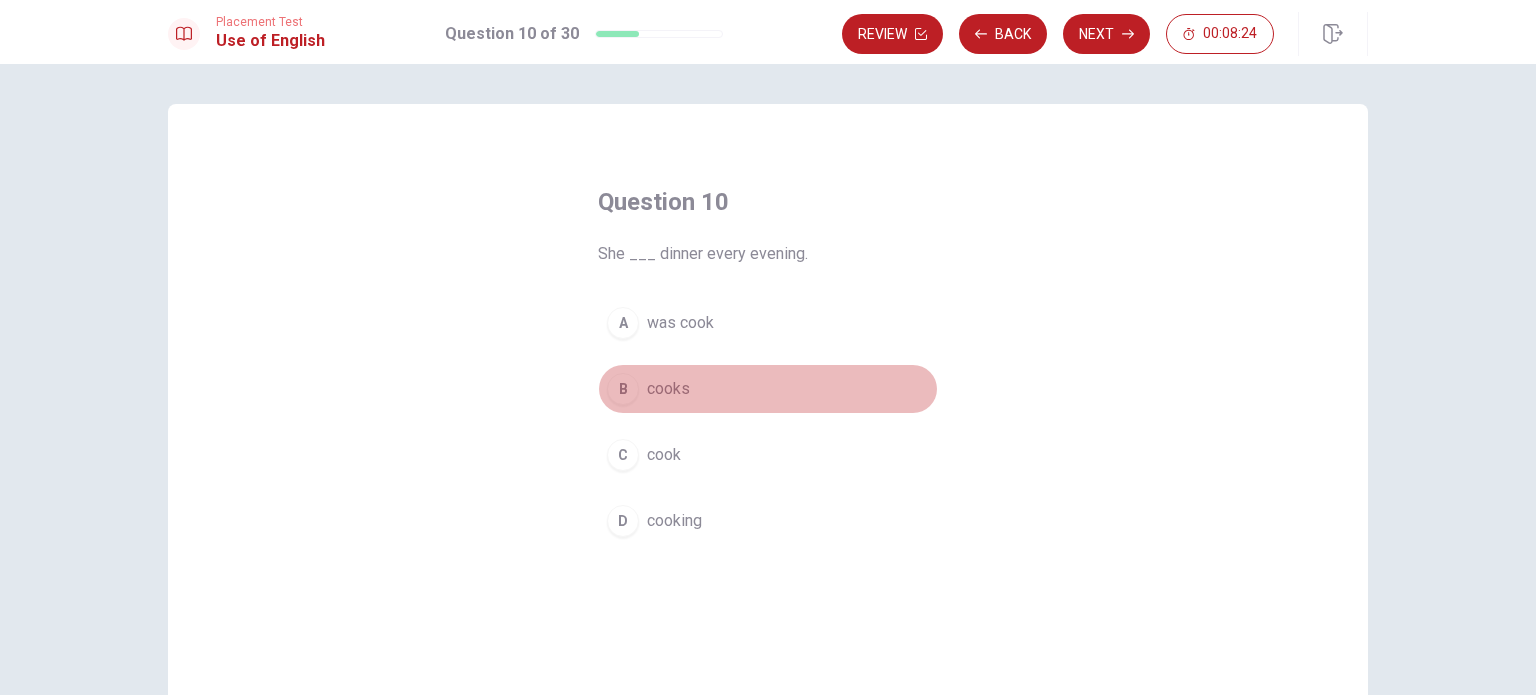 click on "cooks" at bounding box center [668, 389] 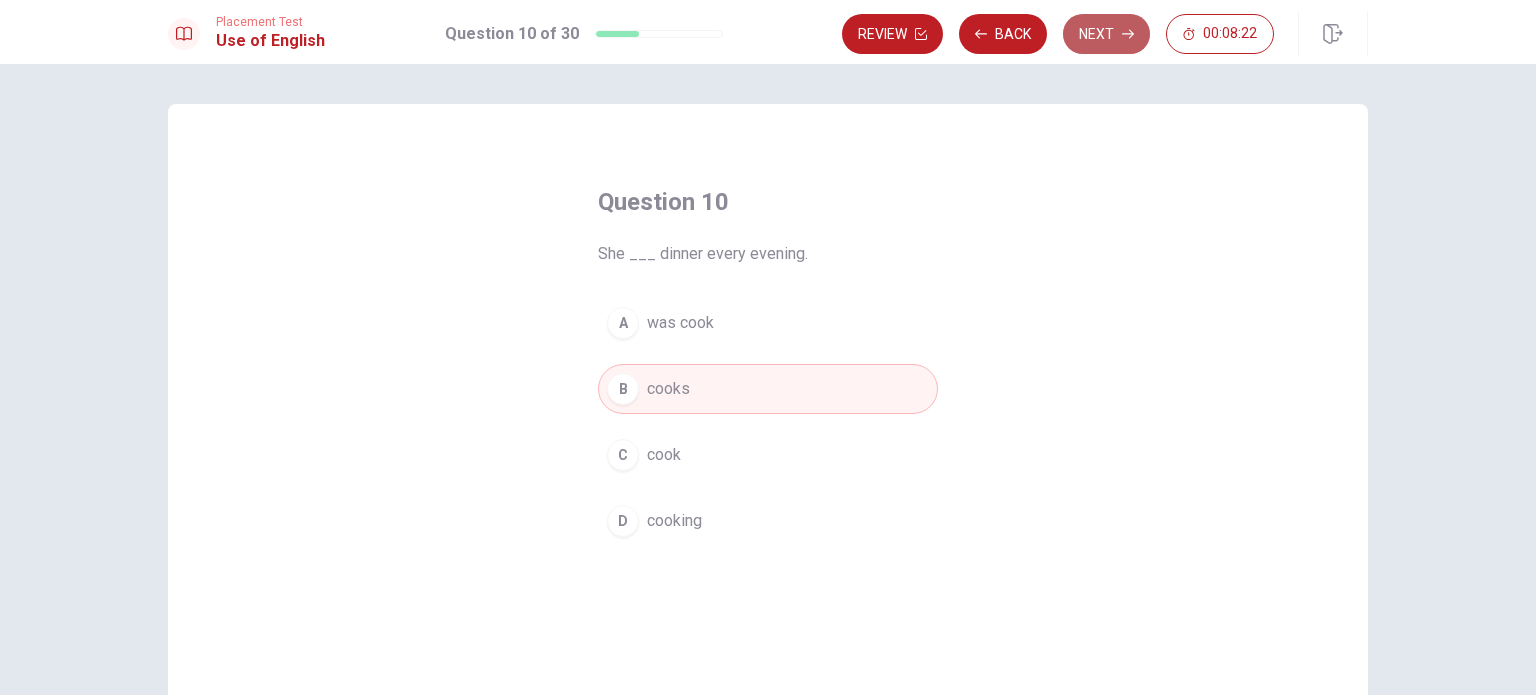 click on "Next" at bounding box center [1106, 34] 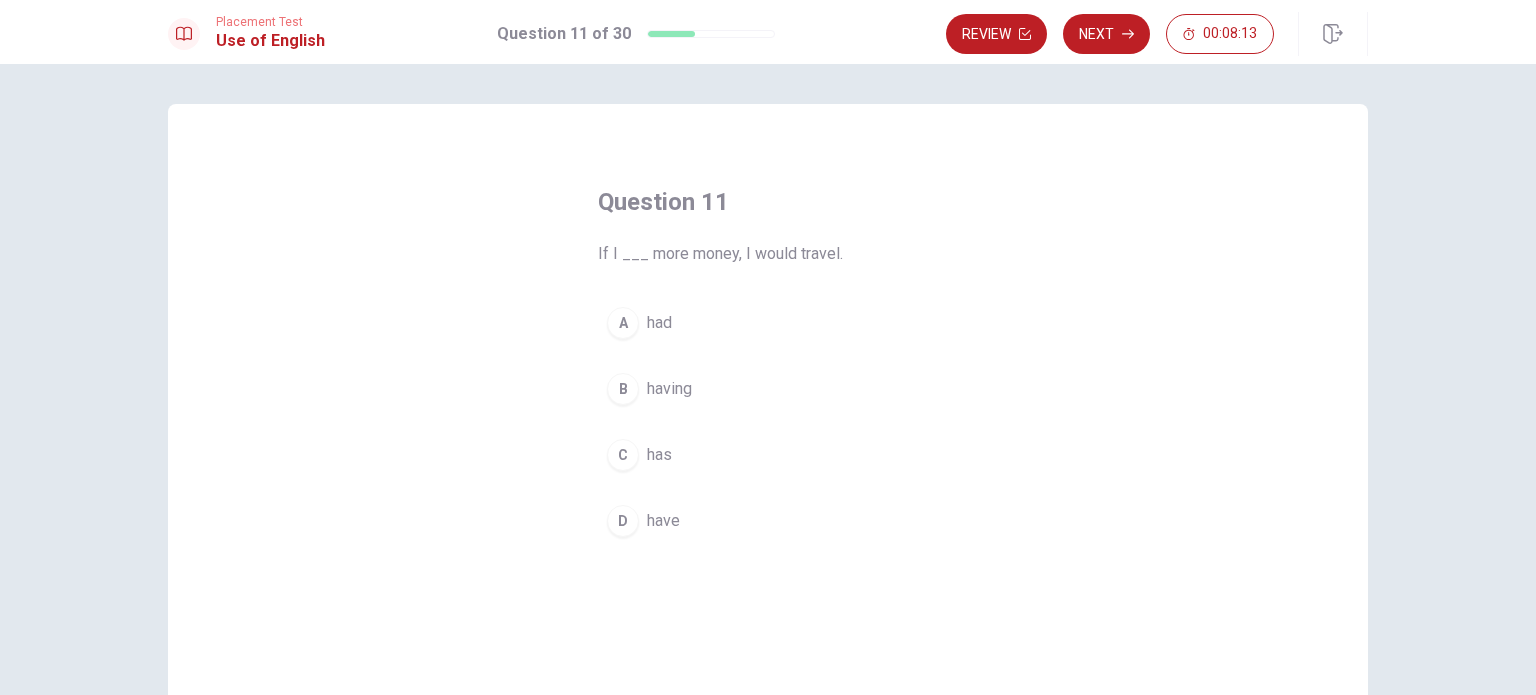 click on "had" at bounding box center [659, 323] 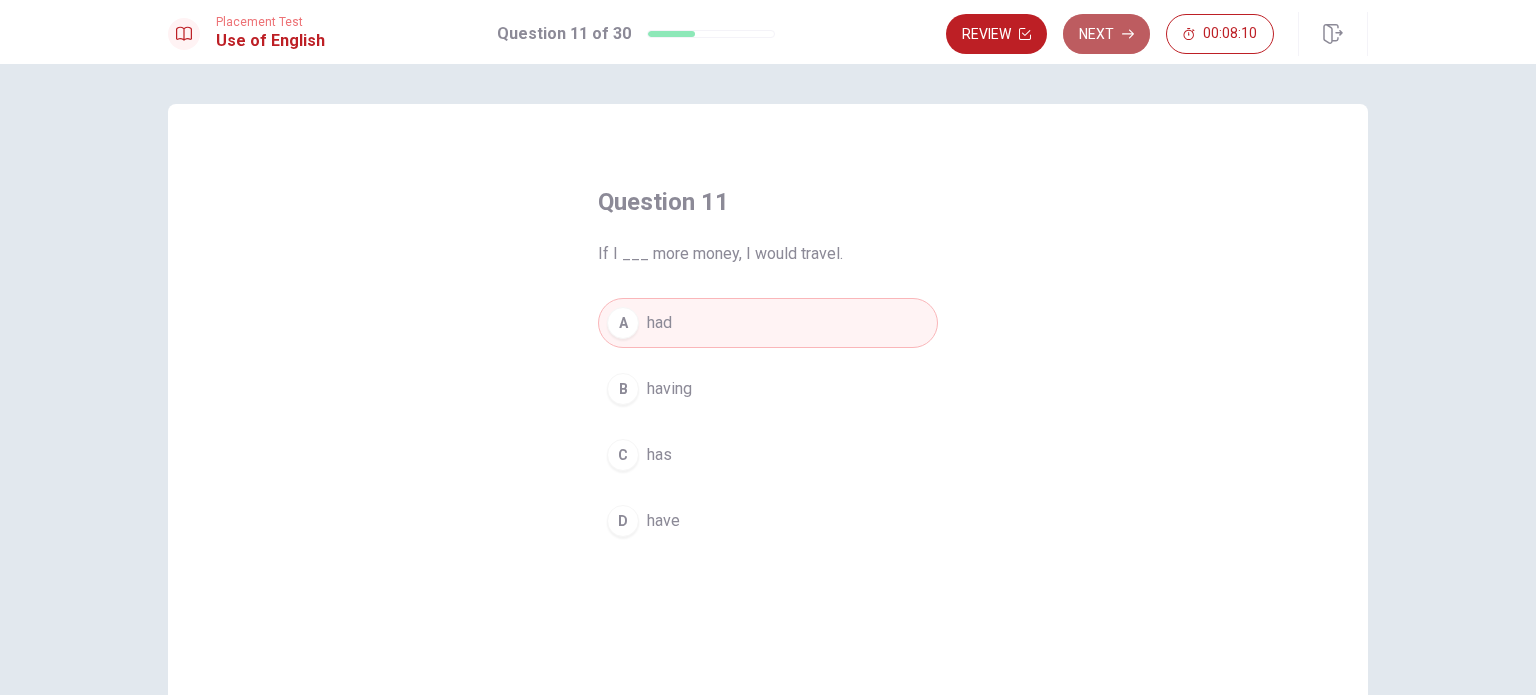 click 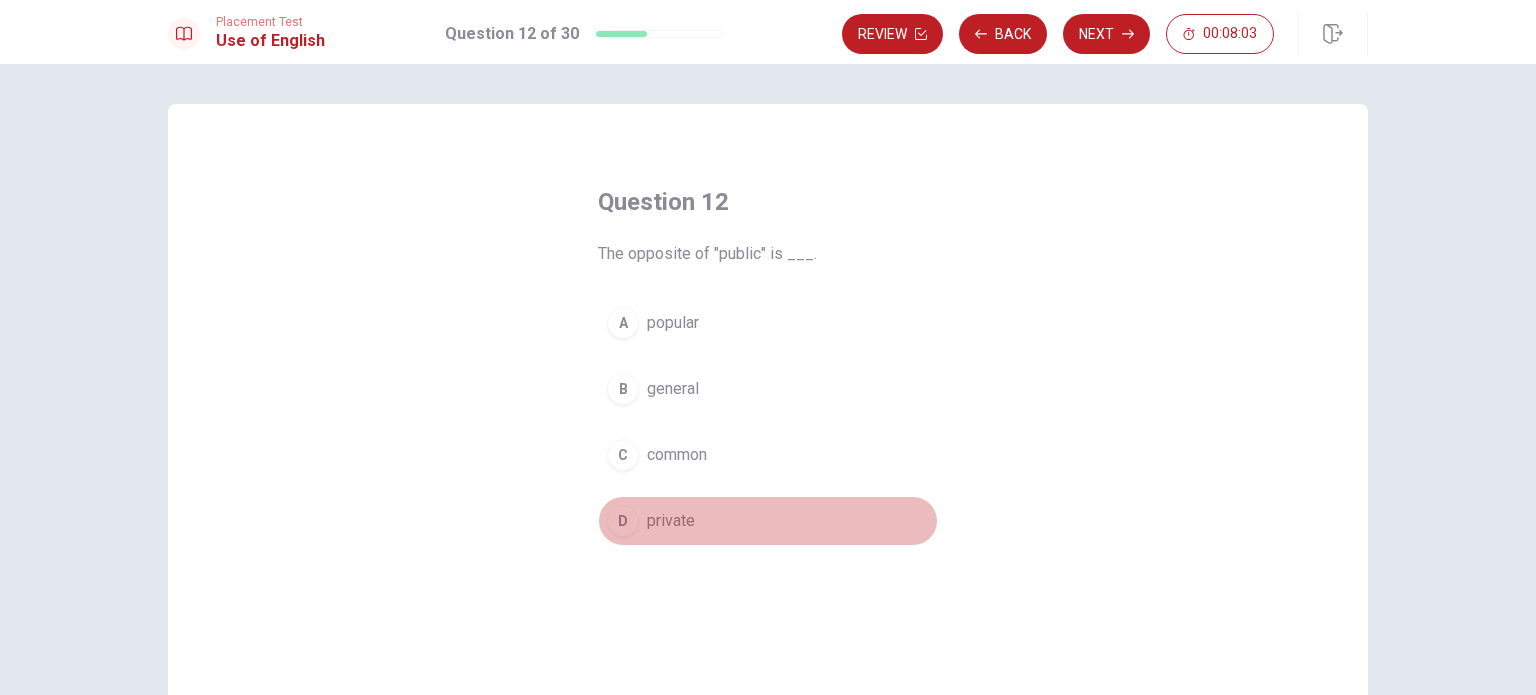 click on "private" at bounding box center [671, 521] 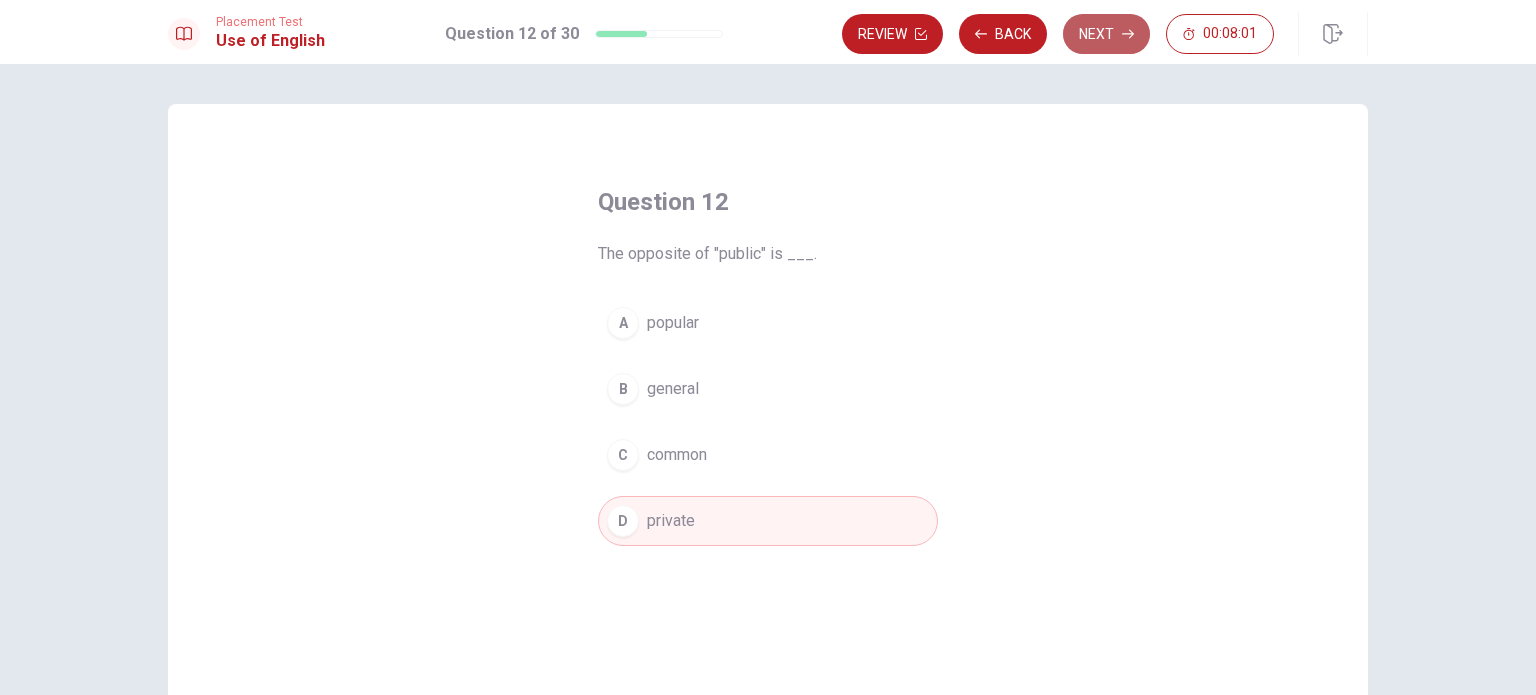 click on "Next" at bounding box center (1106, 34) 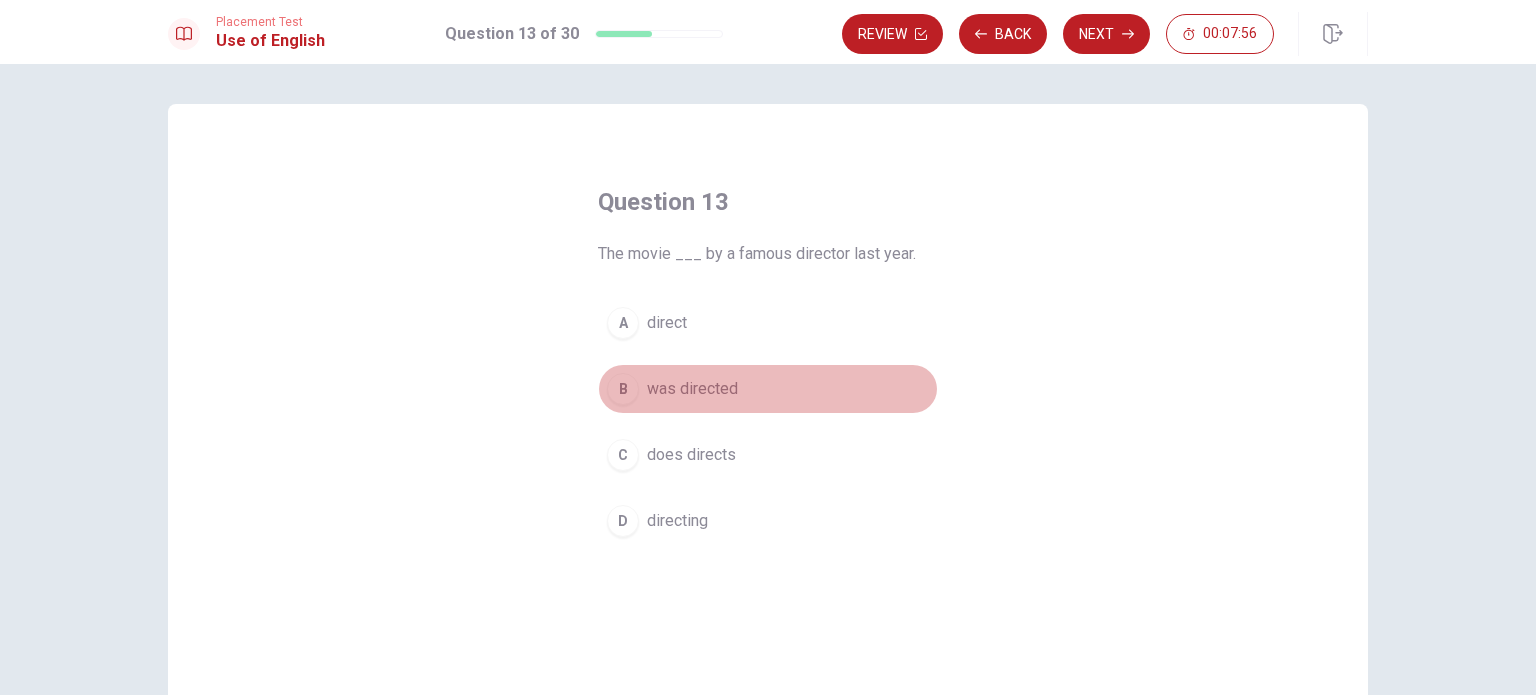 click on "was directed" at bounding box center [692, 389] 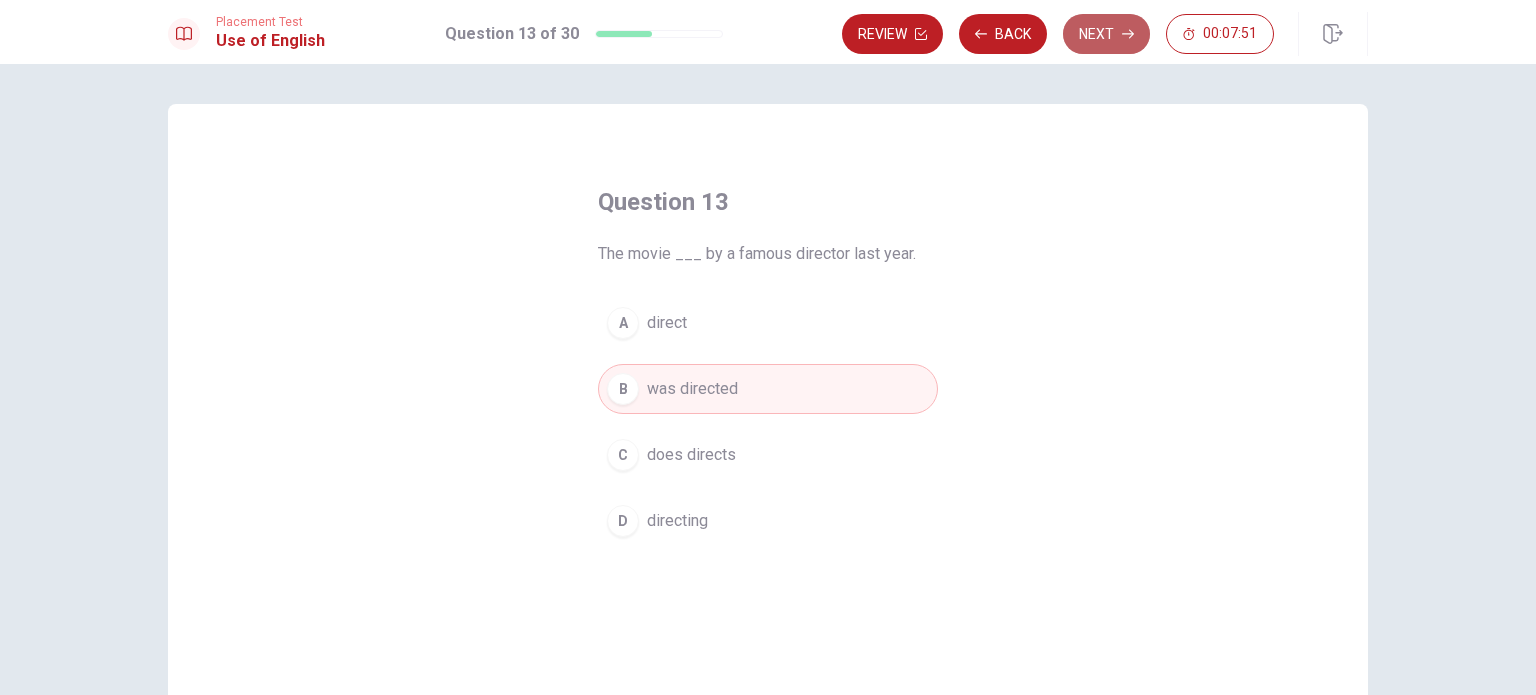 click on "Next" at bounding box center (1106, 34) 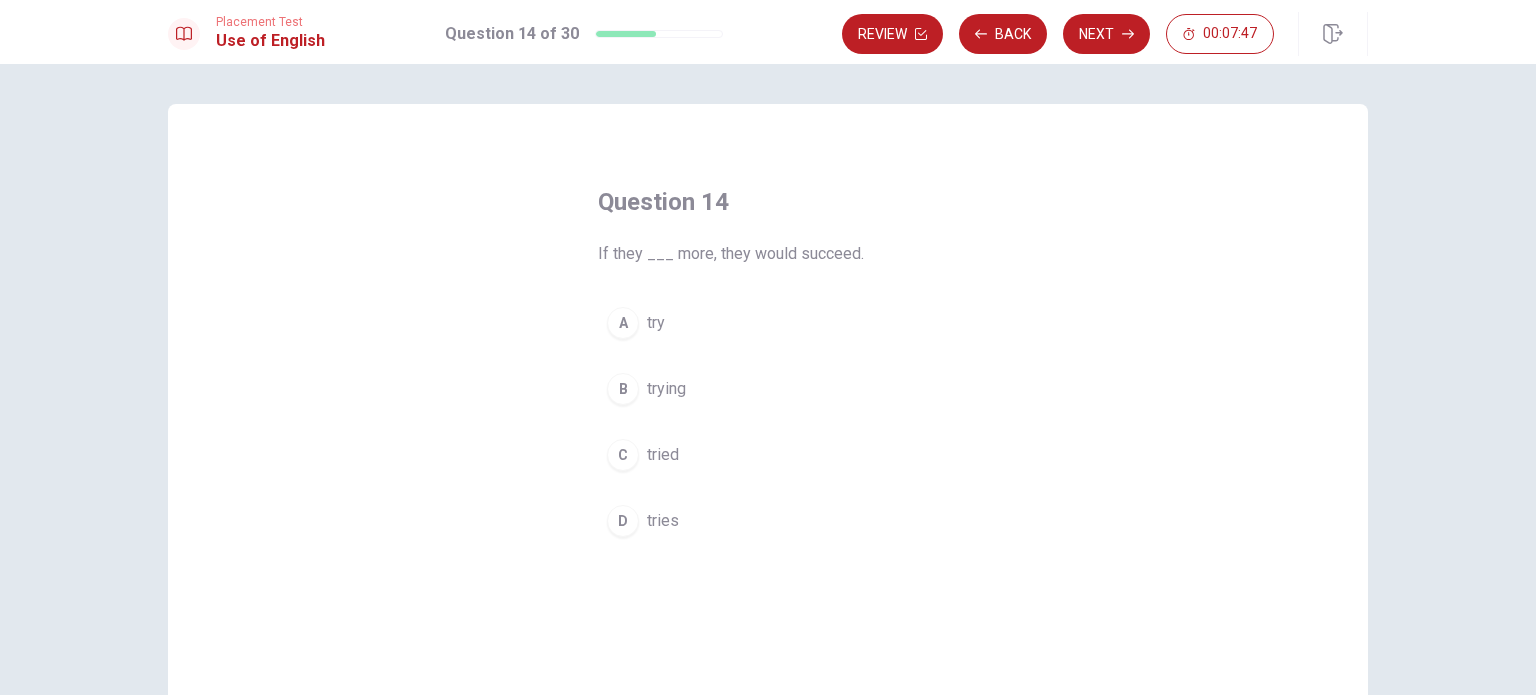 click on "tried" at bounding box center [663, 455] 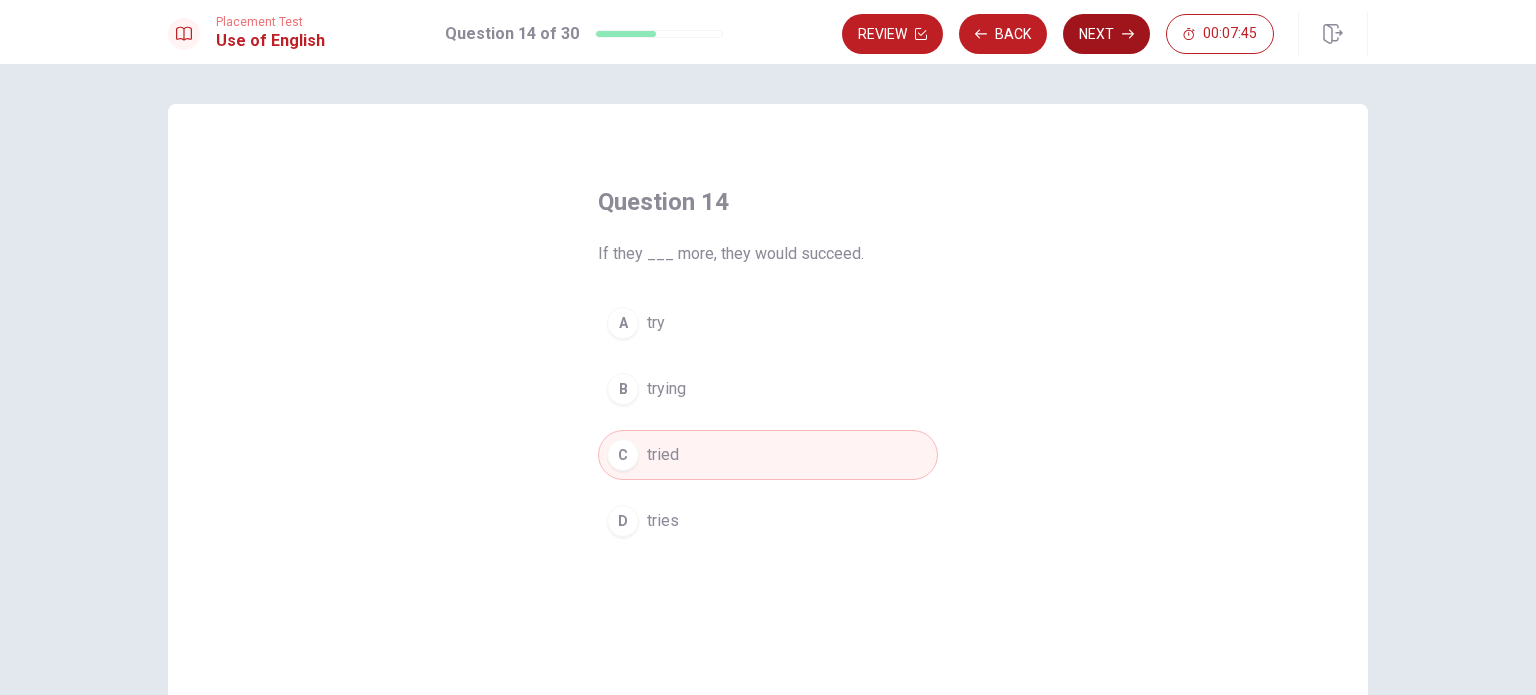 click on "Next" at bounding box center (1106, 34) 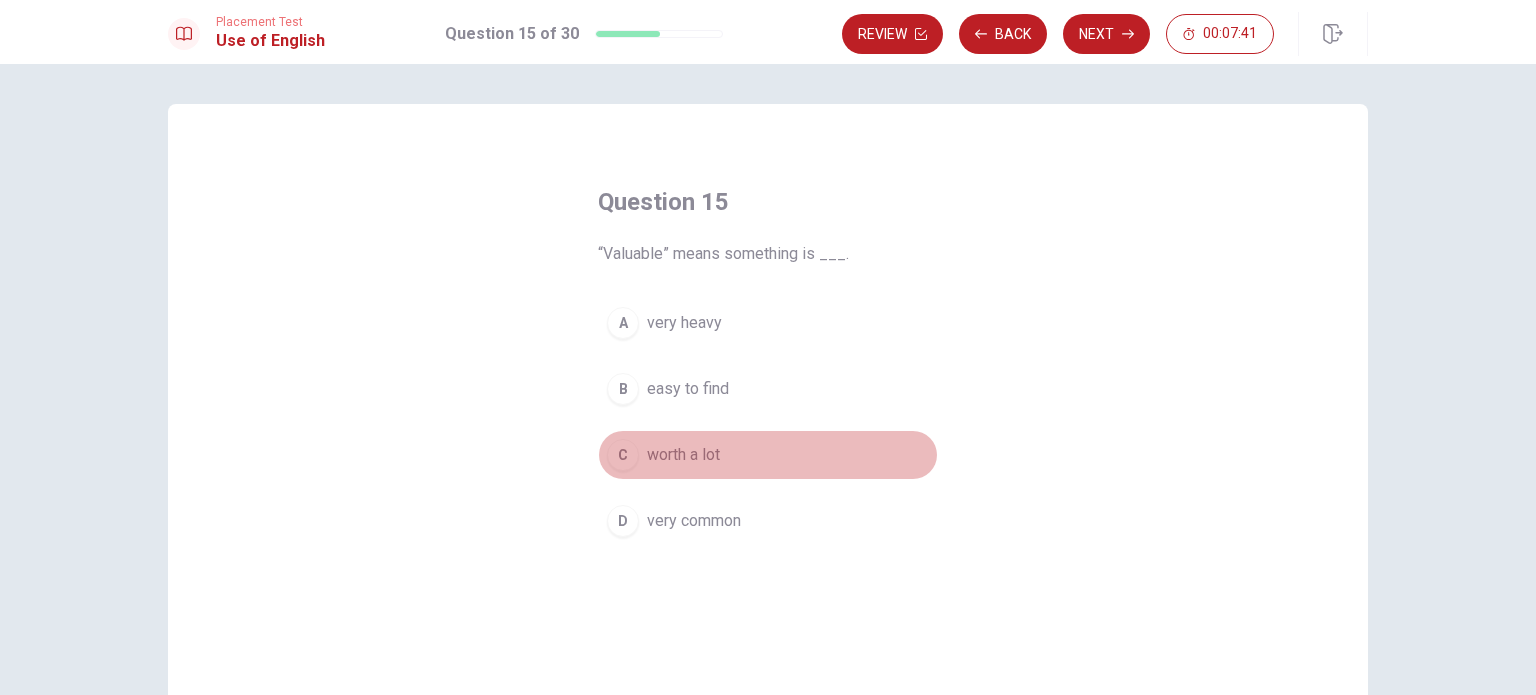 click on "worth a lot" at bounding box center (683, 455) 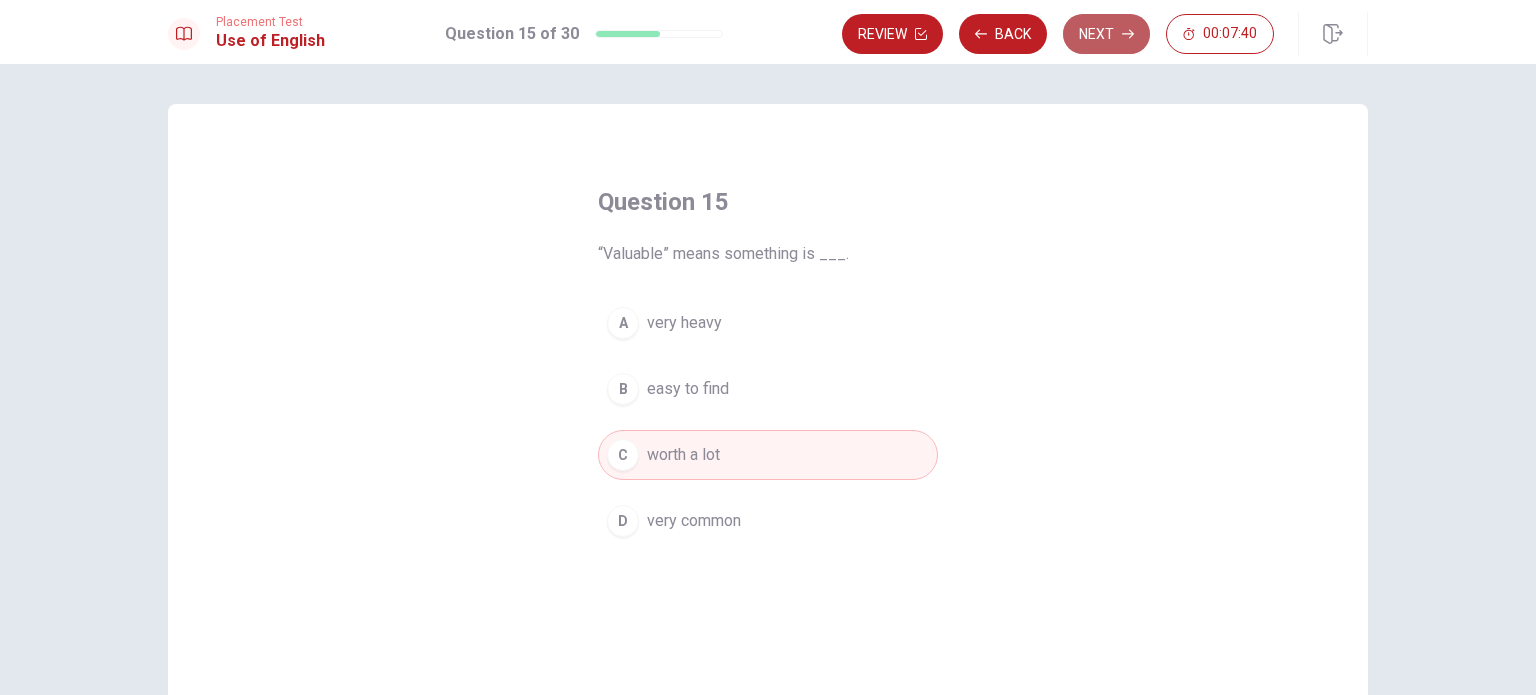 click on "Next" at bounding box center (1106, 34) 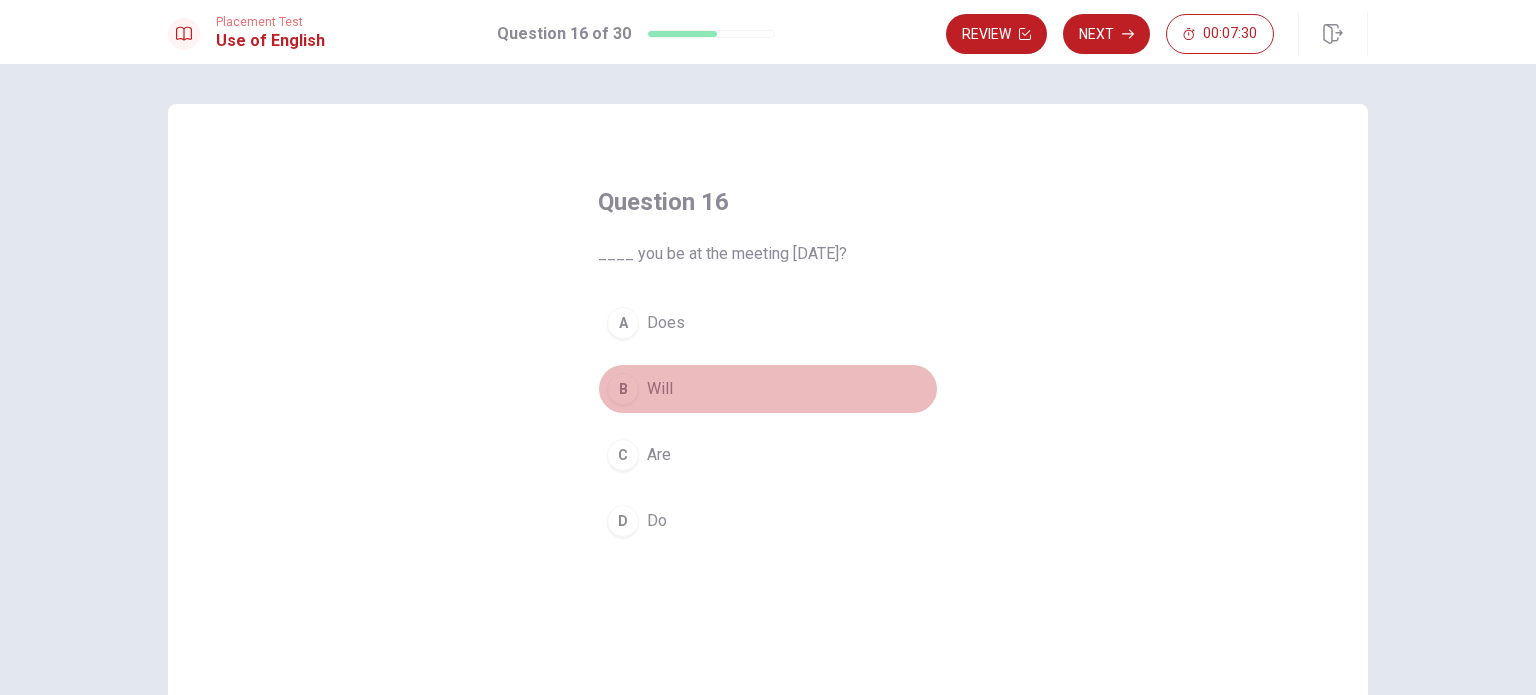 click on "Will" at bounding box center [660, 389] 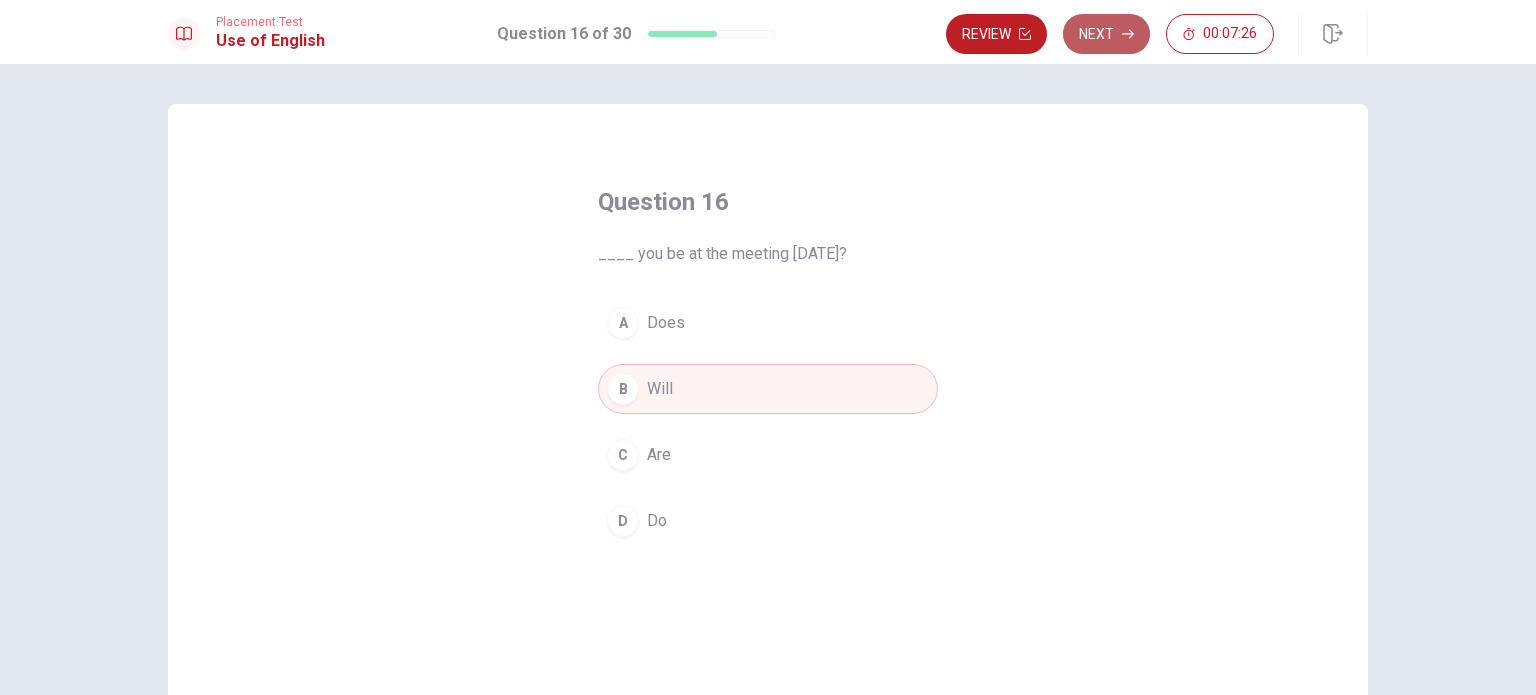 click on "Next" at bounding box center (1106, 34) 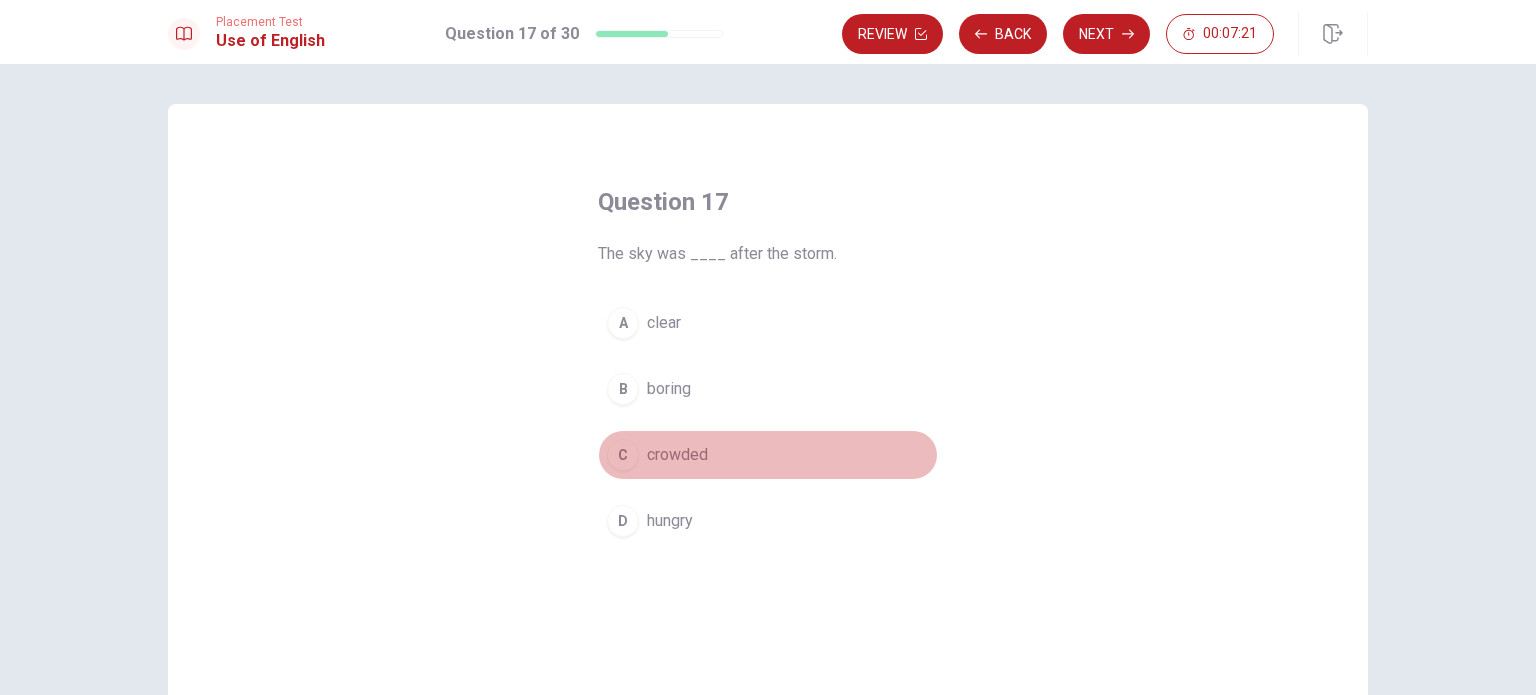 click on "crowded" at bounding box center (677, 455) 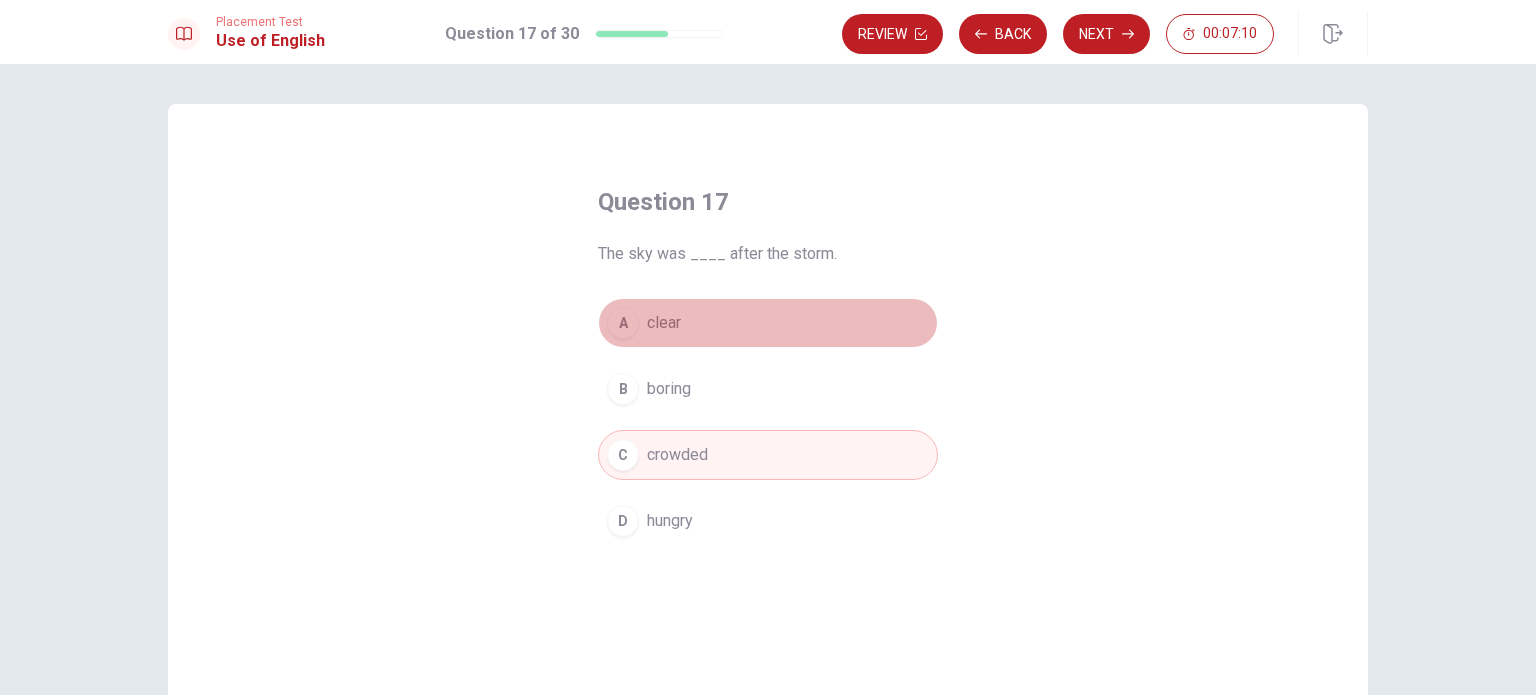 click on "clear" at bounding box center (664, 323) 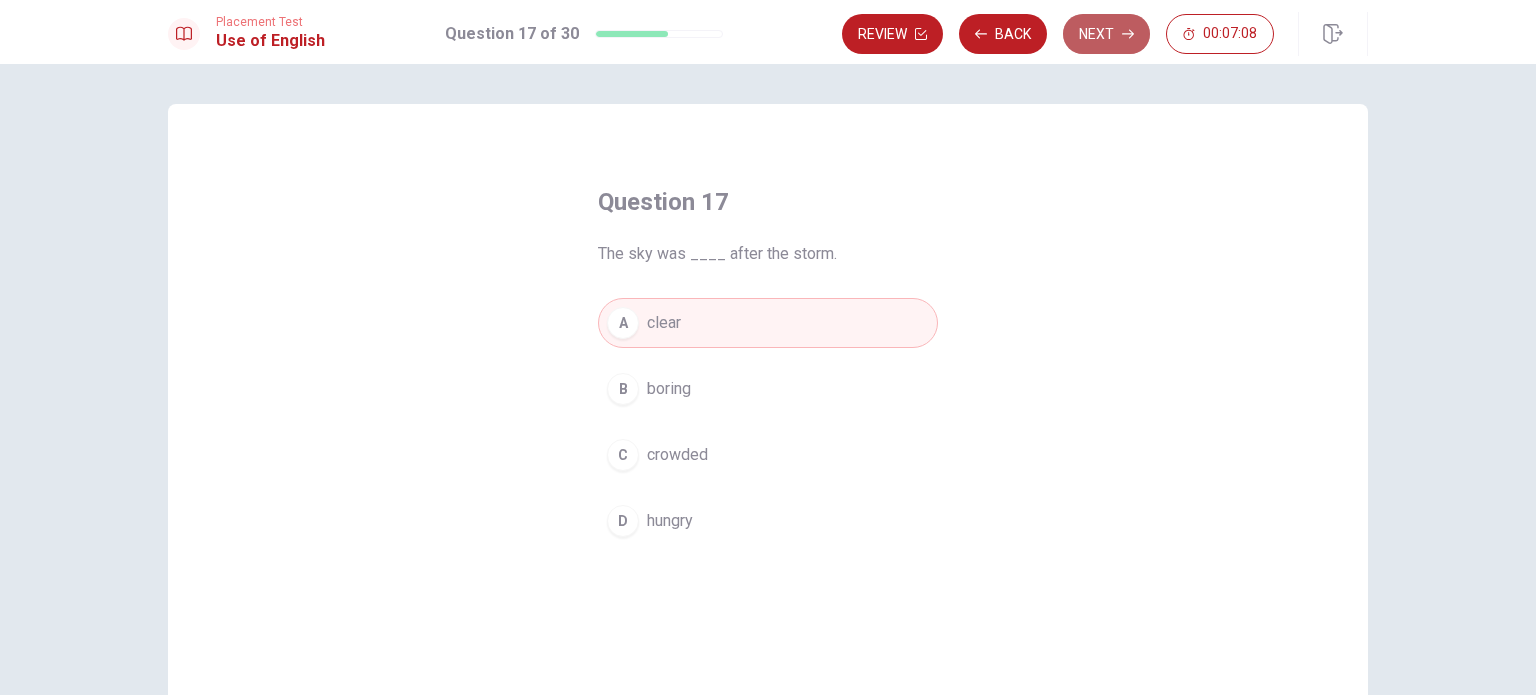 click on "Next" at bounding box center [1106, 34] 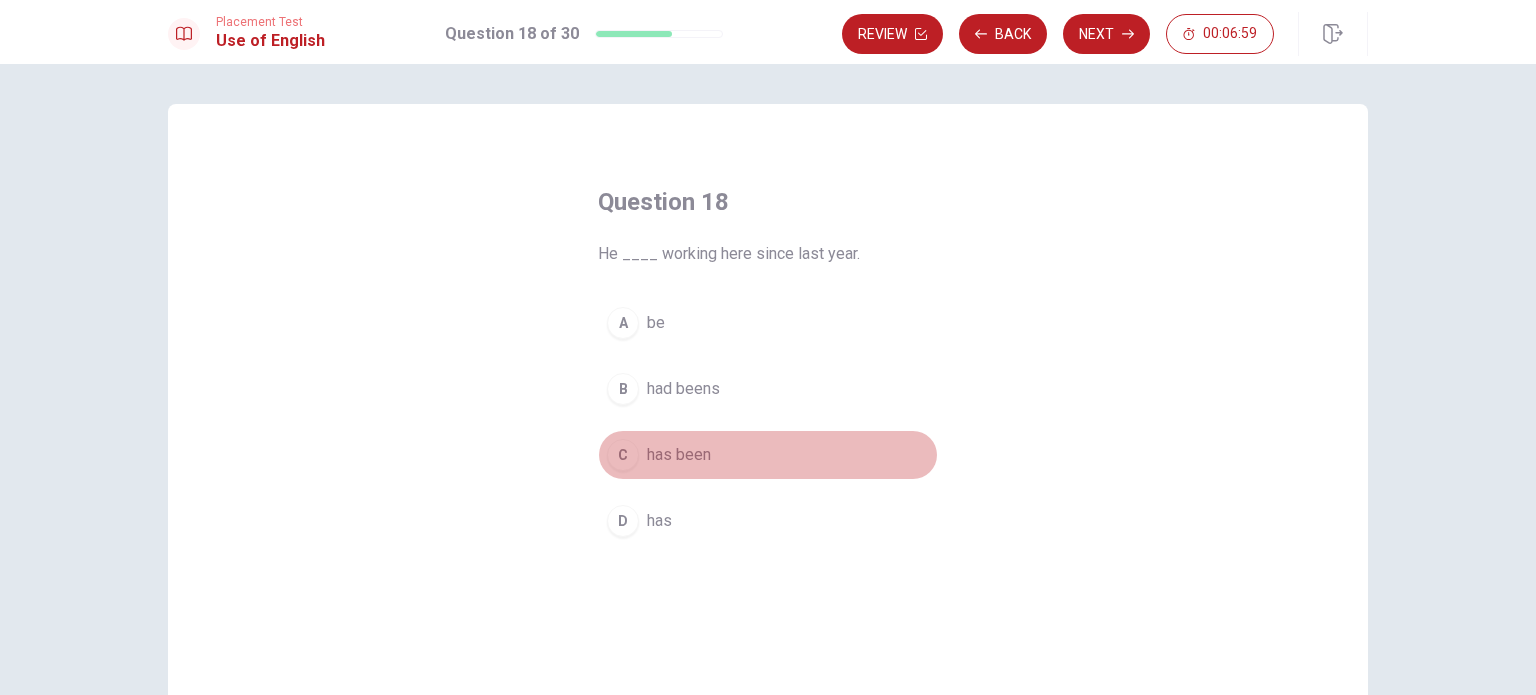 click on "has been" at bounding box center (679, 455) 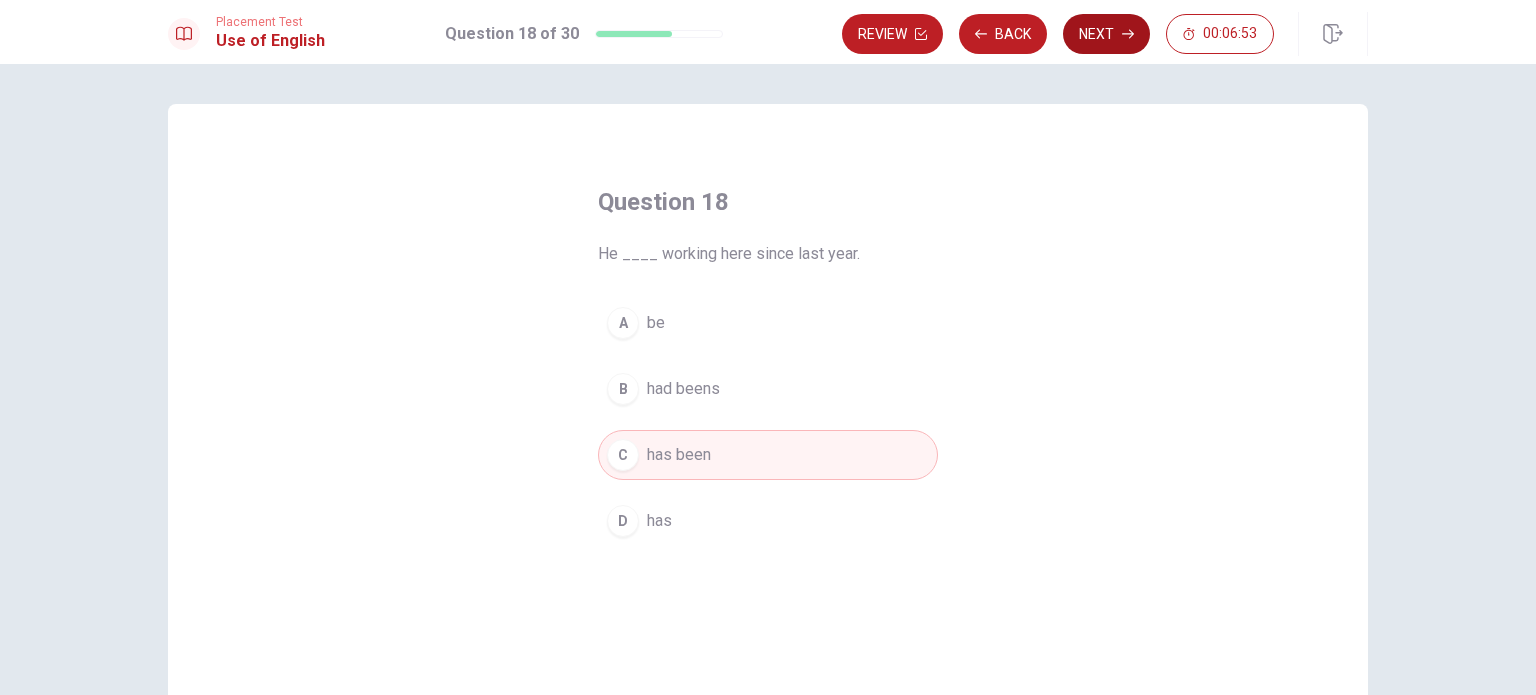 click on "Next" at bounding box center (1106, 34) 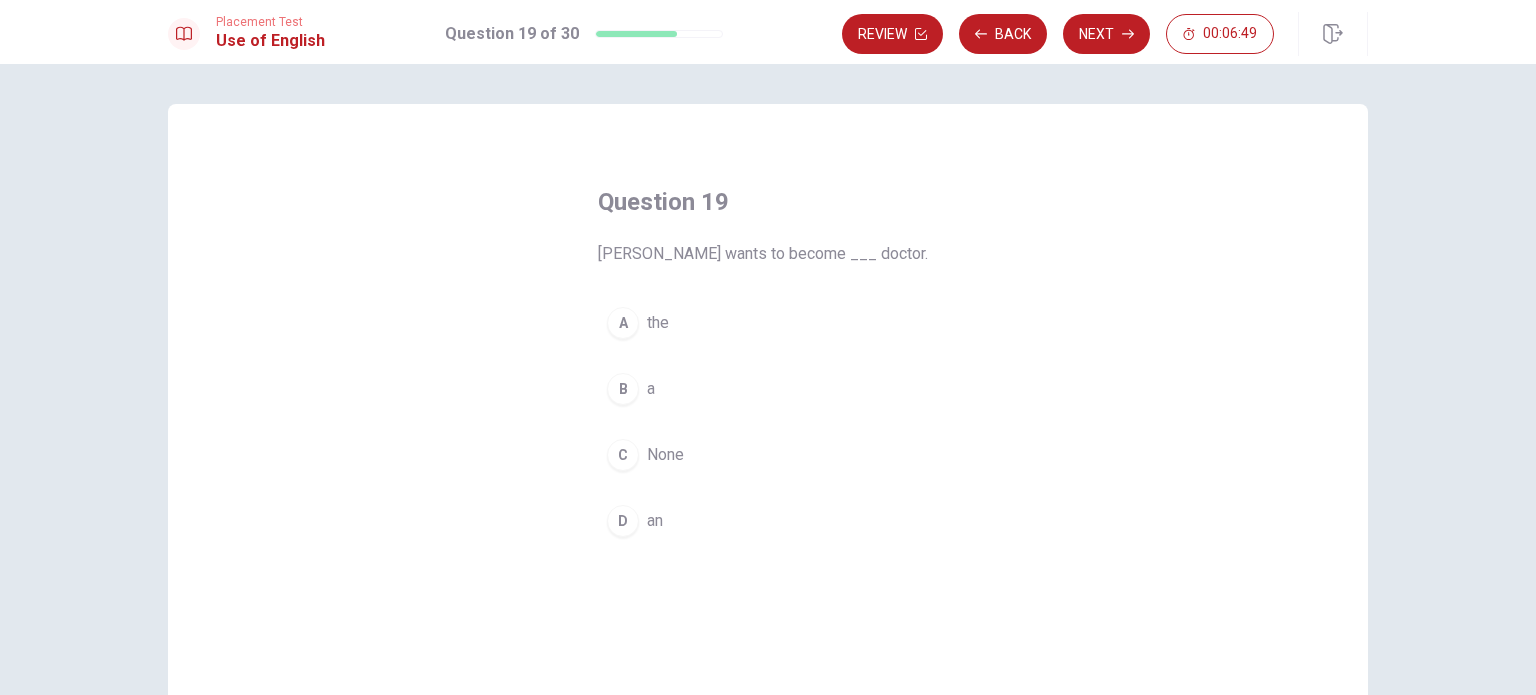 click on "a" at bounding box center [651, 389] 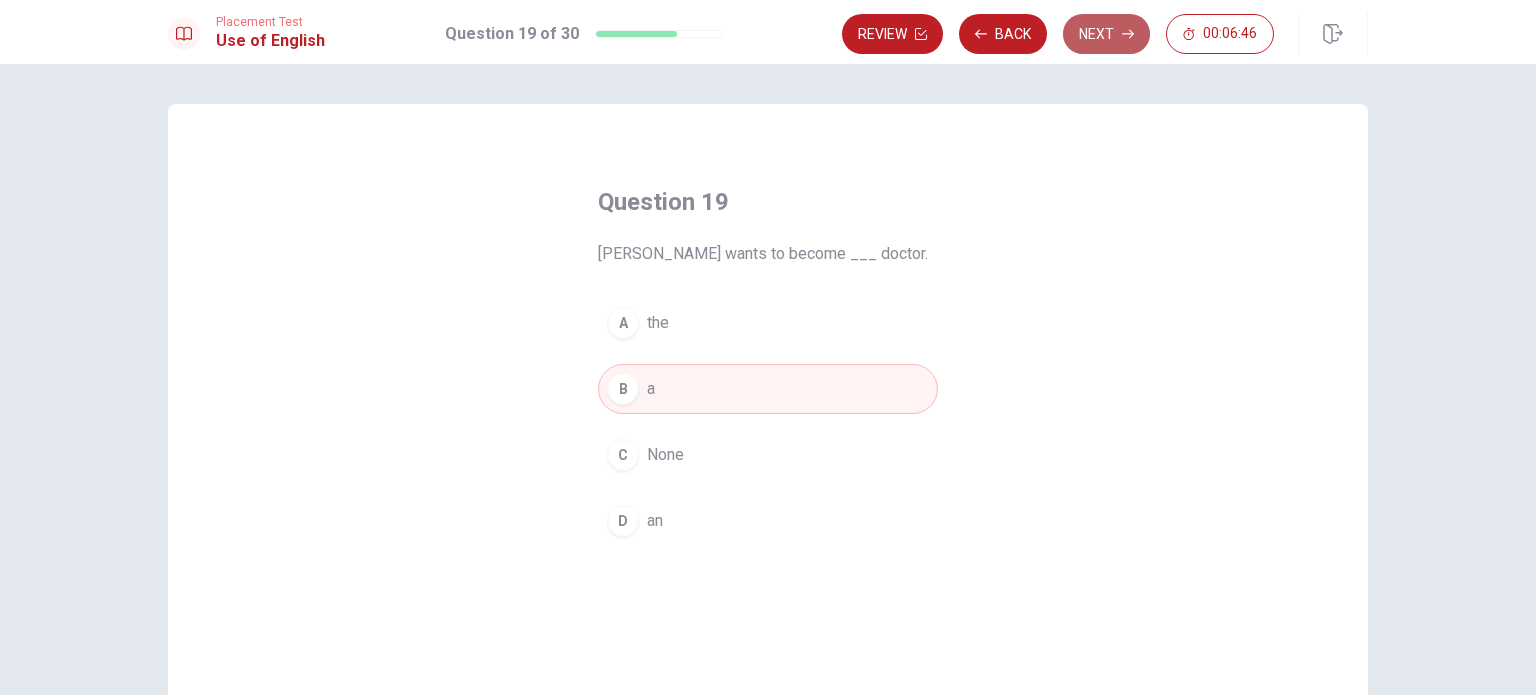 click 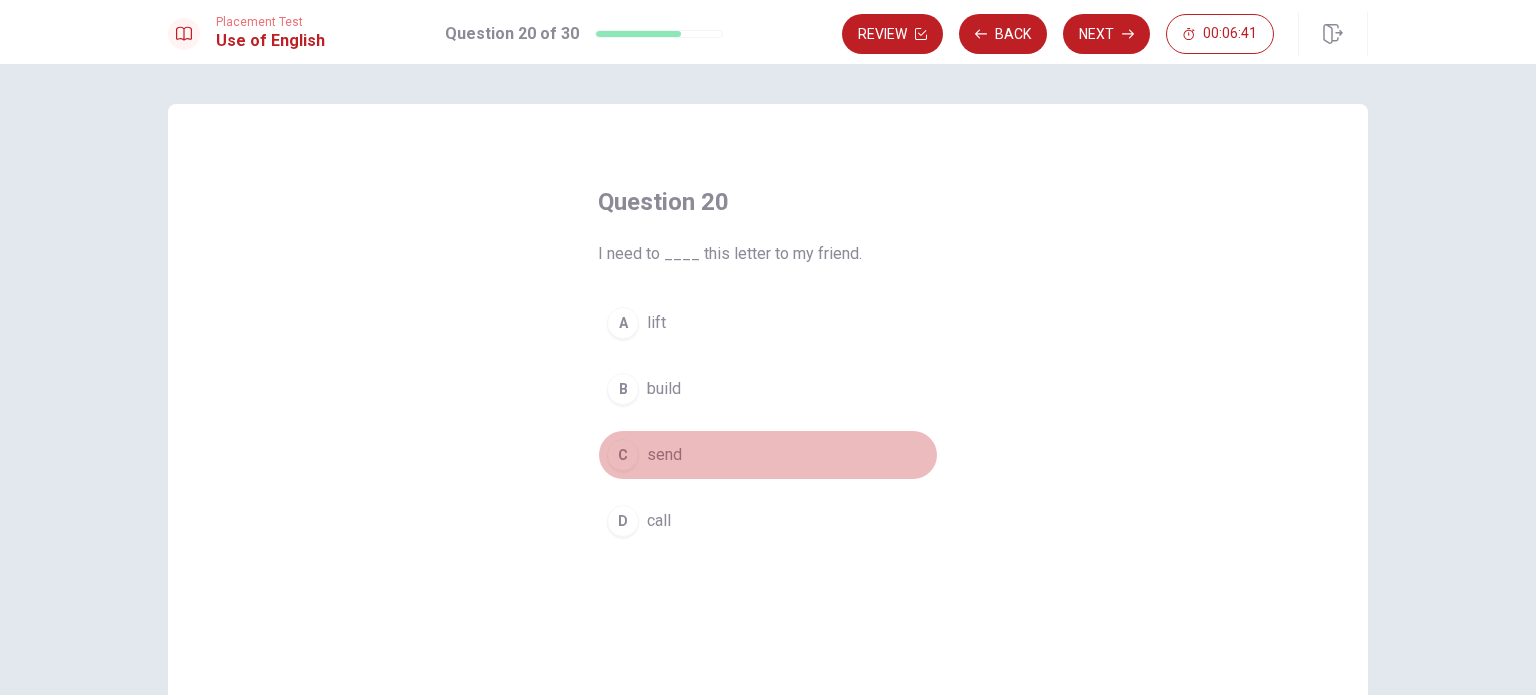 click on "send" at bounding box center [664, 455] 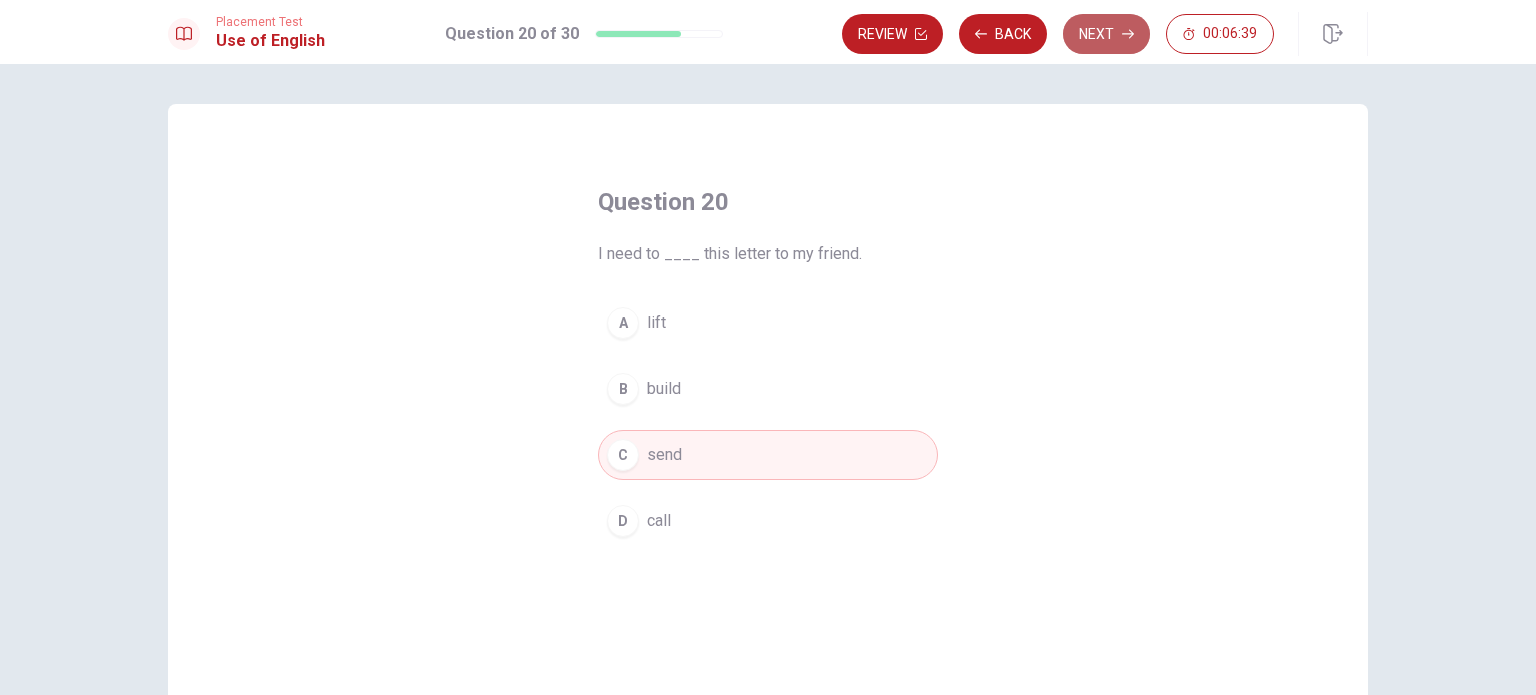 click on "Next" at bounding box center [1106, 34] 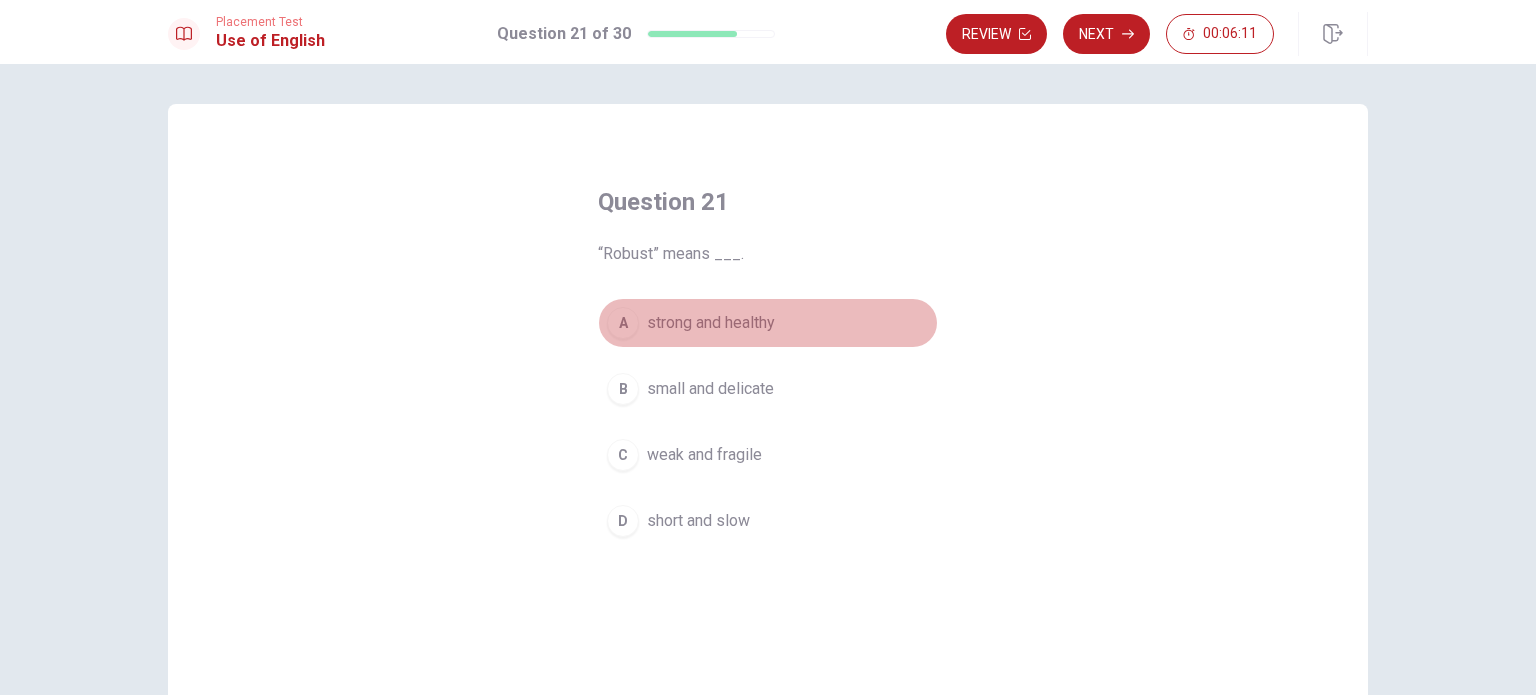 click on "strong and healthy" at bounding box center [711, 323] 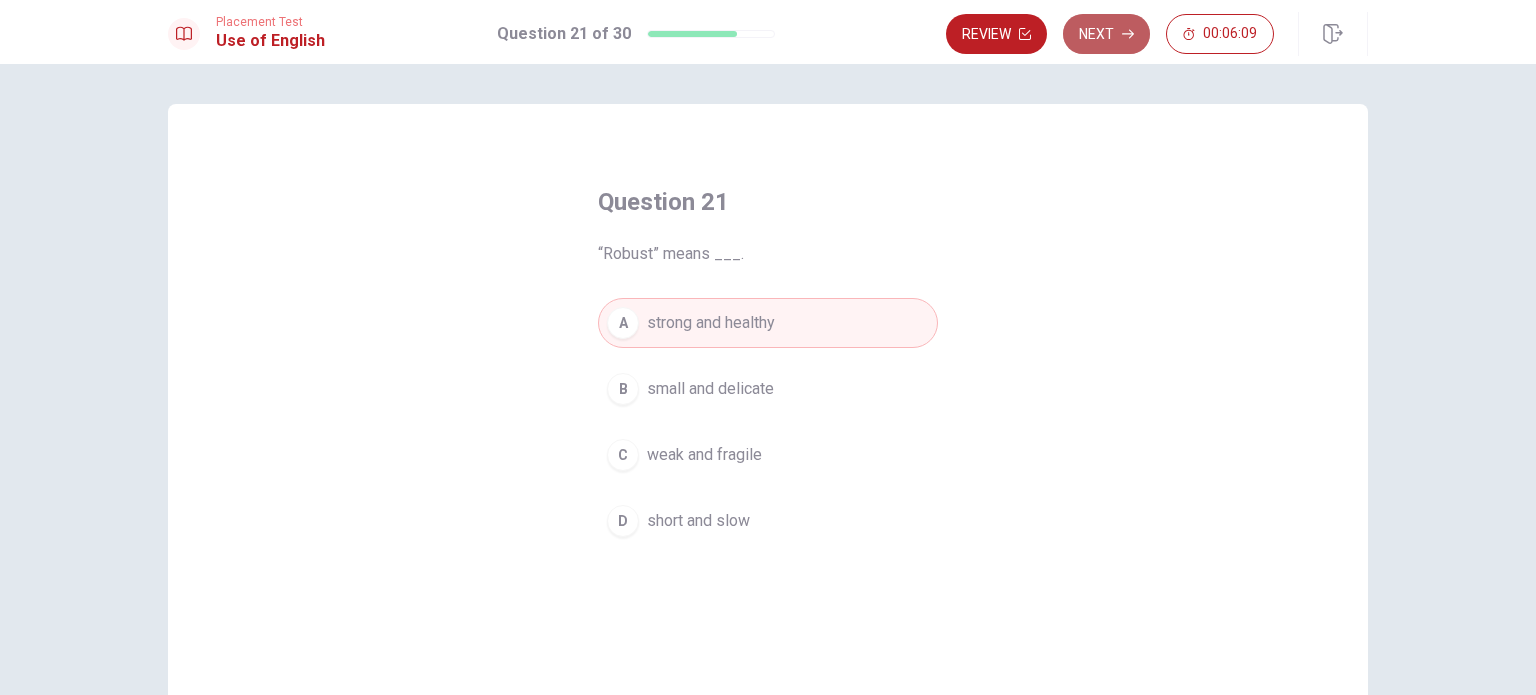 click on "Next" at bounding box center [1106, 34] 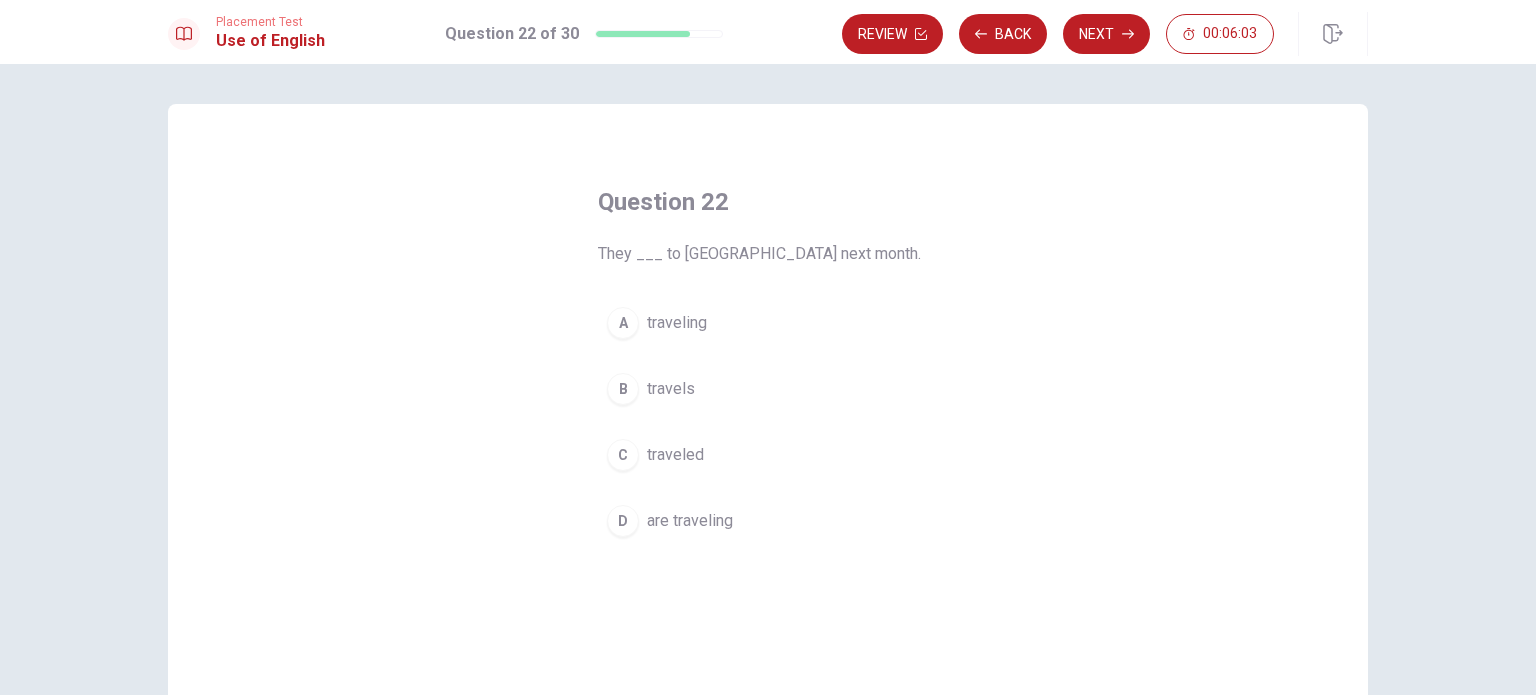 click on "are traveling" at bounding box center [690, 521] 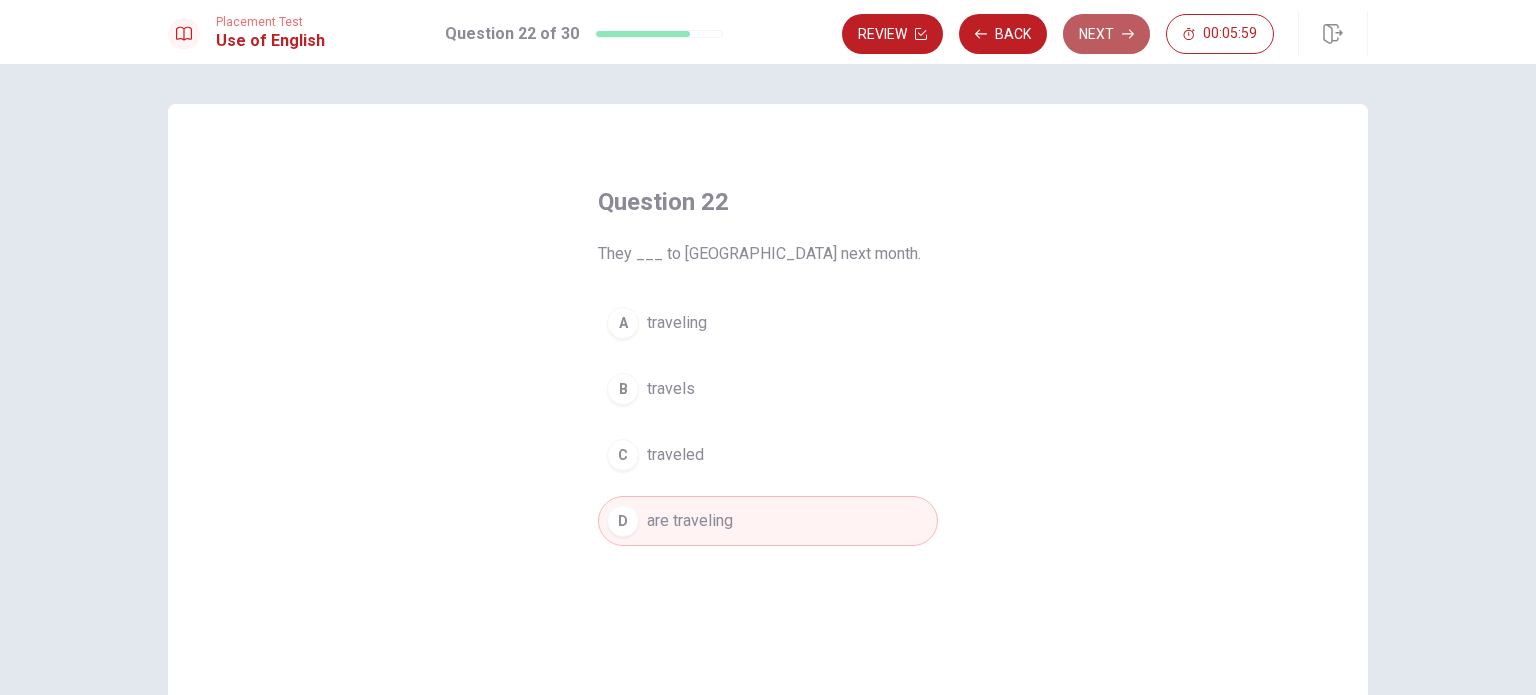 click on "Next" at bounding box center [1106, 34] 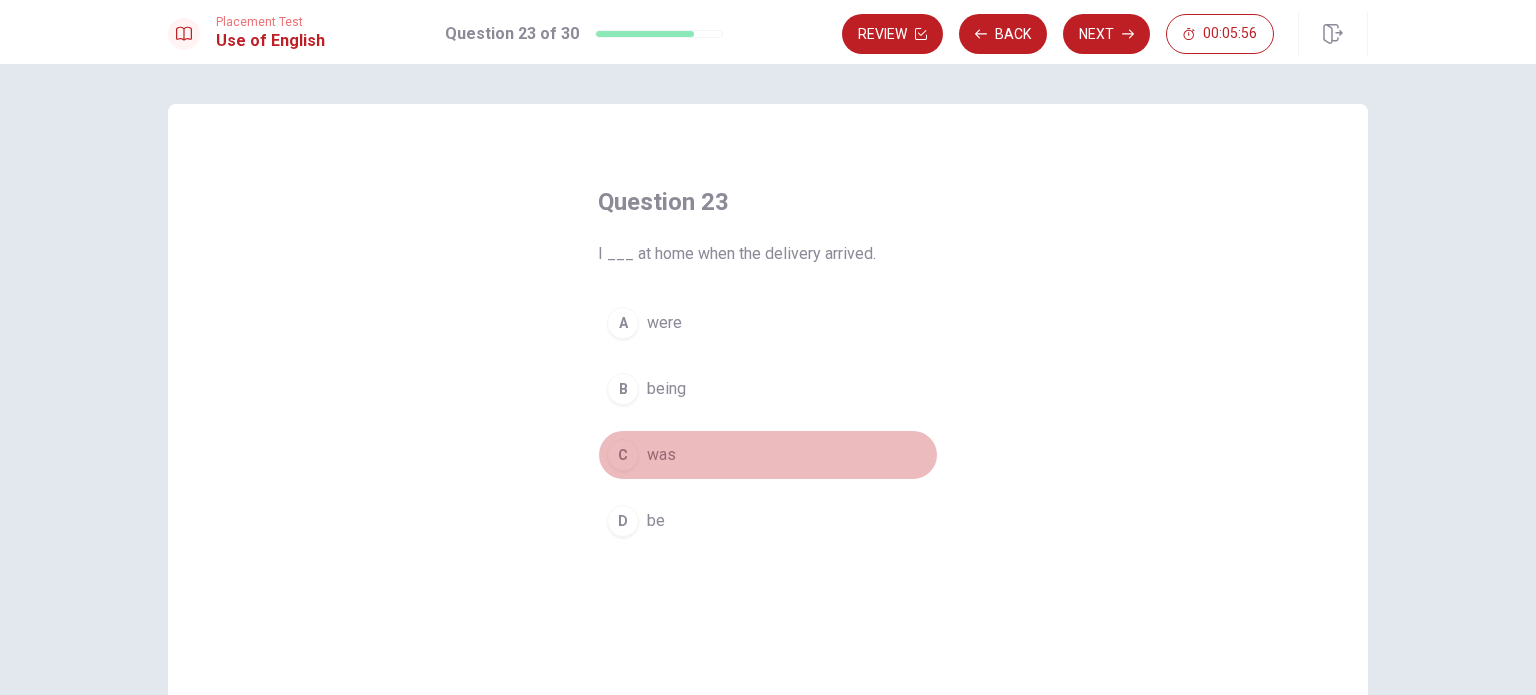 click on "was" at bounding box center [661, 455] 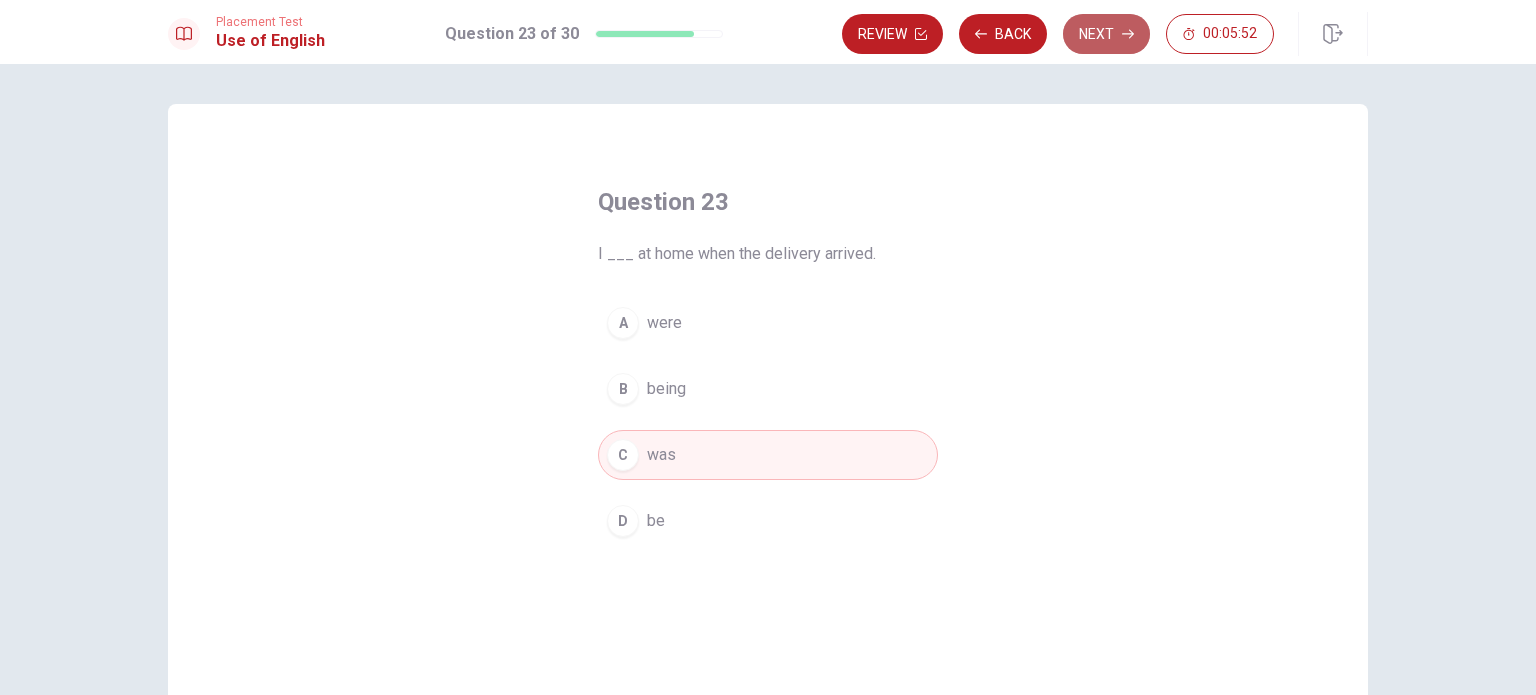 click on "Next" at bounding box center [1106, 34] 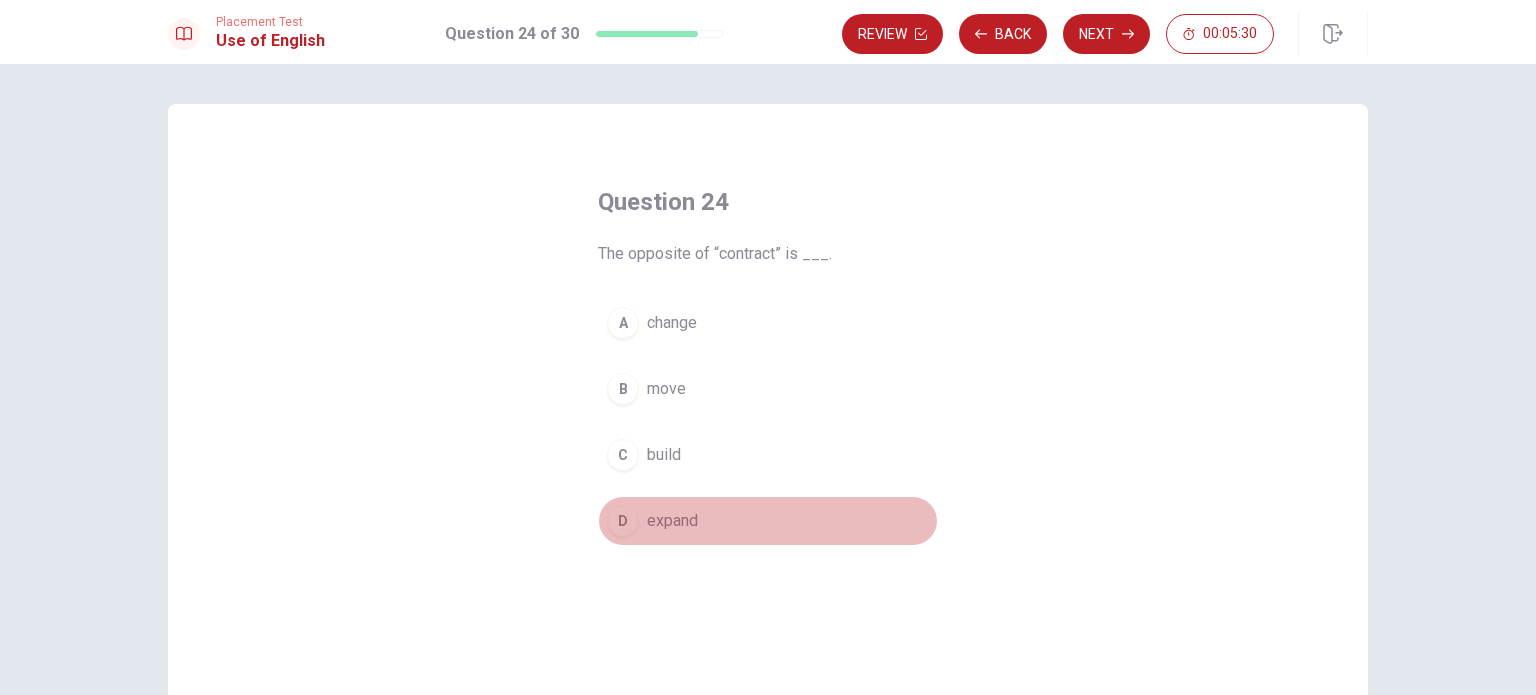 click on "expand" at bounding box center [672, 521] 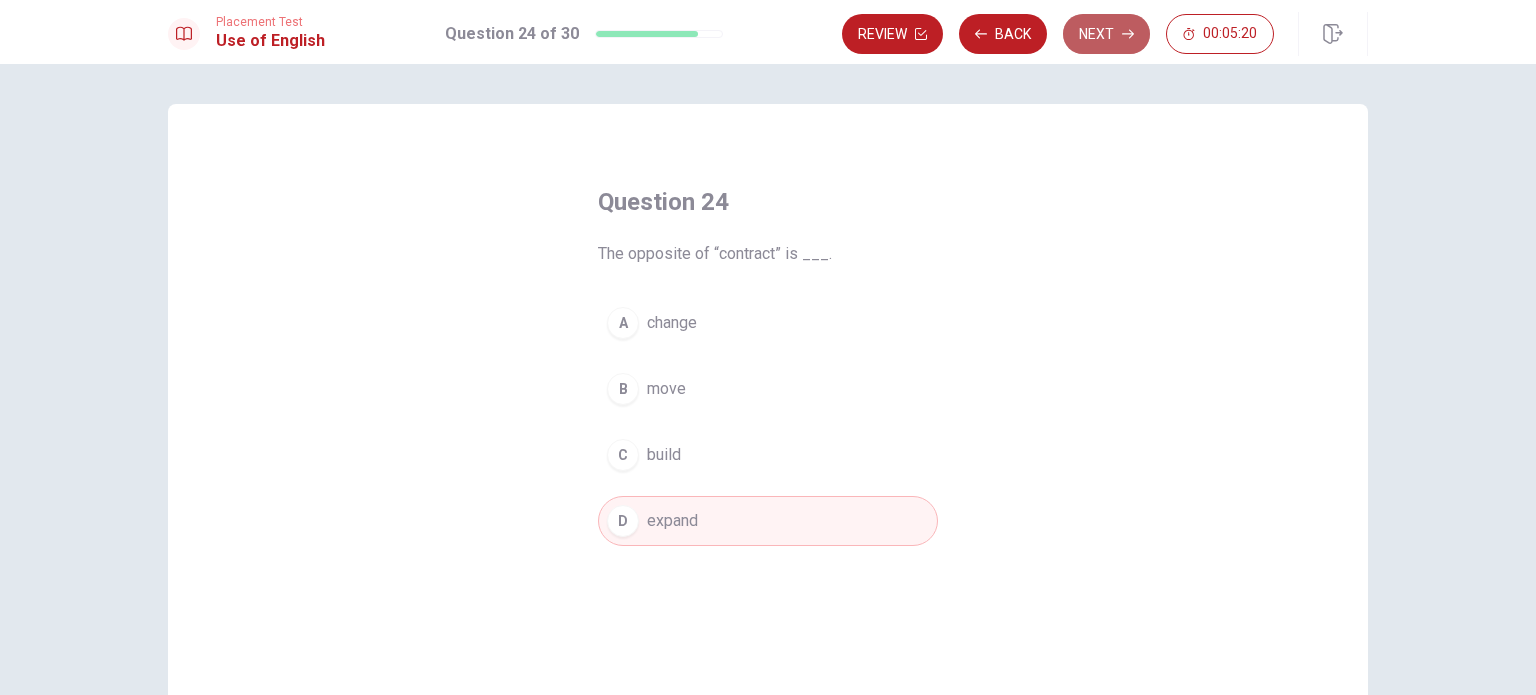 click on "Next" at bounding box center [1106, 34] 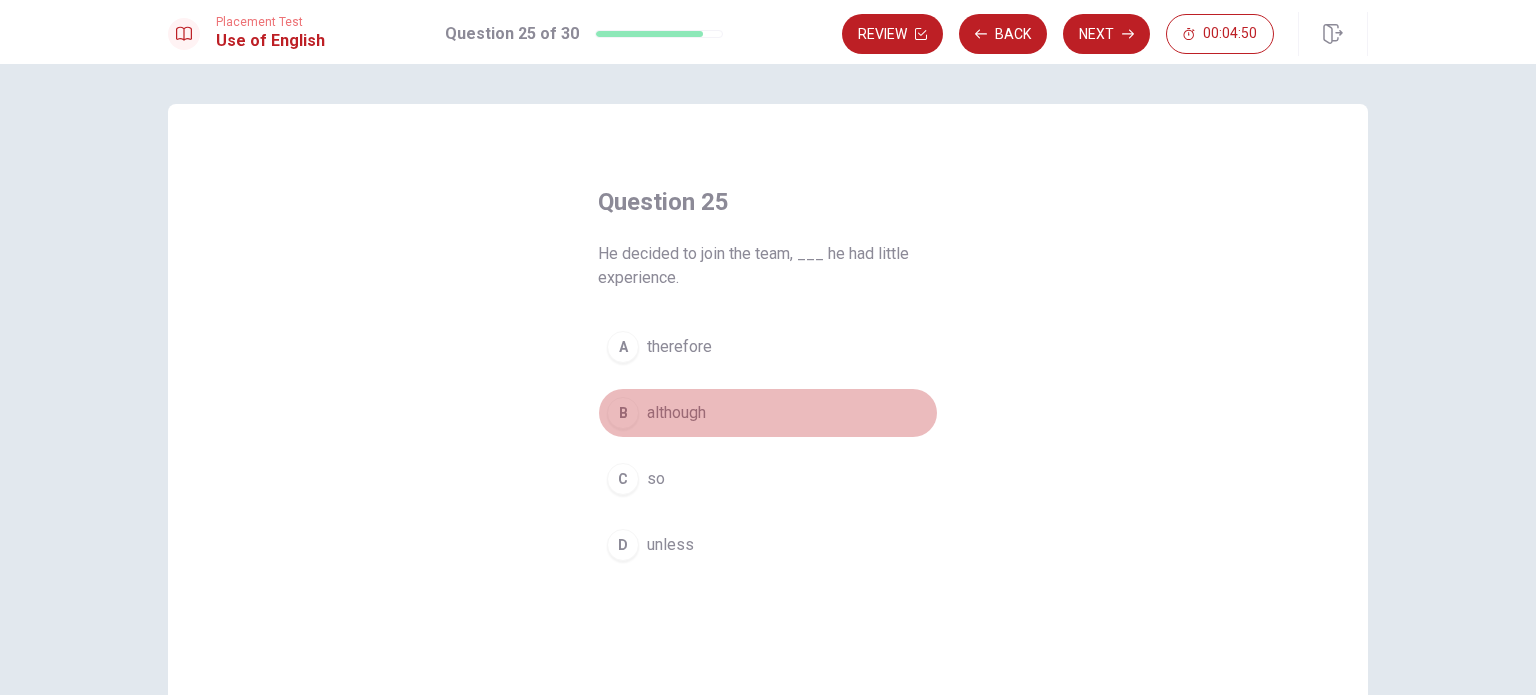 click on "although" at bounding box center [676, 413] 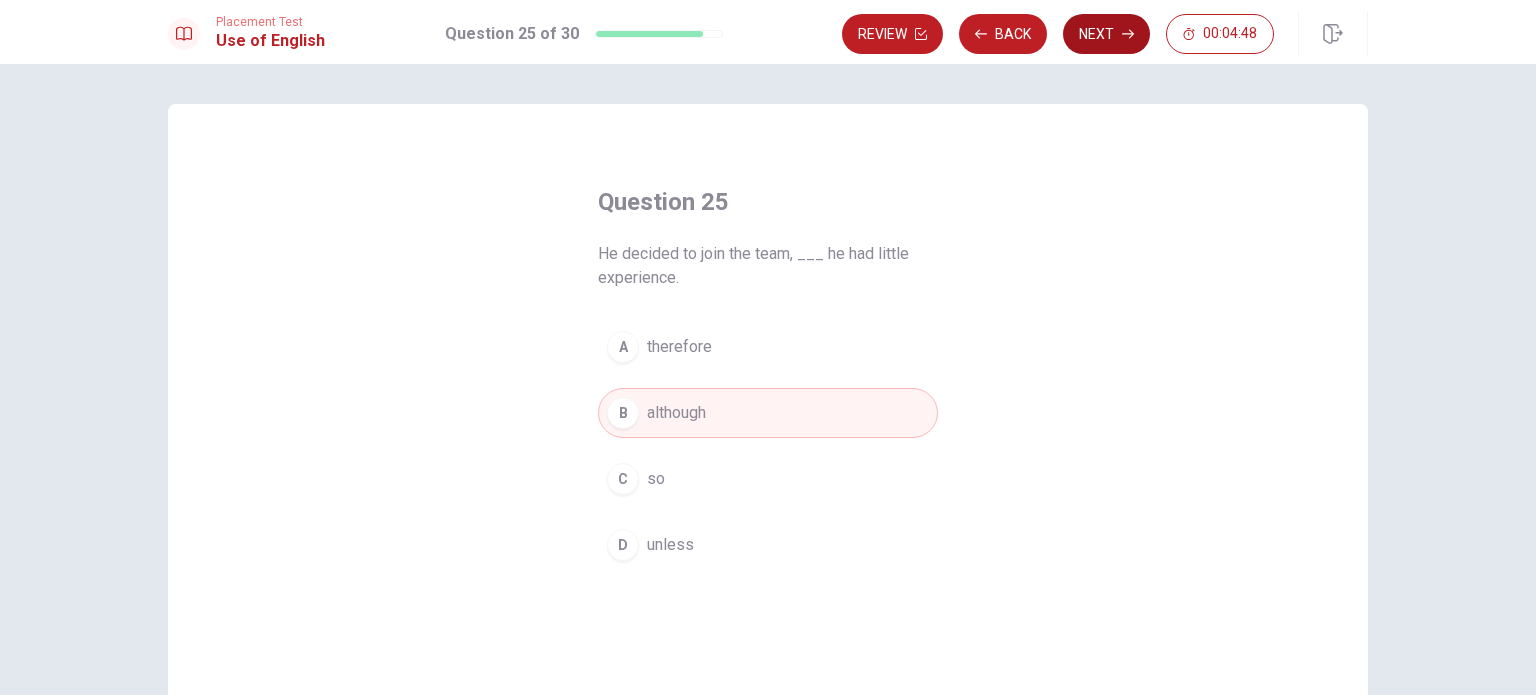 click on "Next" at bounding box center [1106, 34] 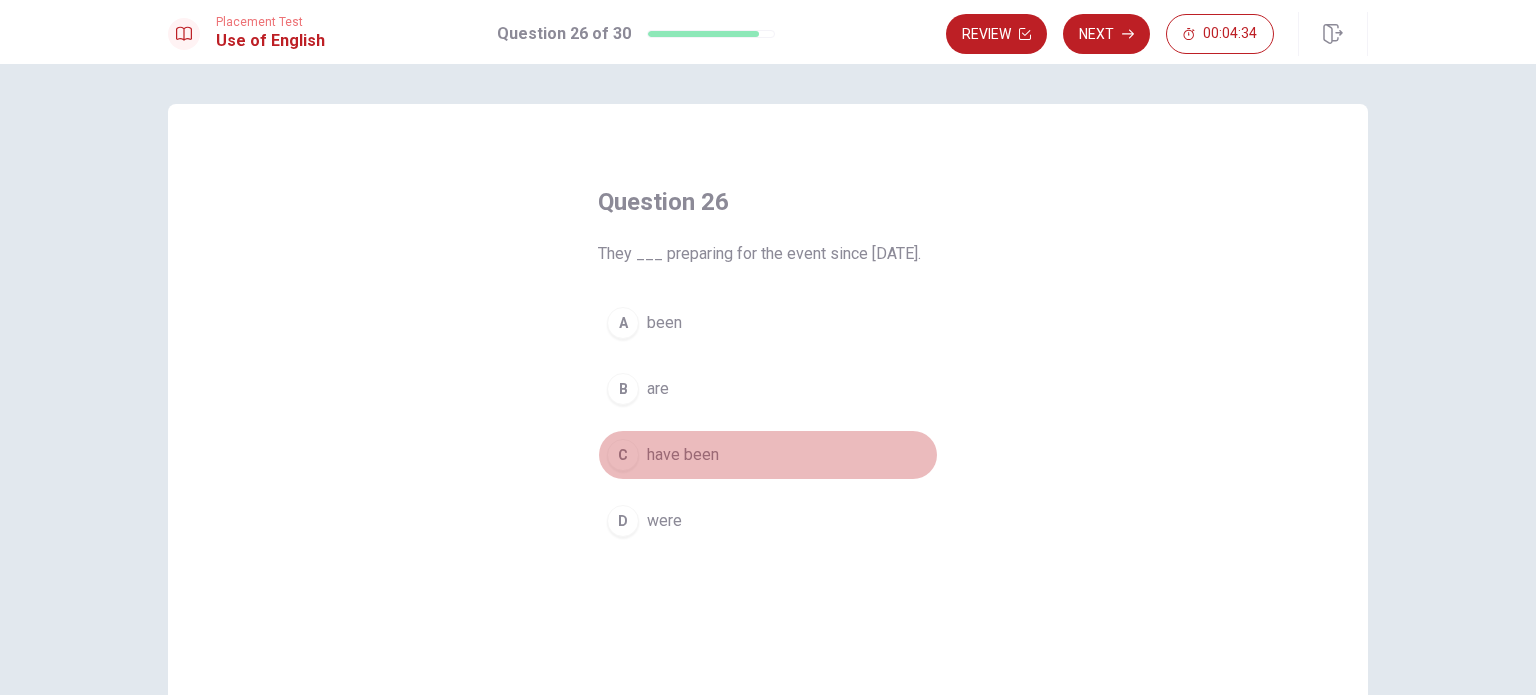click on "have been" at bounding box center [683, 455] 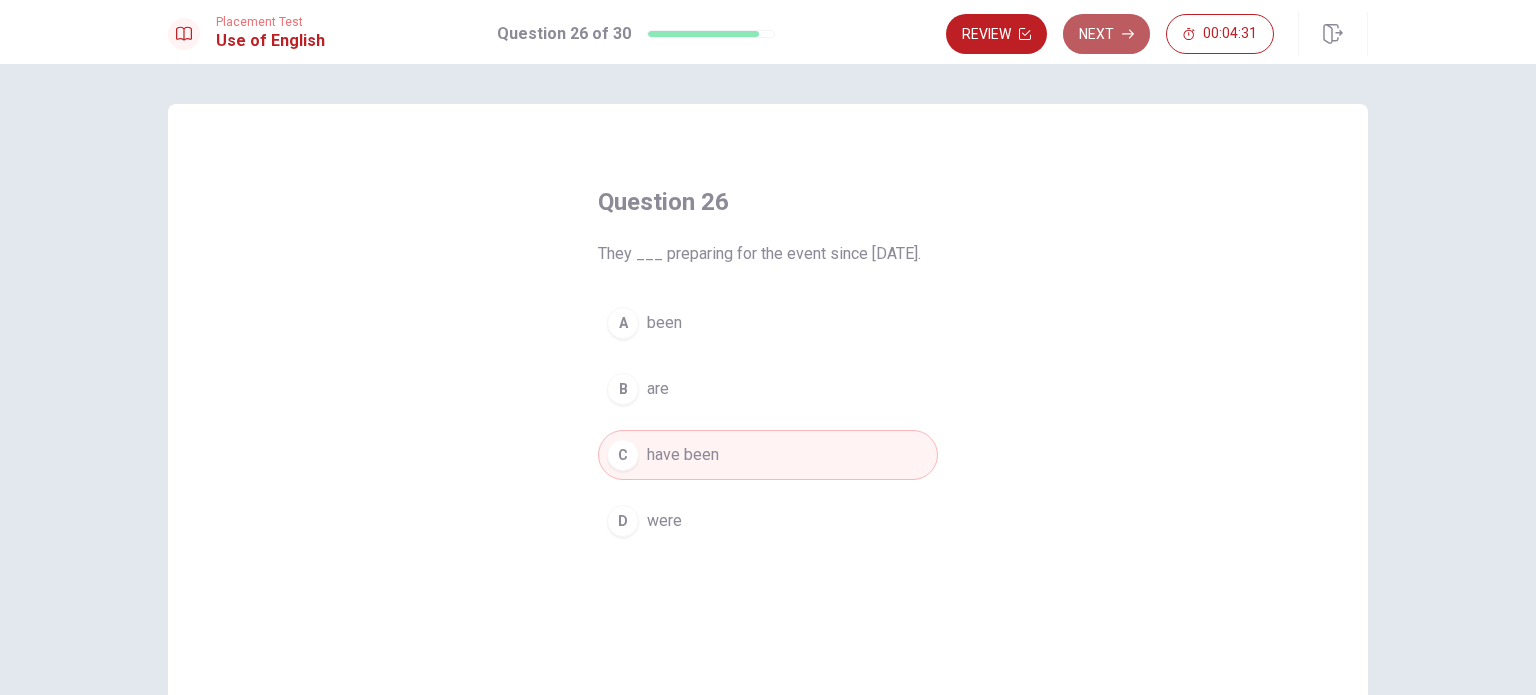 click 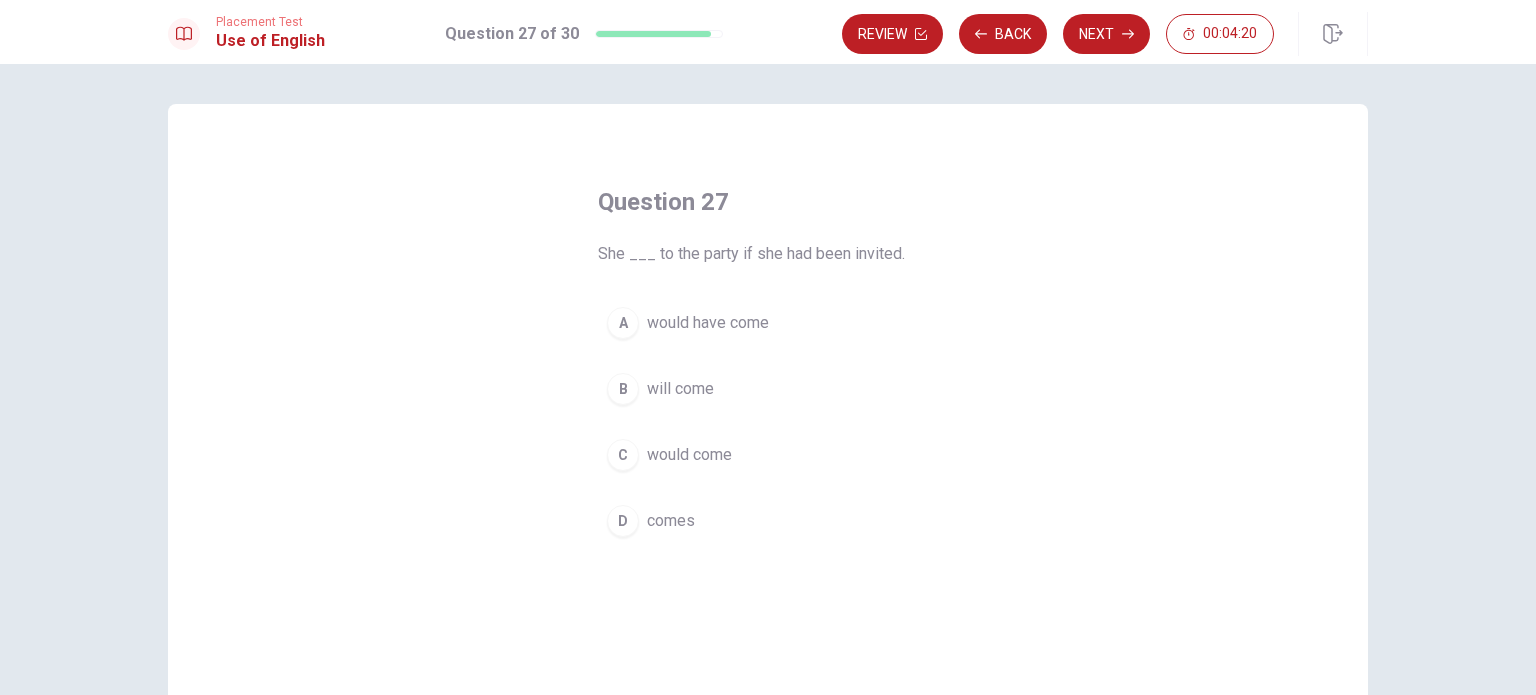 click on "would have come" at bounding box center (708, 323) 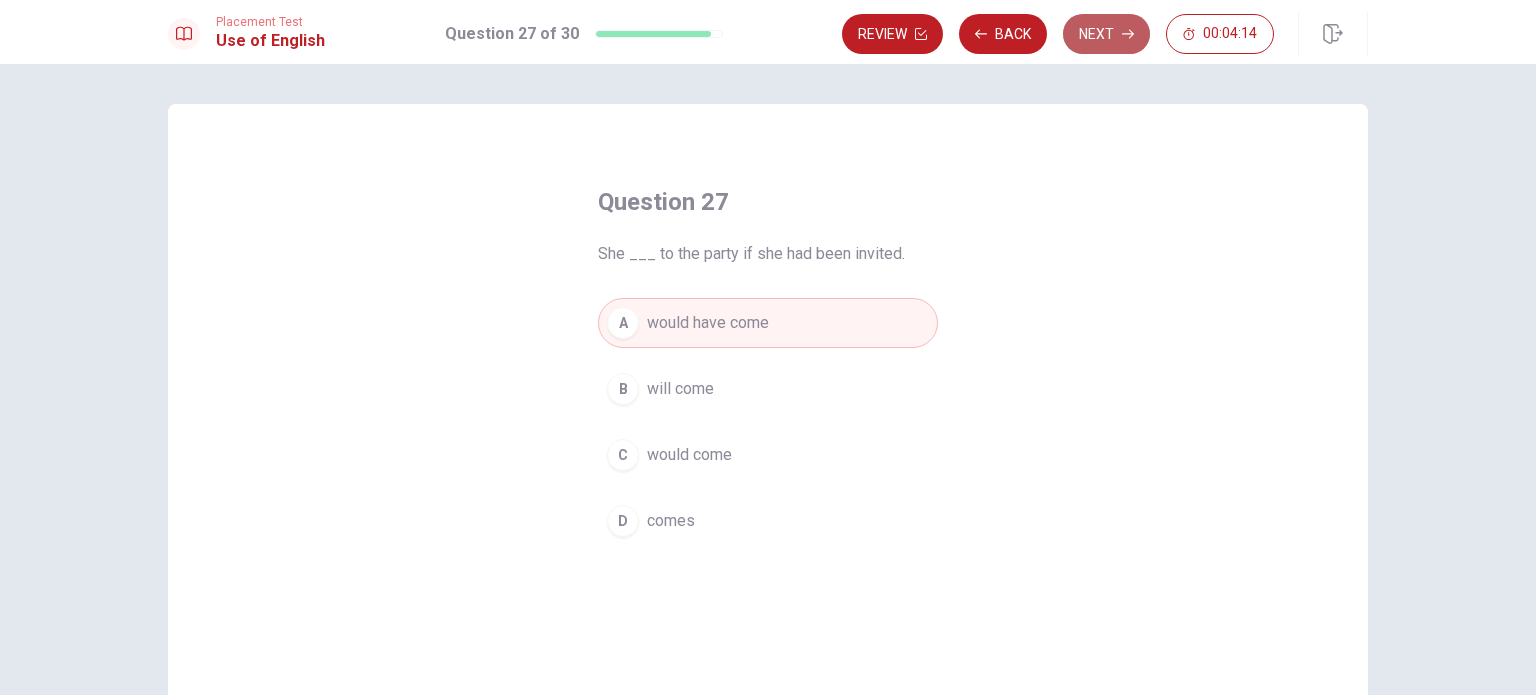 click on "Next" at bounding box center (1106, 34) 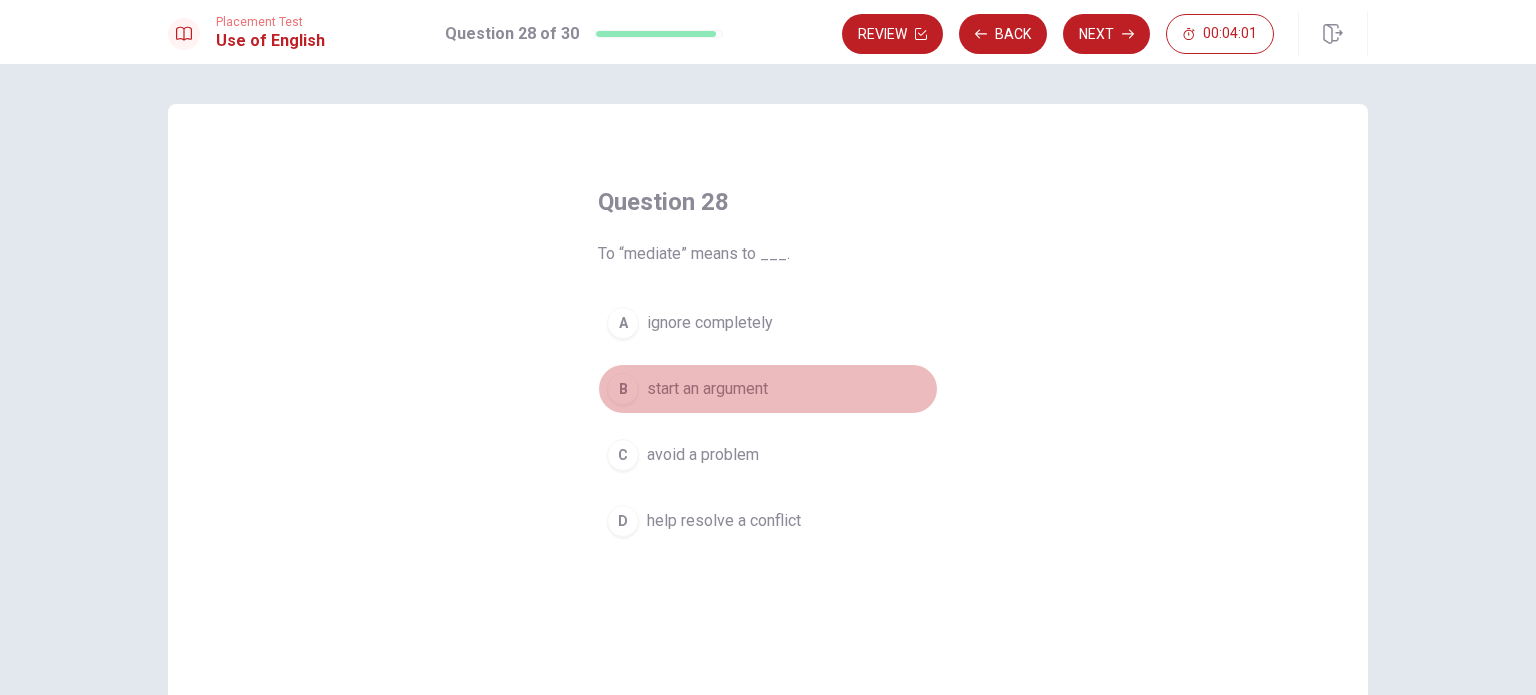 click on "start an argument" at bounding box center [707, 389] 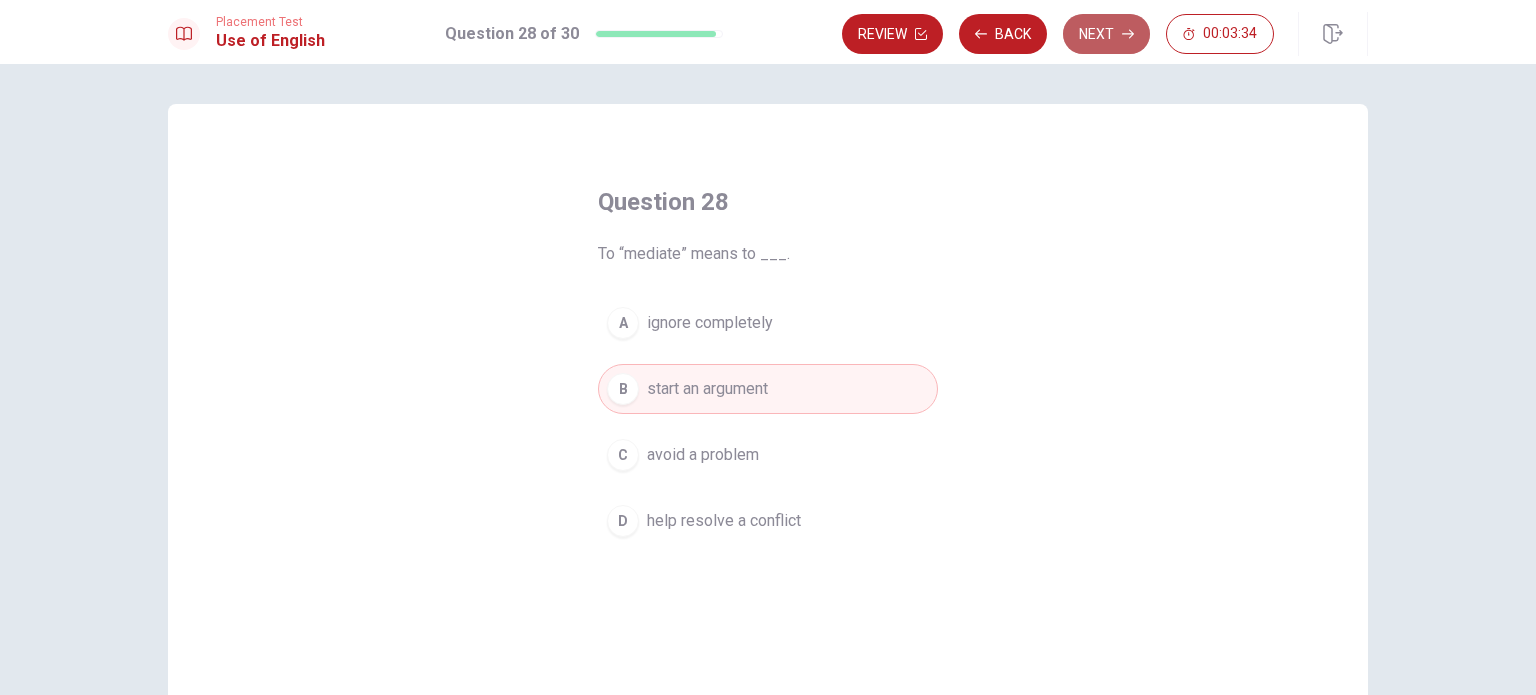 click on "Next" at bounding box center [1106, 34] 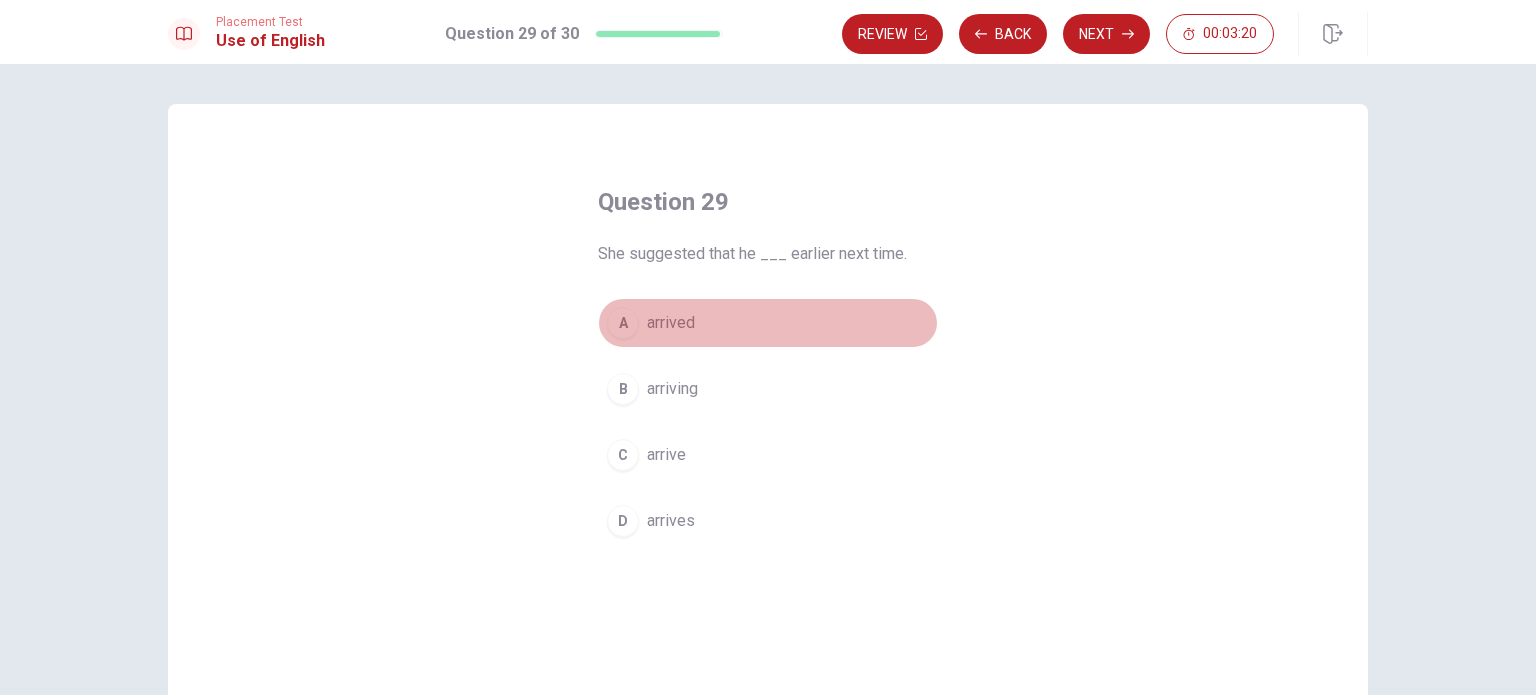 click on "arrived" at bounding box center [671, 323] 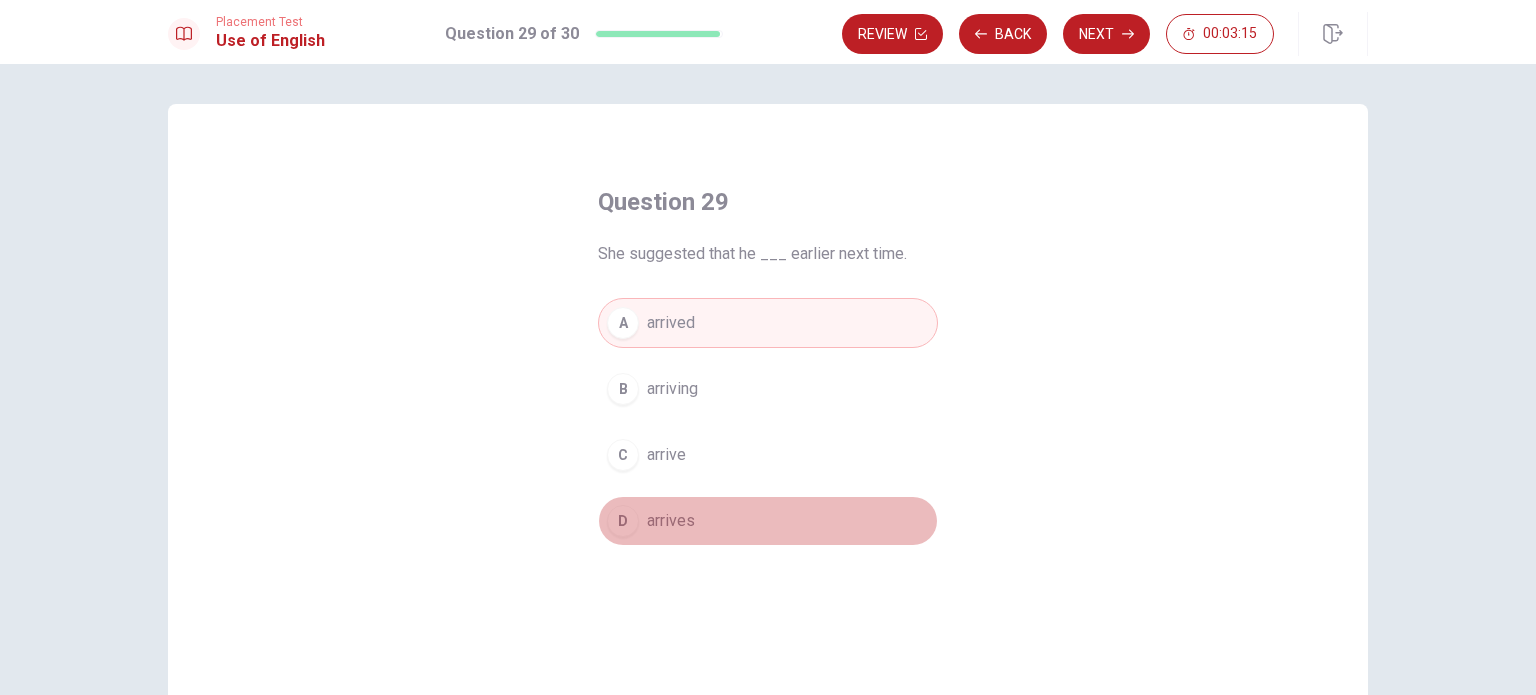 click on "arrives" at bounding box center [671, 521] 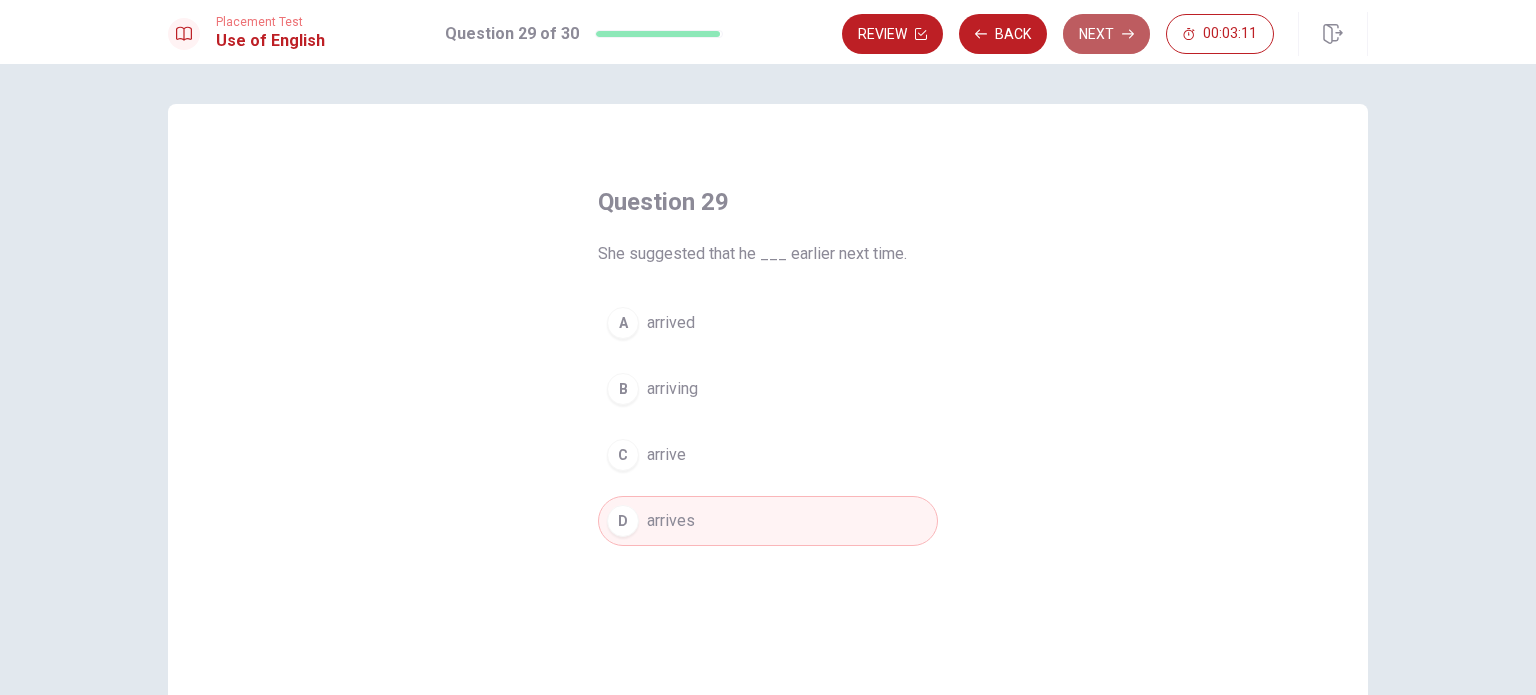 click on "Next" at bounding box center [1106, 34] 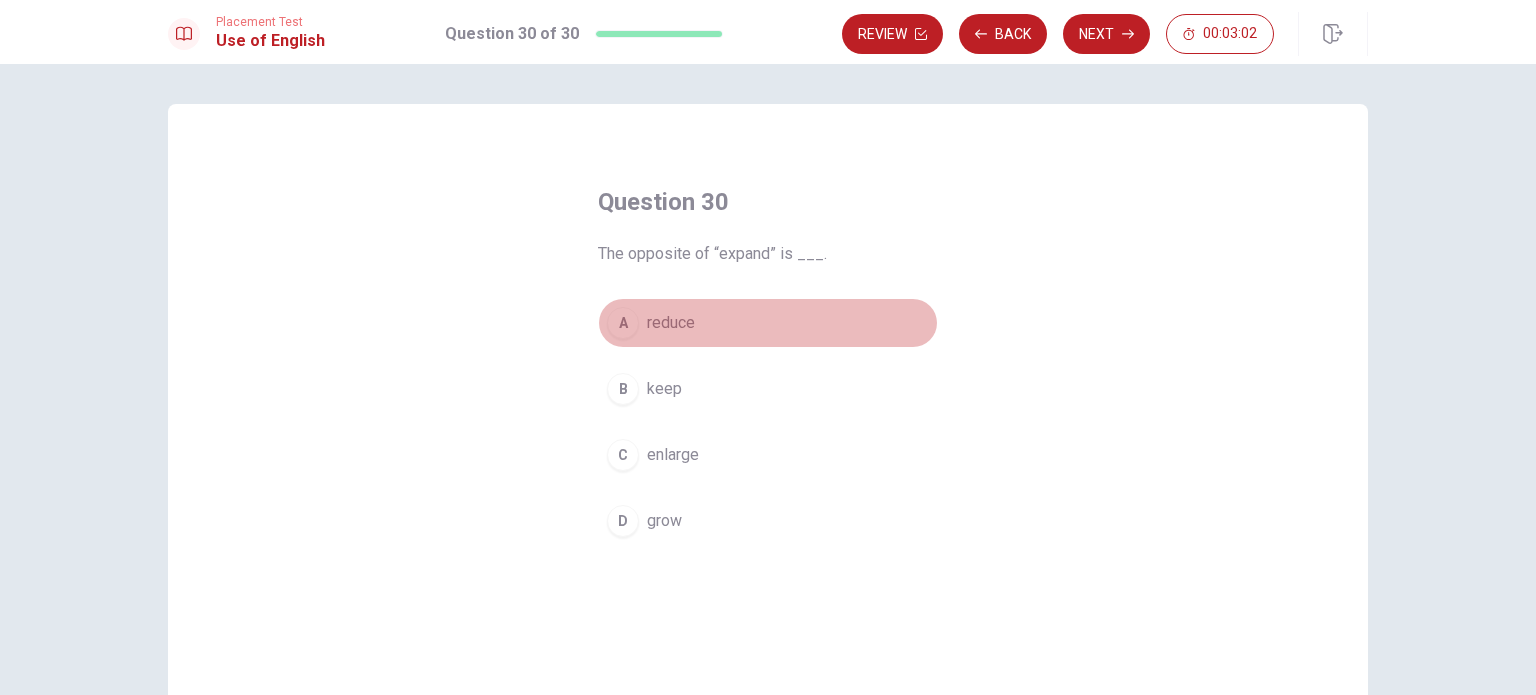 click on "reduce" at bounding box center (671, 323) 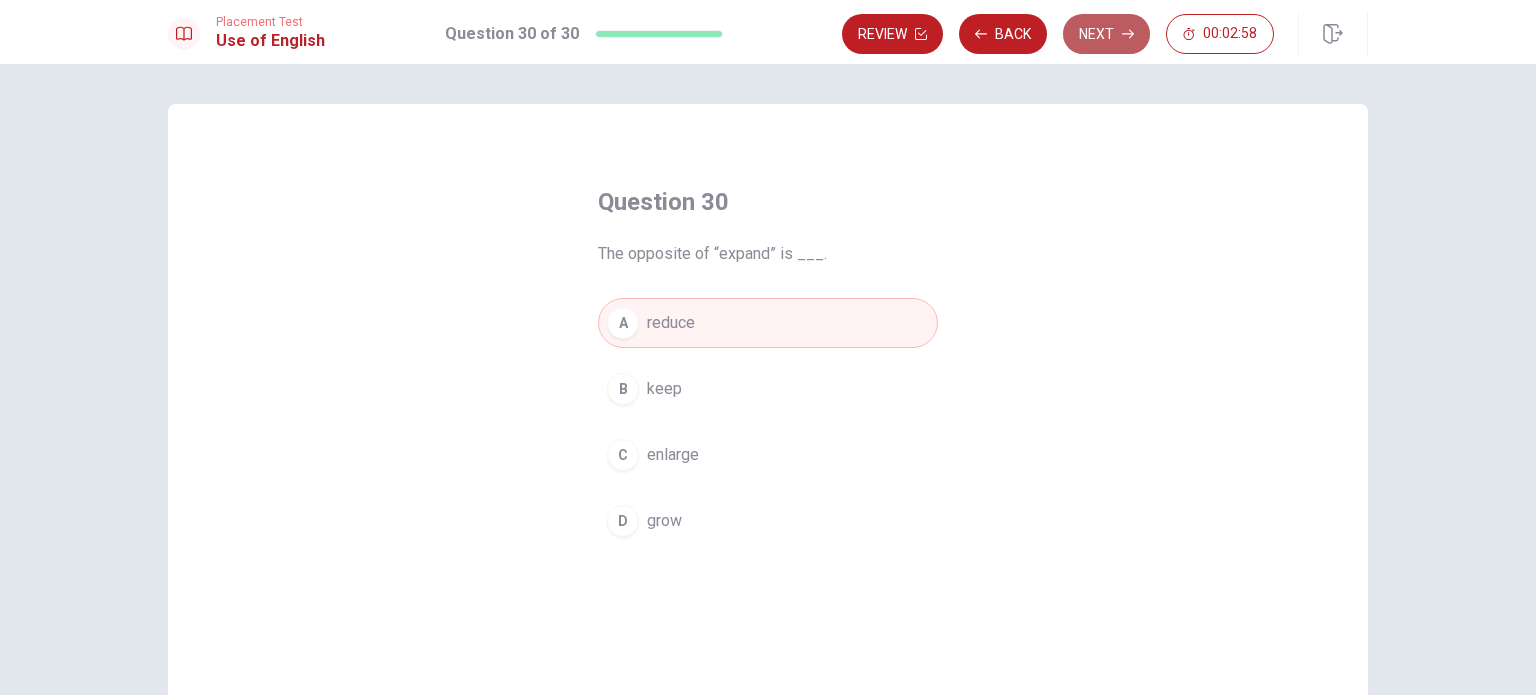 click on "Next" at bounding box center [1106, 34] 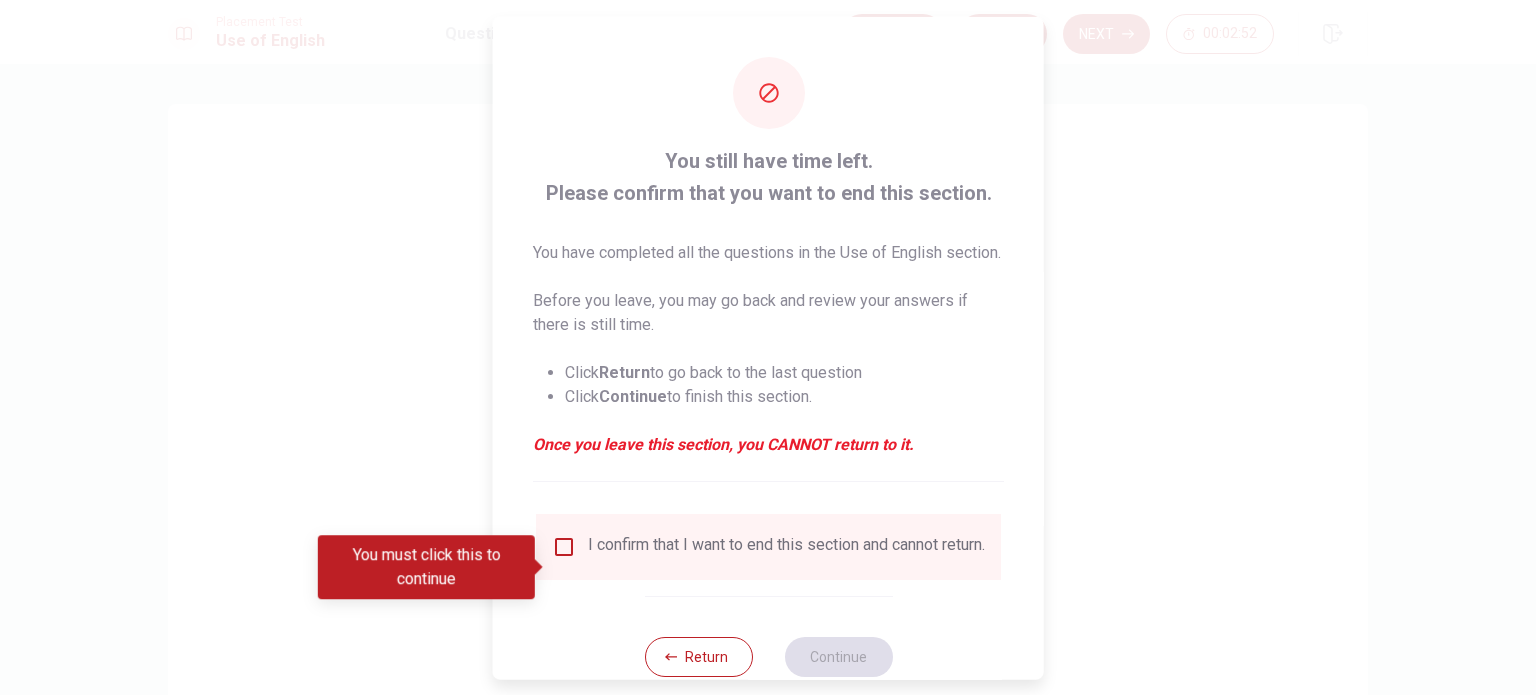 scroll, scrollTop: 74, scrollLeft: 0, axis: vertical 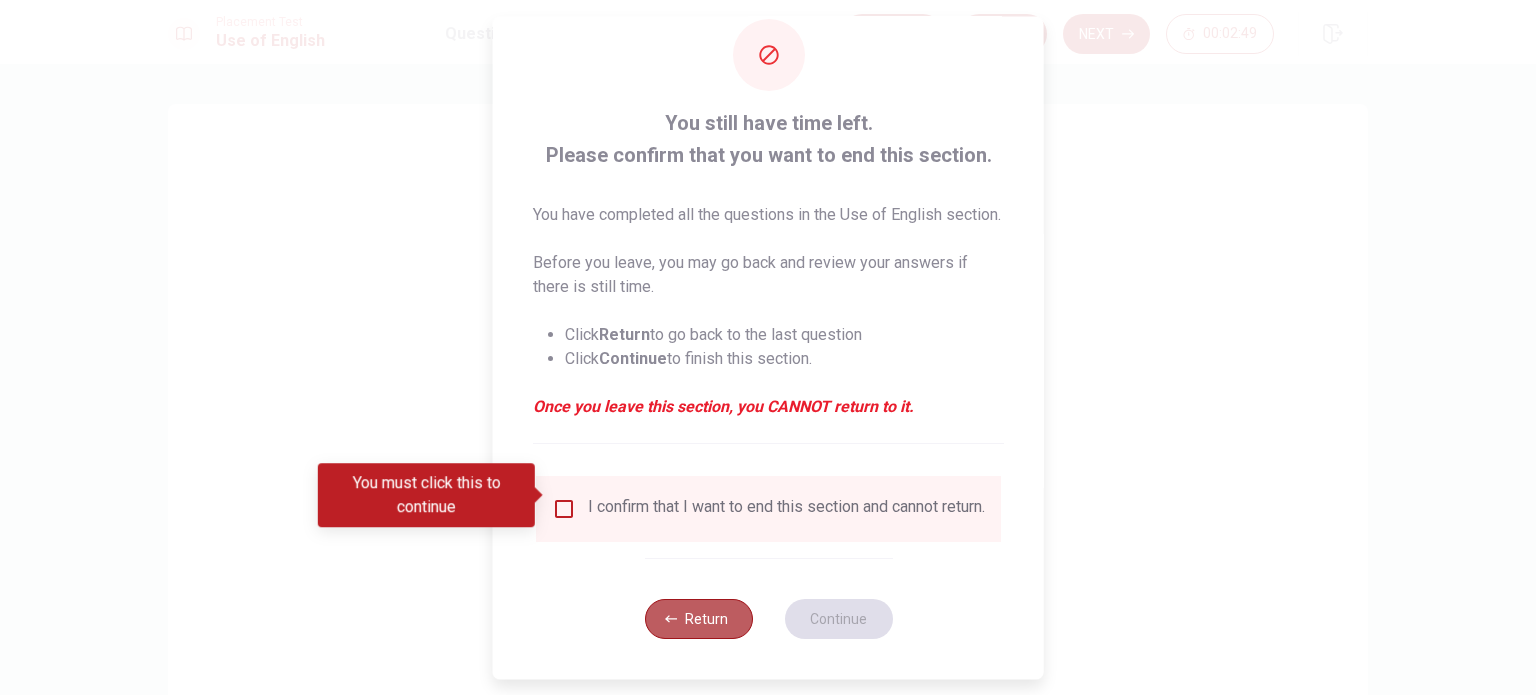 click on "Return" at bounding box center (698, 619) 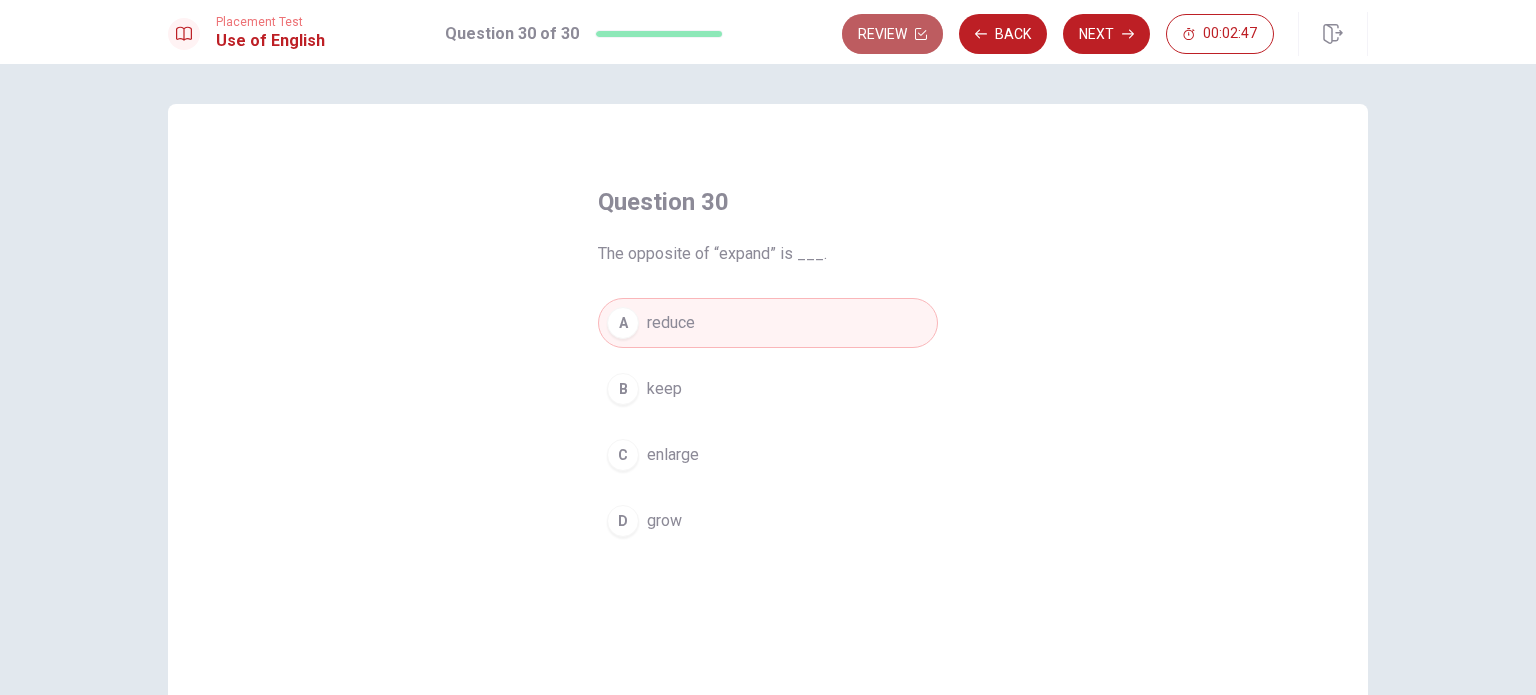 click 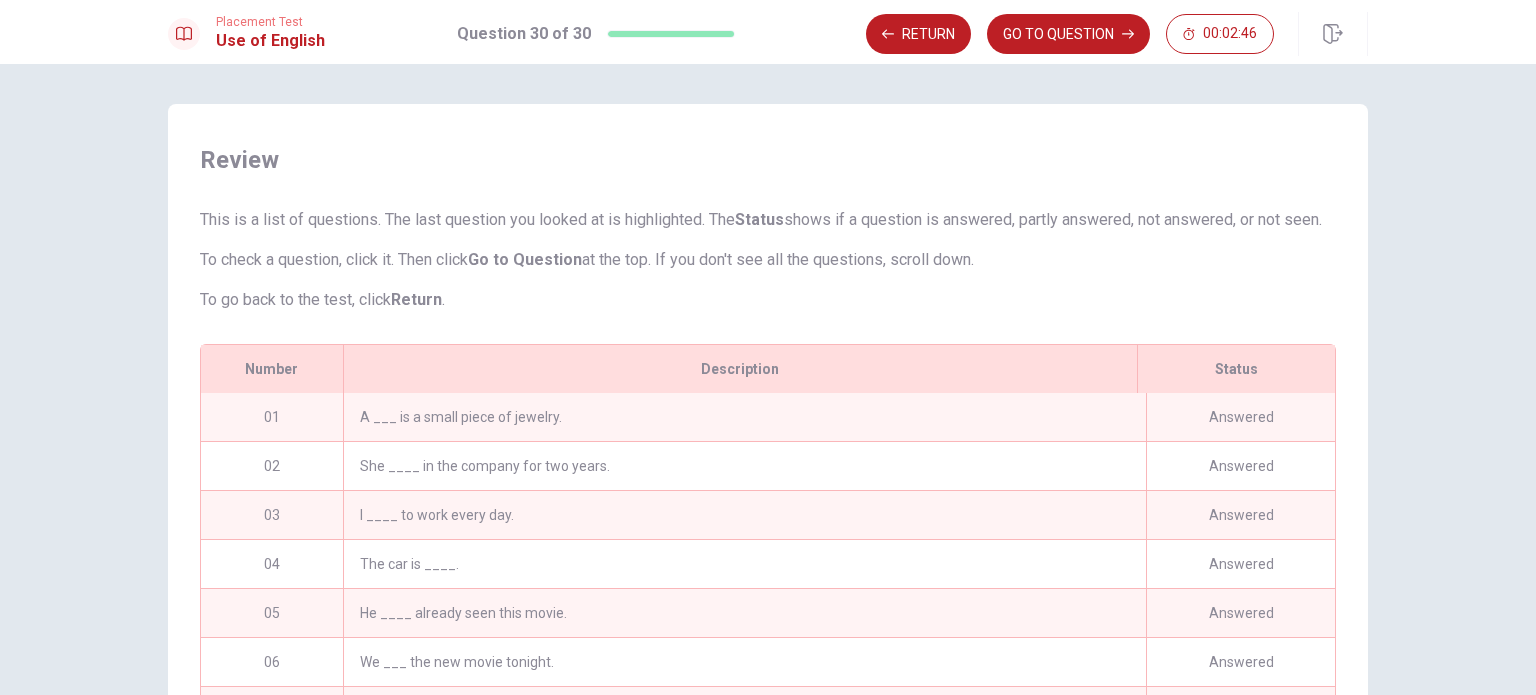 scroll, scrollTop: 314, scrollLeft: 0, axis: vertical 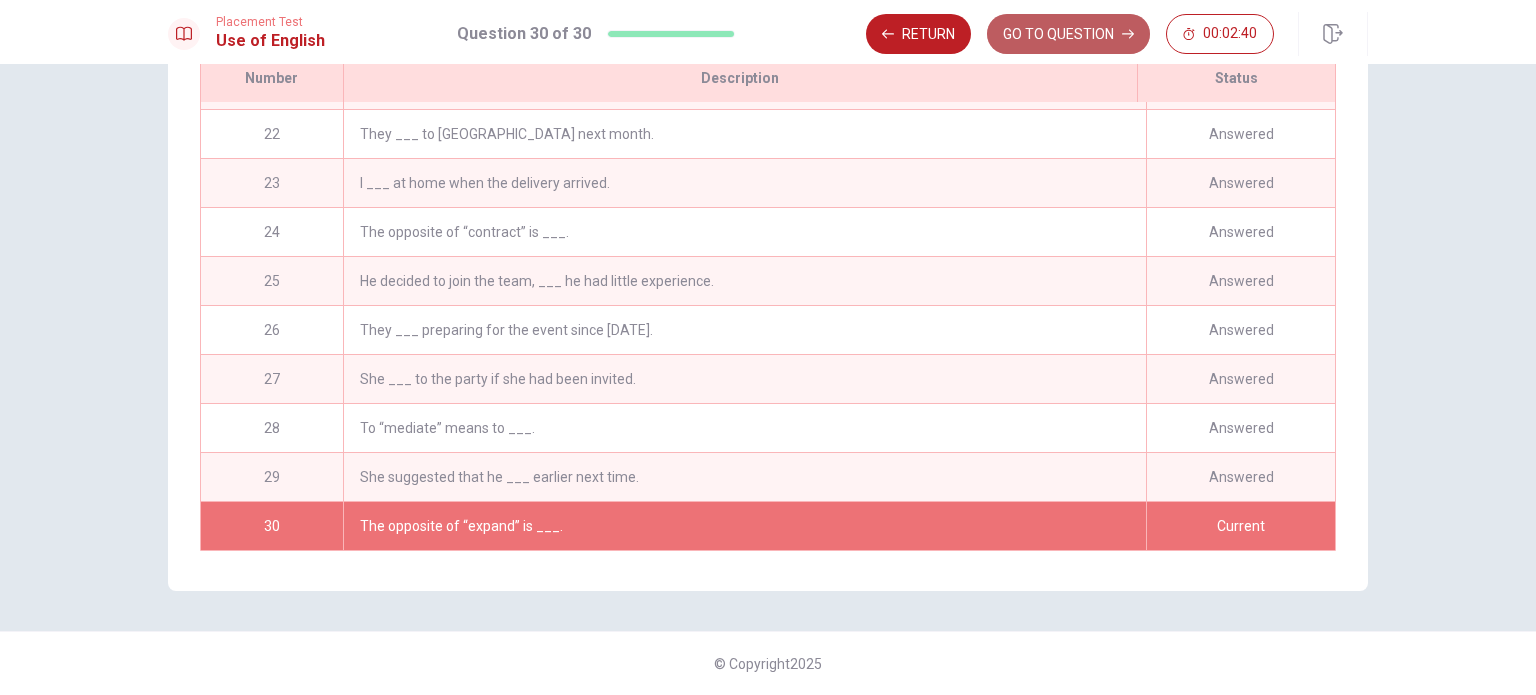 click on "GO TO QUESTION" at bounding box center (1068, 34) 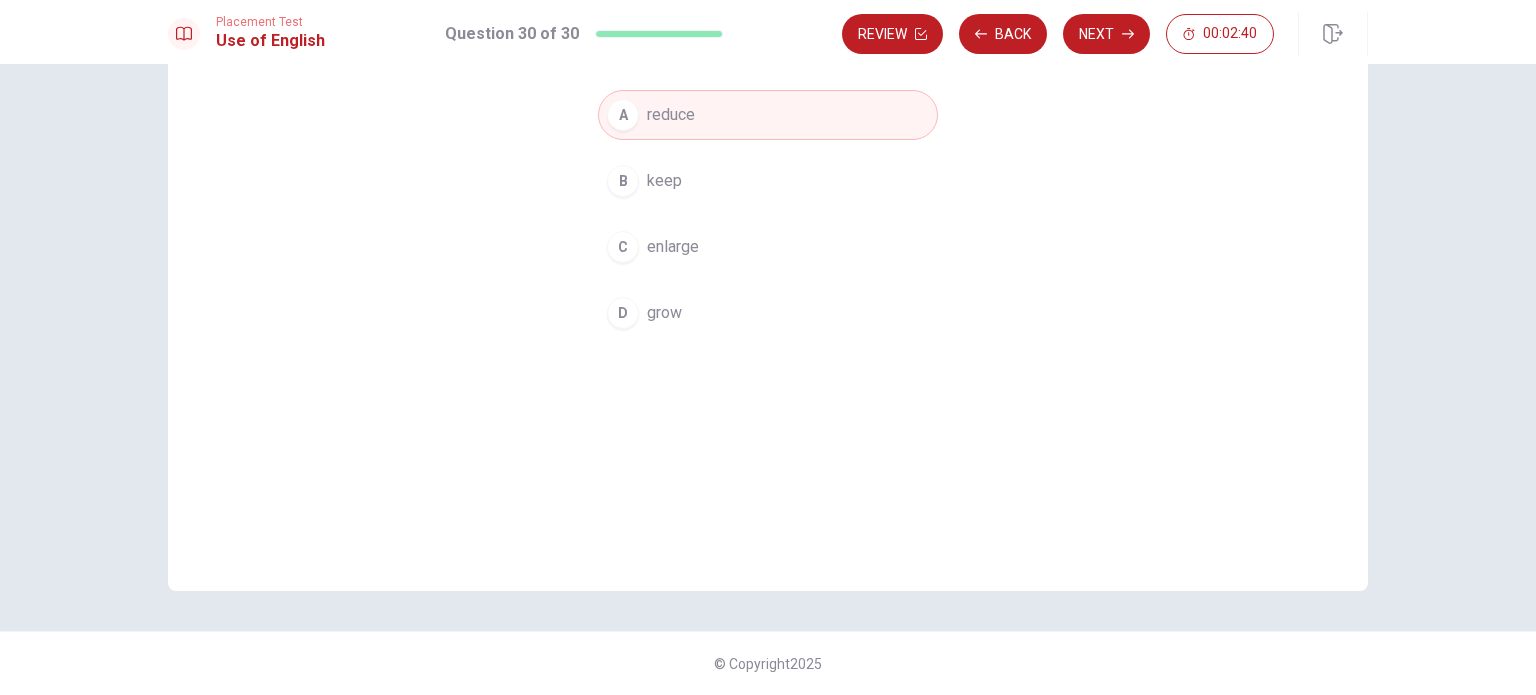 scroll, scrollTop: 208, scrollLeft: 0, axis: vertical 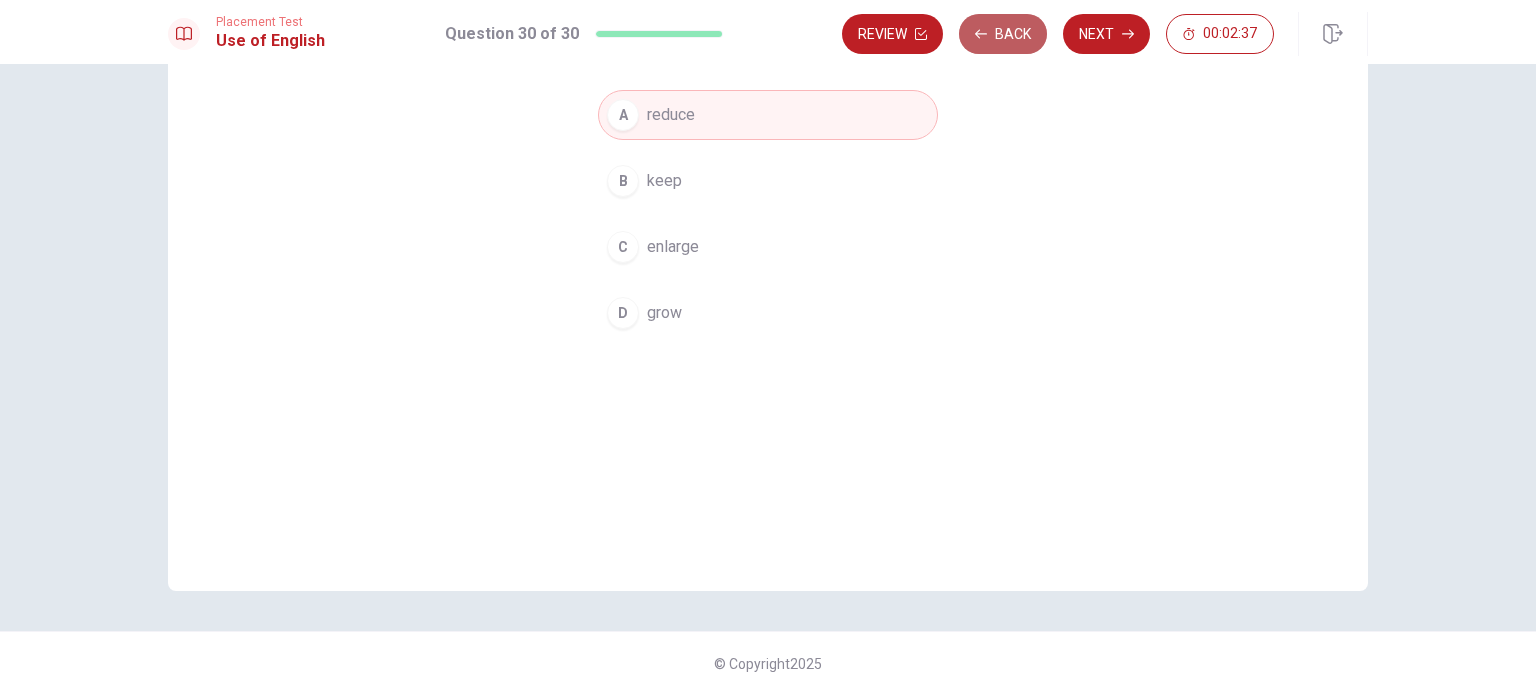 click on "Back" at bounding box center [1003, 34] 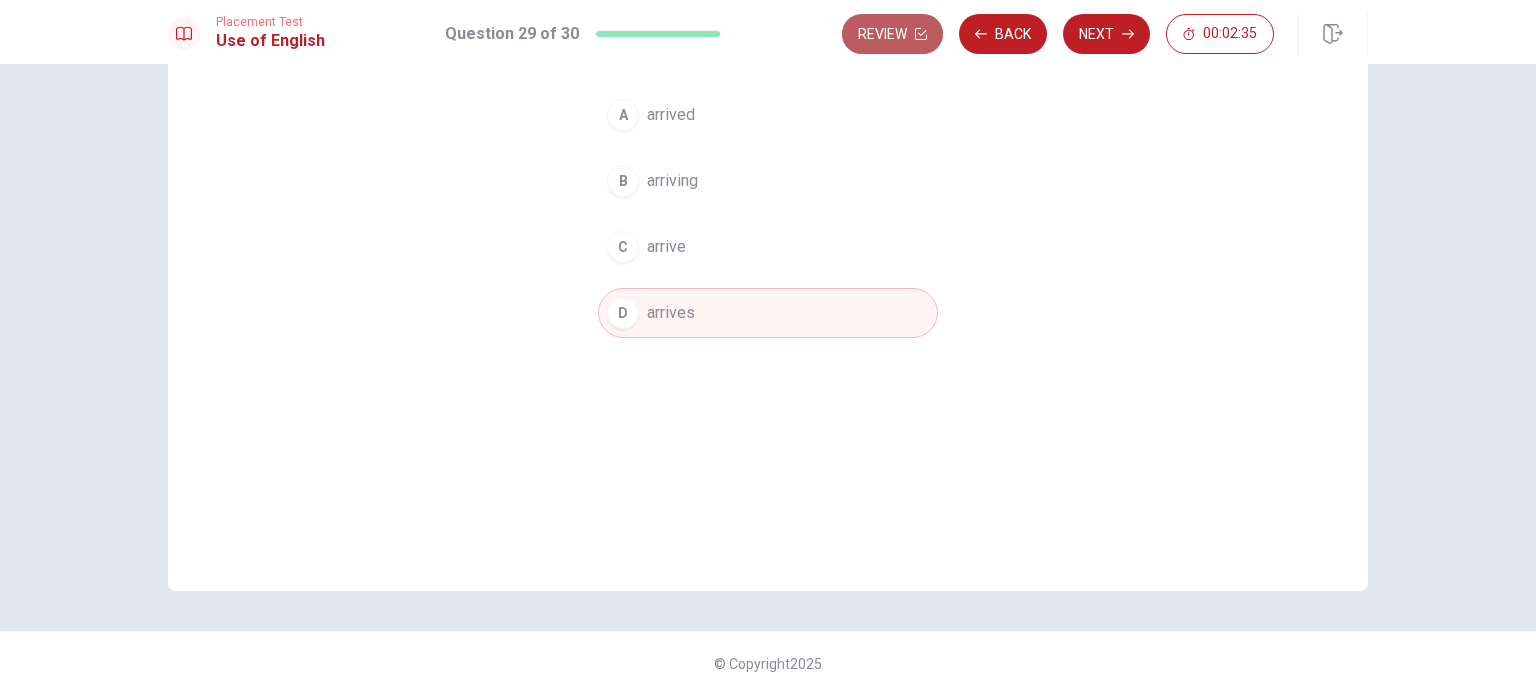 click on "Review" at bounding box center (892, 34) 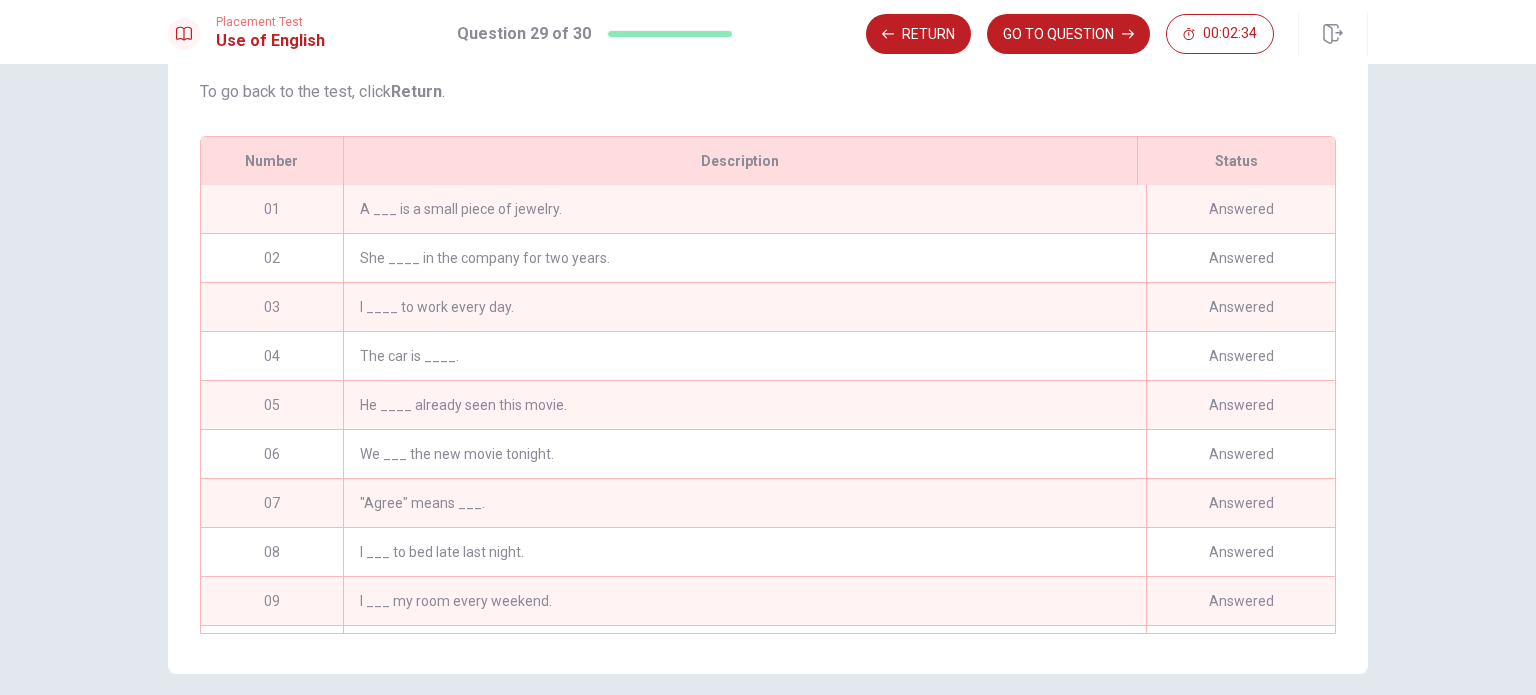 scroll, scrollTop: 314, scrollLeft: 0, axis: vertical 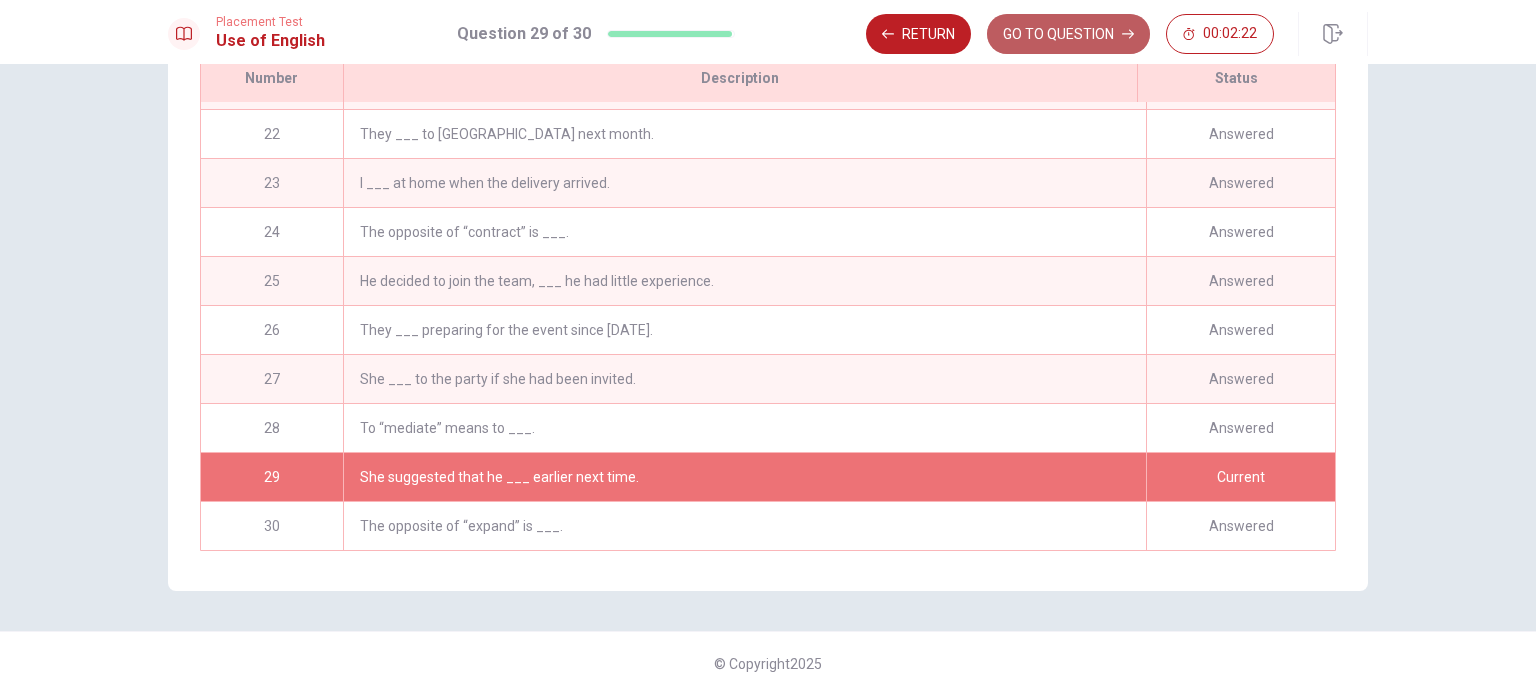 click on "GO TO QUESTION" at bounding box center [1068, 34] 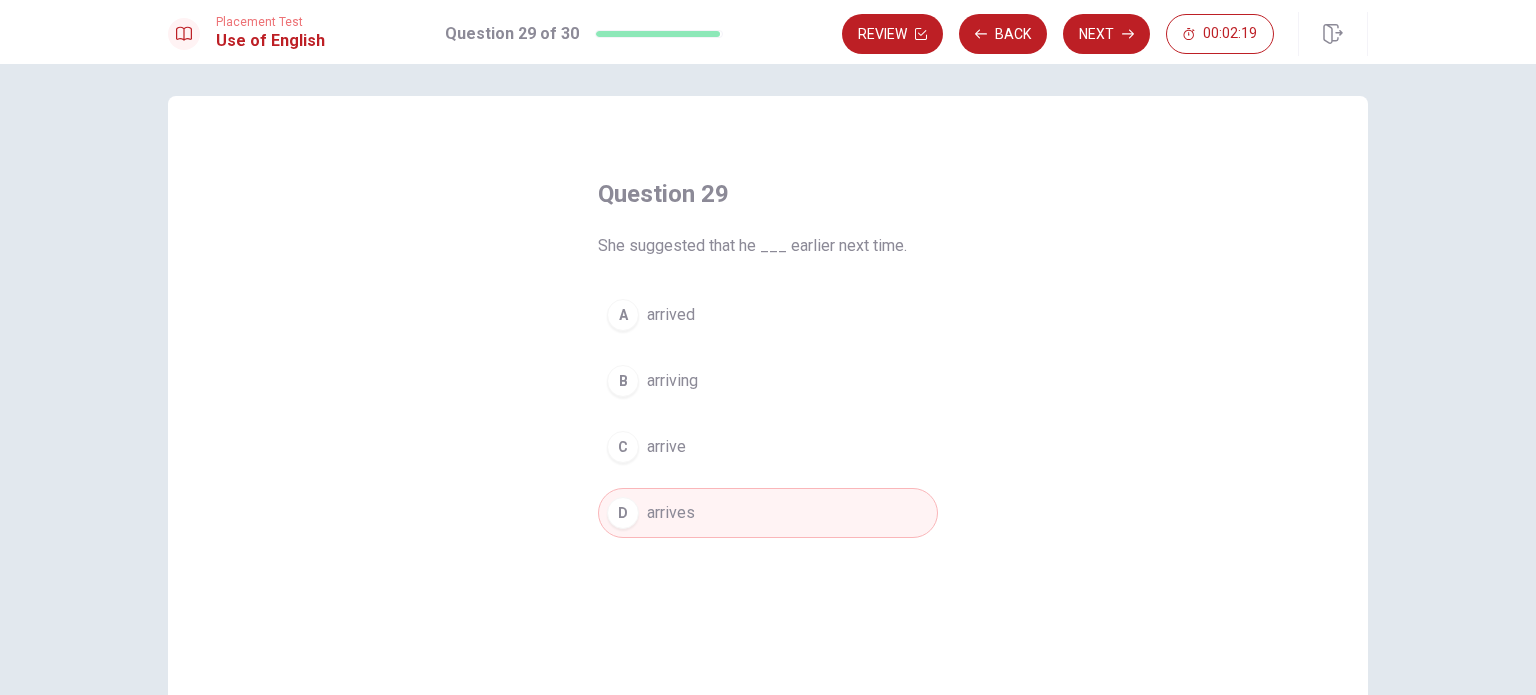 scroll, scrollTop: 0, scrollLeft: 0, axis: both 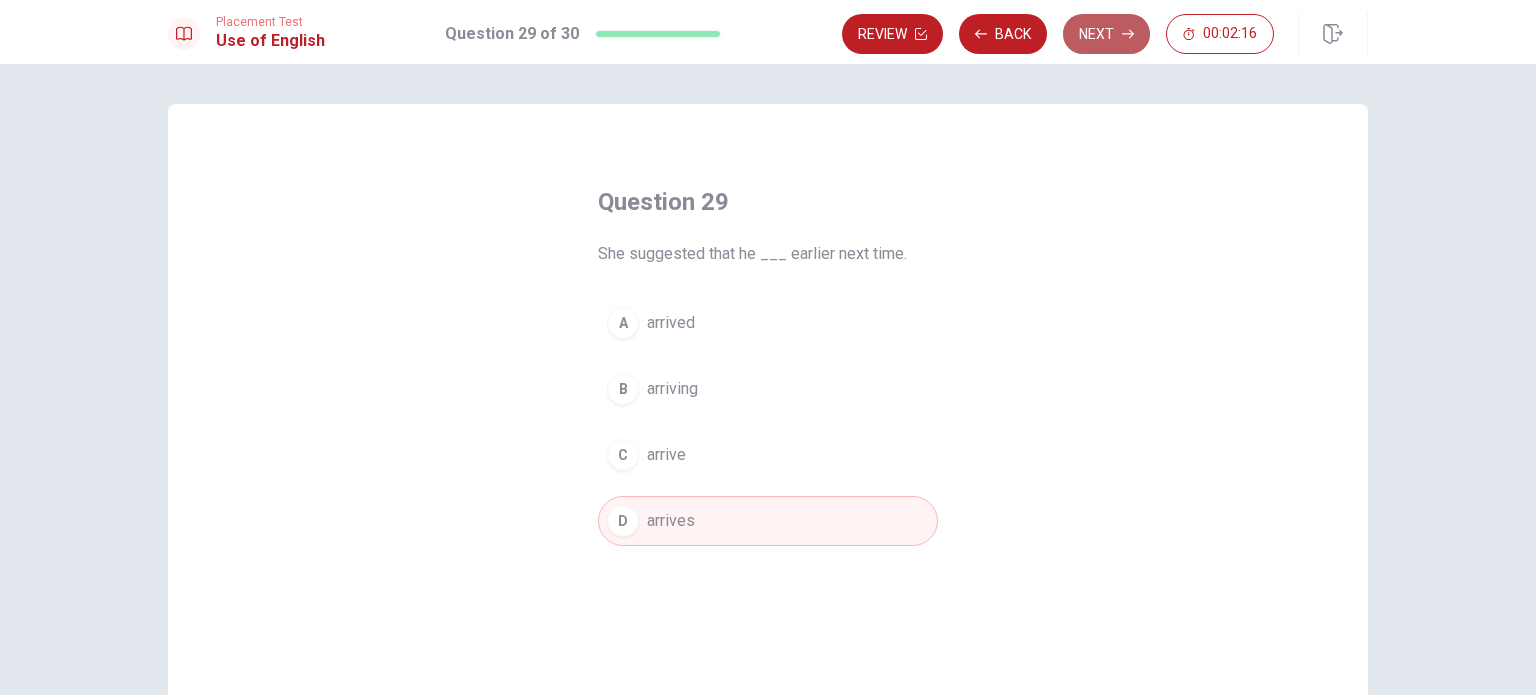 click on "Next" at bounding box center [1106, 34] 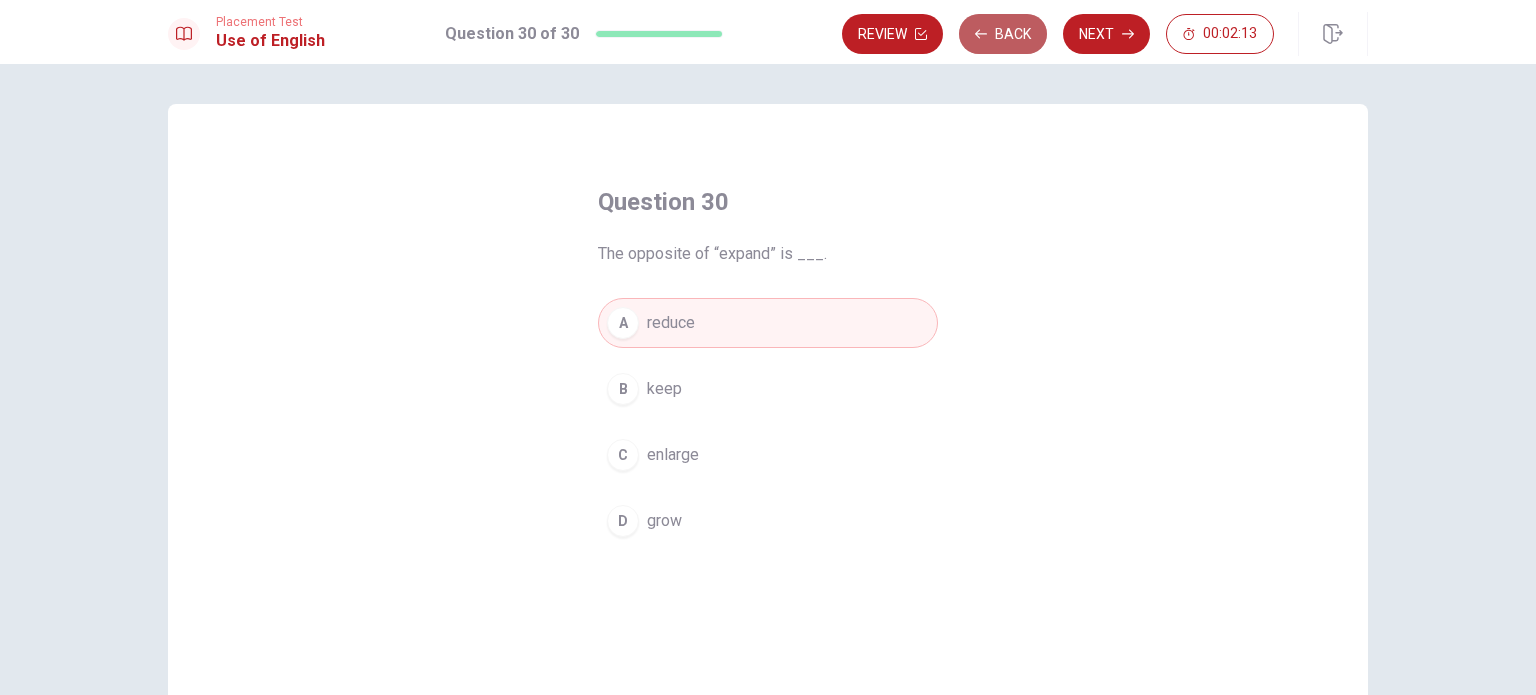 click on "Back" at bounding box center (1003, 34) 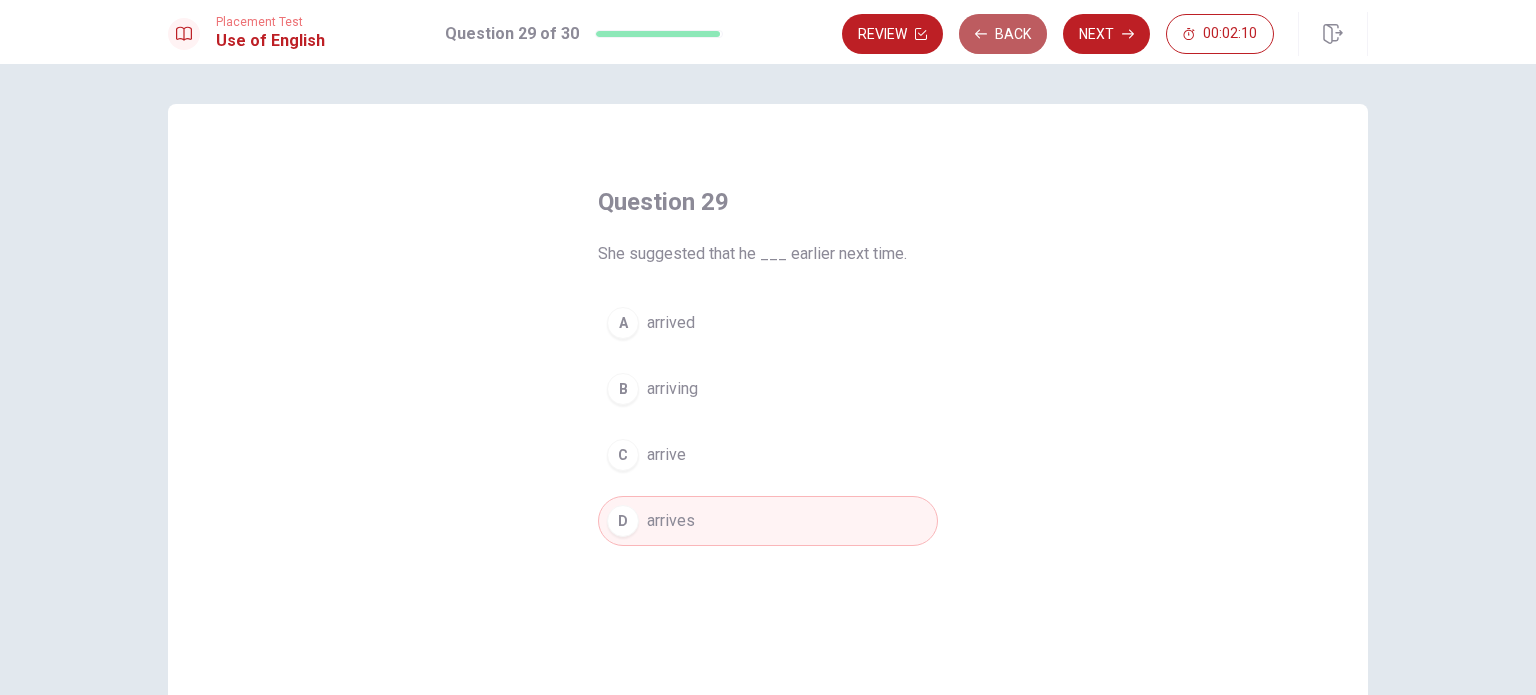 click on "Back" at bounding box center [1003, 34] 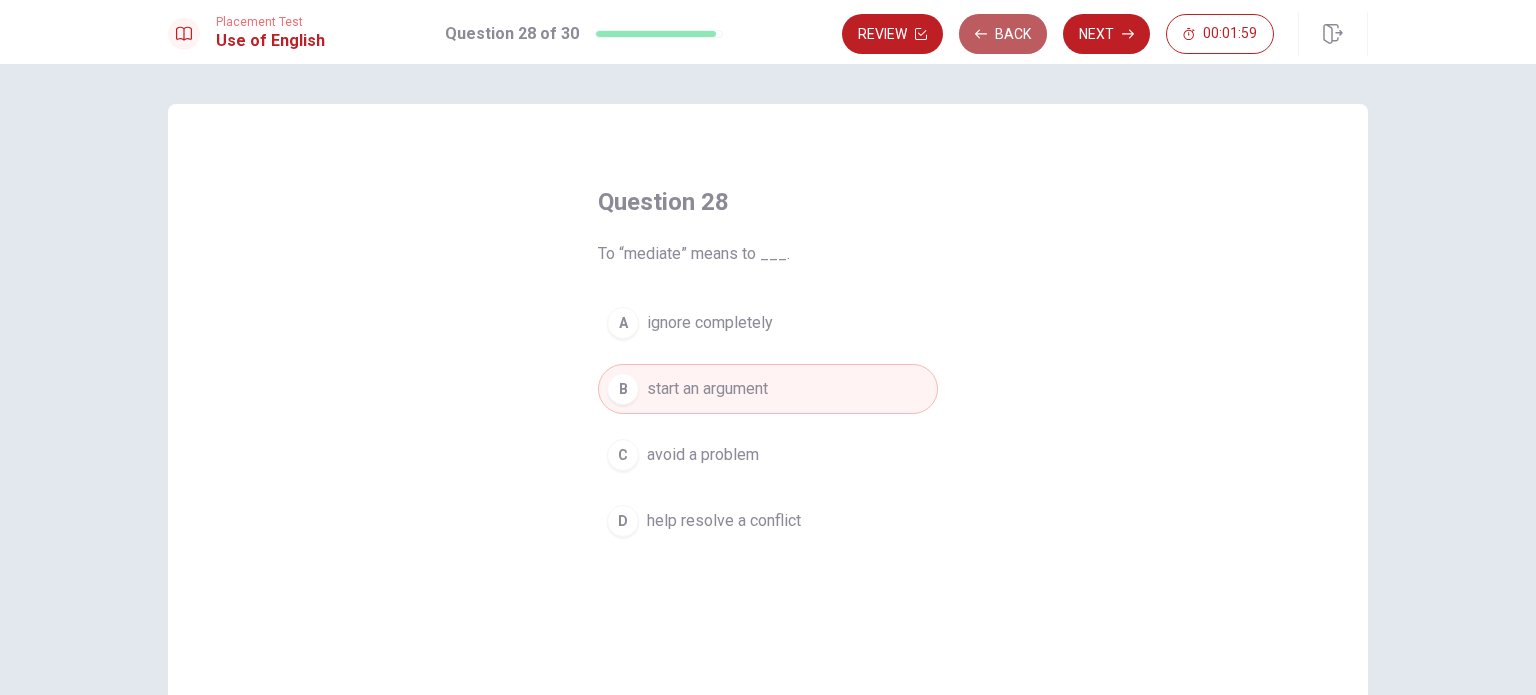 click on "Back" at bounding box center (1003, 34) 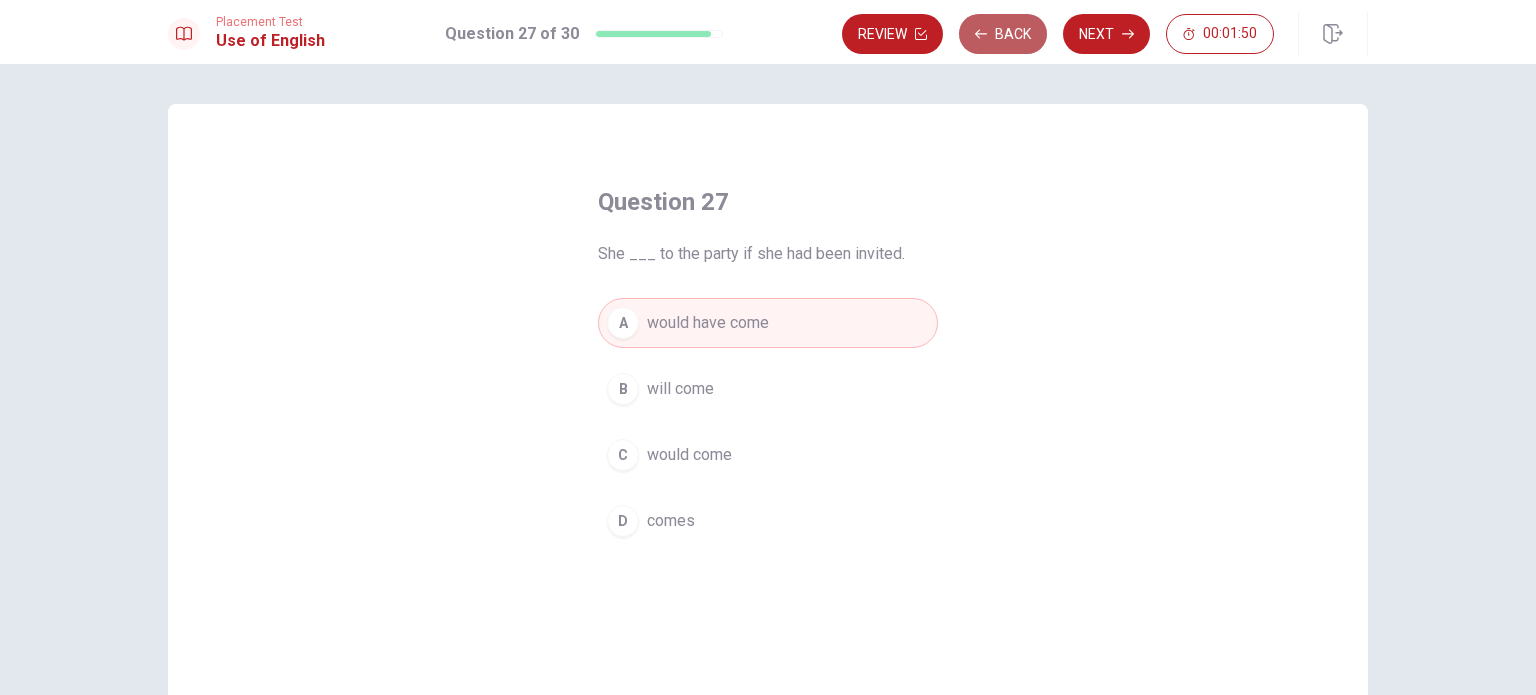 click on "Back" at bounding box center [1003, 34] 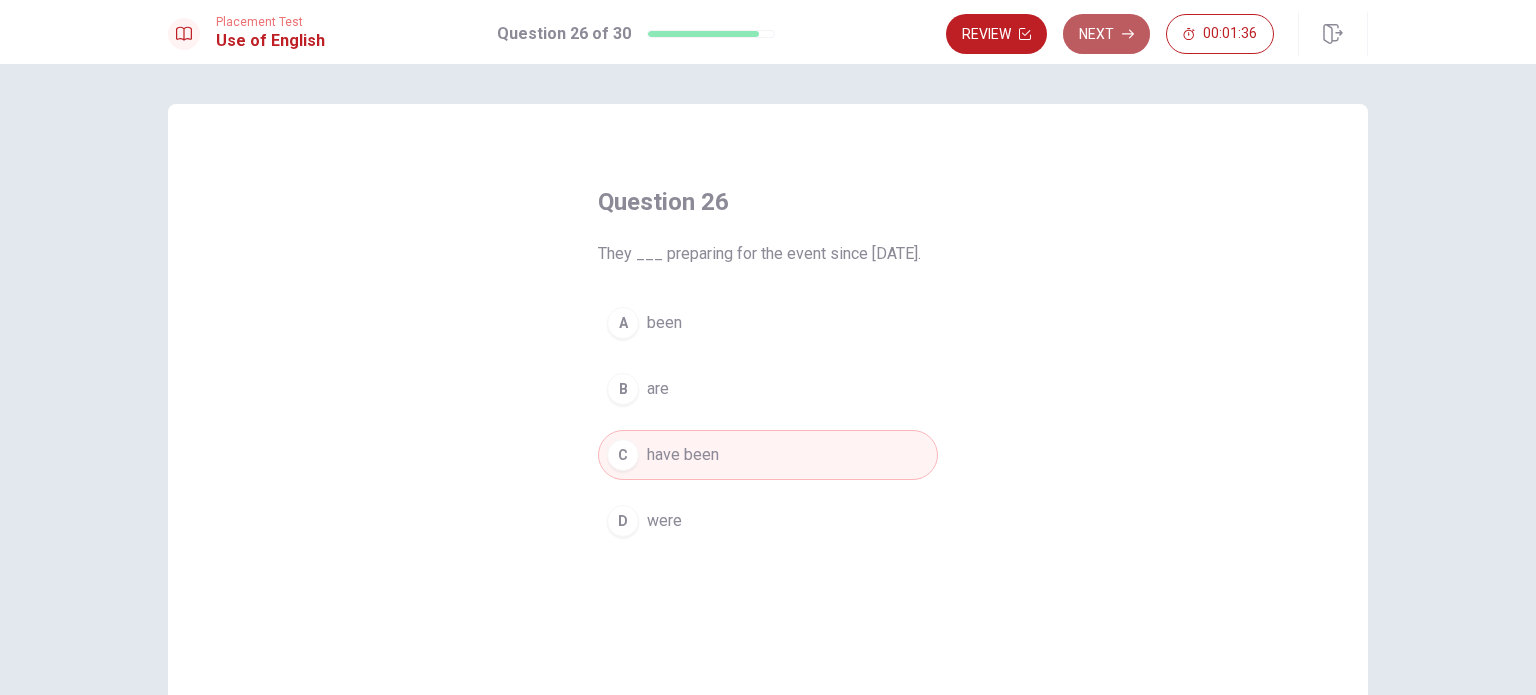 click on "Next" at bounding box center (1106, 34) 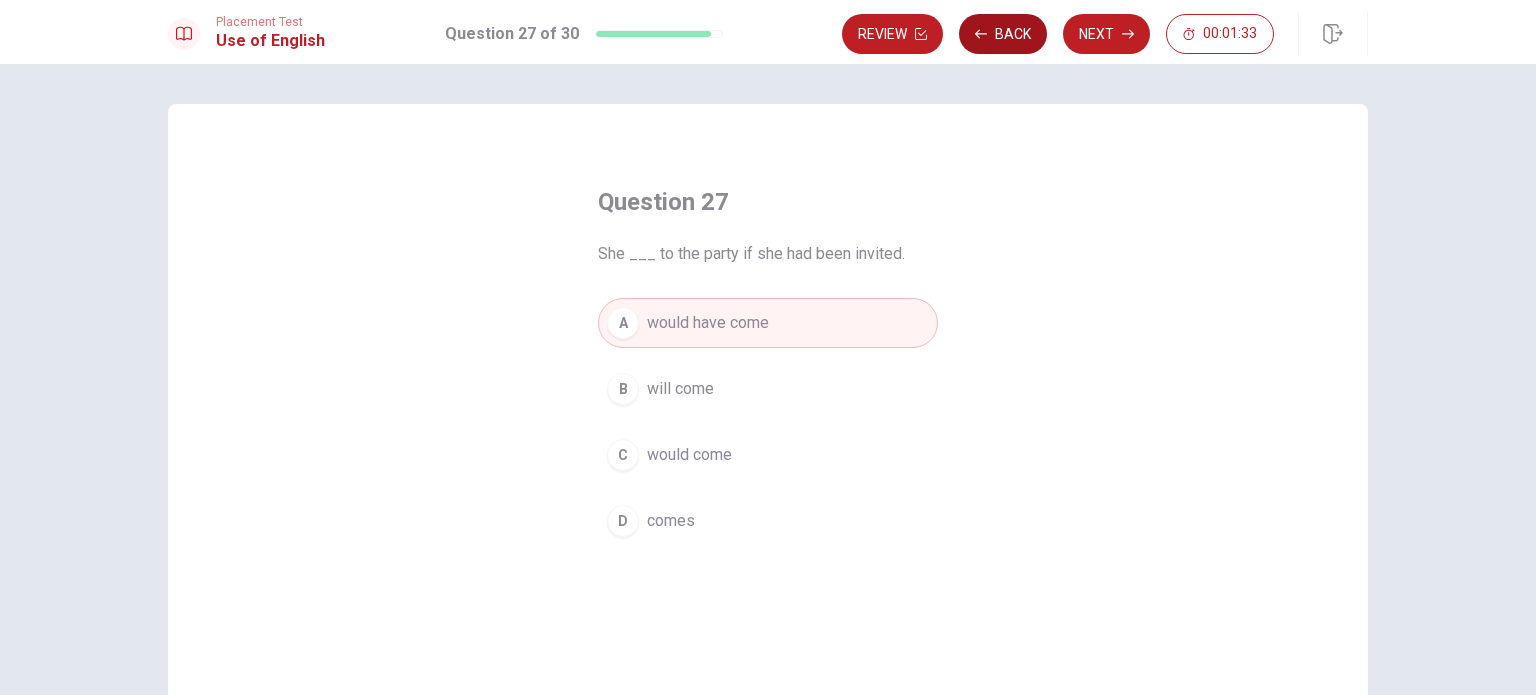 click on "Back" at bounding box center [1003, 34] 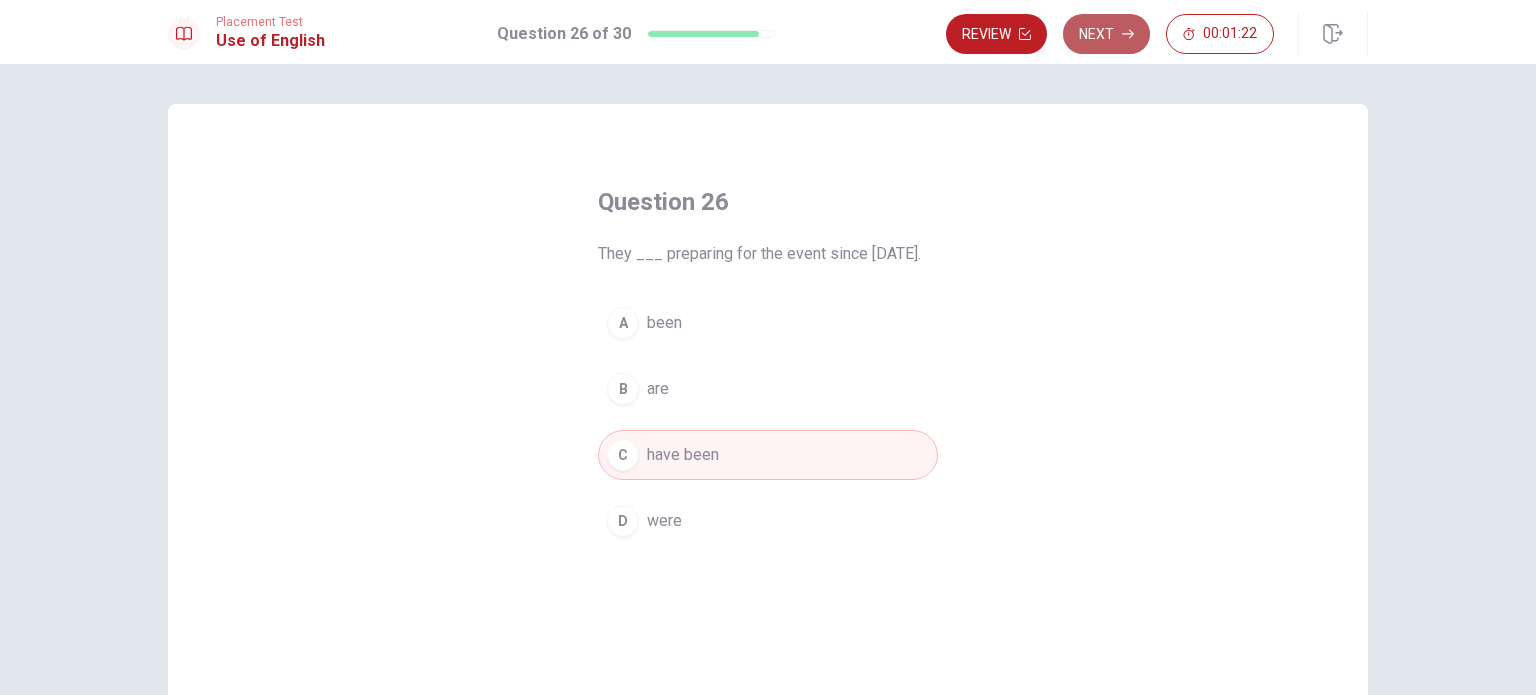 click 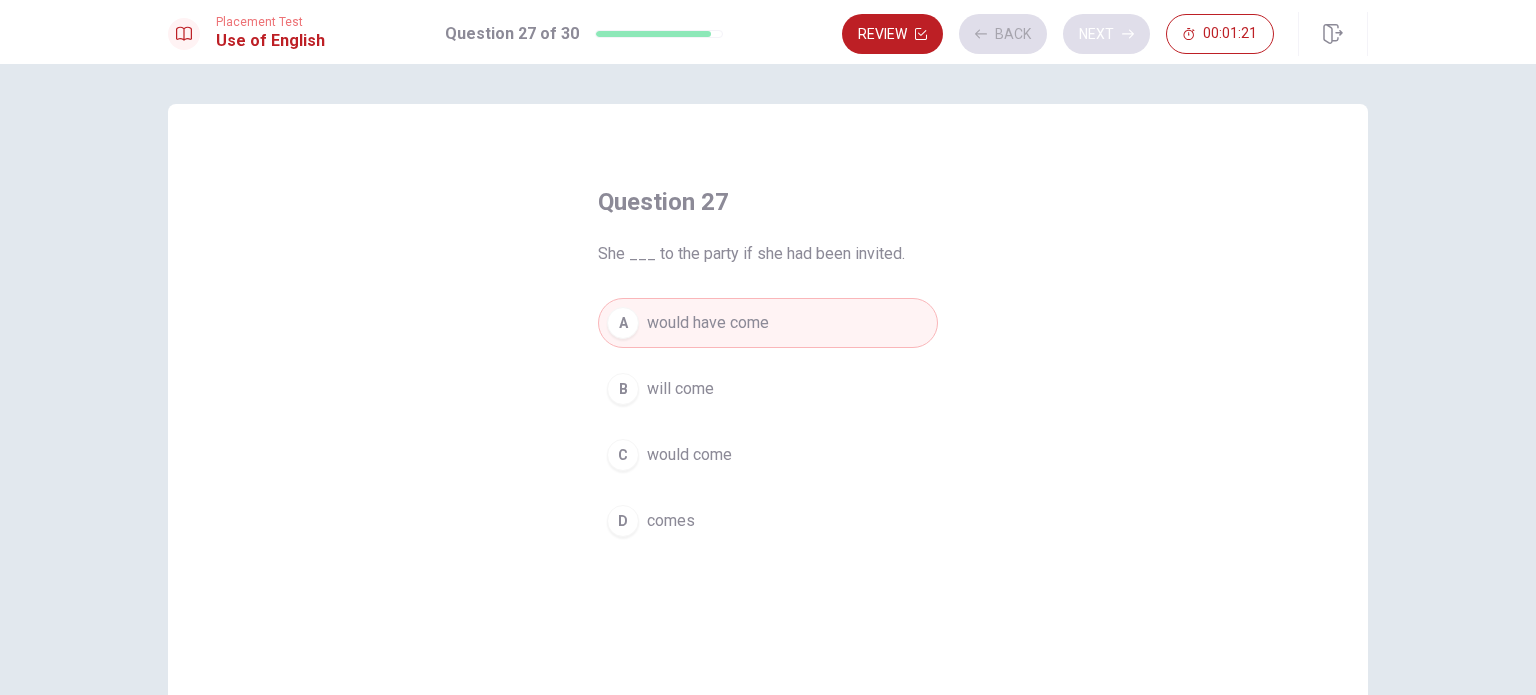 click on "Review Back Next 00:01:21" at bounding box center (1058, 34) 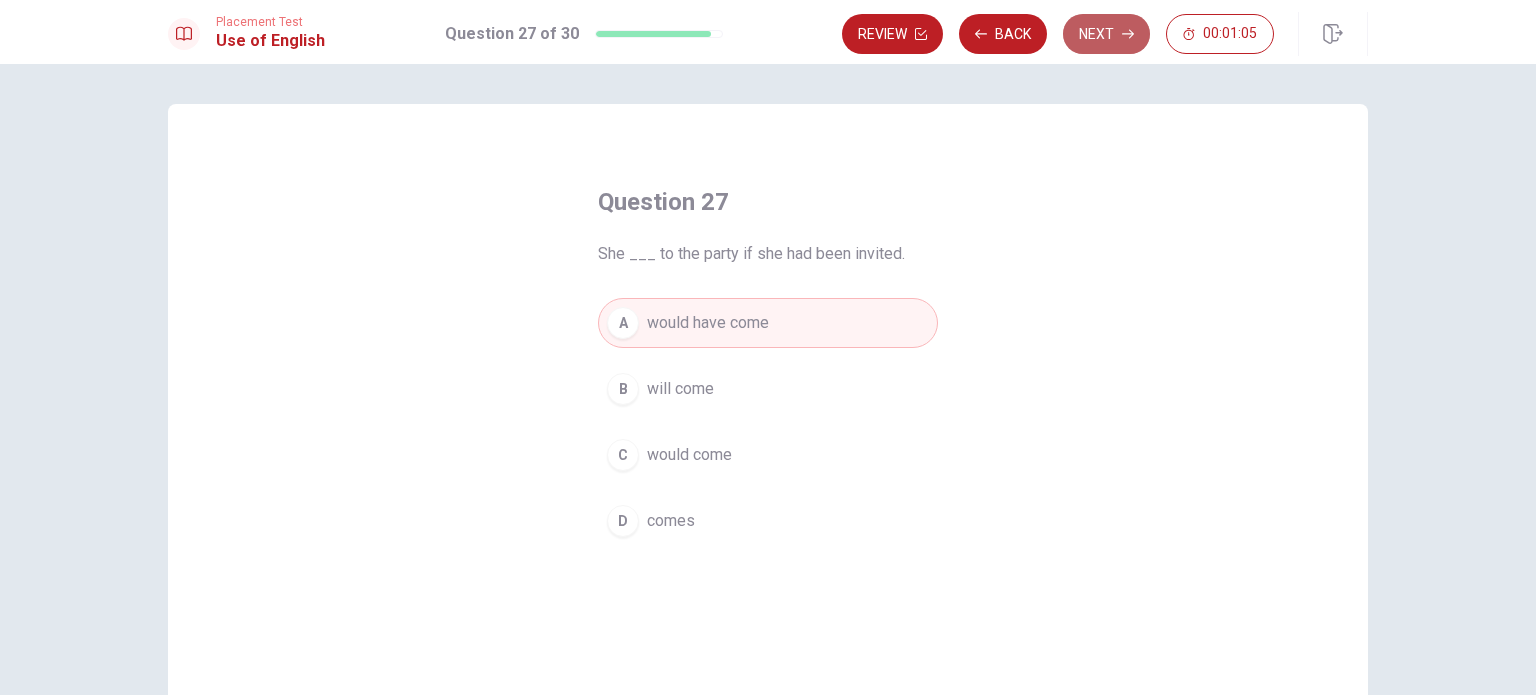click on "Next" at bounding box center (1106, 34) 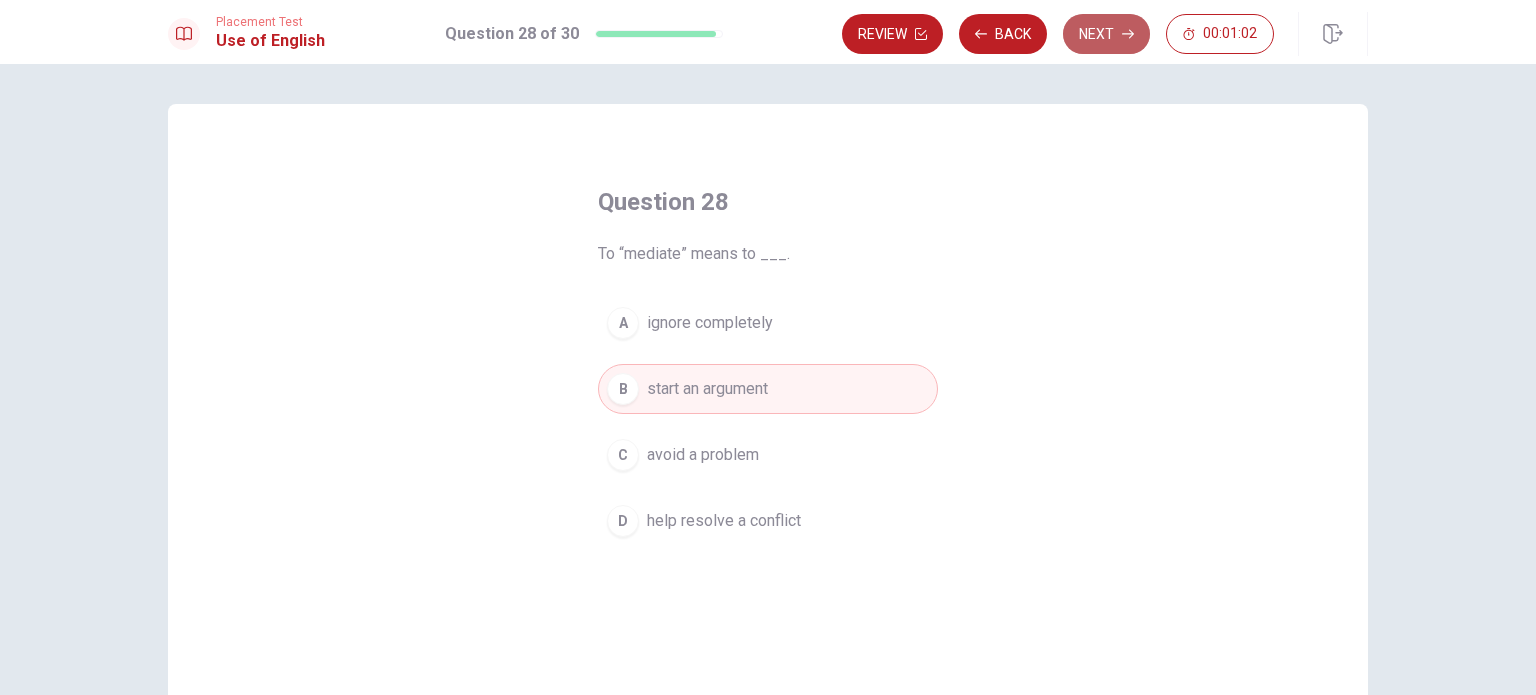click on "Next" at bounding box center (1106, 34) 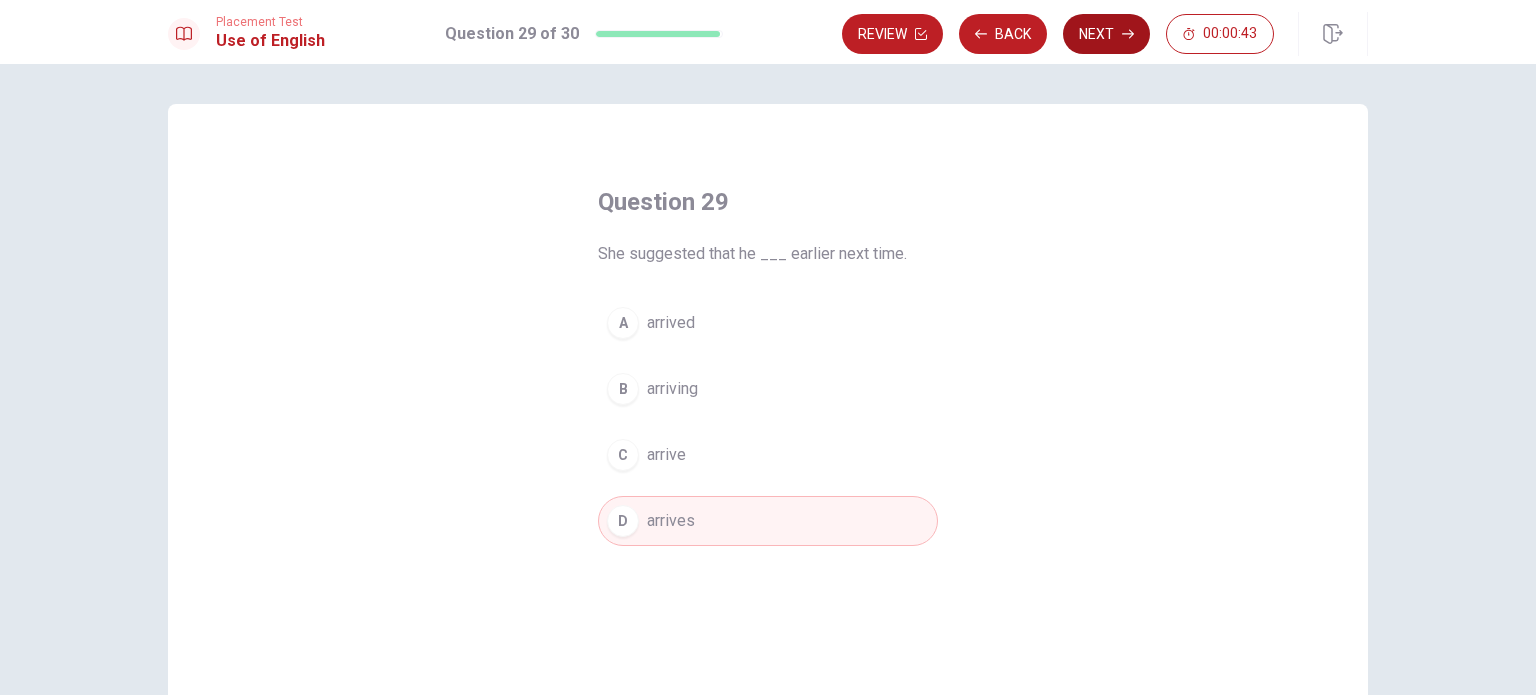 click on "Next" at bounding box center [1106, 34] 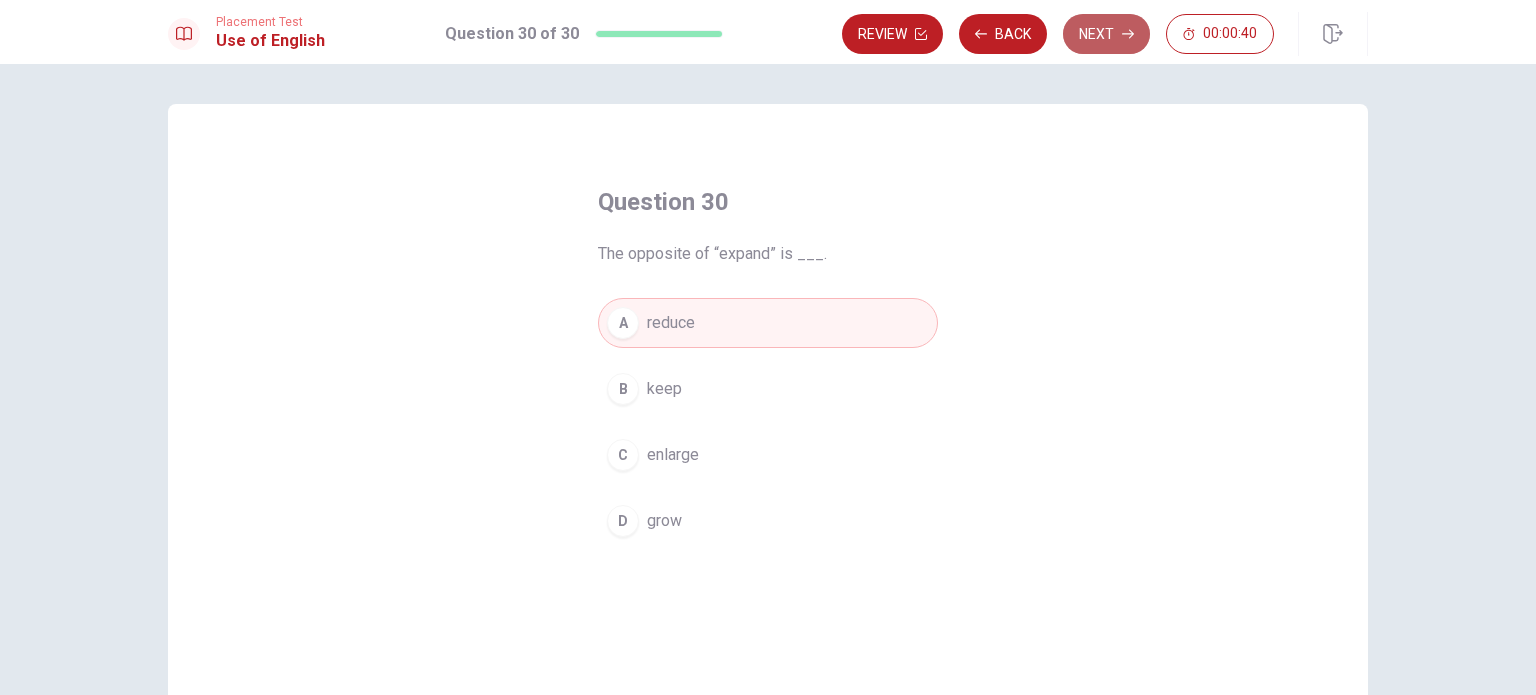 click on "Next" at bounding box center (1106, 34) 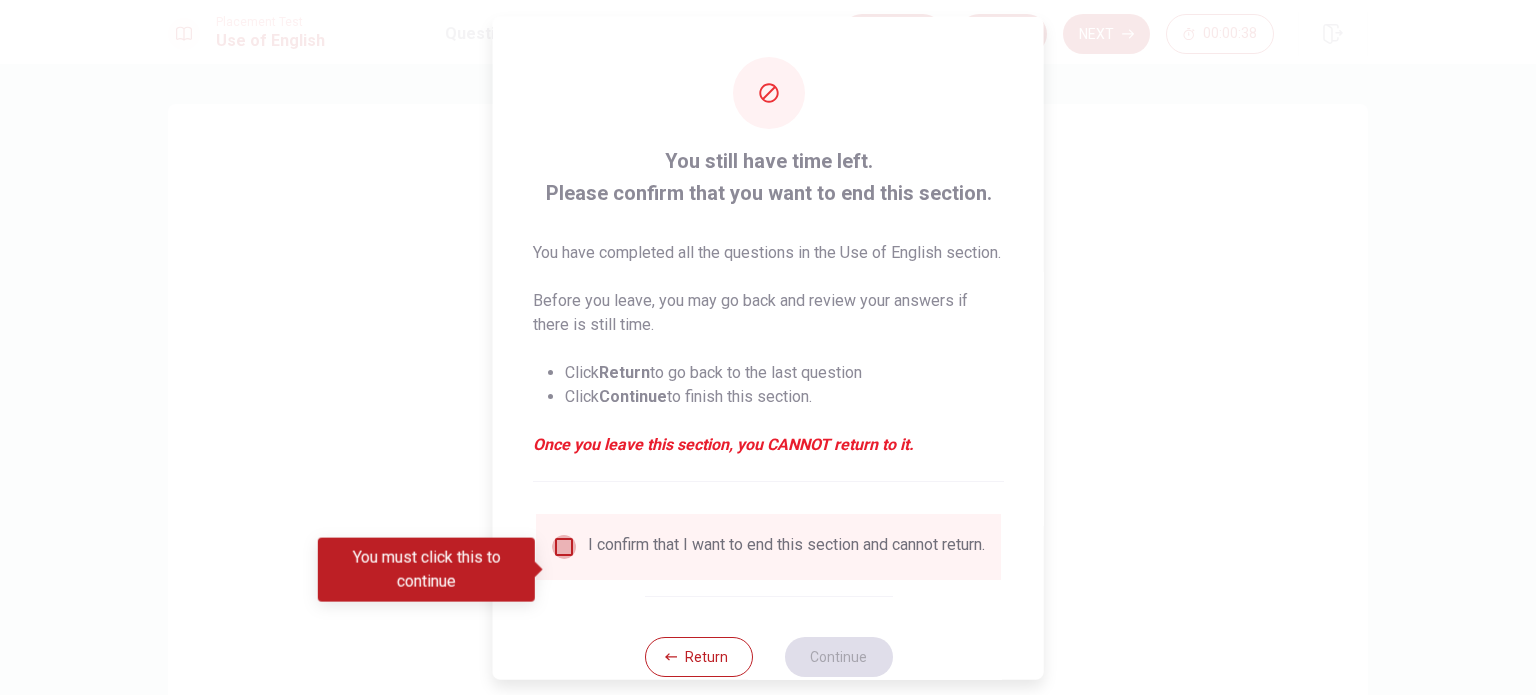 click at bounding box center [564, 546] 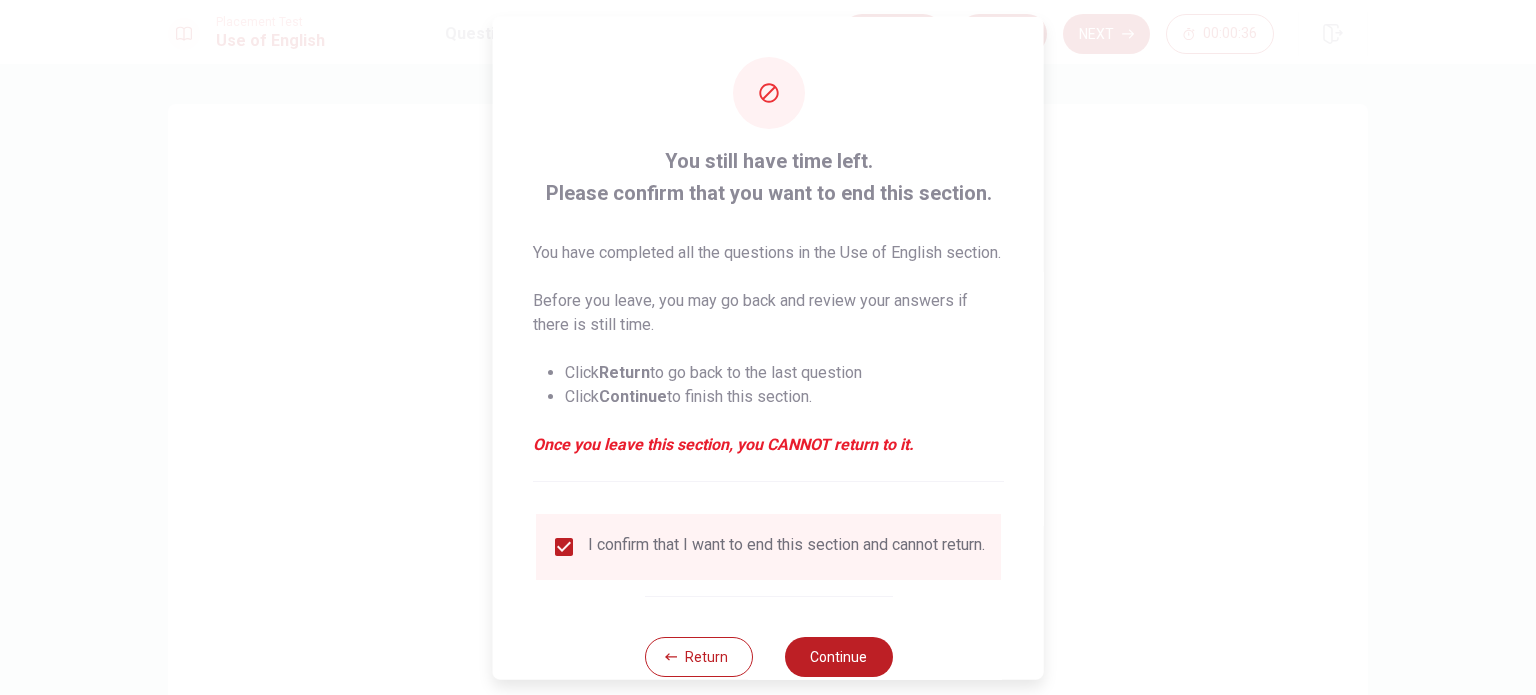 scroll, scrollTop: 74, scrollLeft: 0, axis: vertical 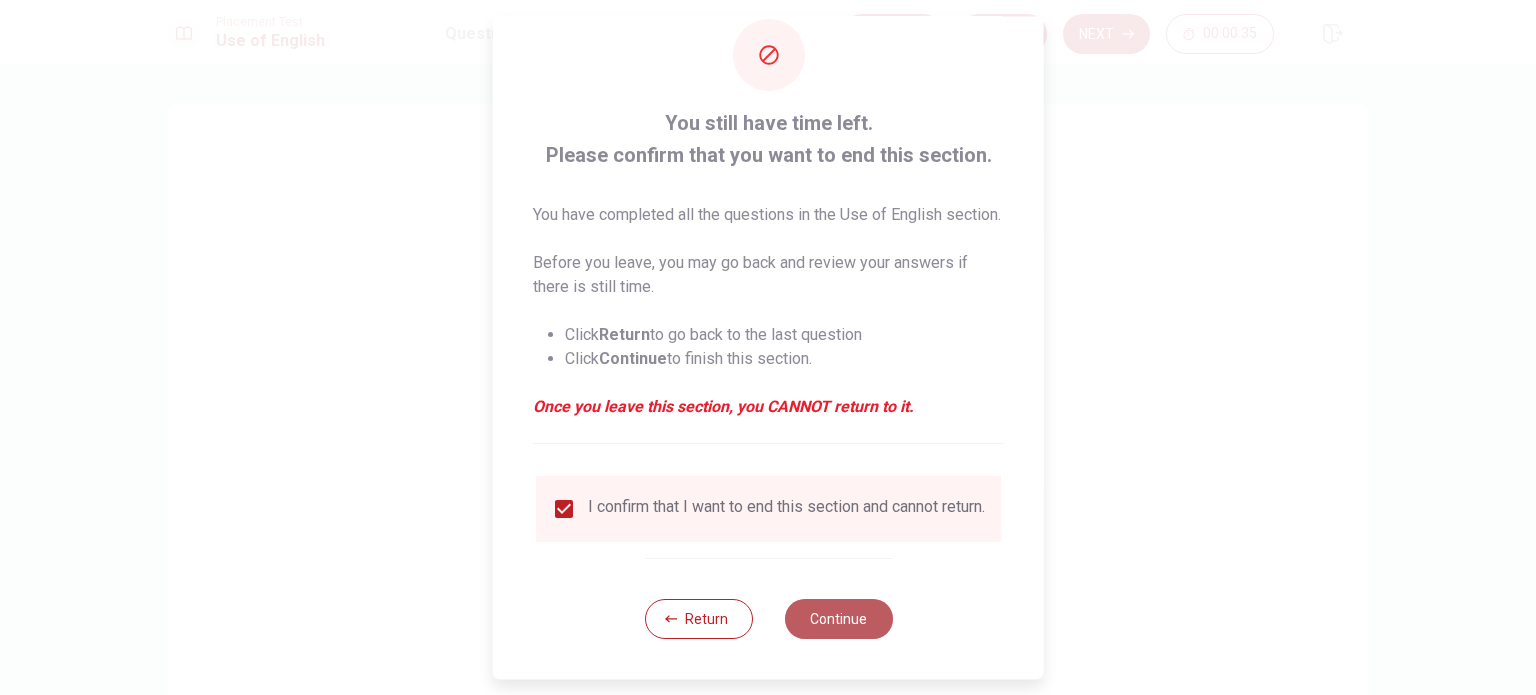 click on "Continue" at bounding box center [838, 619] 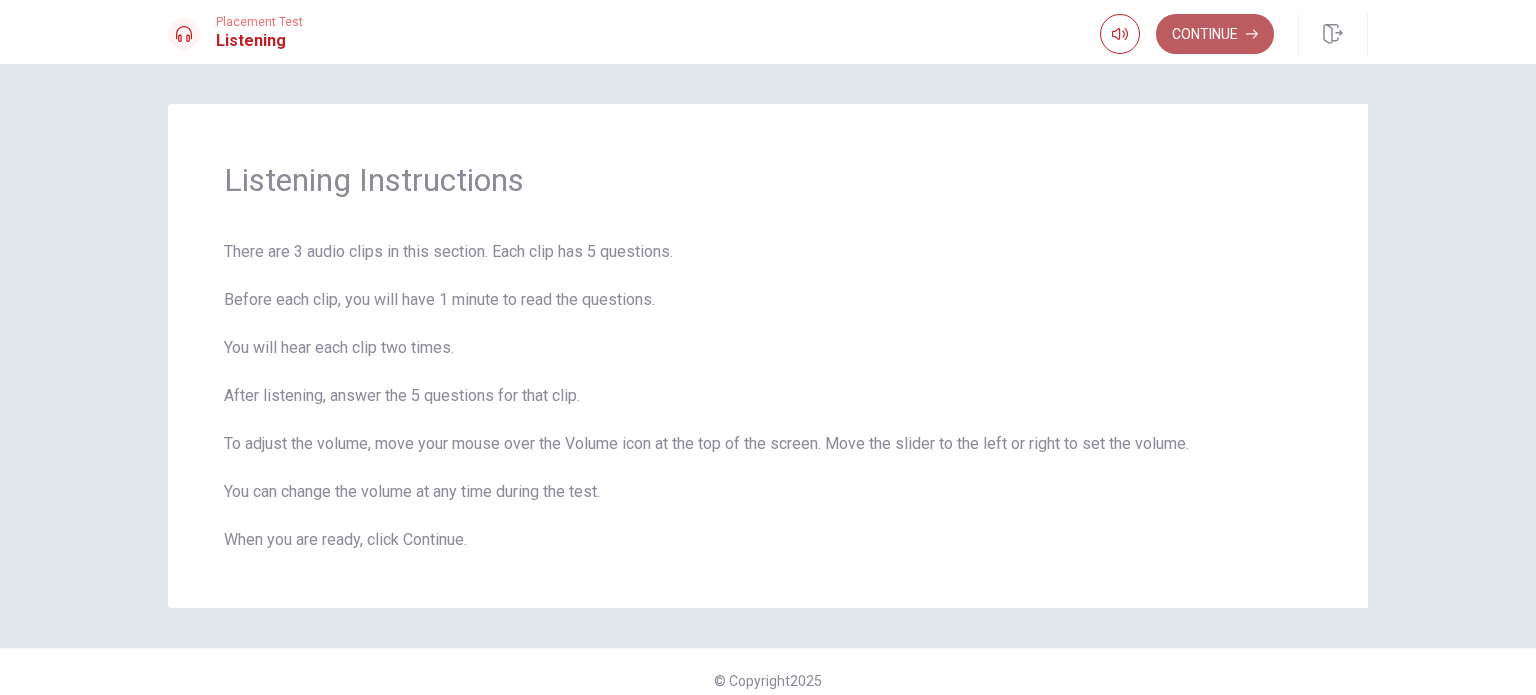 click on "Continue" at bounding box center (1215, 34) 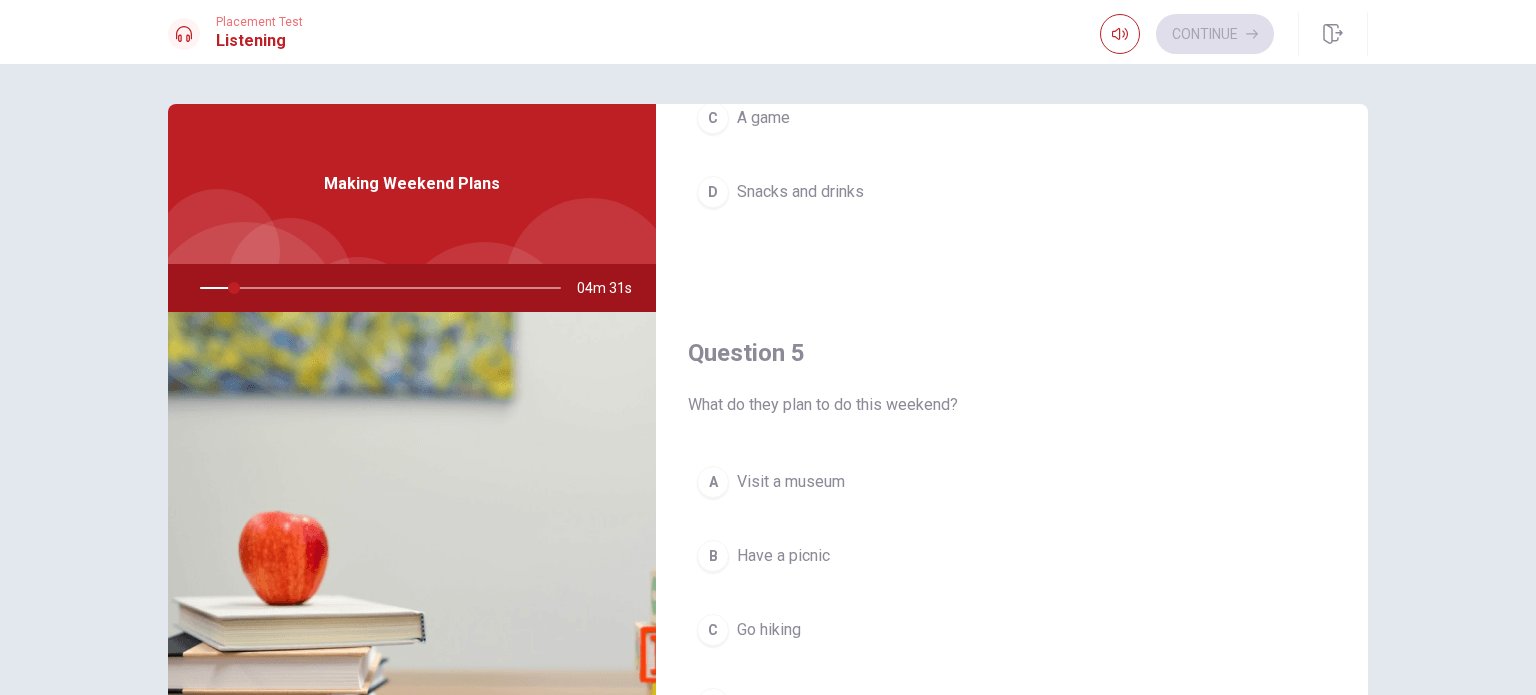 scroll, scrollTop: 1856, scrollLeft: 0, axis: vertical 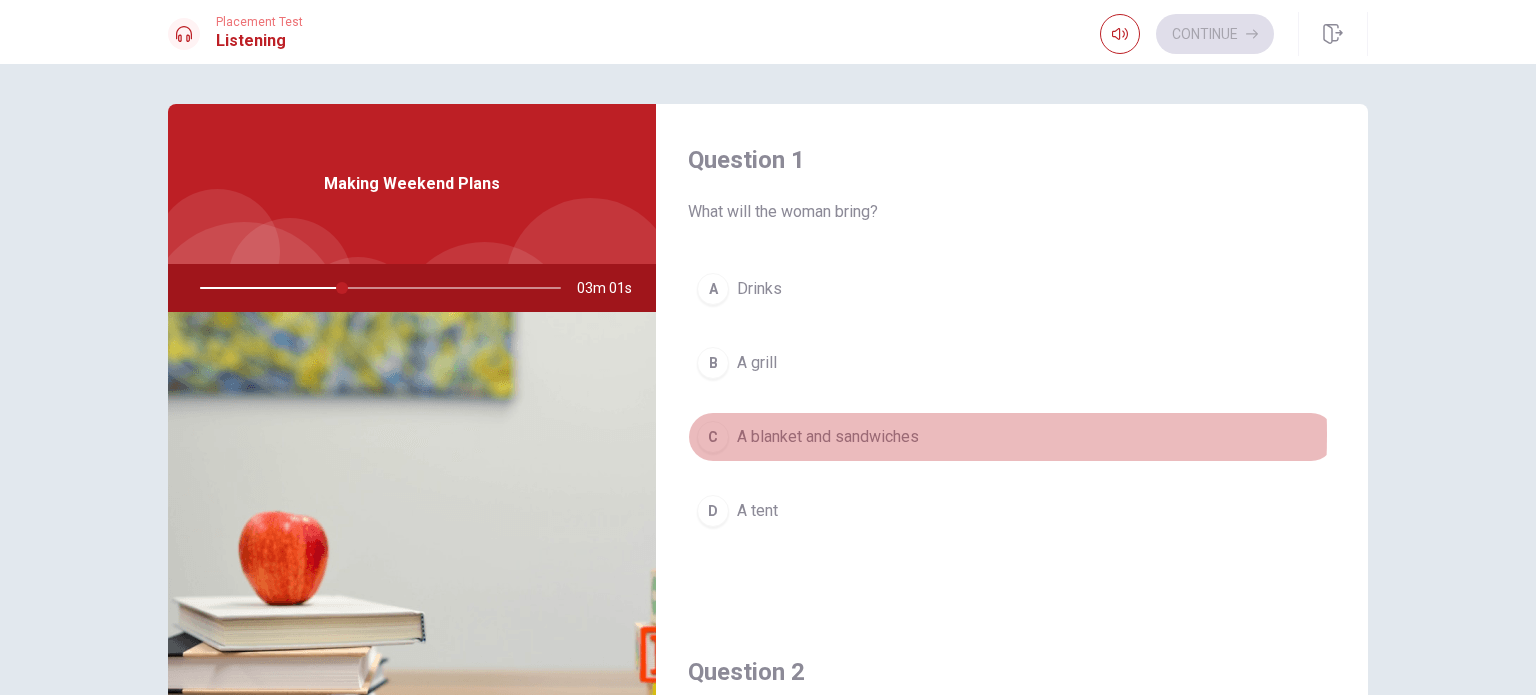 click on "A blanket and sandwiches" at bounding box center (828, 437) 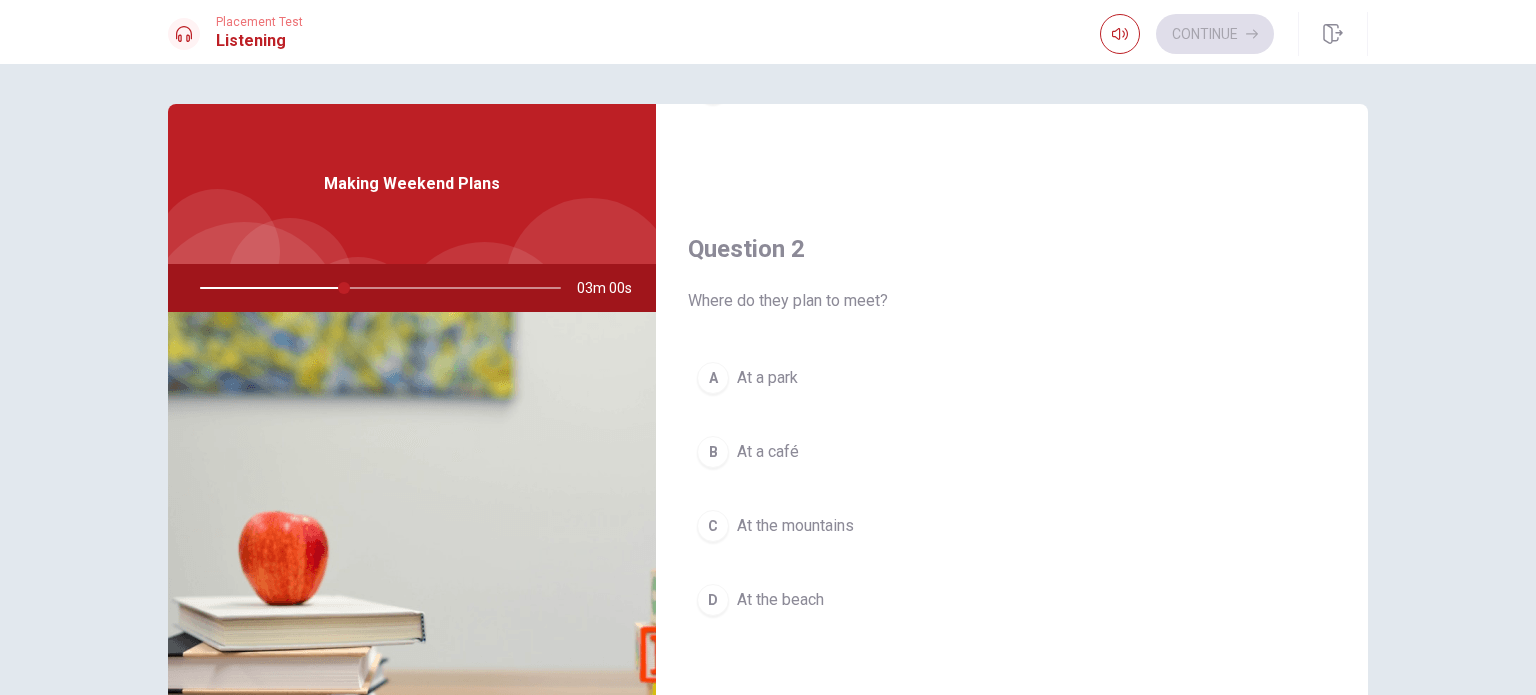scroll, scrollTop: 430, scrollLeft: 0, axis: vertical 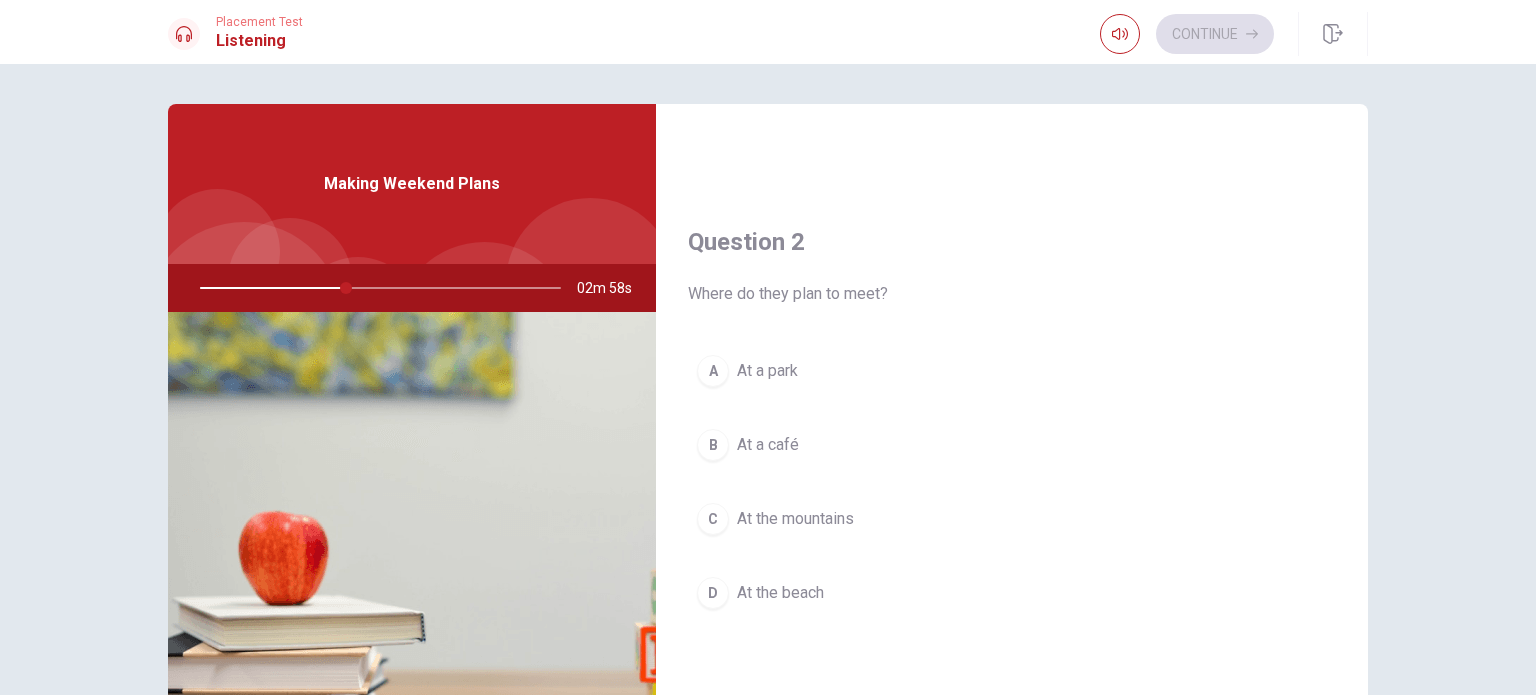 click on "At a park" at bounding box center (767, 371) 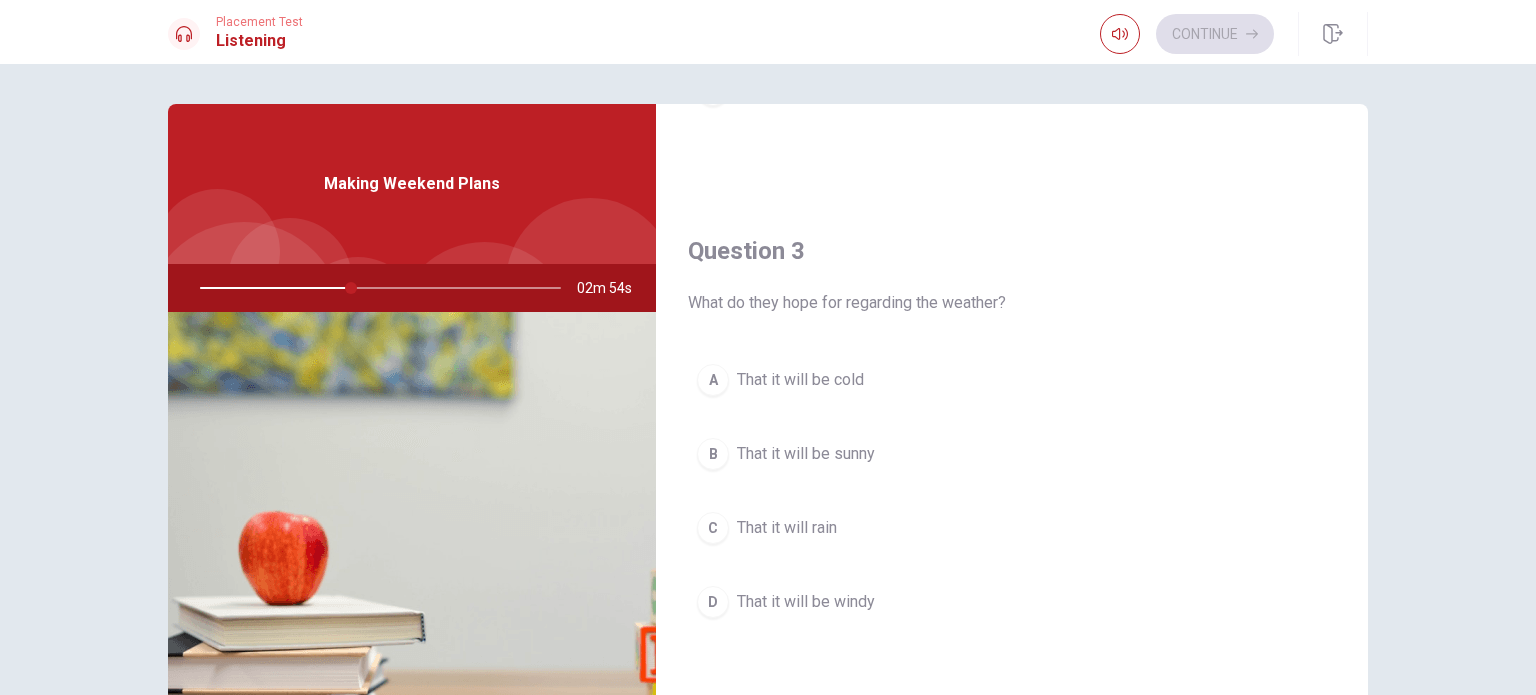 scroll, scrollTop: 943, scrollLeft: 0, axis: vertical 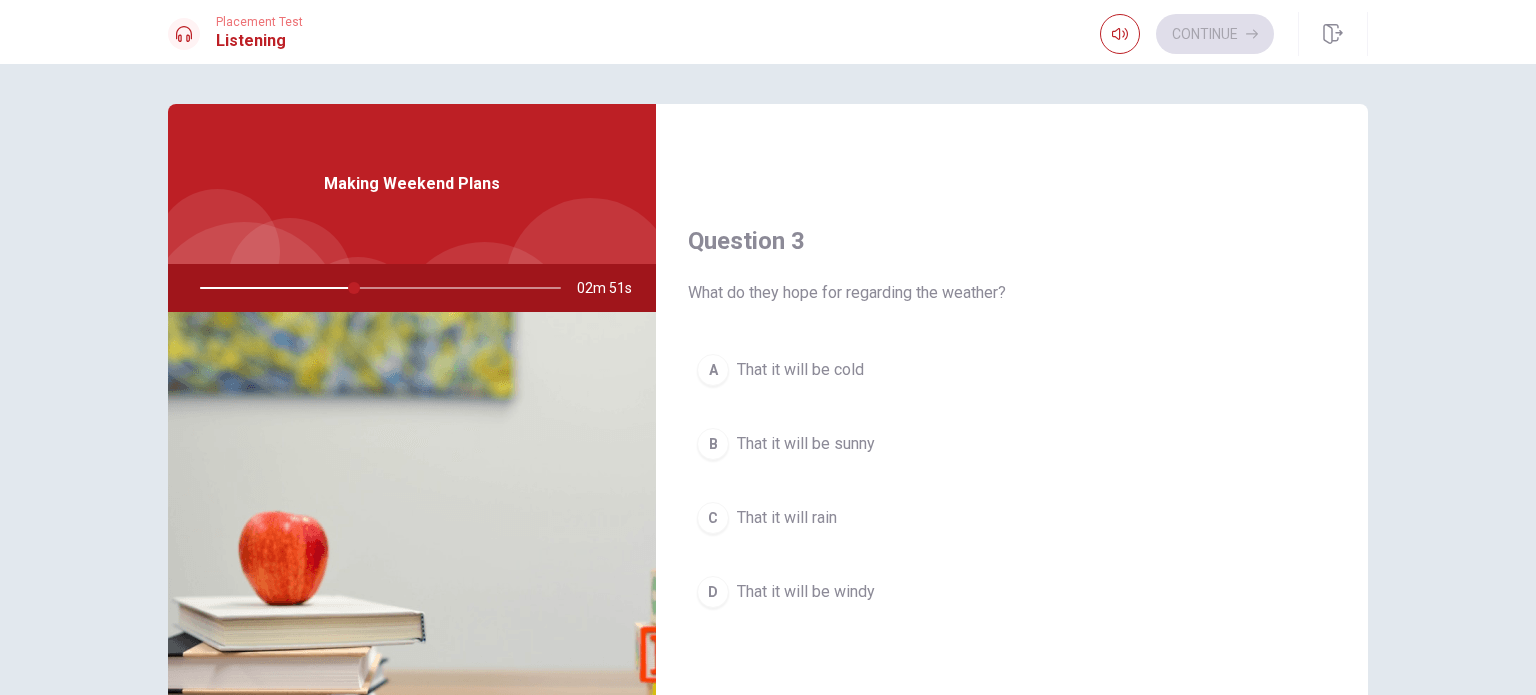 click on "That it will be sunny" at bounding box center [806, 444] 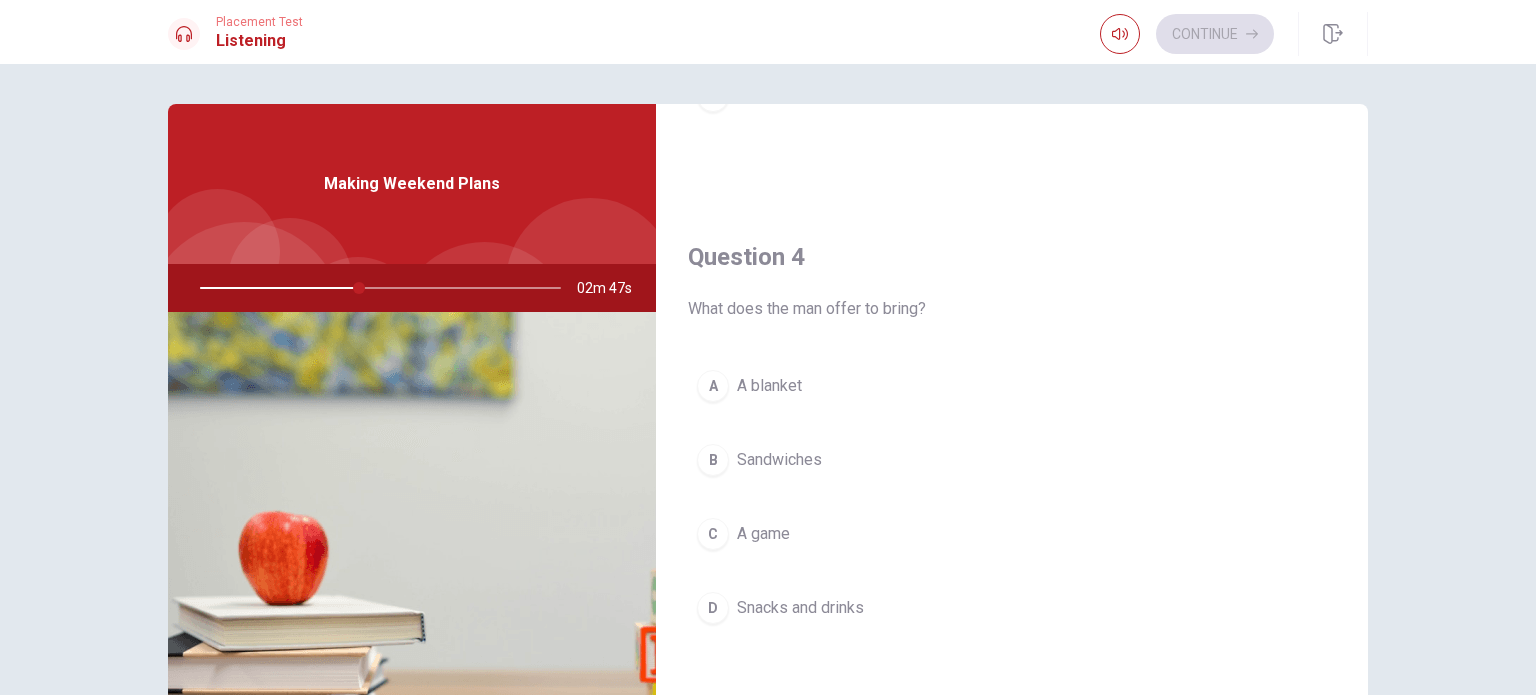 scroll, scrollTop: 1443, scrollLeft: 0, axis: vertical 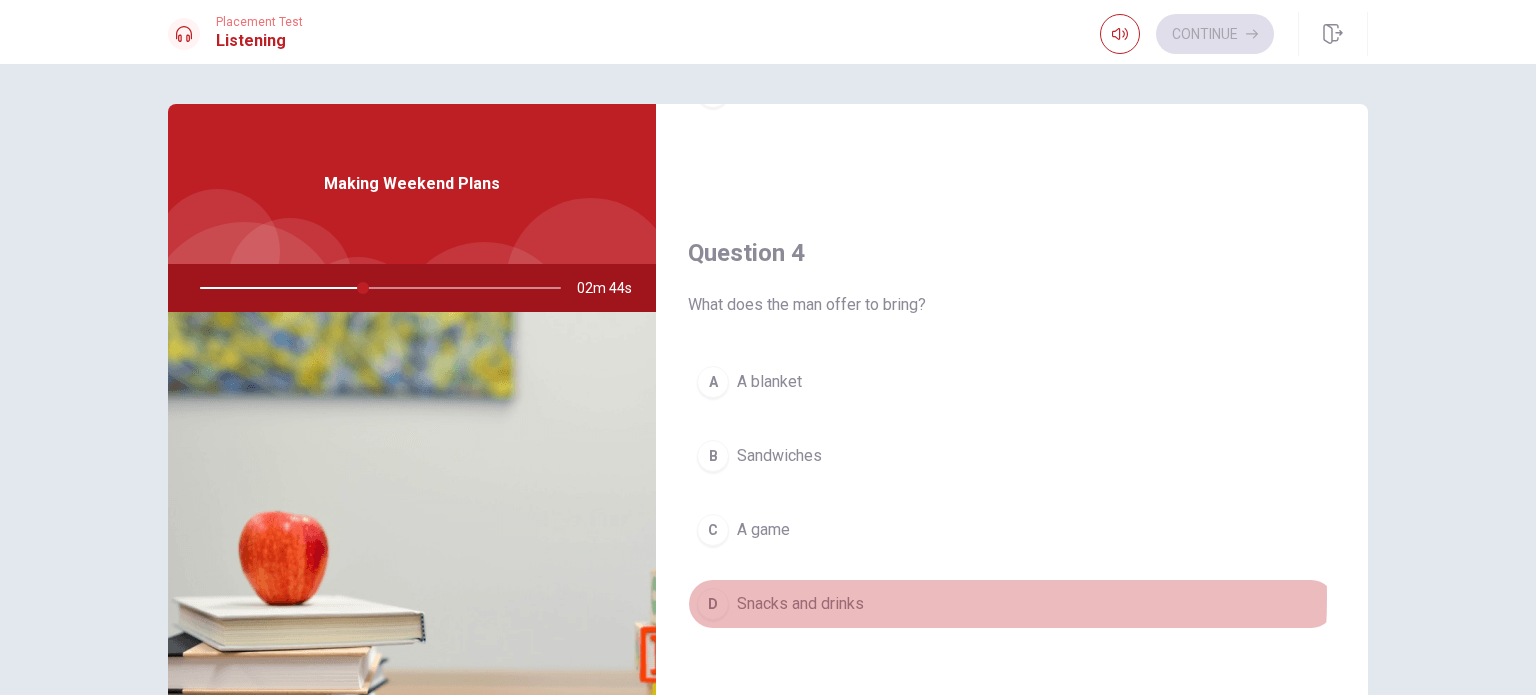 click on "Snacks and drinks" at bounding box center (800, 604) 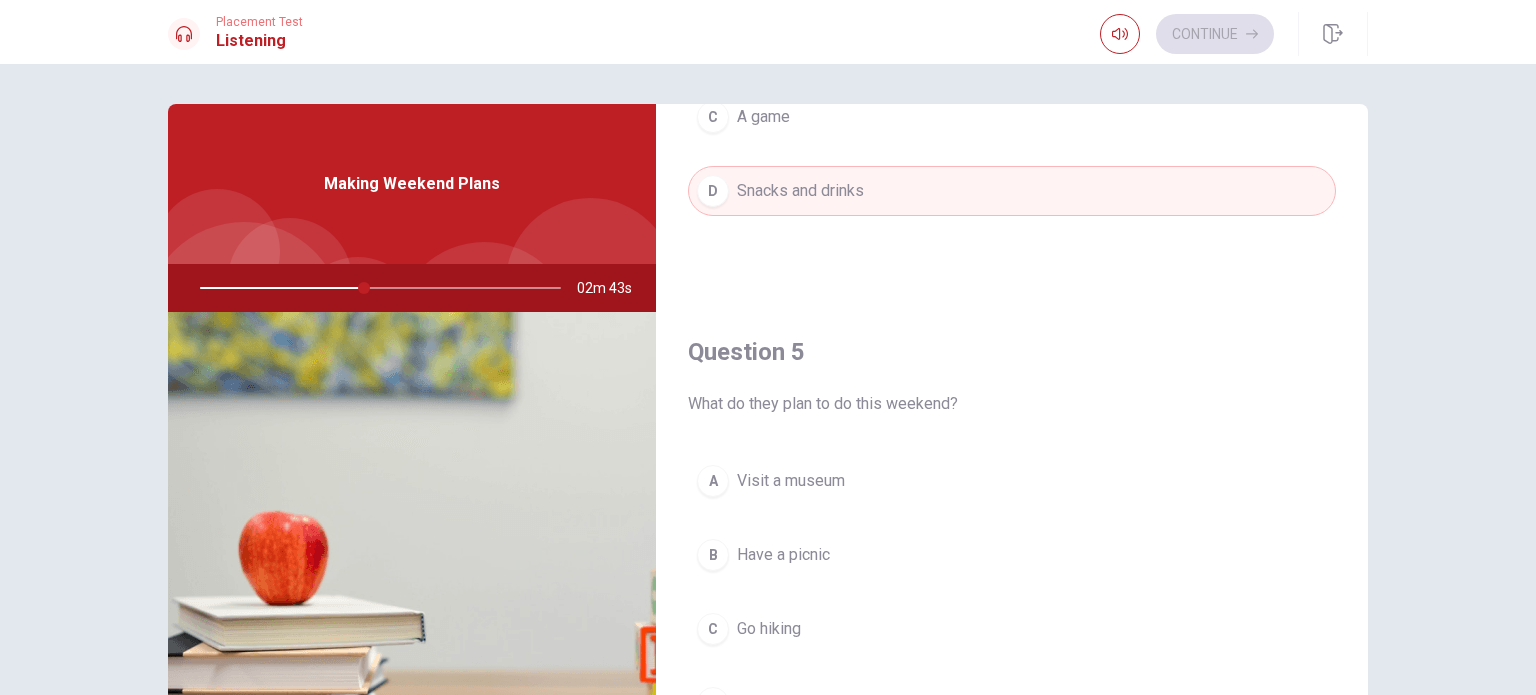 scroll, scrollTop: 1856, scrollLeft: 0, axis: vertical 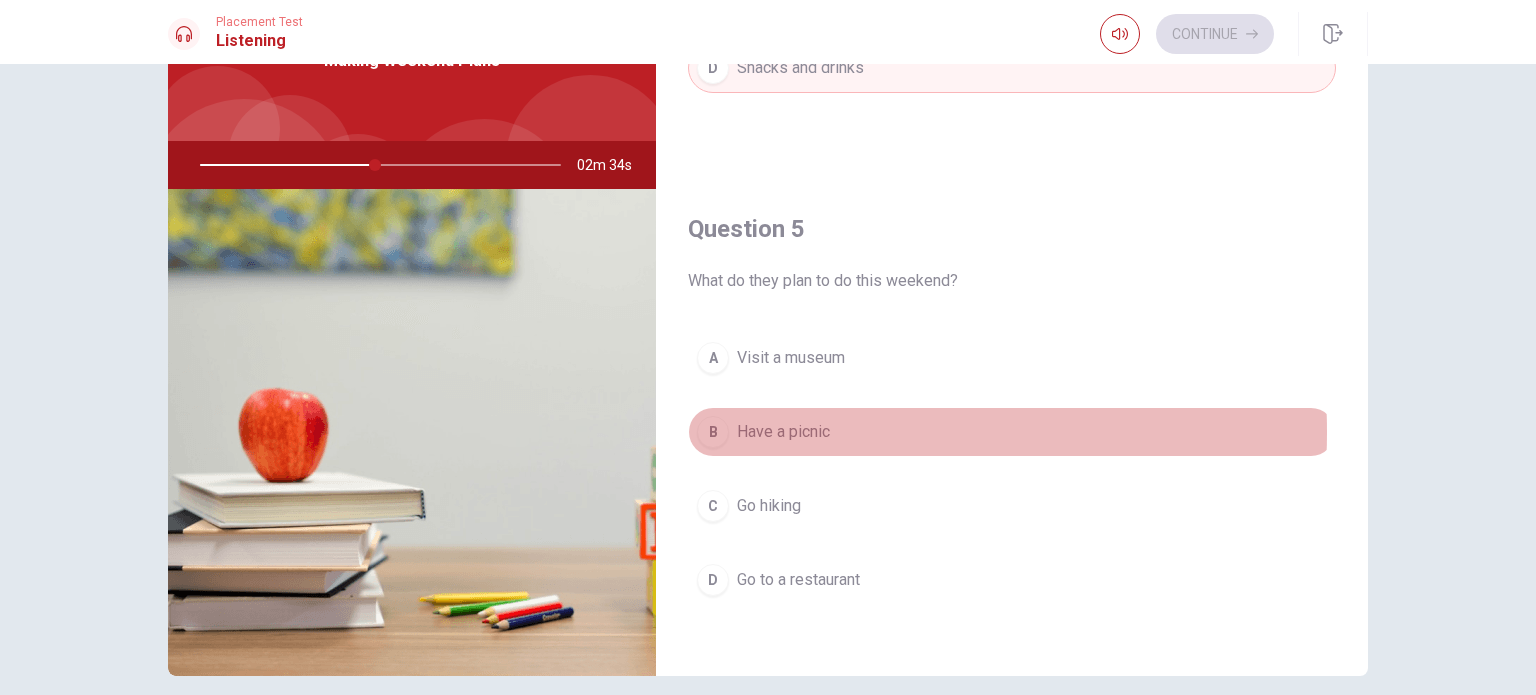 click on "Have a picnic" at bounding box center (783, 432) 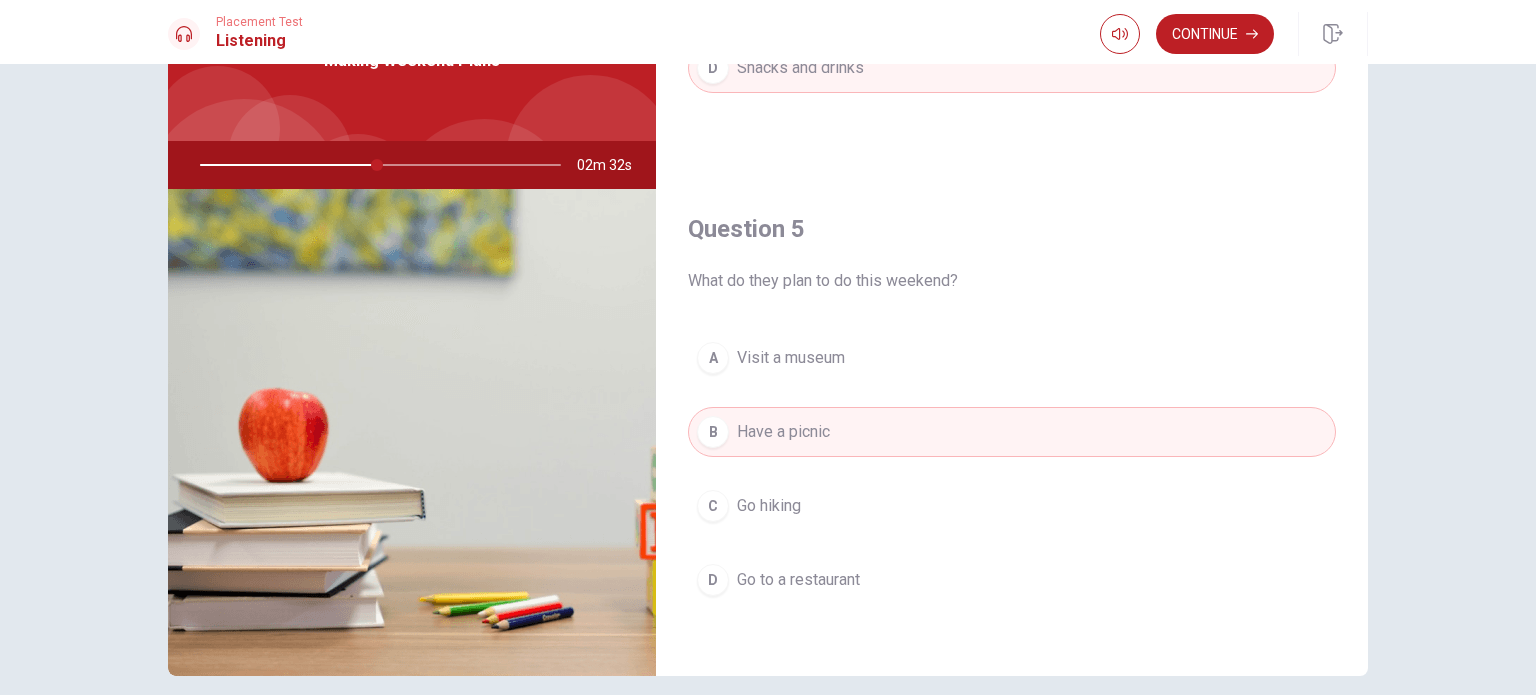 scroll, scrollTop: 208, scrollLeft: 0, axis: vertical 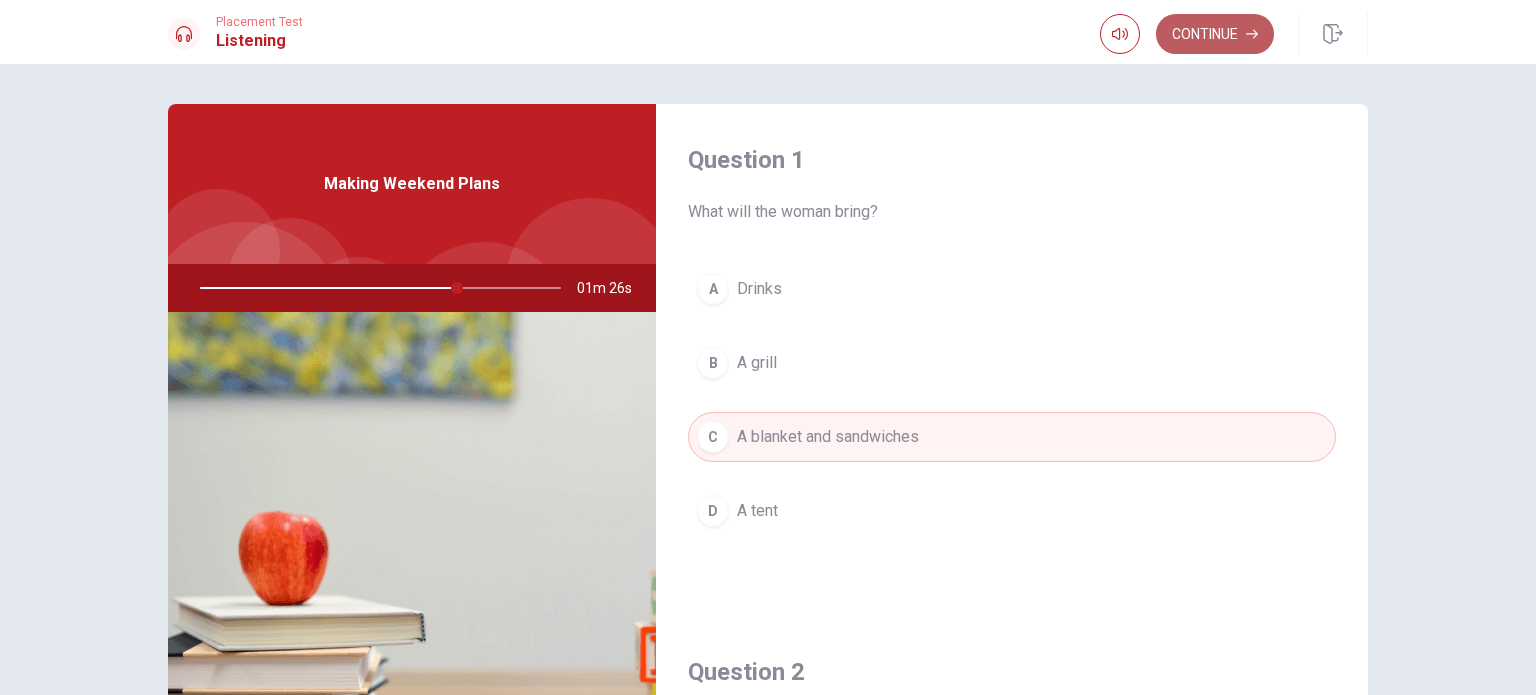 click on "Continue" at bounding box center (1215, 34) 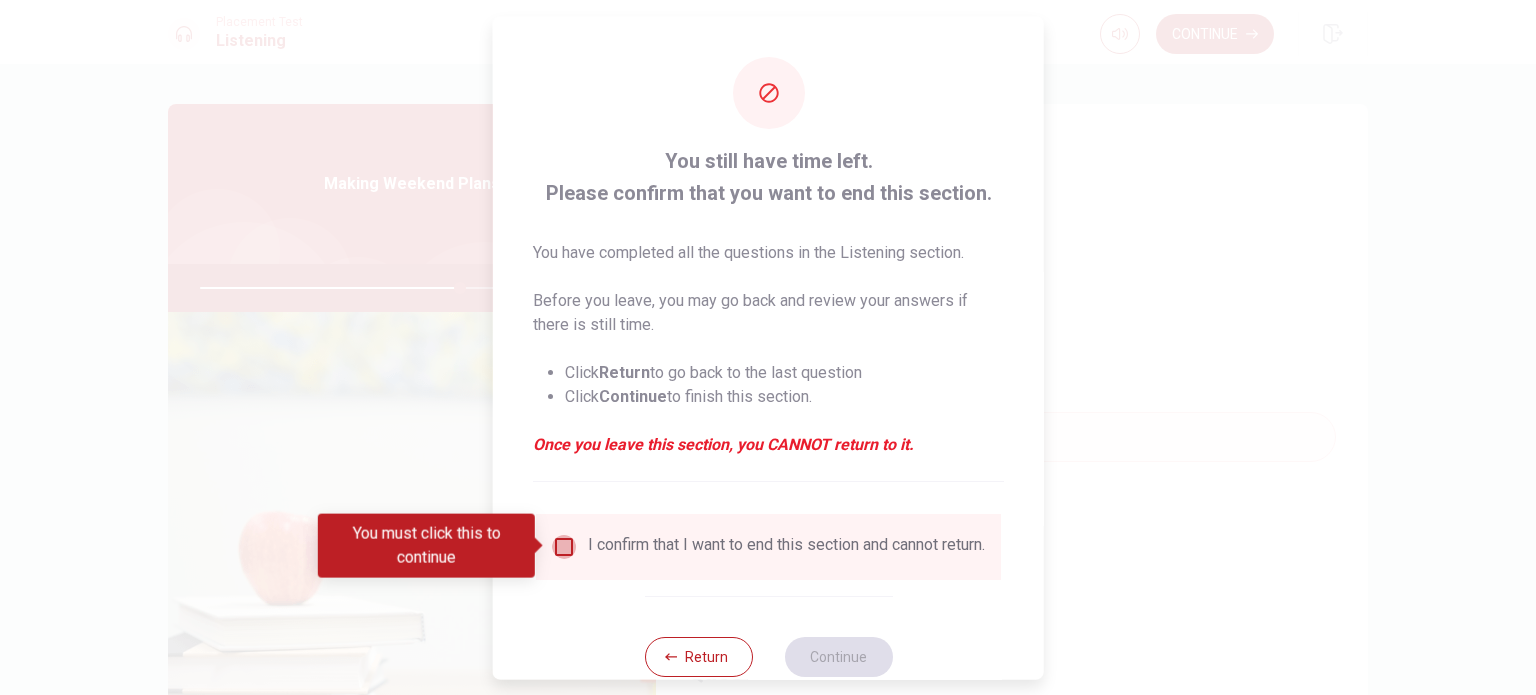 click at bounding box center [564, 546] 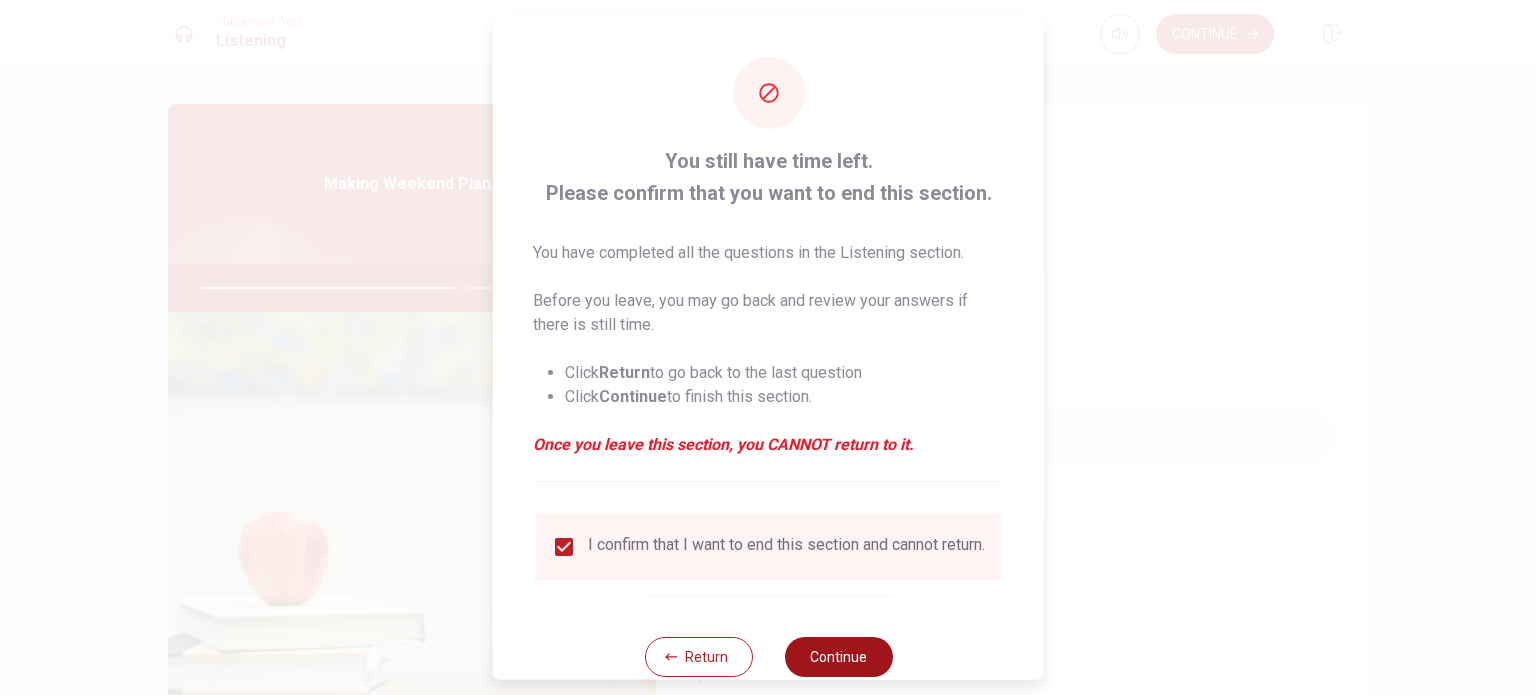 click on "Continue" at bounding box center (838, 656) 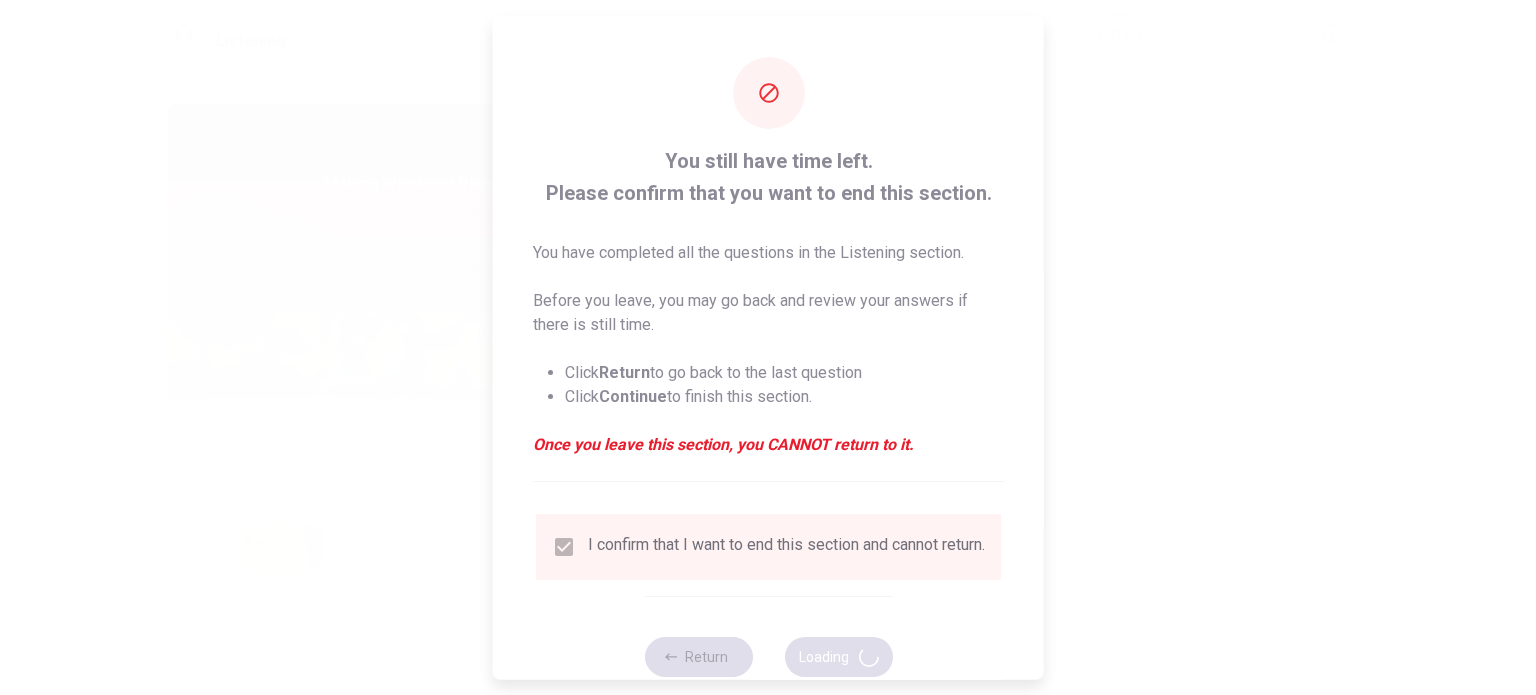 type on "74" 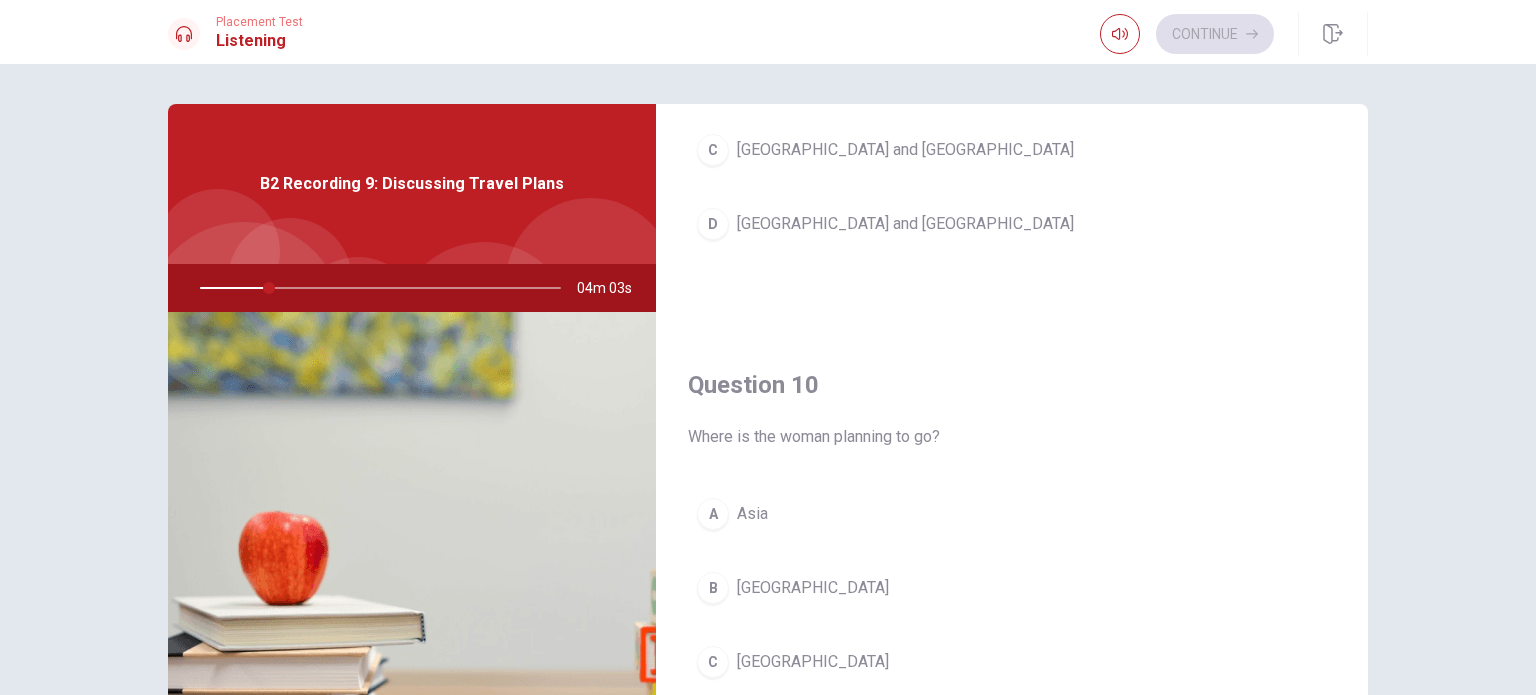 scroll, scrollTop: 1856, scrollLeft: 0, axis: vertical 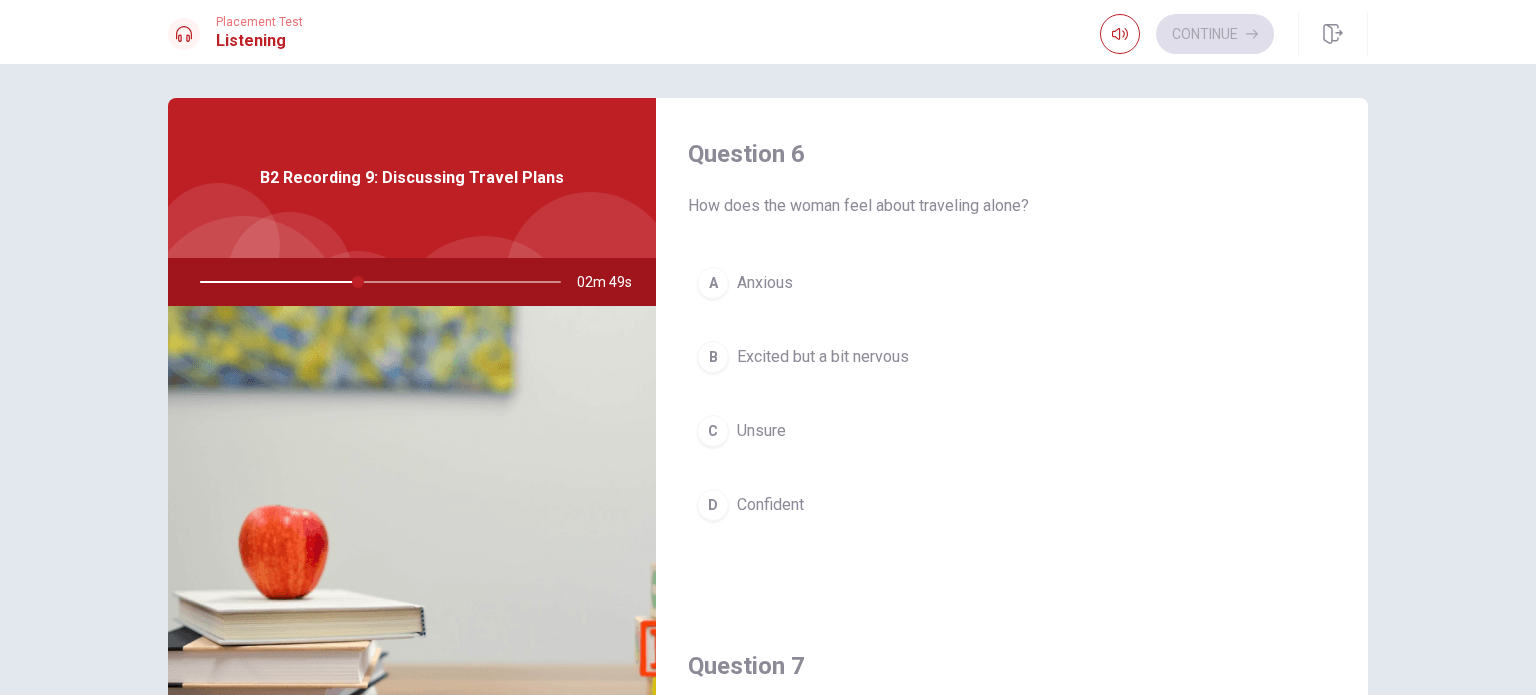 click on "Excited but a bit nervous" at bounding box center (823, 357) 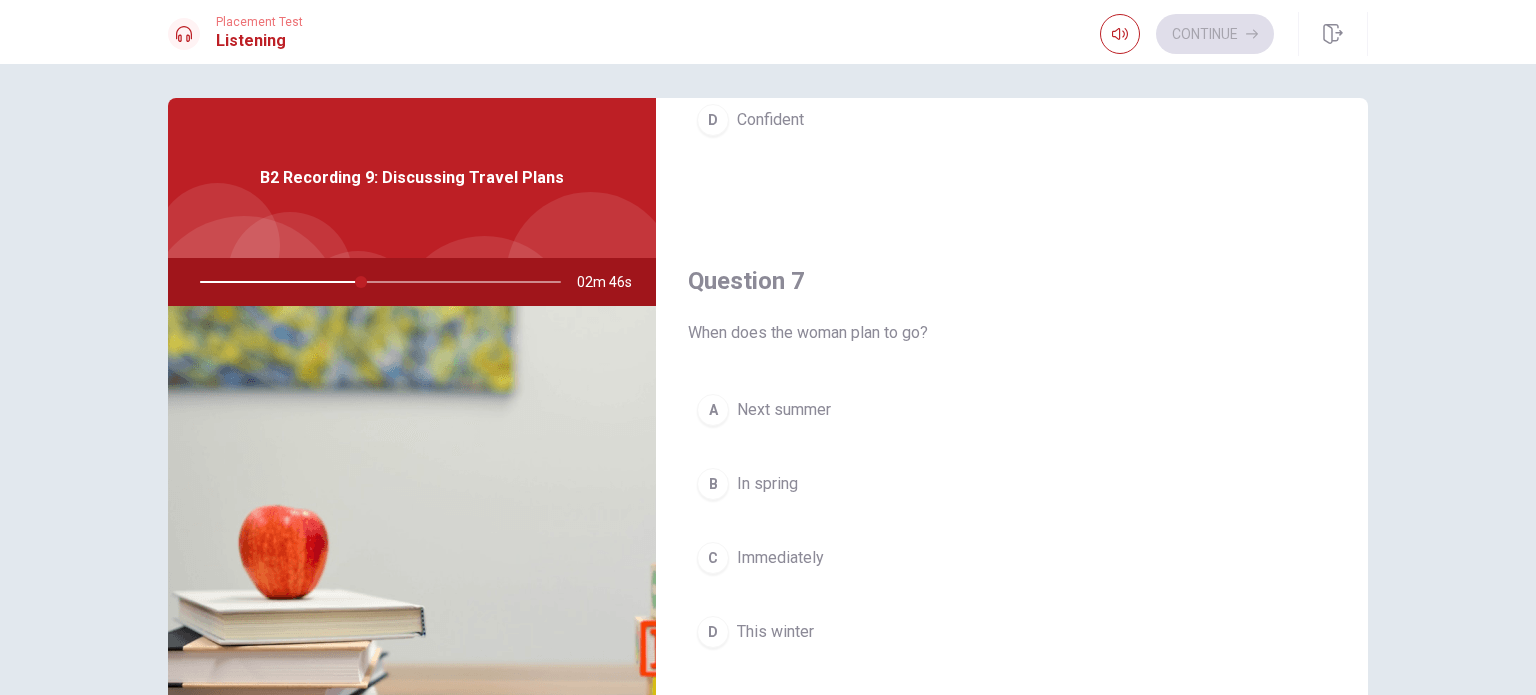 scroll, scrollTop: 386, scrollLeft: 0, axis: vertical 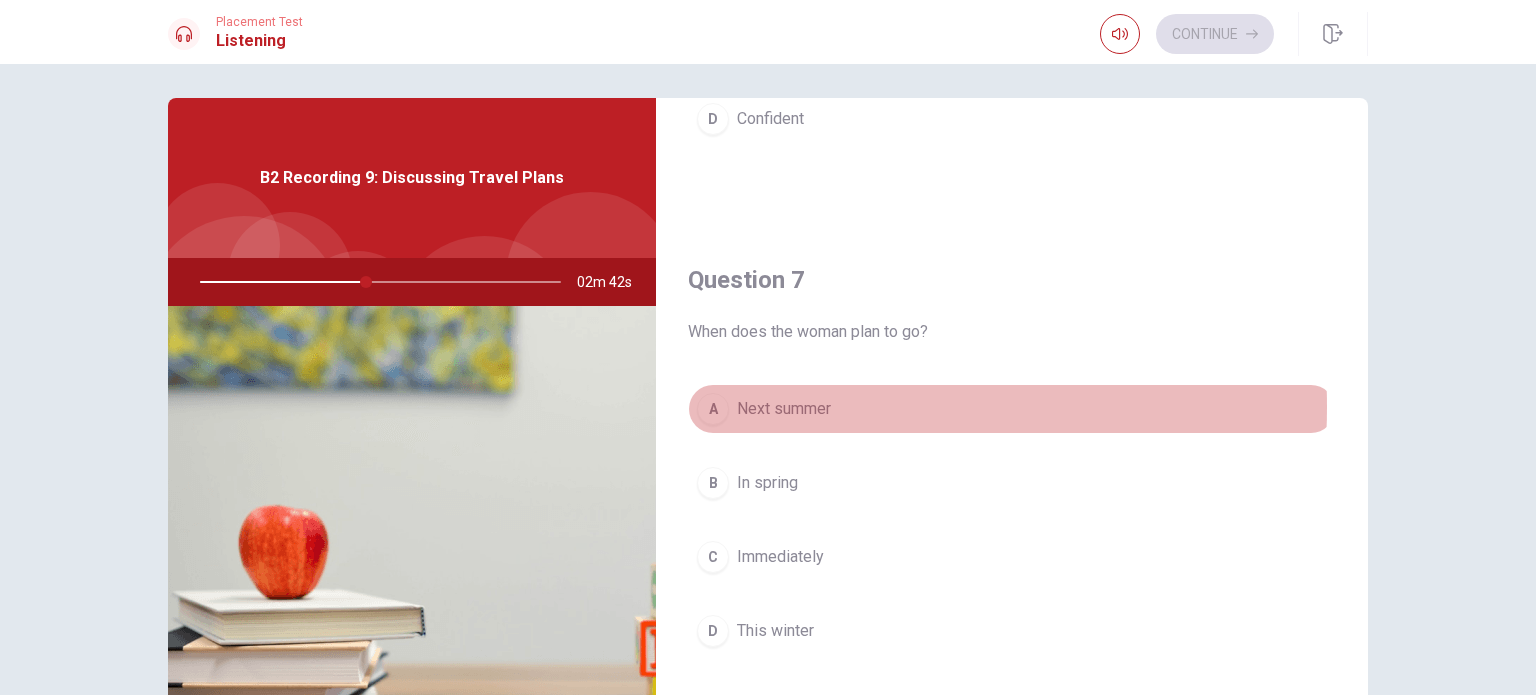 click on "Next summer" at bounding box center [784, 409] 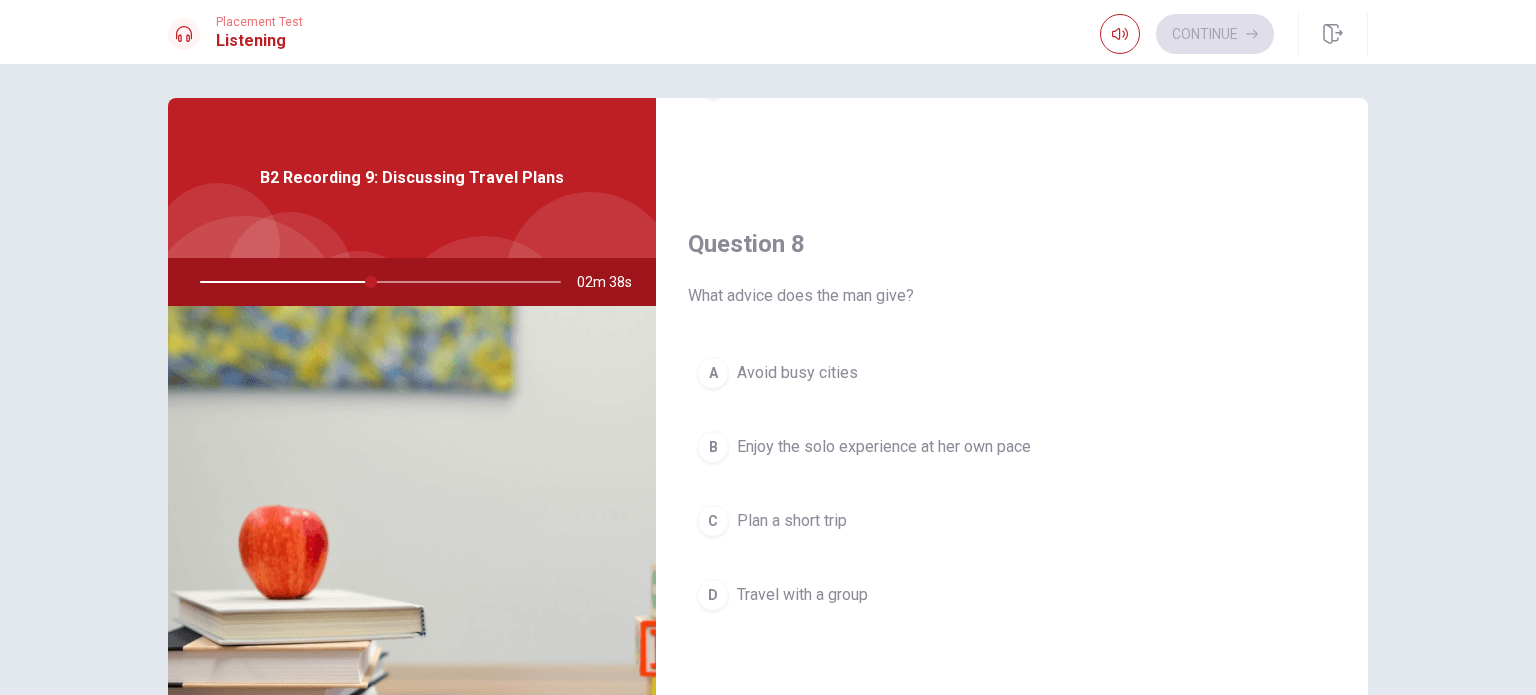 scroll, scrollTop: 946, scrollLeft: 0, axis: vertical 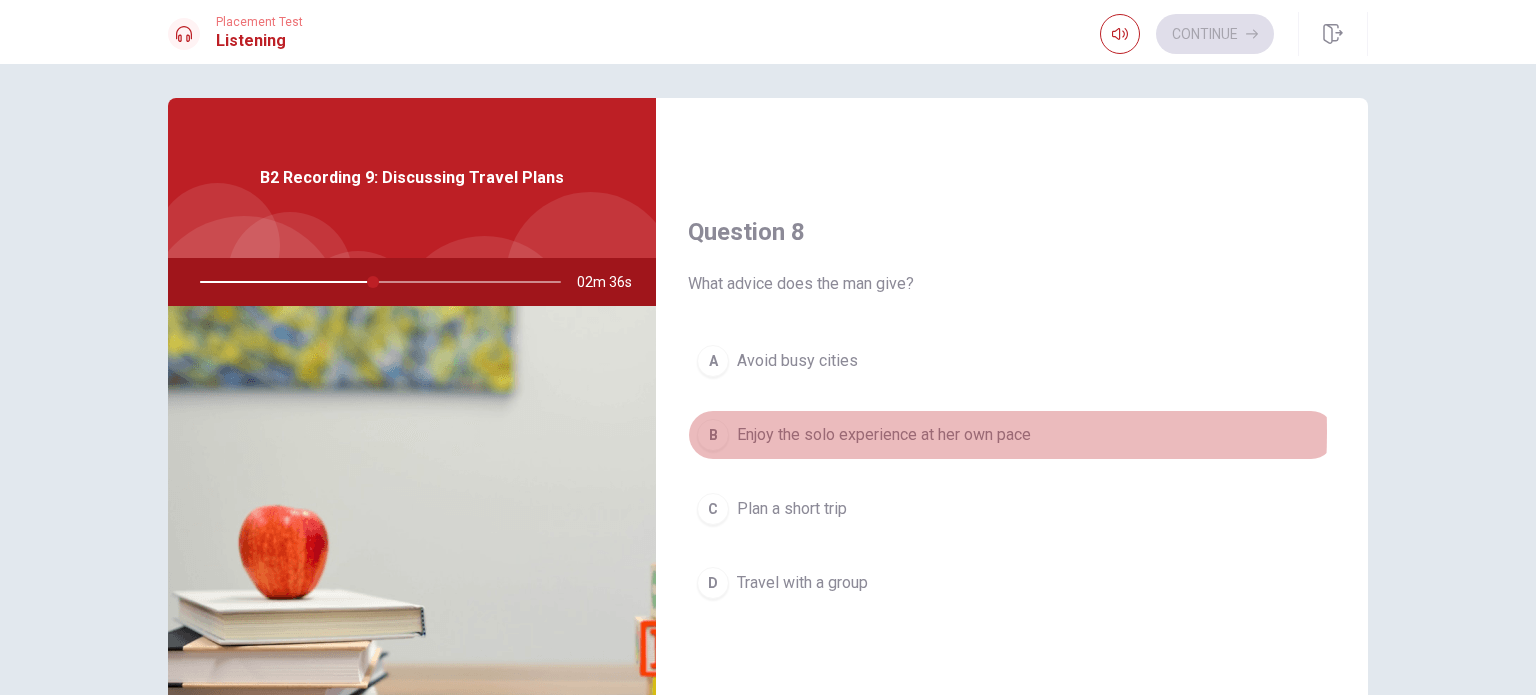 click on "Enjoy the solo experience at her own pace" at bounding box center [884, 435] 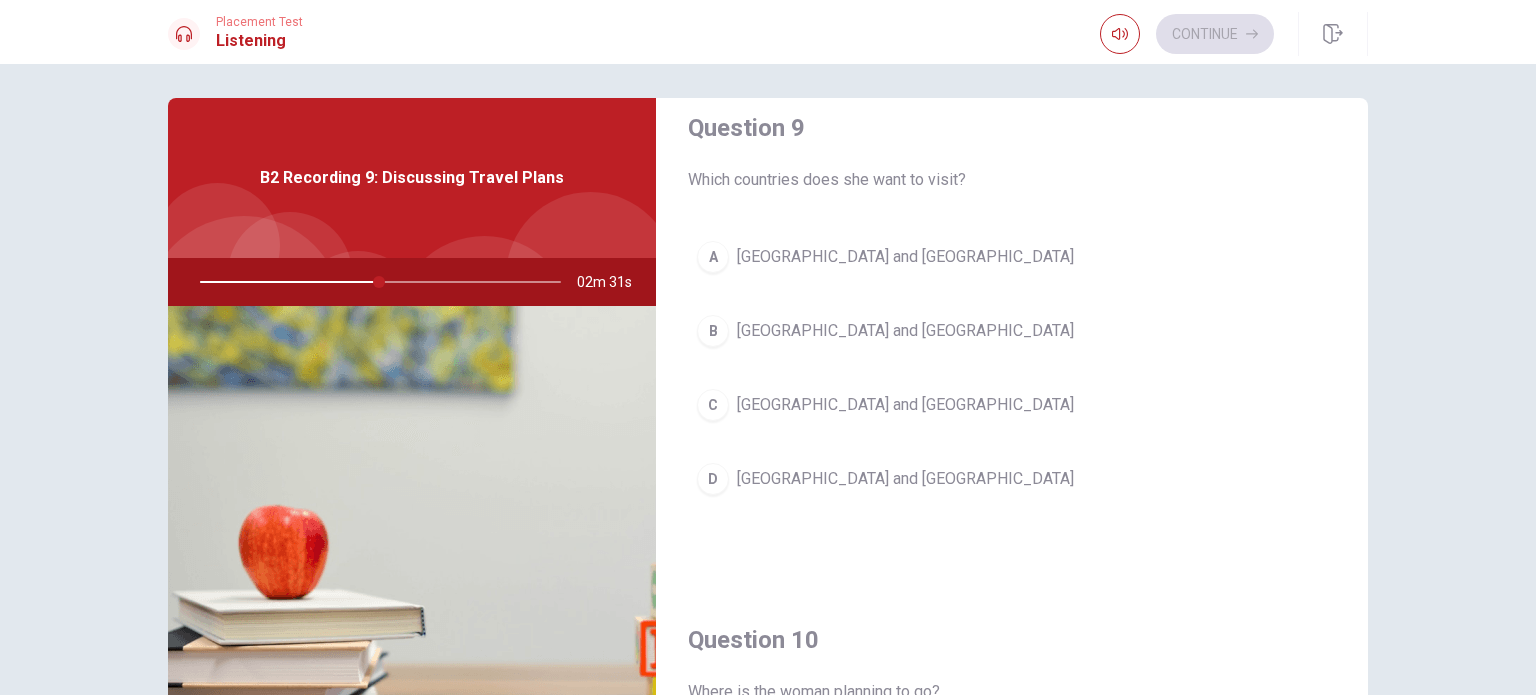 scroll, scrollTop: 1573, scrollLeft: 0, axis: vertical 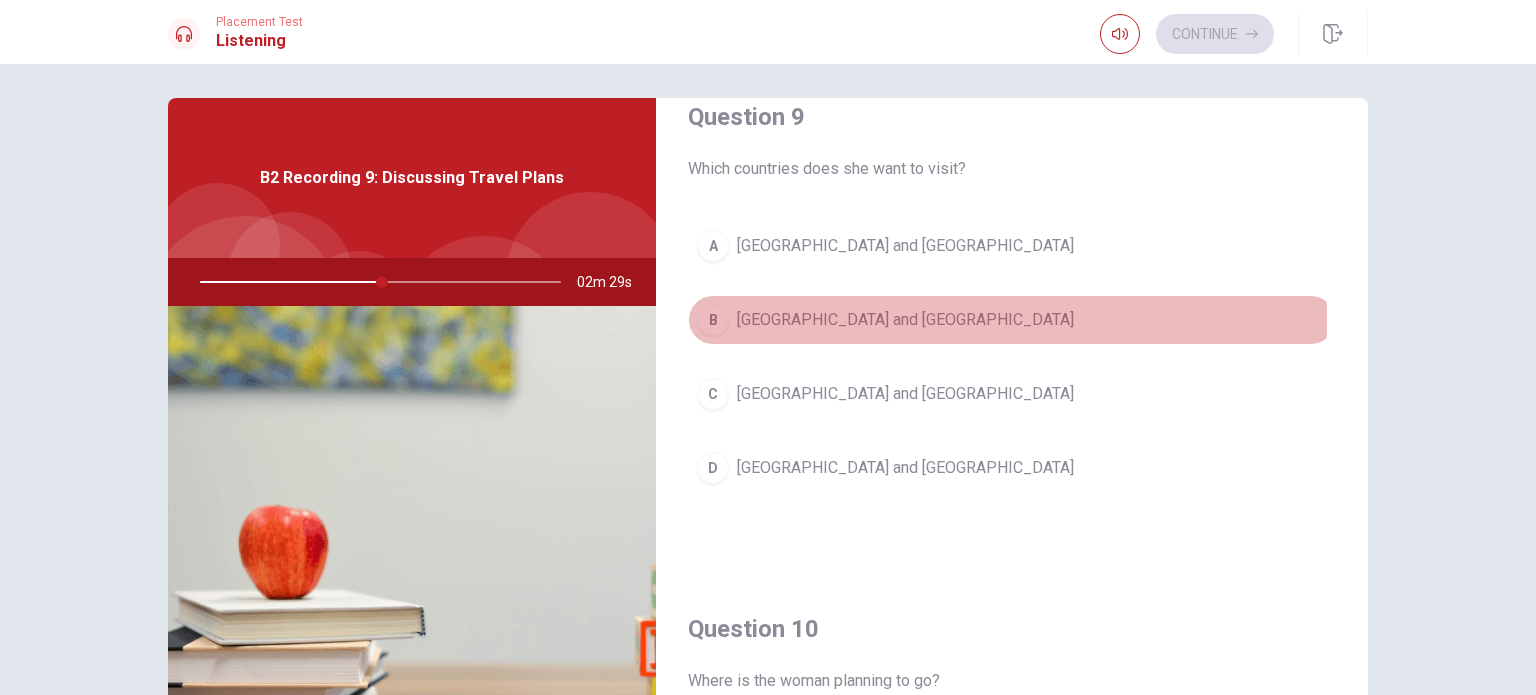 click on "[GEOGRAPHIC_DATA] and [GEOGRAPHIC_DATA]" at bounding box center [905, 320] 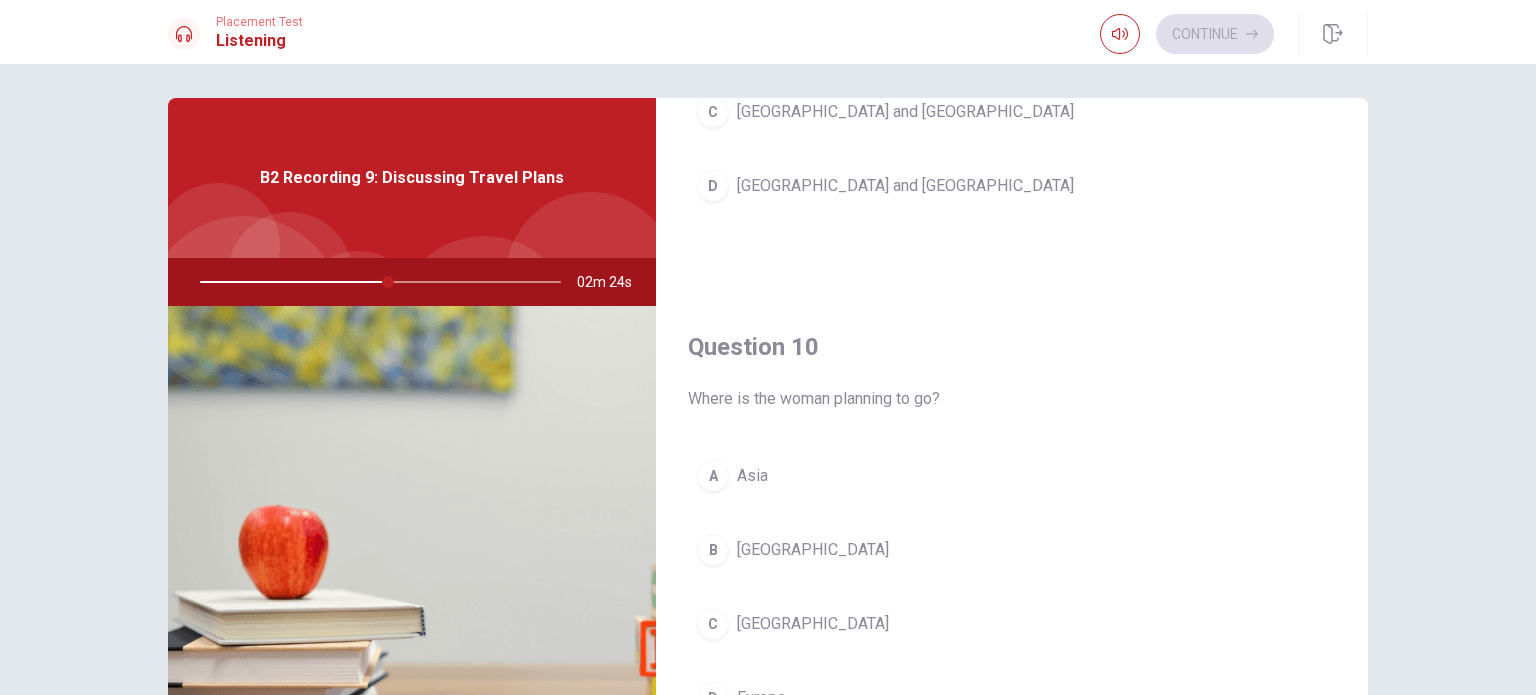 scroll, scrollTop: 1856, scrollLeft: 0, axis: vertical 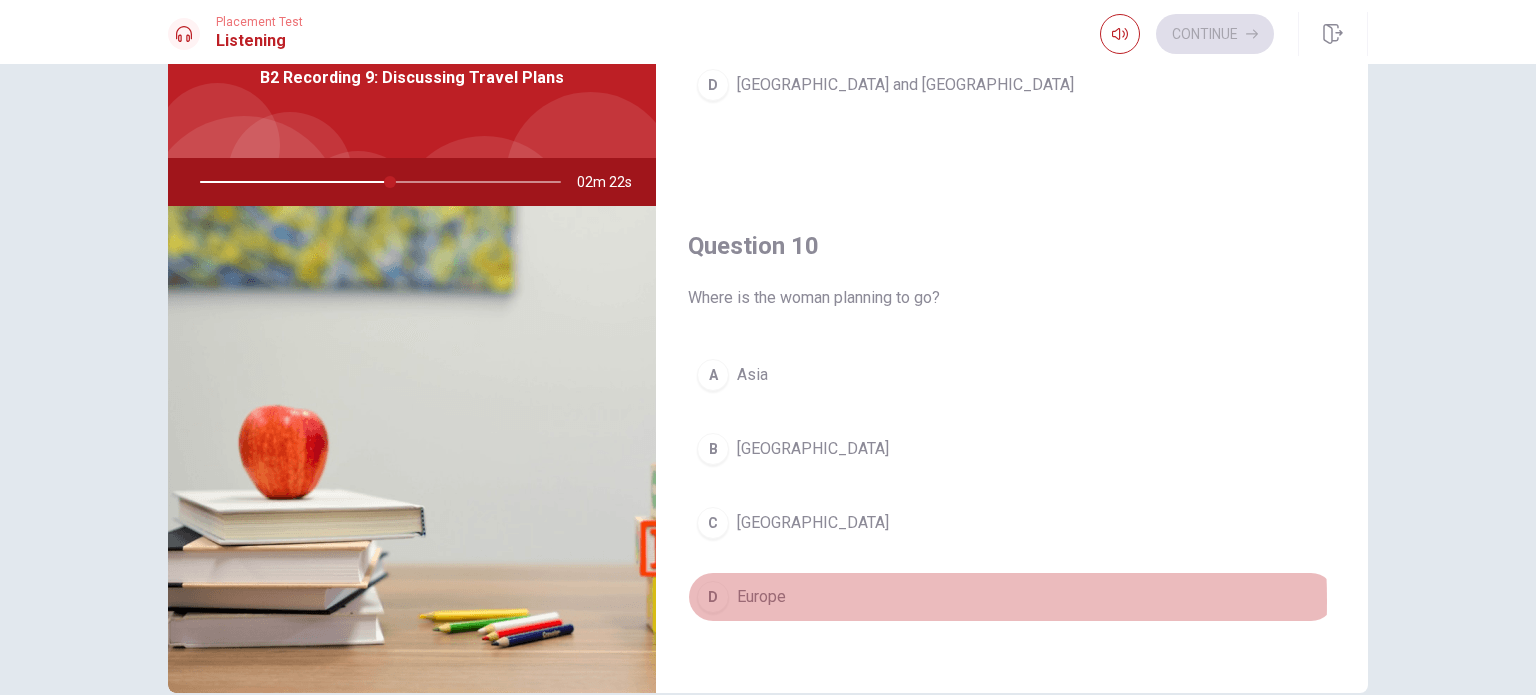 click on "Europe" at bounding box center [761, 597] 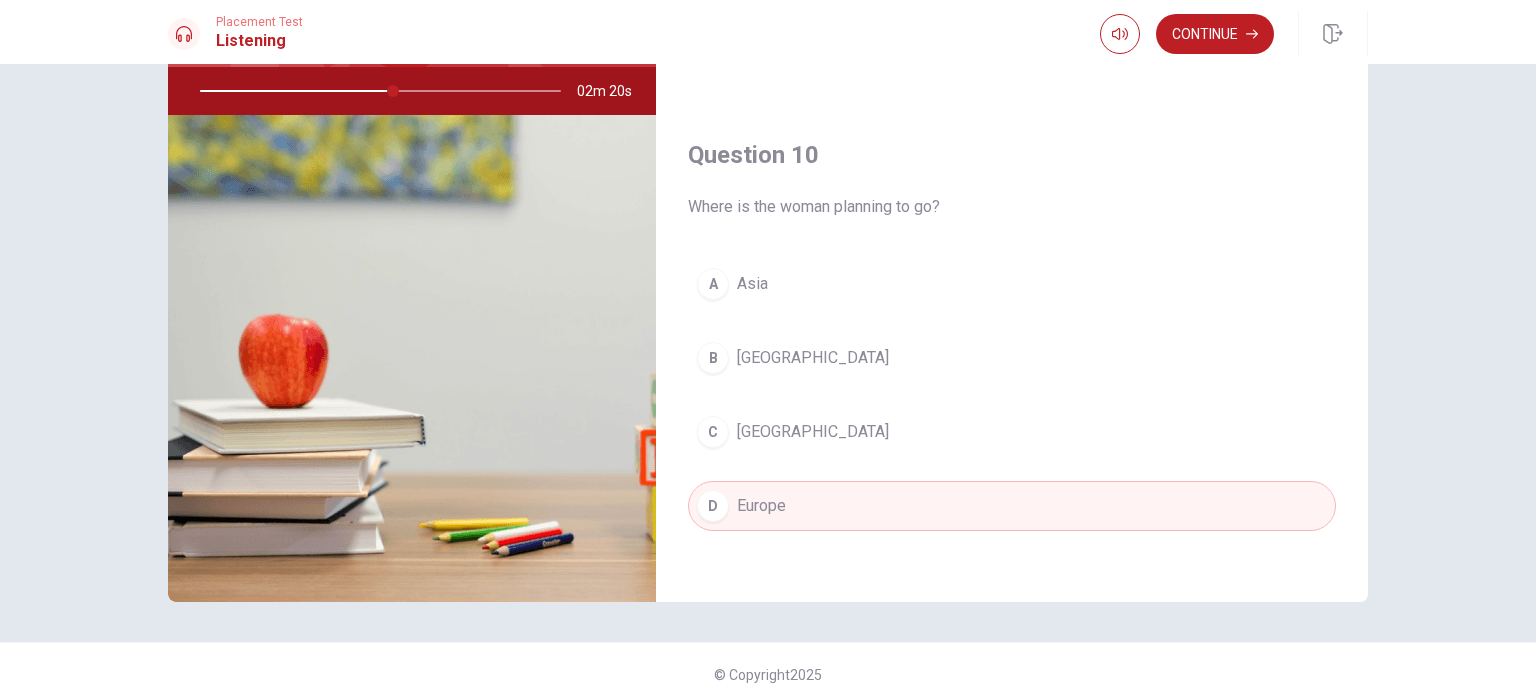 scroll, scrollTop: 0, scrollLeft: 0, axis: both 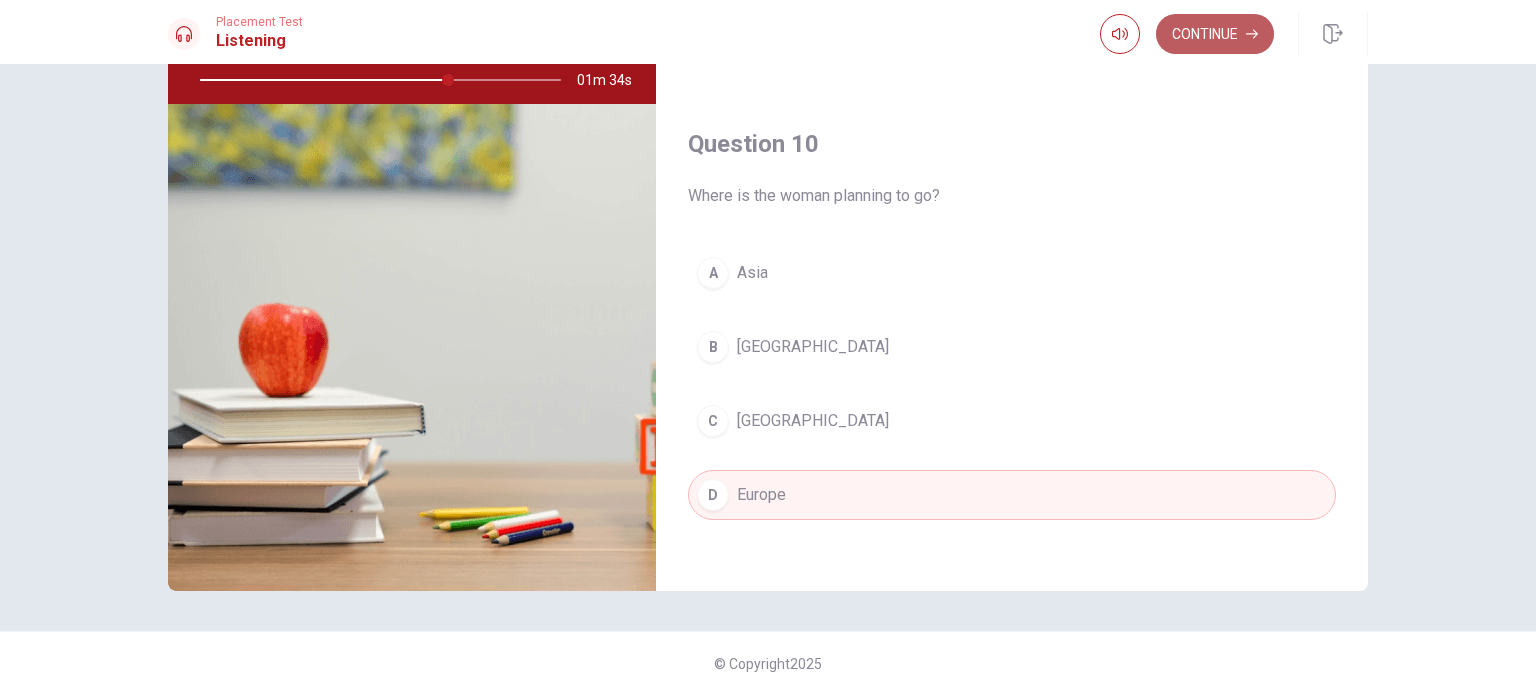 click on "Continue" at bounding box center [1215, 34] 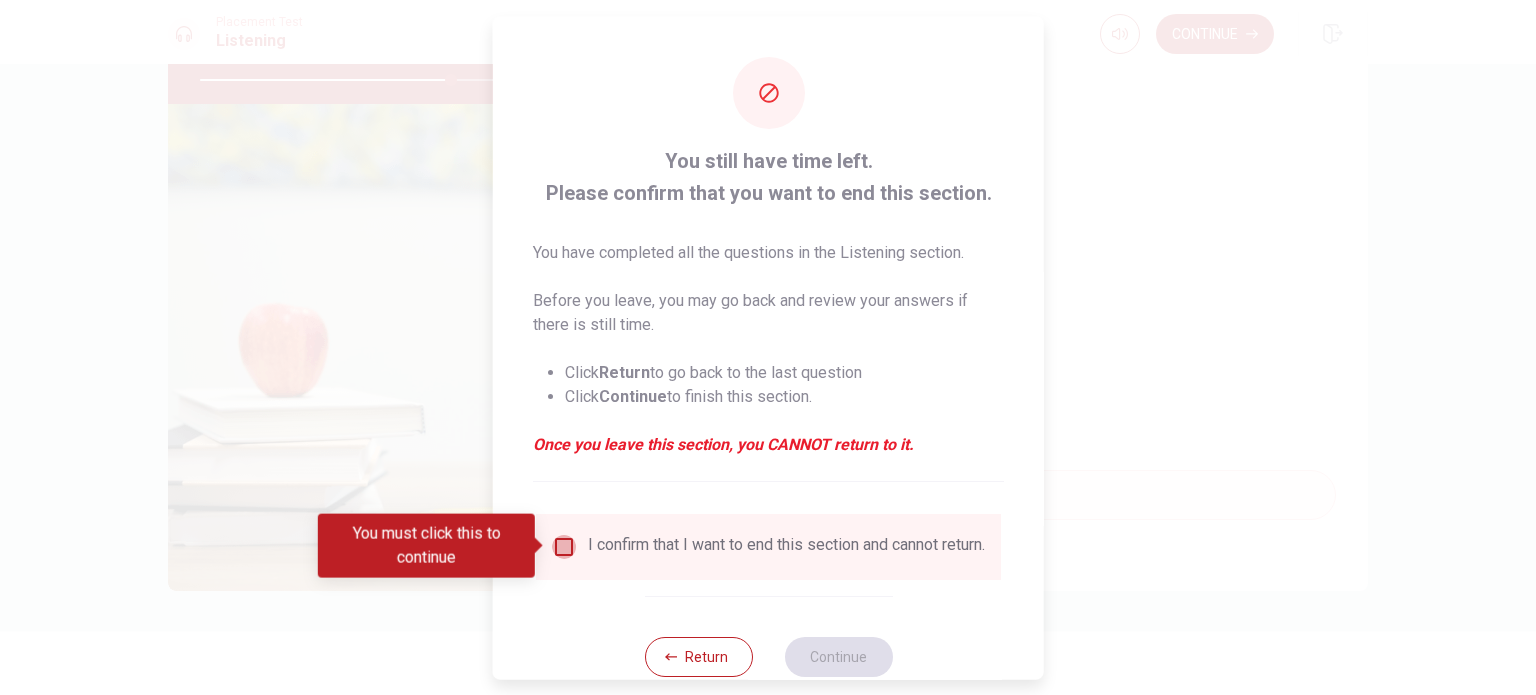 click at bounding box center (564, 546) 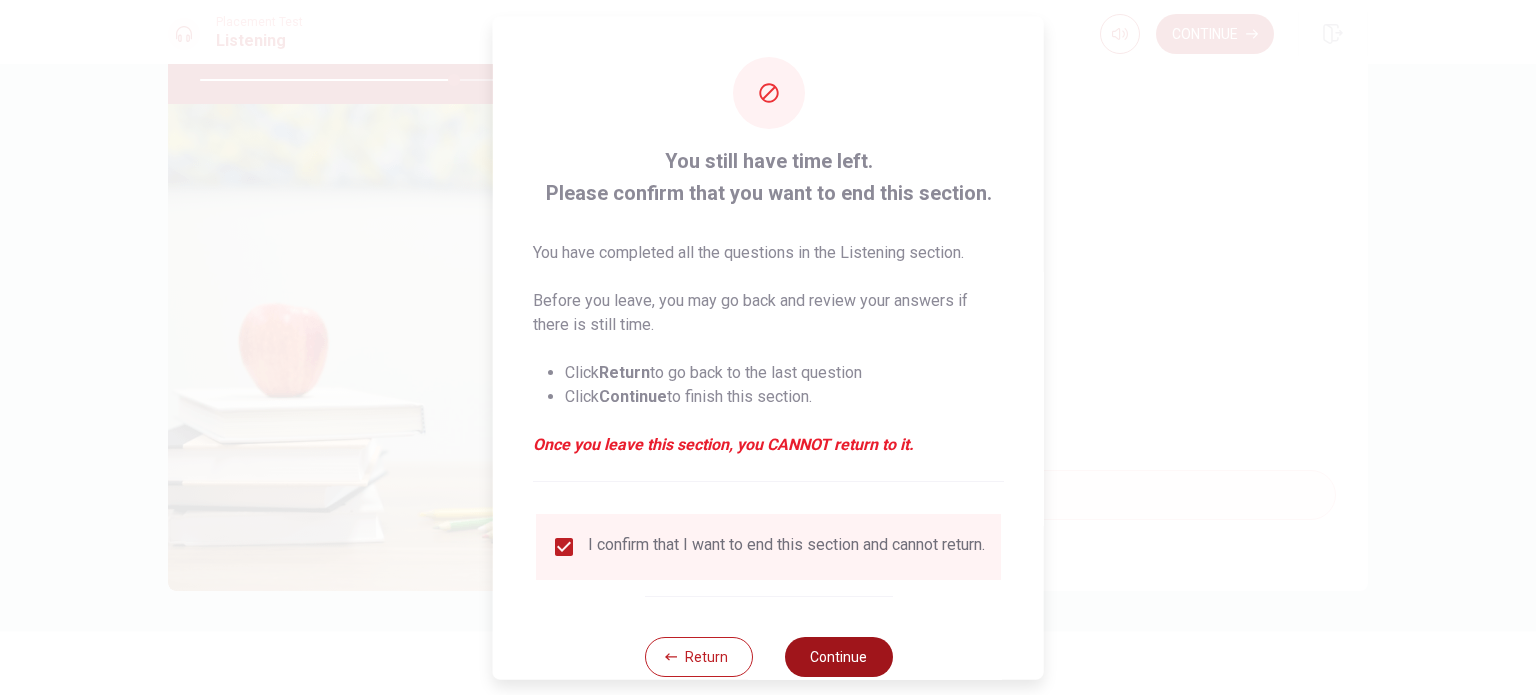 click on "Continue" at bounding box center [838, 656] 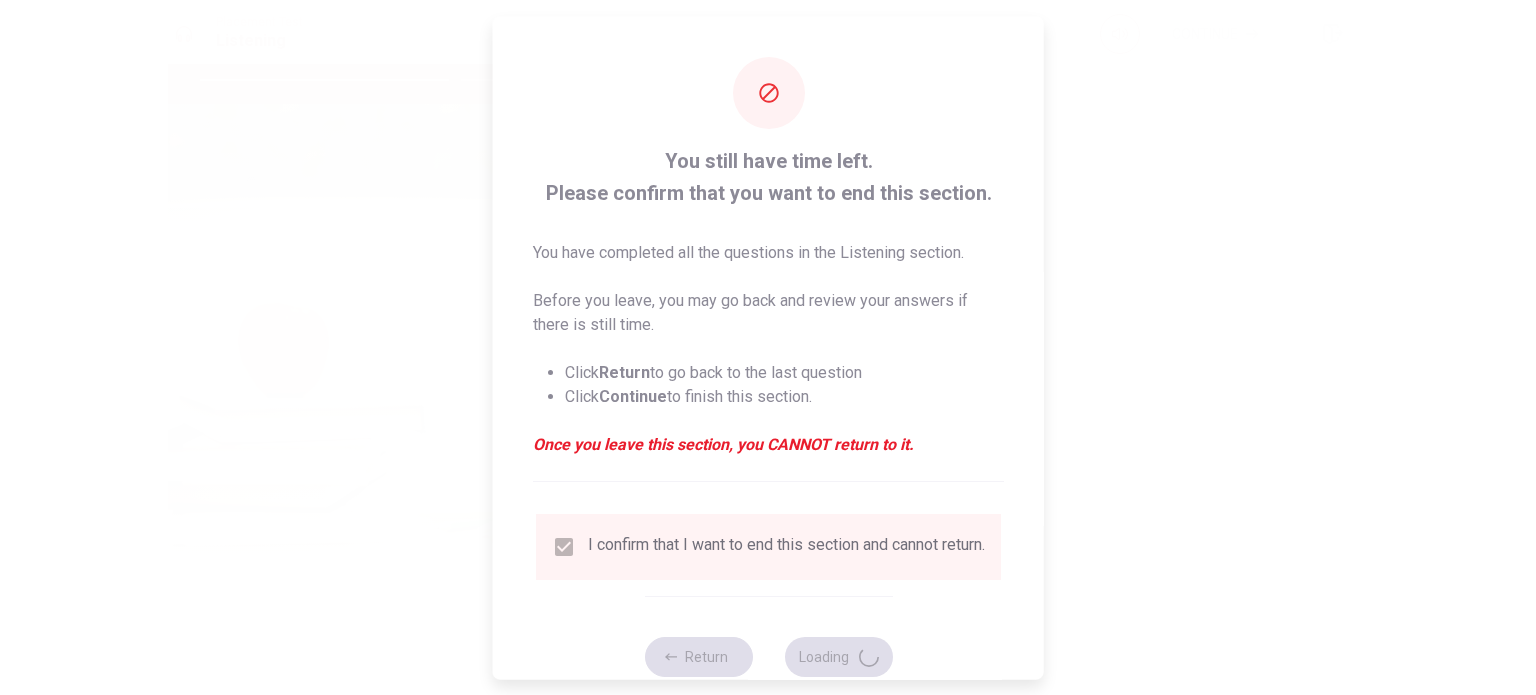 type on "71" 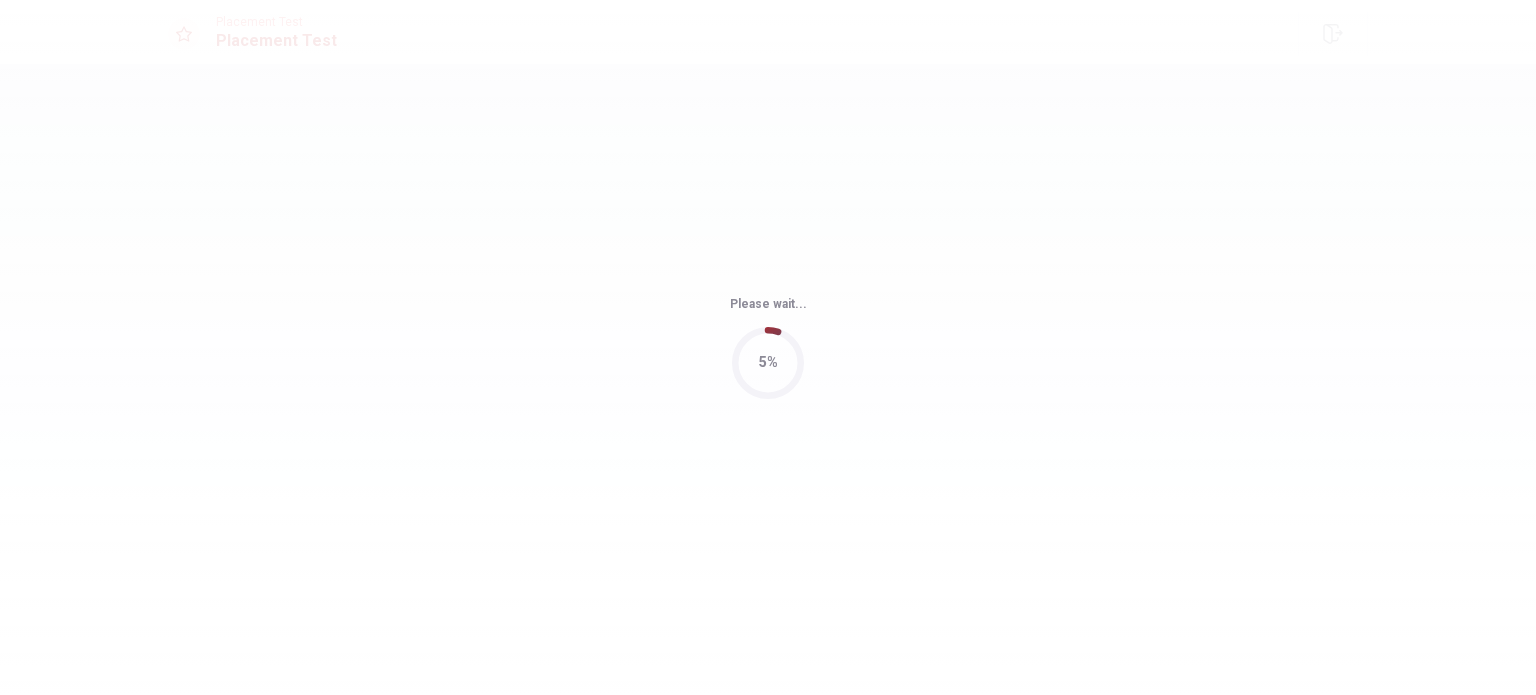 scroll, scrollTop: 0, scrollLeft: 0, axis: both 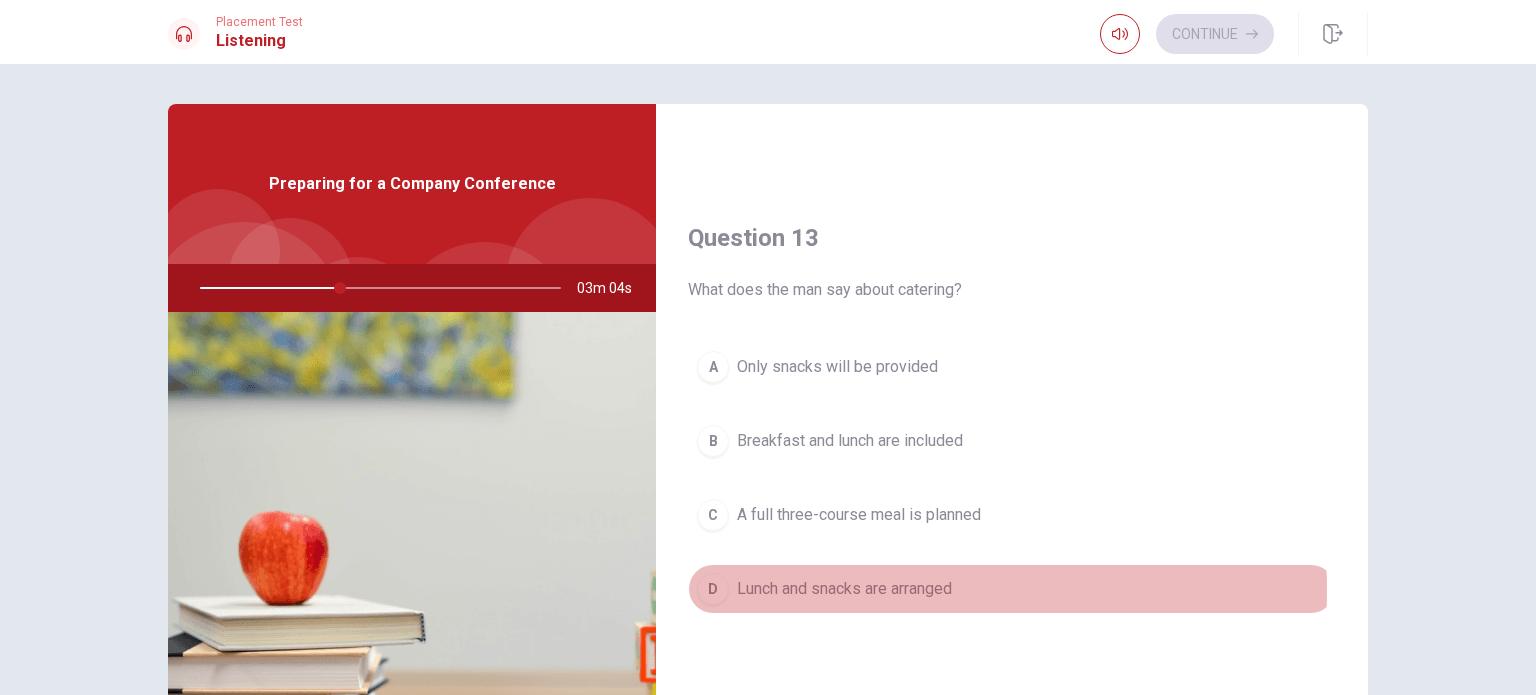 click on "Lunch and snacks are arranged" at bounding box center [844, 589] 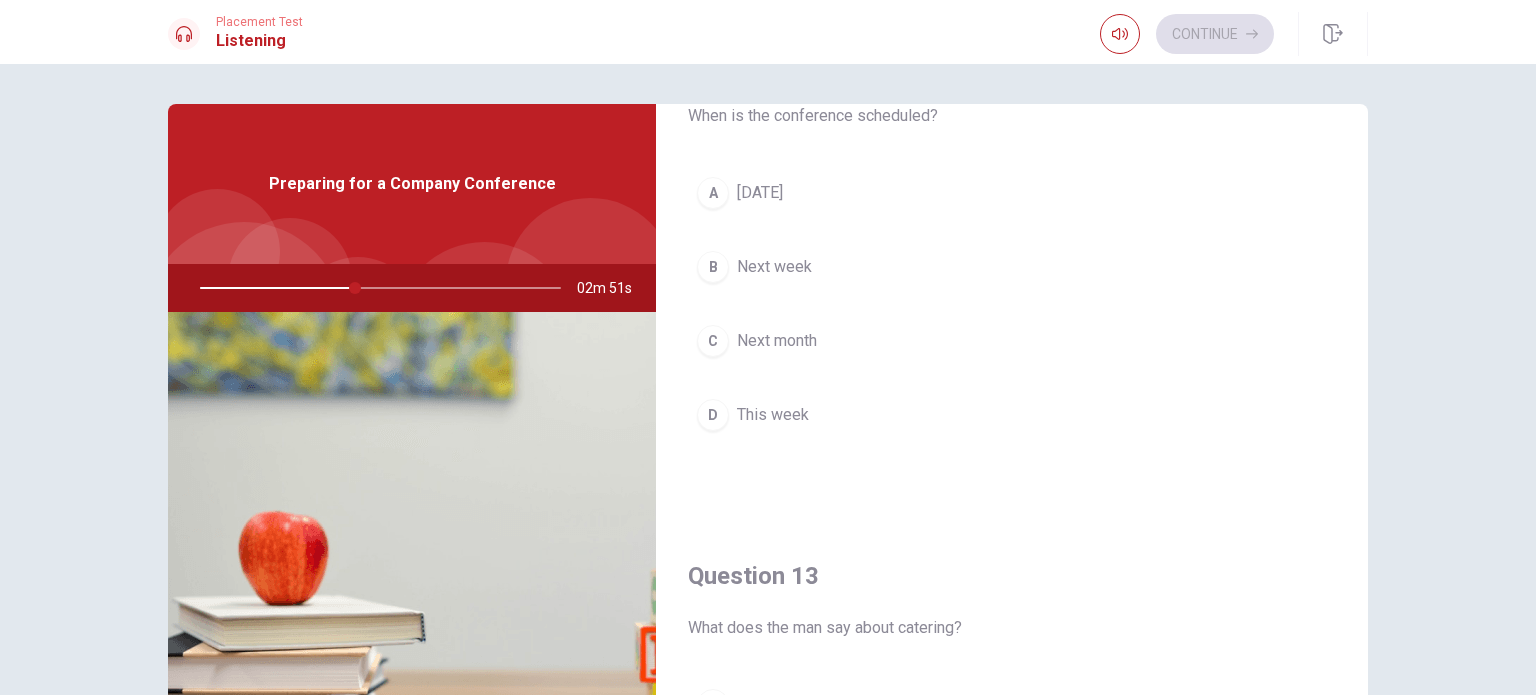 scroll, scrollTop: 541, scrollLeft: 0, axis: vertical 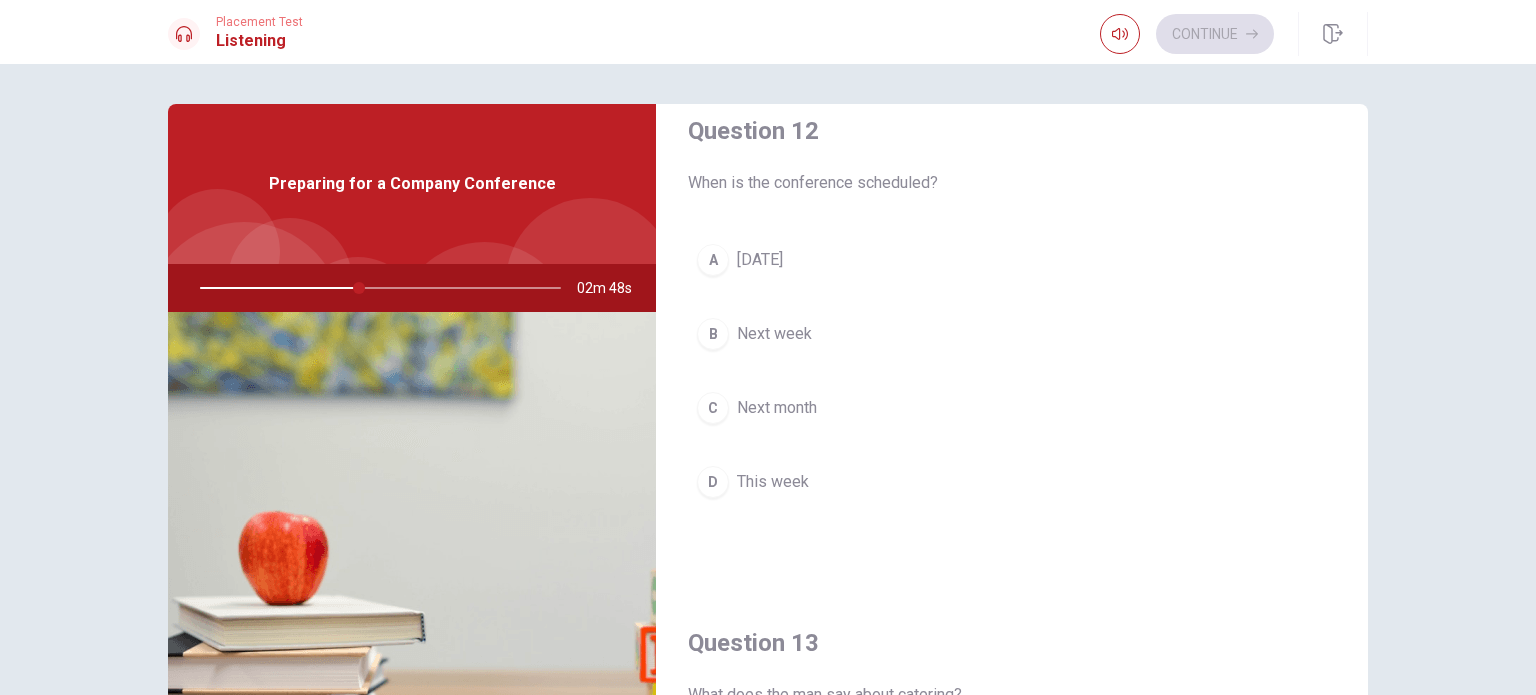 click on "Next month" at bounding box center [777, 408] 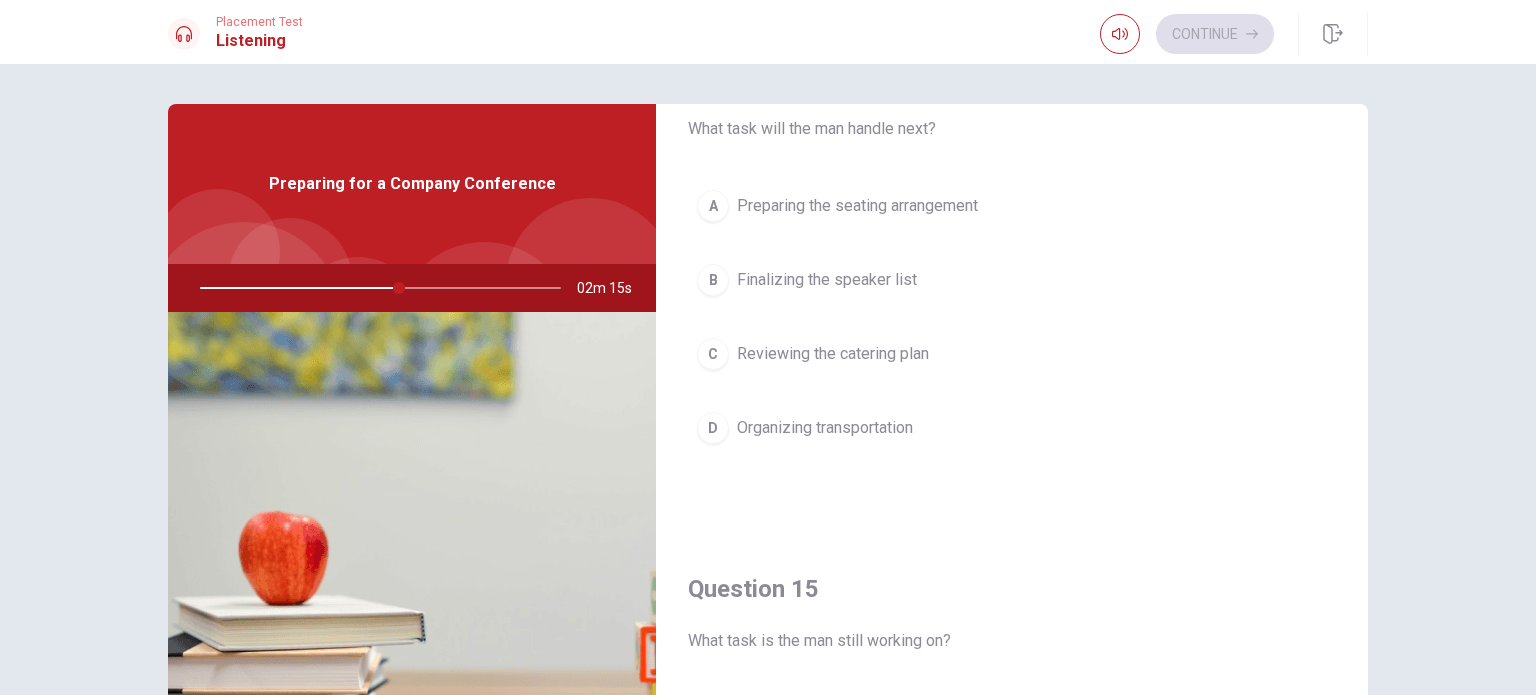 scroll, scrollTop: 1646, scrollLeft: 0, axis: vertical 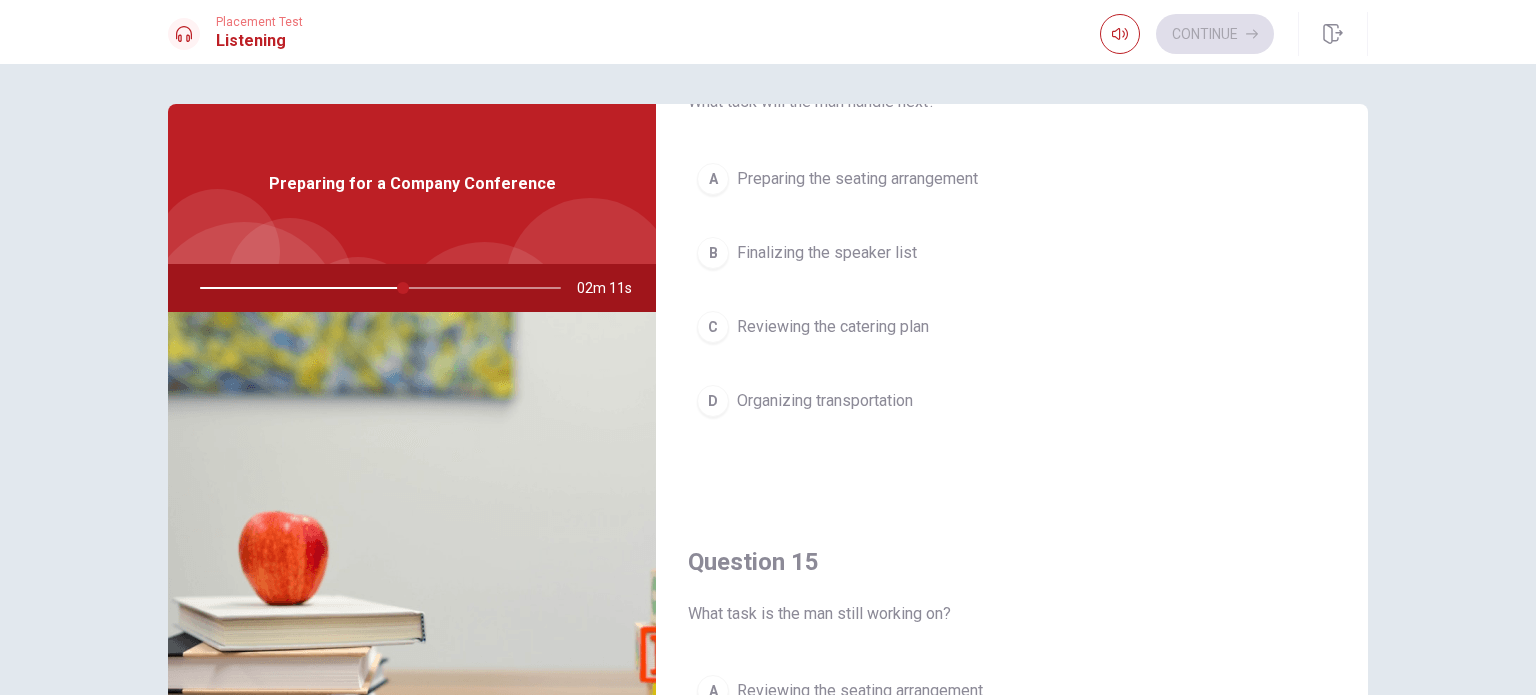 click on "Question 14 What task will the man handle next? A Preparing the seating arrangement B Finalizing the speaker list C Reviewing the catering plan D Organizing transportation" at bounding box center [1012, 250] 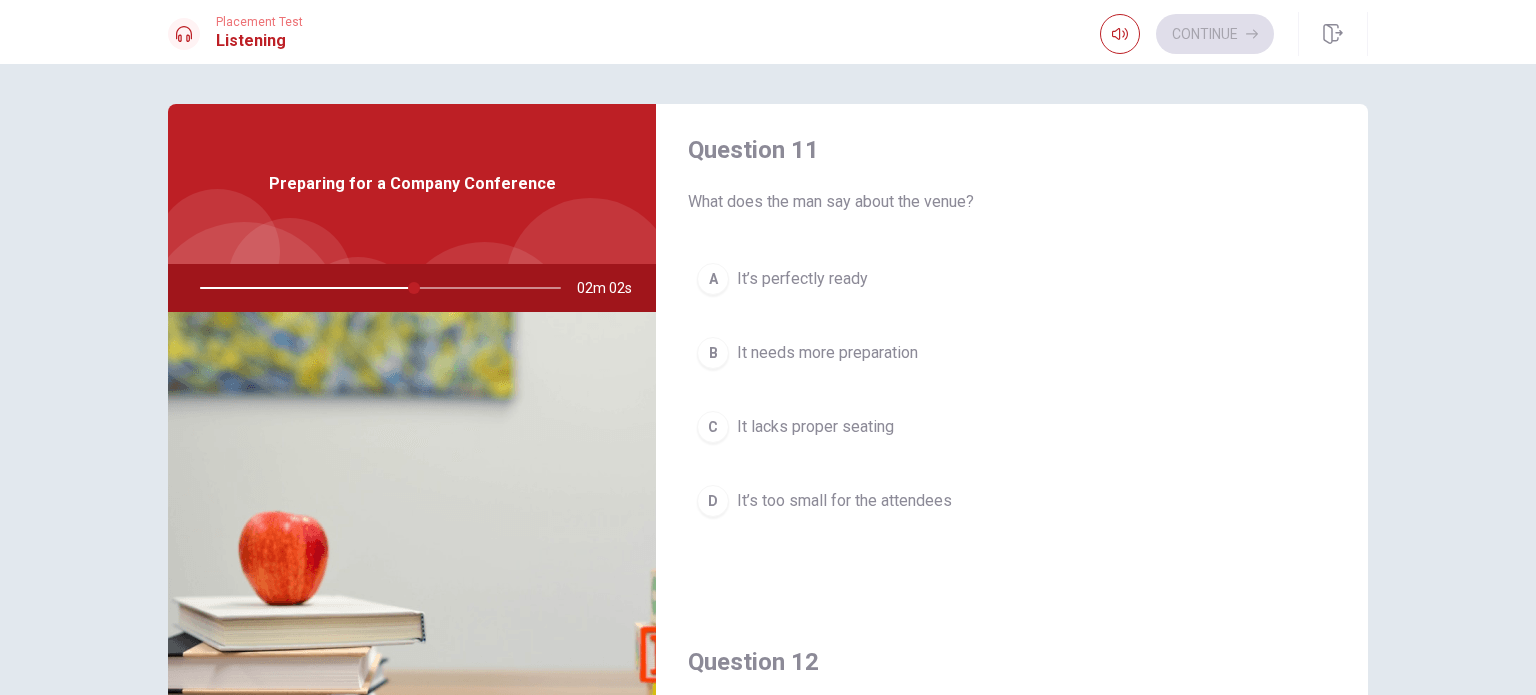 scroll, scrollTop: 0, scrollLeft: 0, axis: both 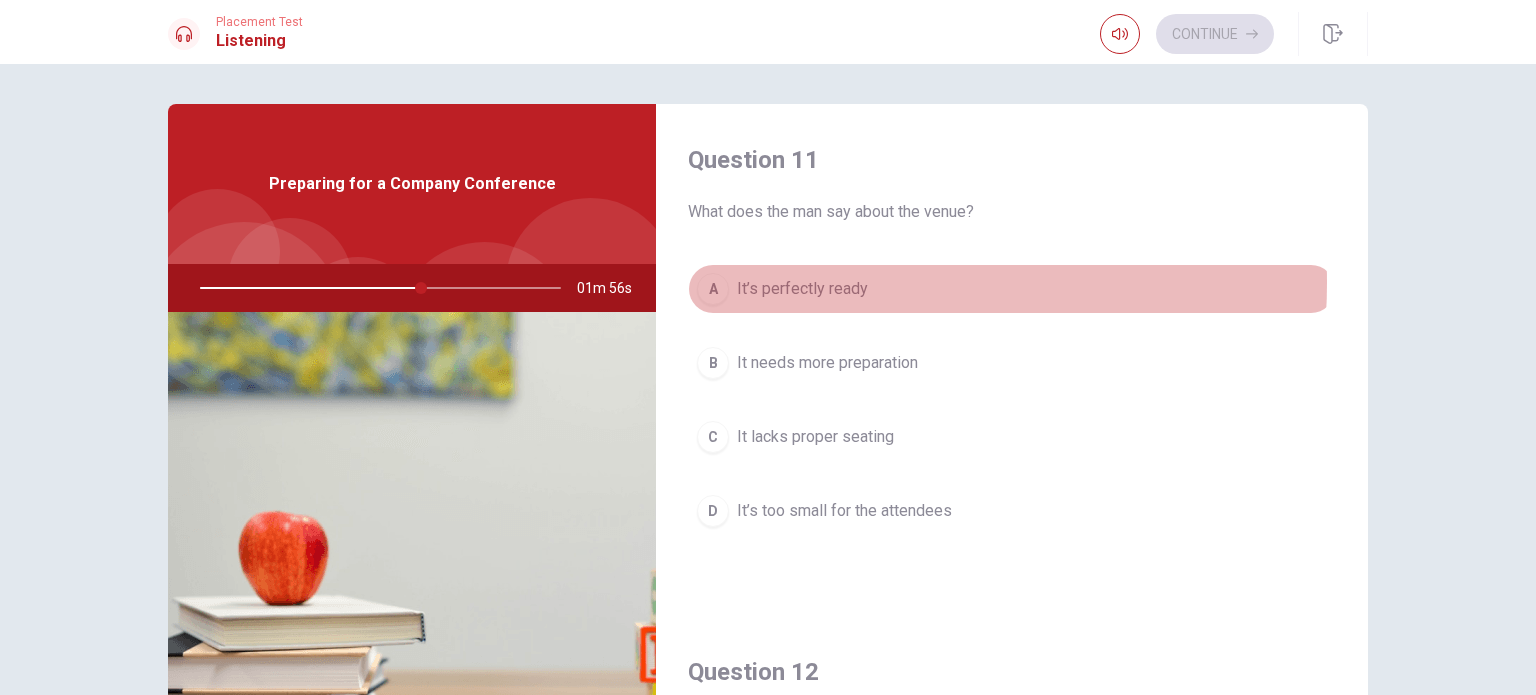 click on "It’s perfectly ready" at bounding box center (802, 289) 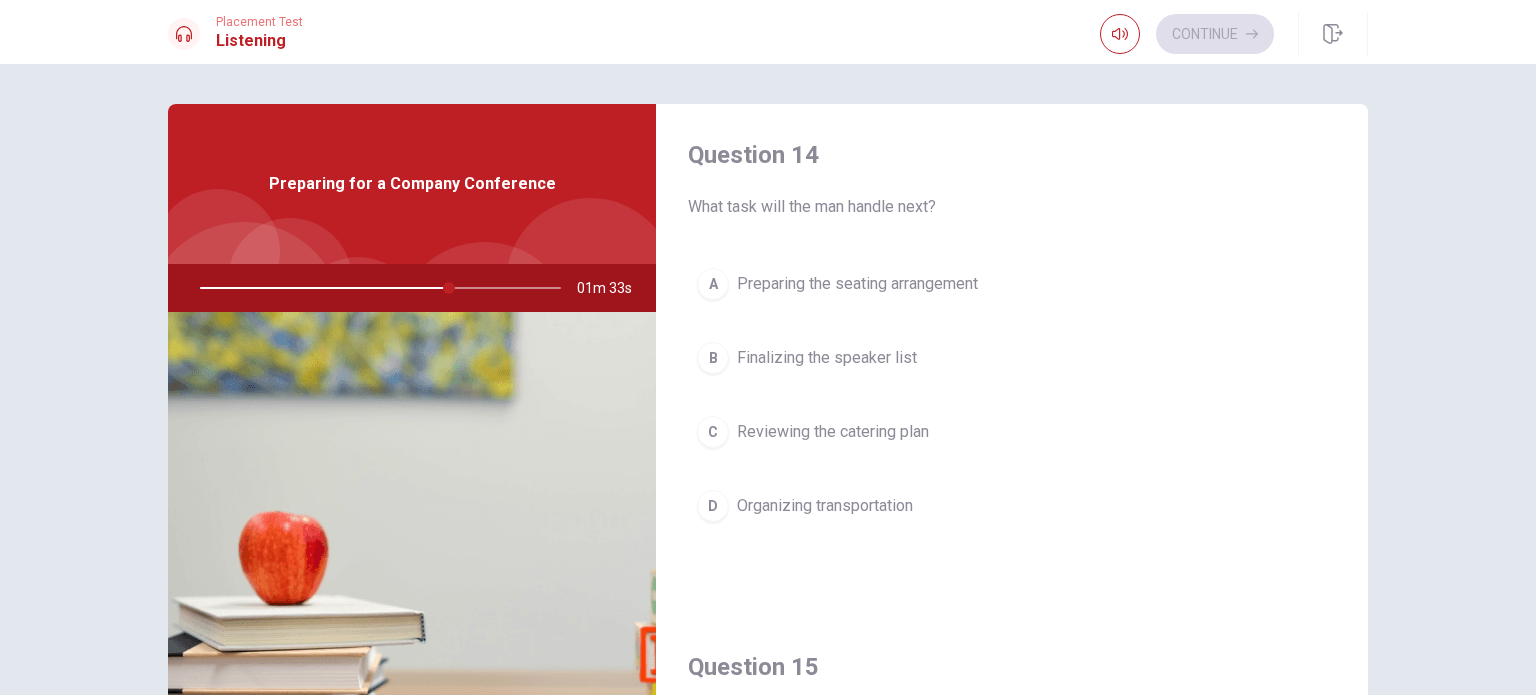 scroll, scrollTop: 1543, scrollLeft: 0, axis: vertical 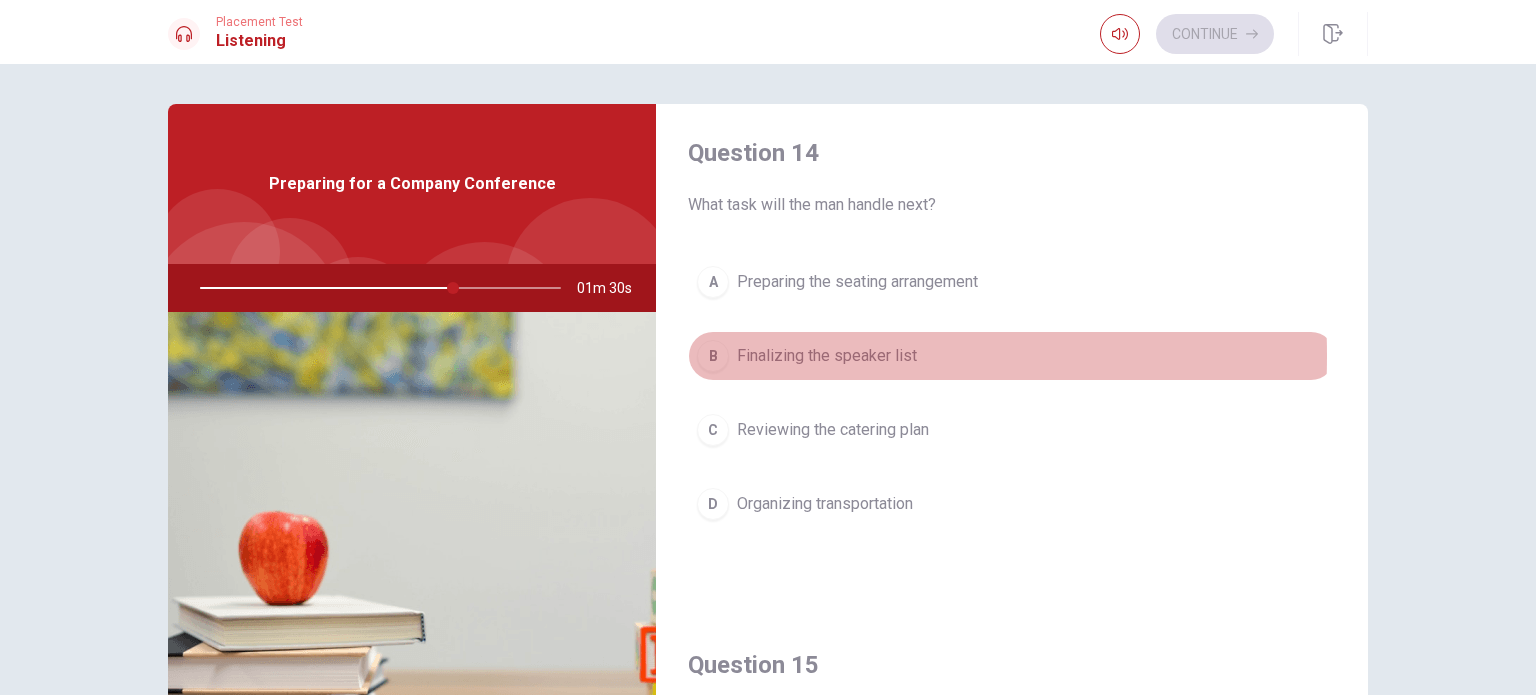 click on "Finalizing the speaker list" at bounding box center (827, 356) 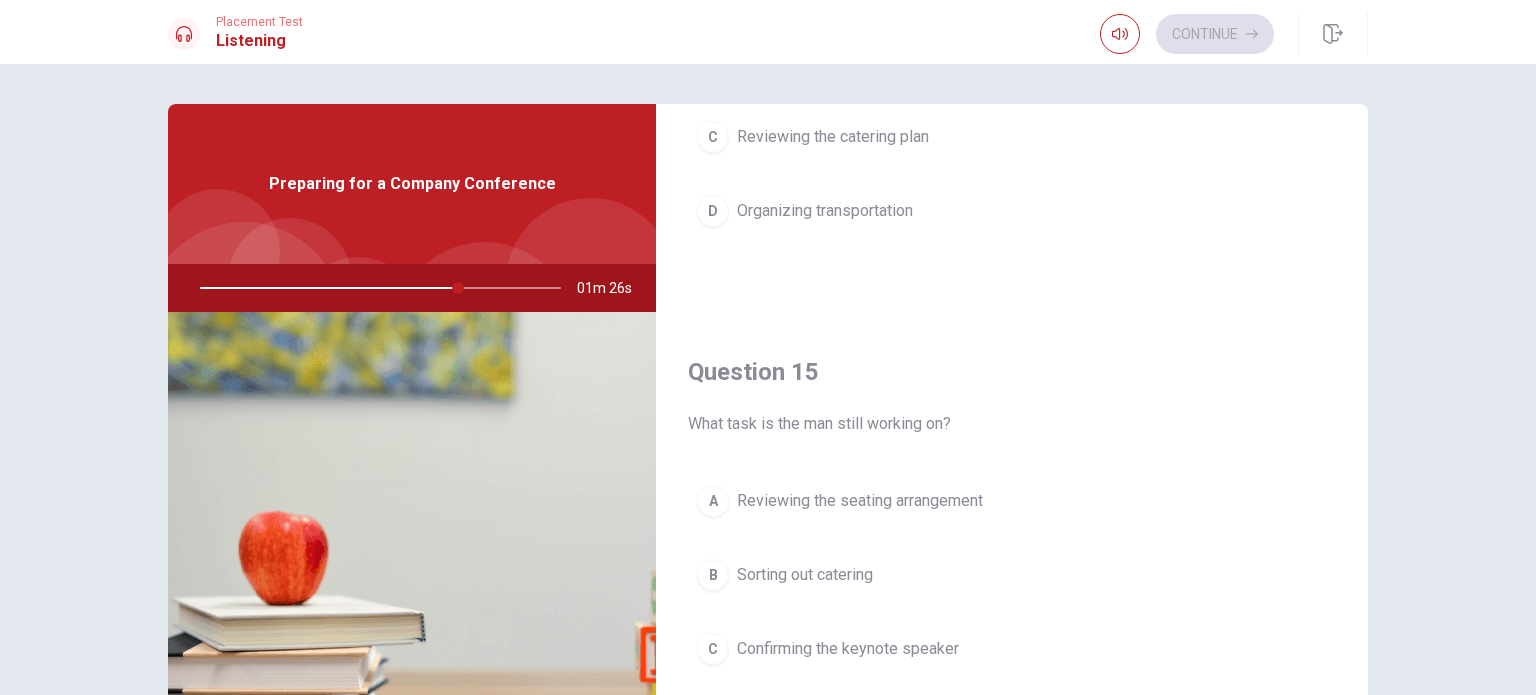 scroll, scrollTop: 1856, scrollLeft: 0, axis: vertical 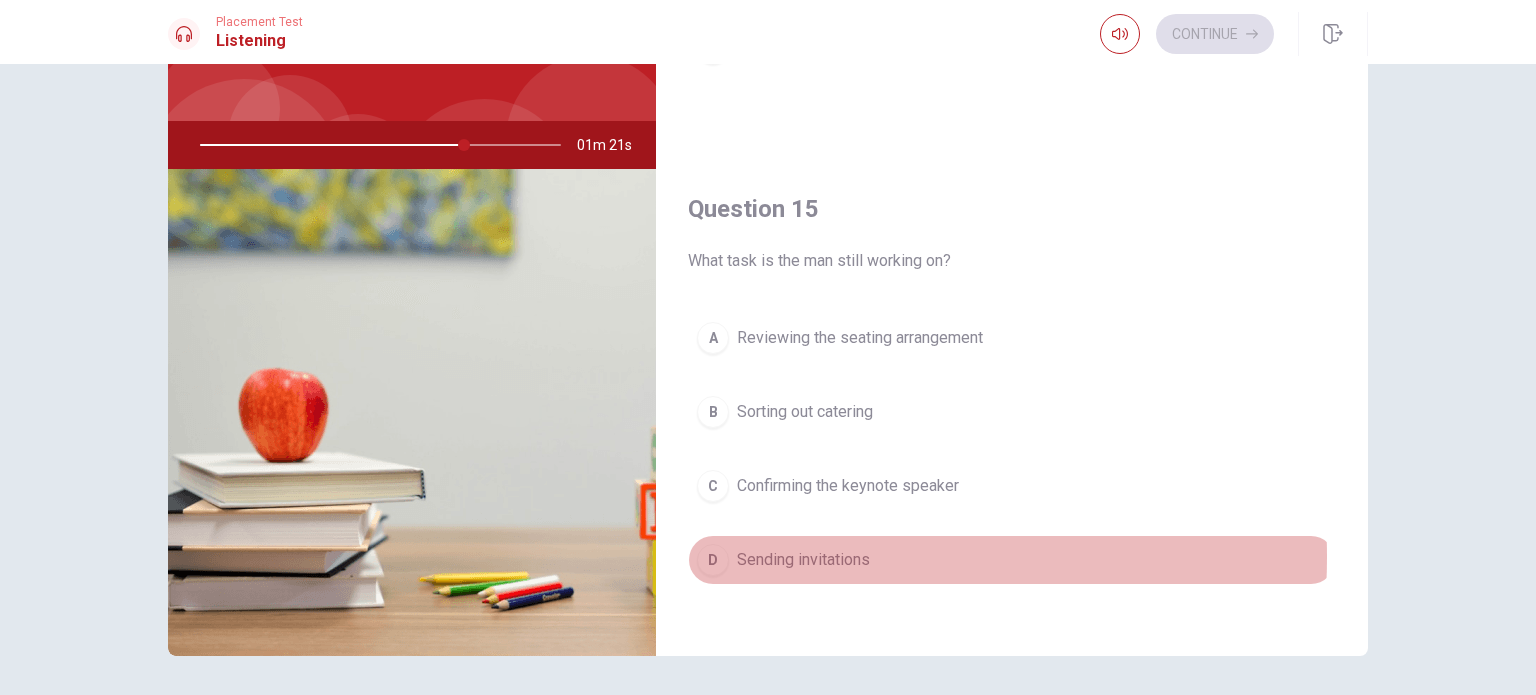 click on "Sending invitations" at bounding box center (803, 560) 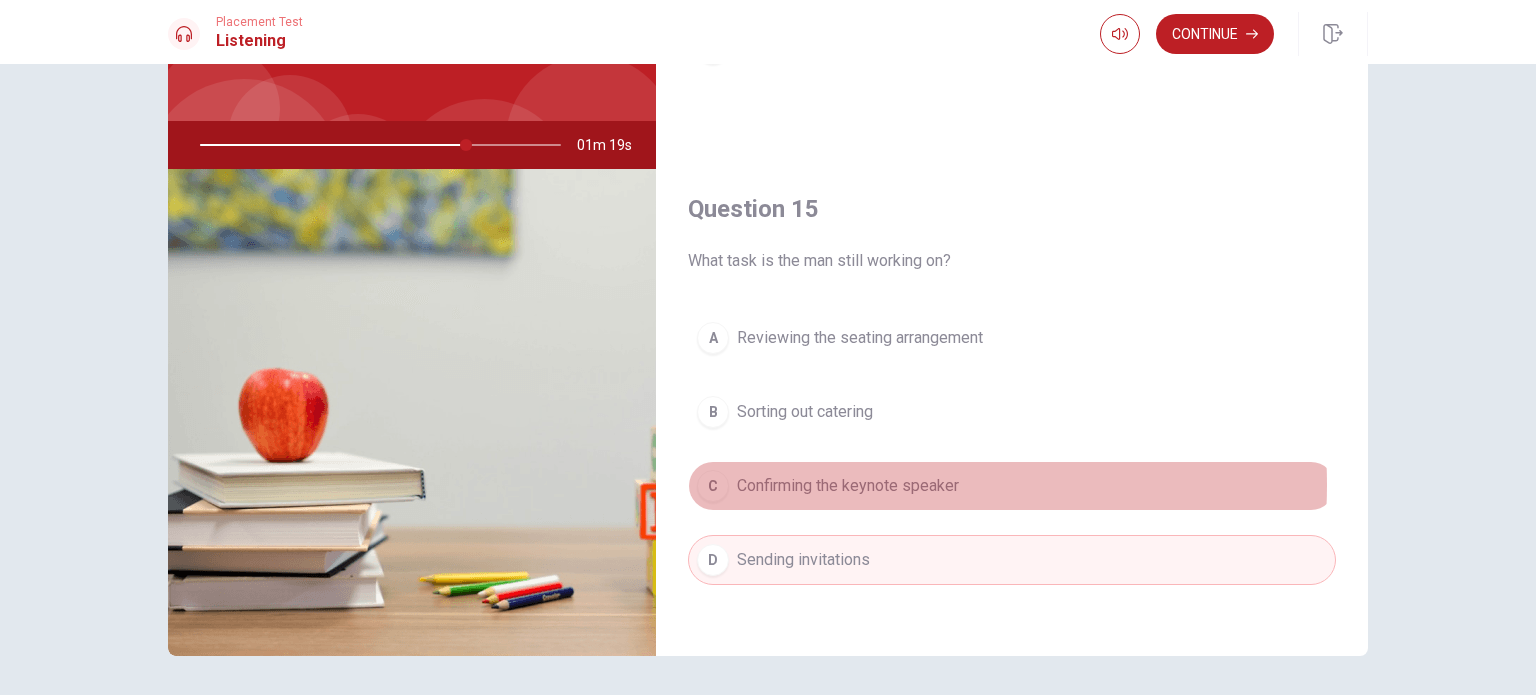 click on "Confirming the keynote speaker" at bounding box center (848, 486) 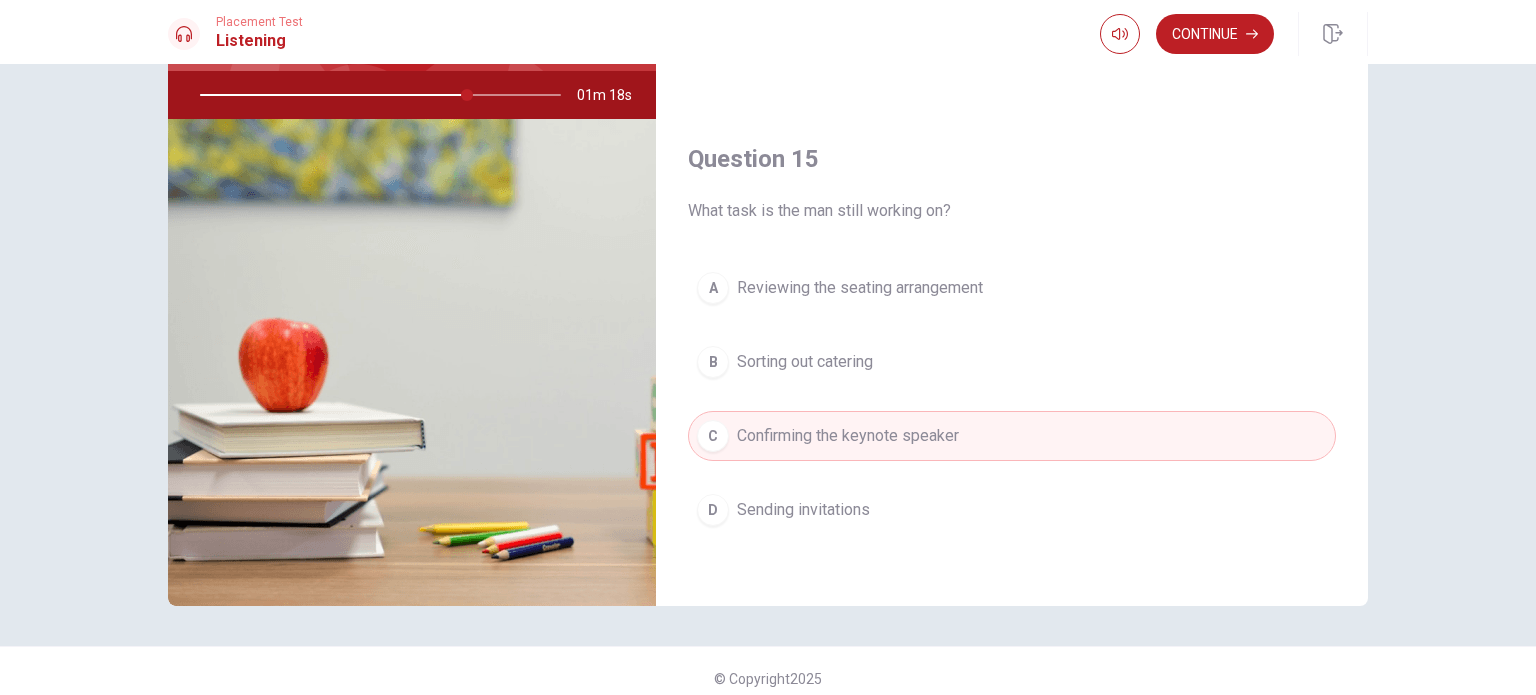 scroll, scrollTop: 208, scrollLeft: 0, axis: vertical 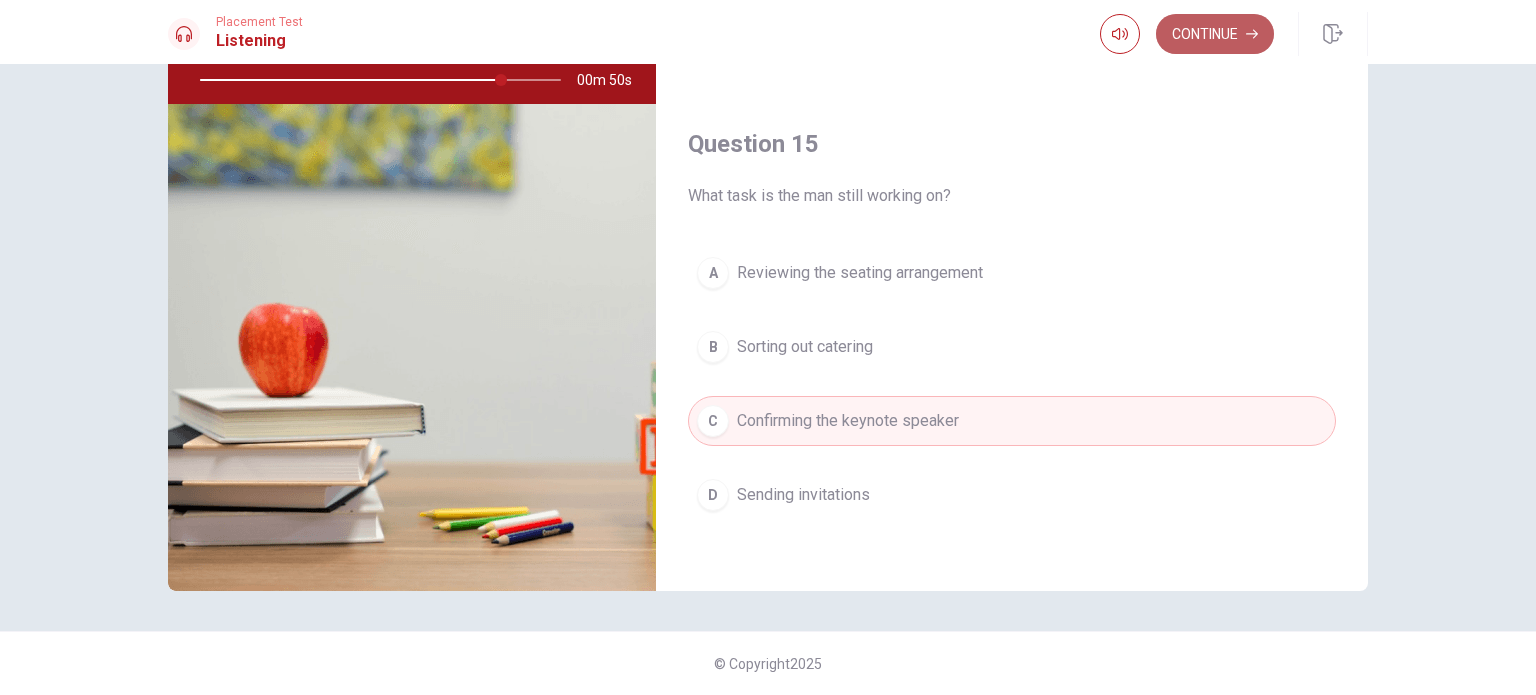 click on "Continue" at bounding box center [1215, 34] 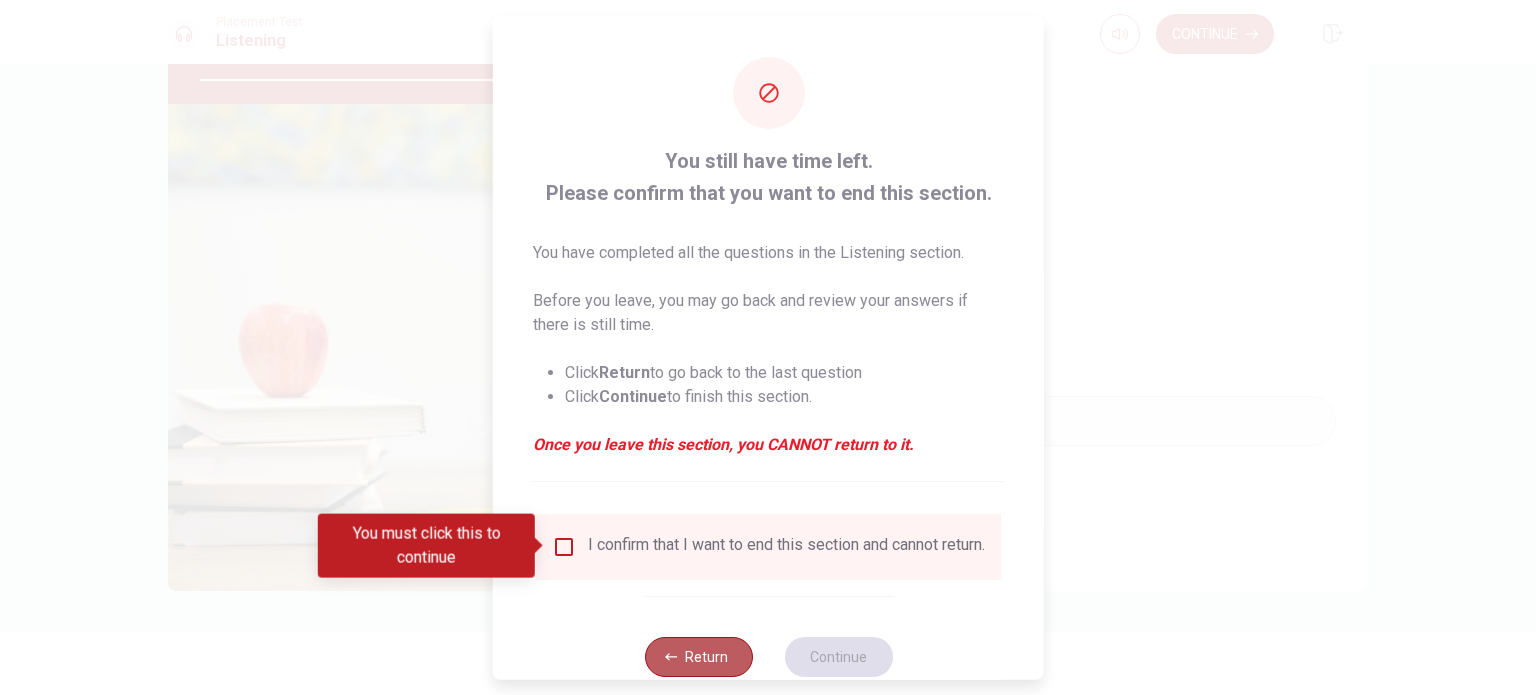 click on "Return" at bounding box center [698, 656] 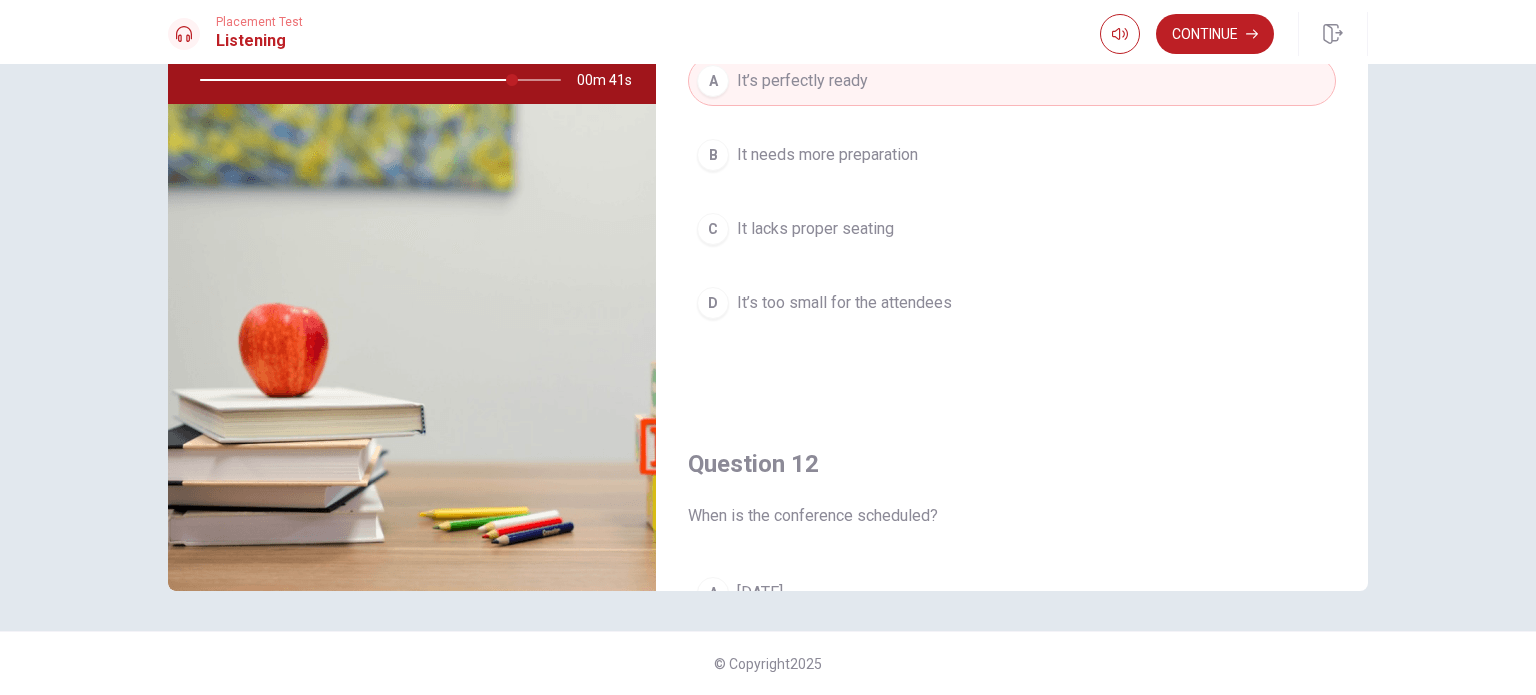 scroll, scrollTop: 0, scrollLeft: 0, axis: both 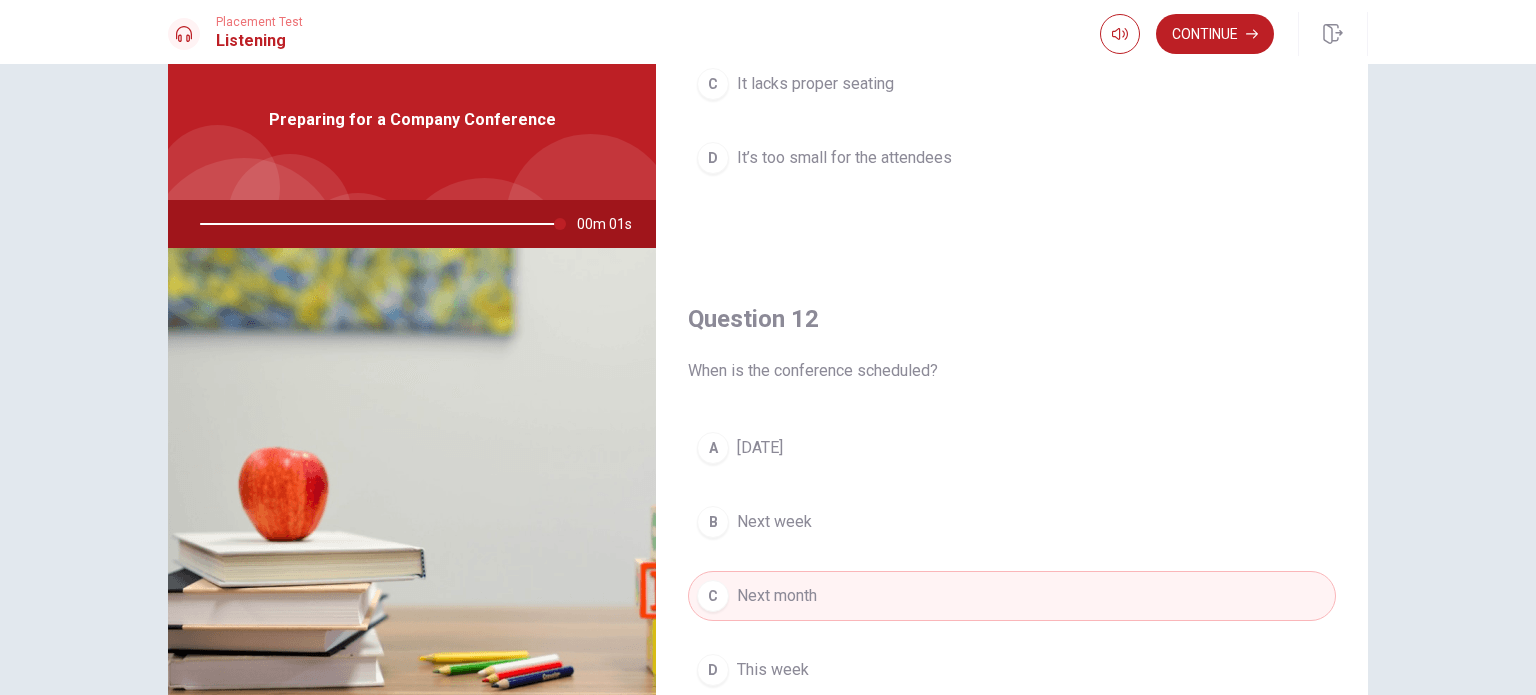 type on "0" 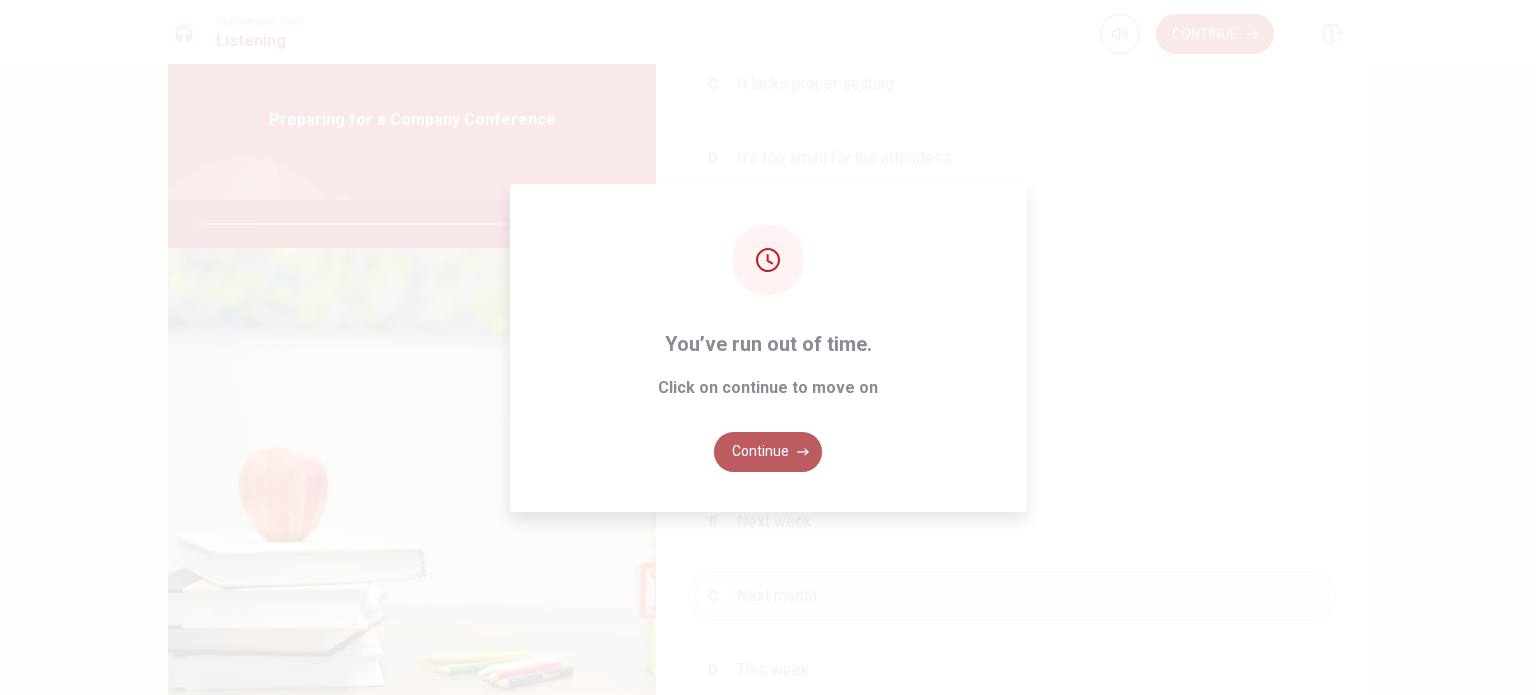 click 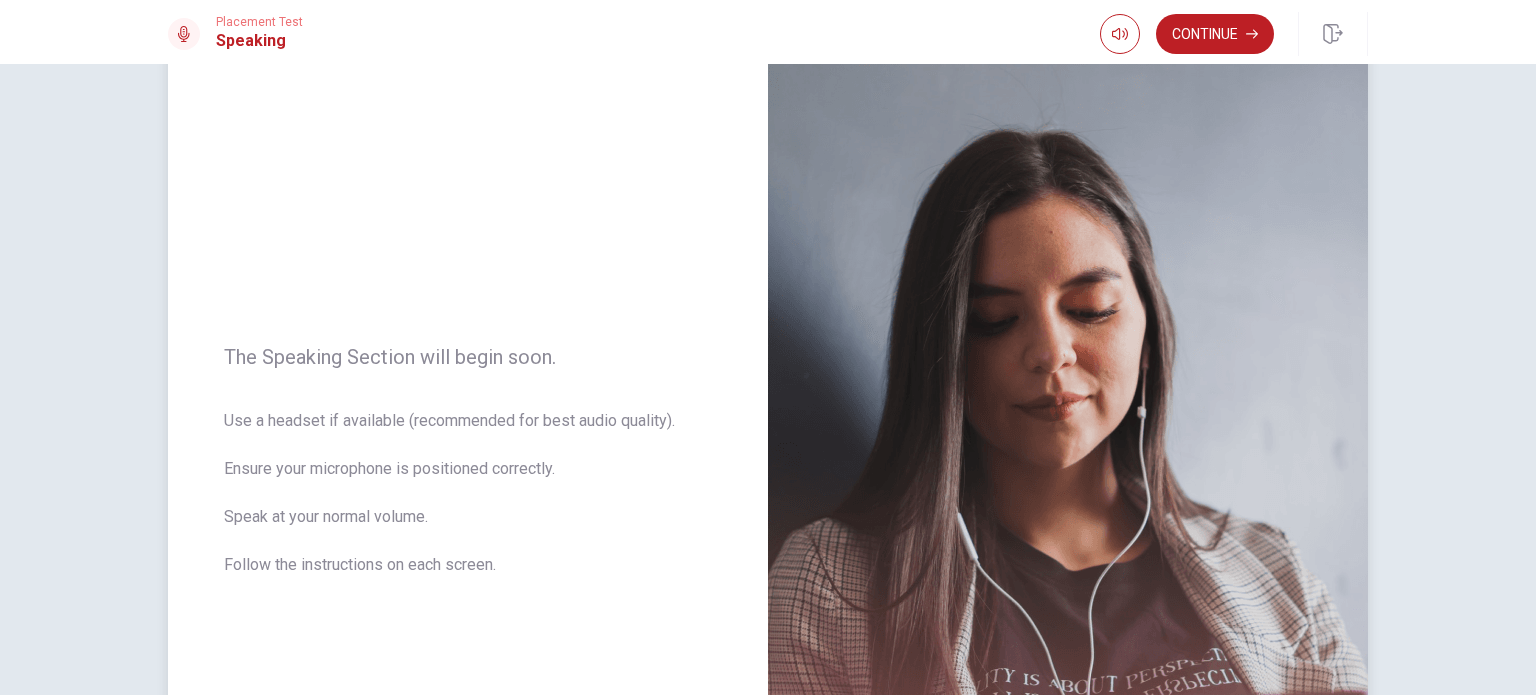 scroll, scrollTop: 21, scrollLeft: 0, axis: vertical 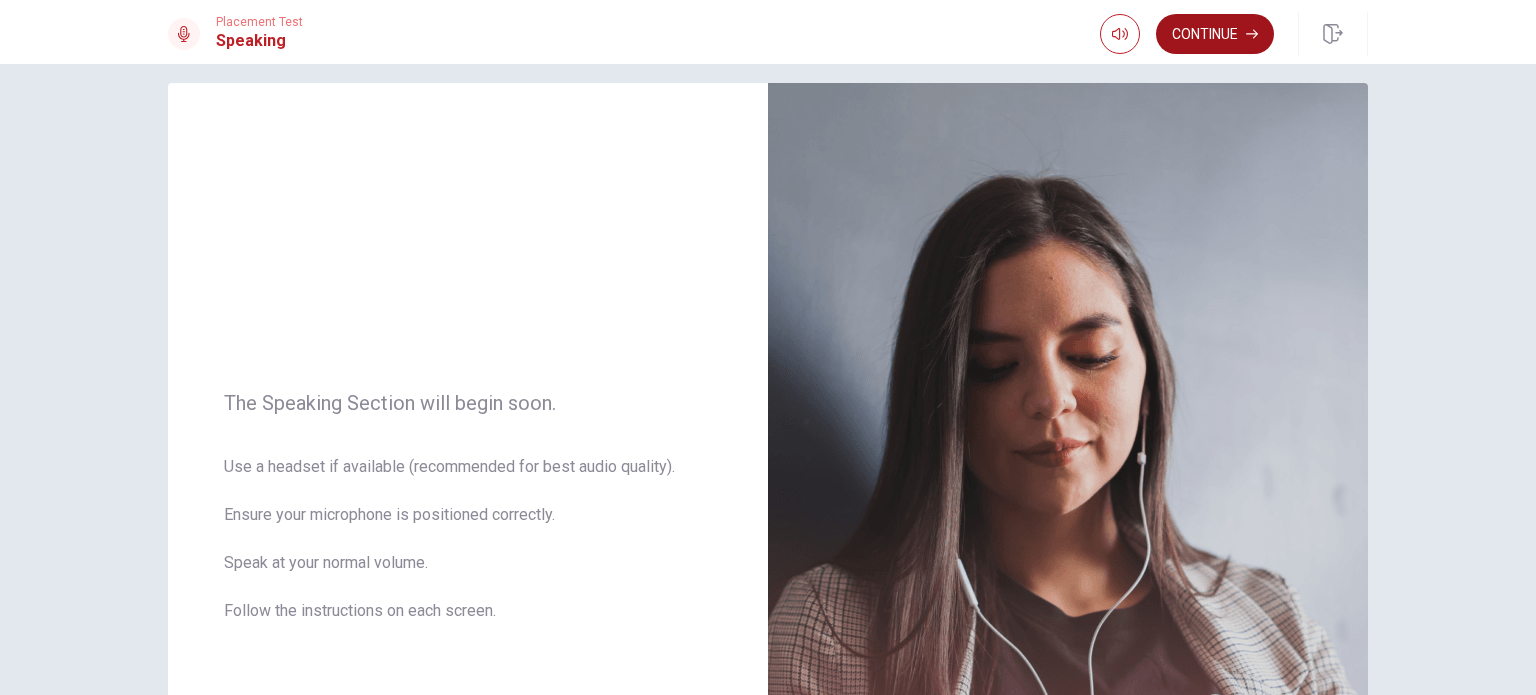 click on "Continue" at bounding box center [1215, 34] 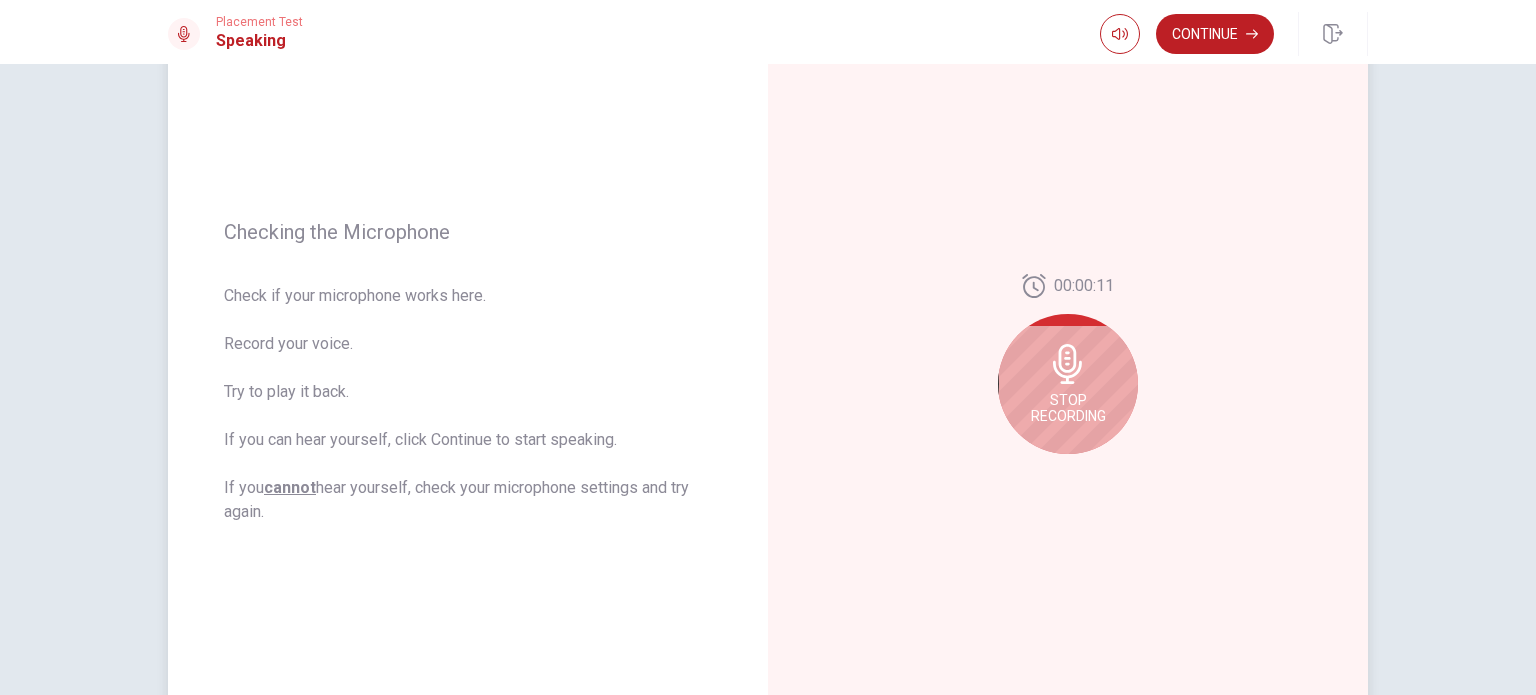 scroll, scrollTop: 173, scrollLeft: 0, axis: vertical 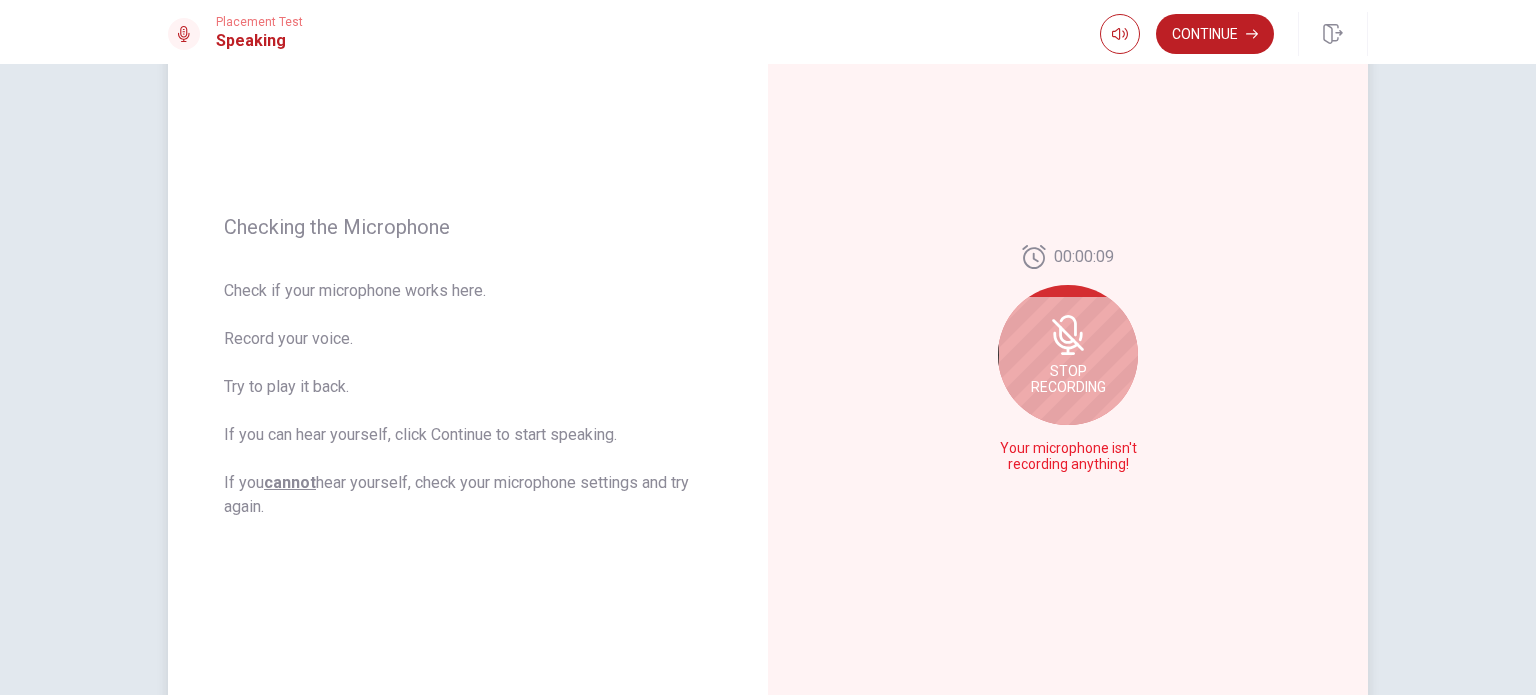 click on "Stop   Recording" at bounding box center [1068, 379] 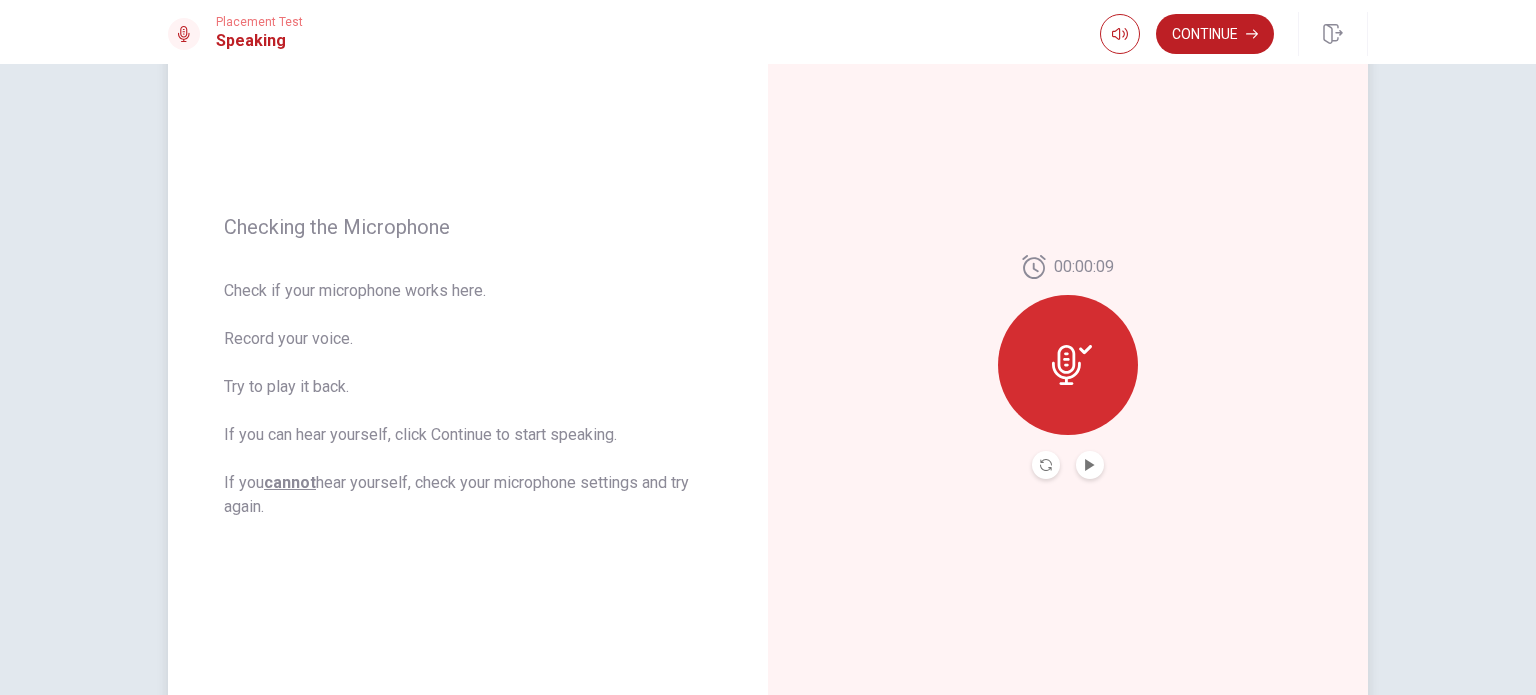 click 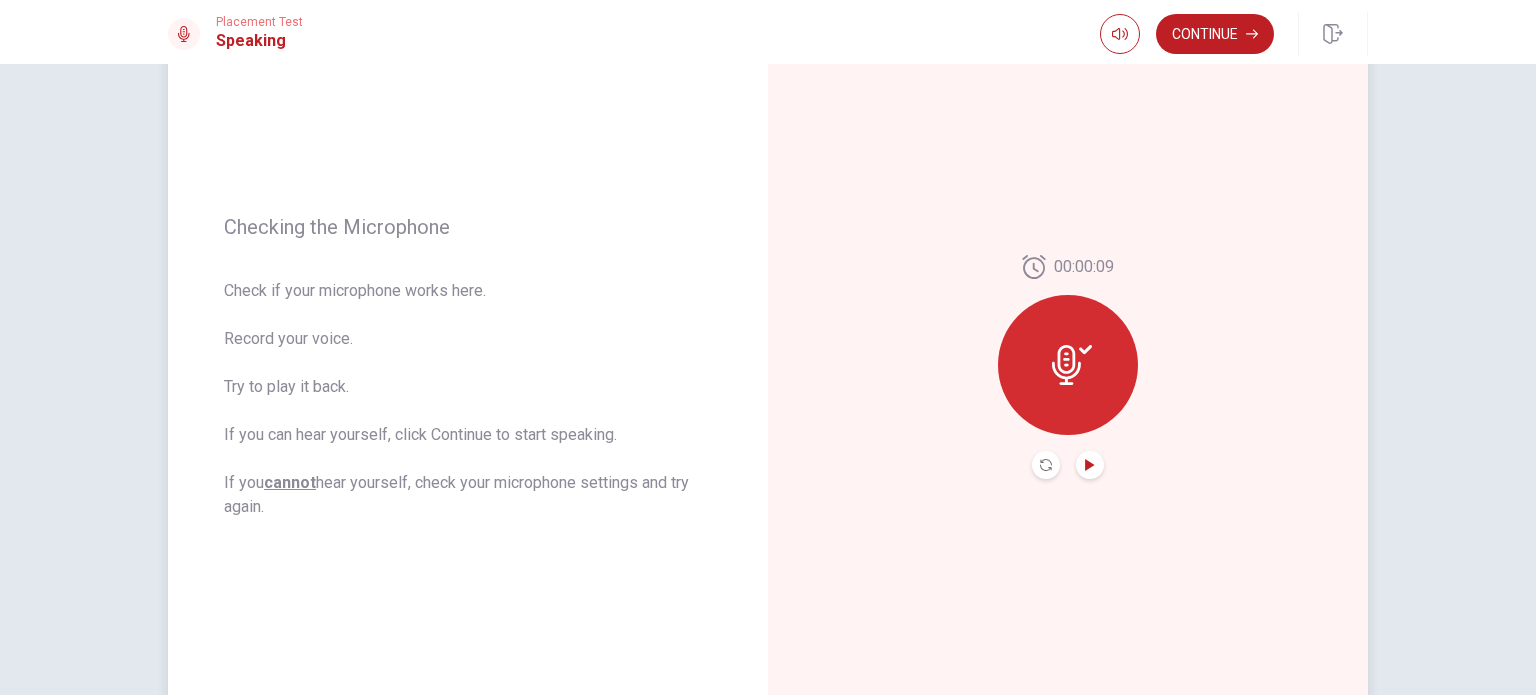 click 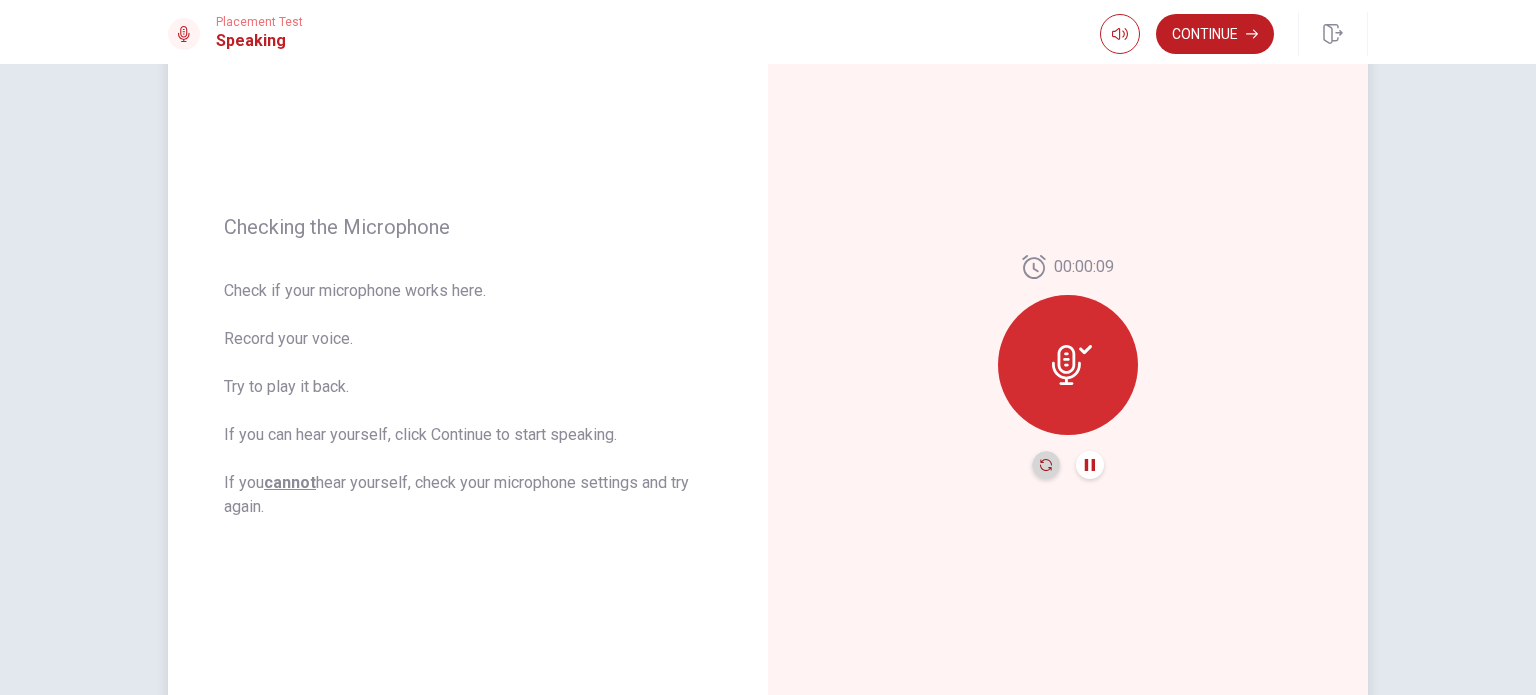 click 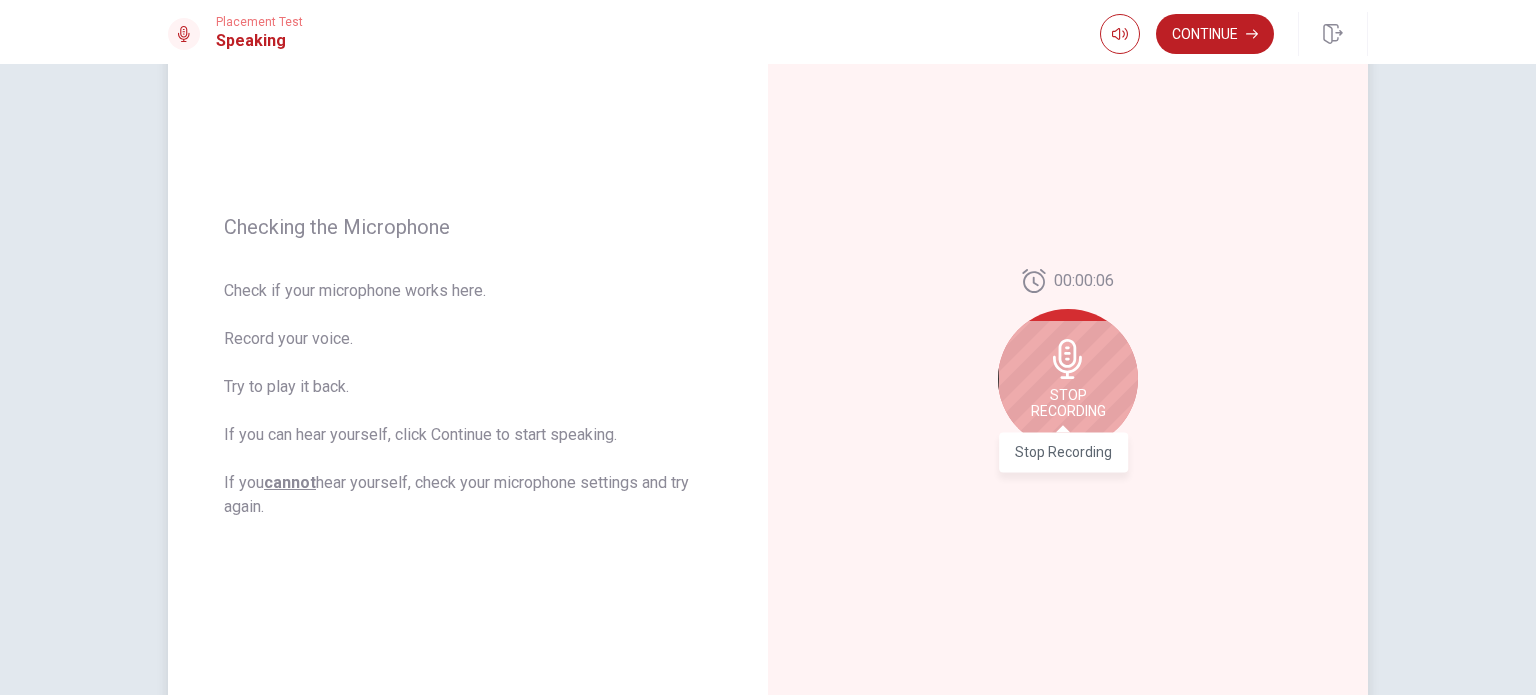 click on "Stop   Recording" at bounding box center [1068, 403] 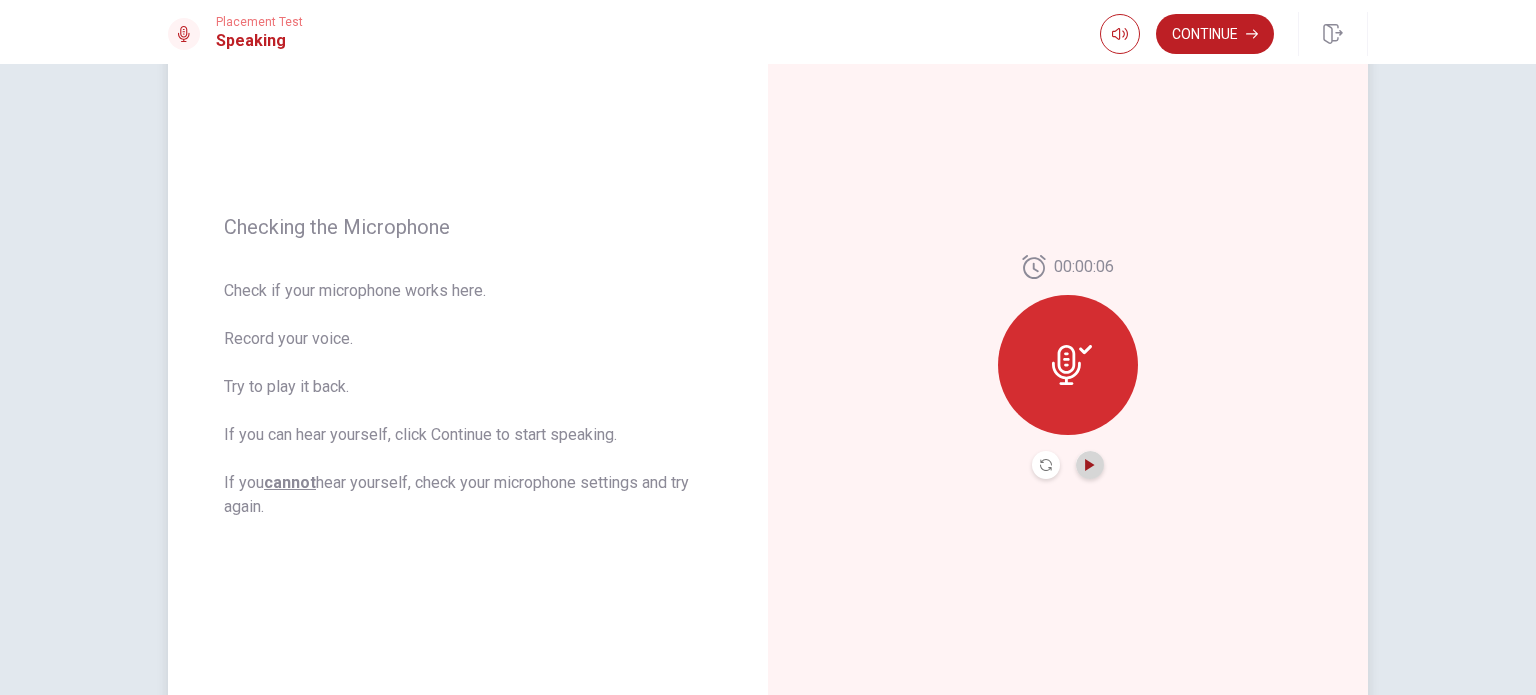 click 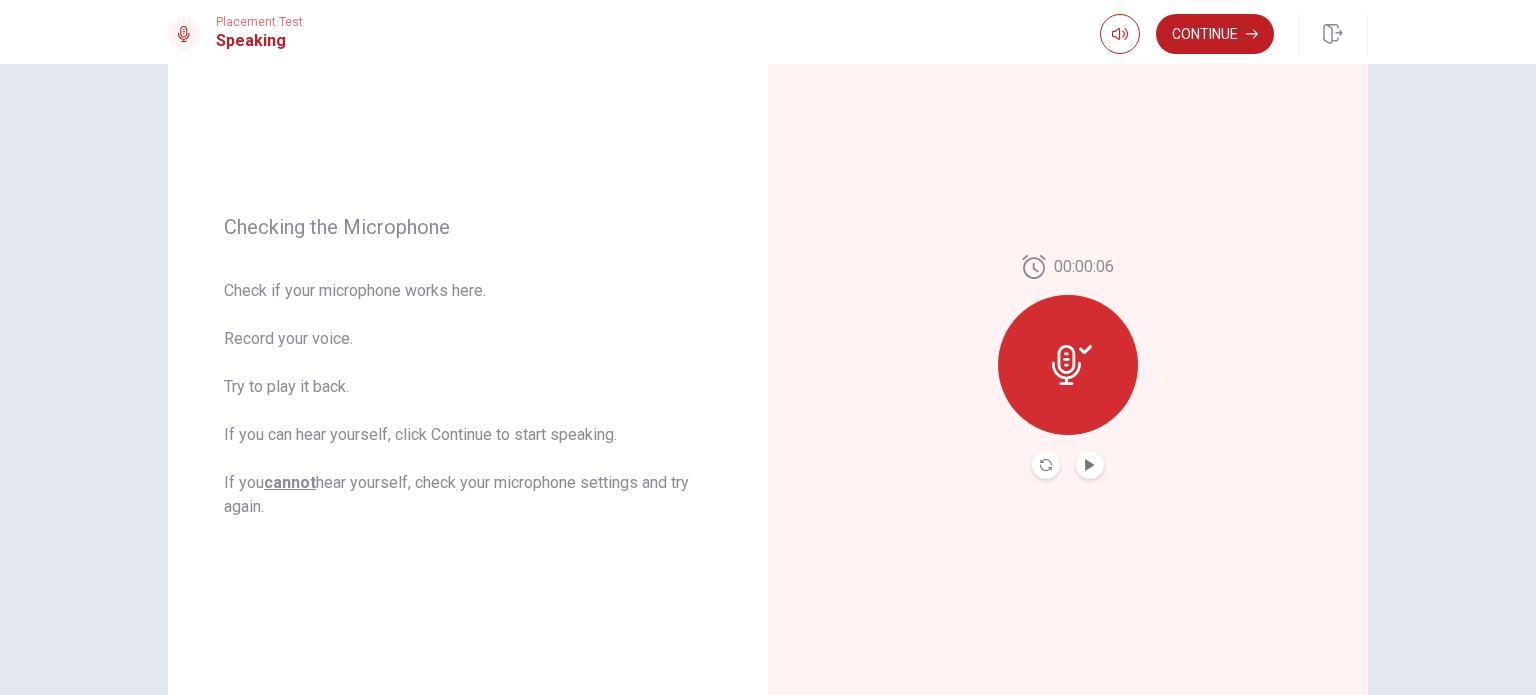 click 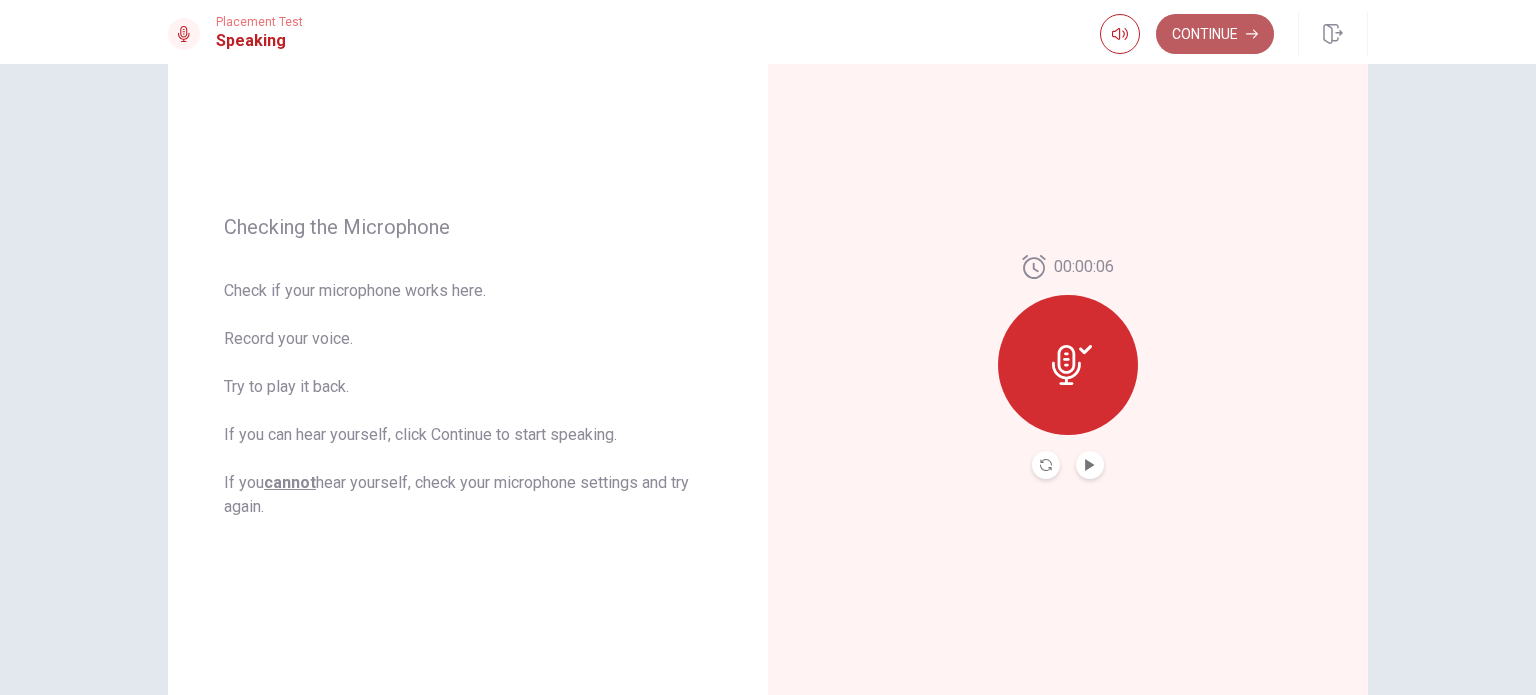 click on "Continue" at bounding box center (1215, 34) 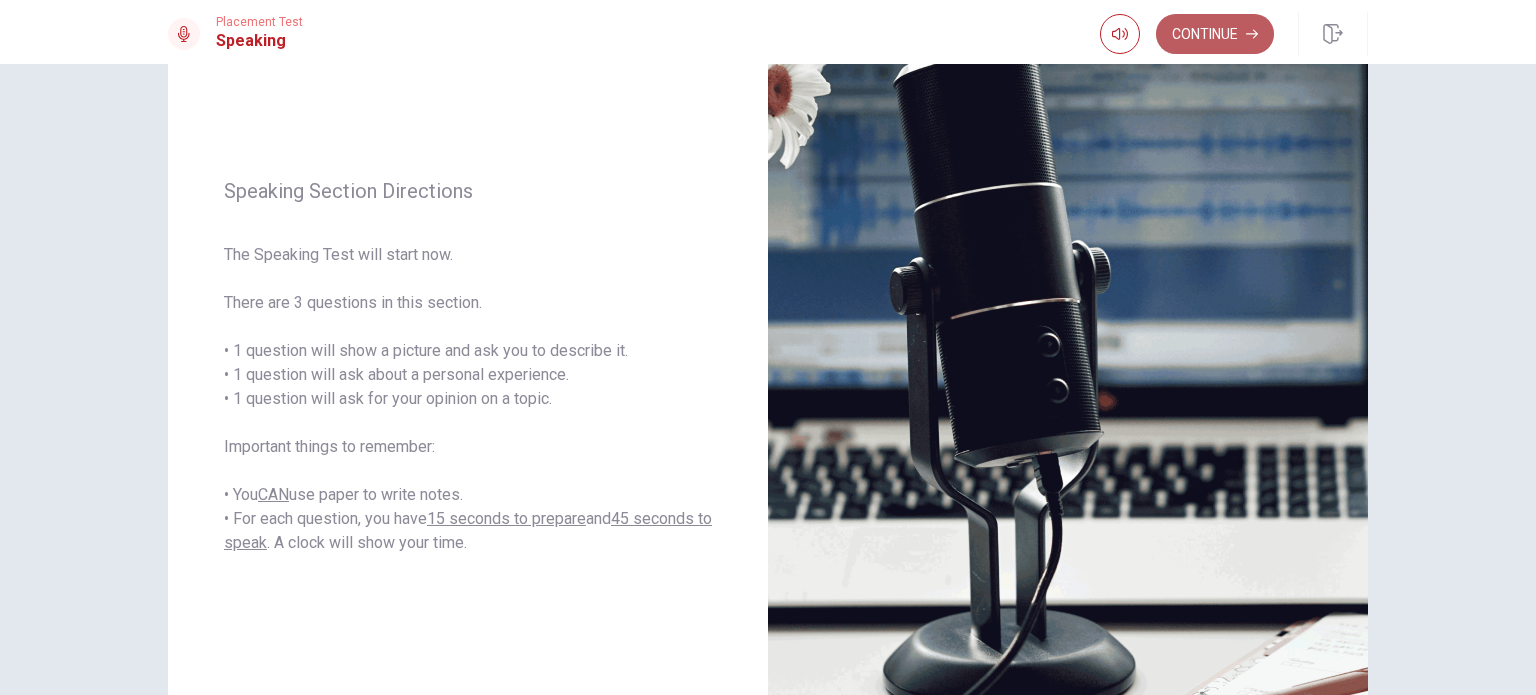 click on "Continue" at bounding box center (1215, 34) 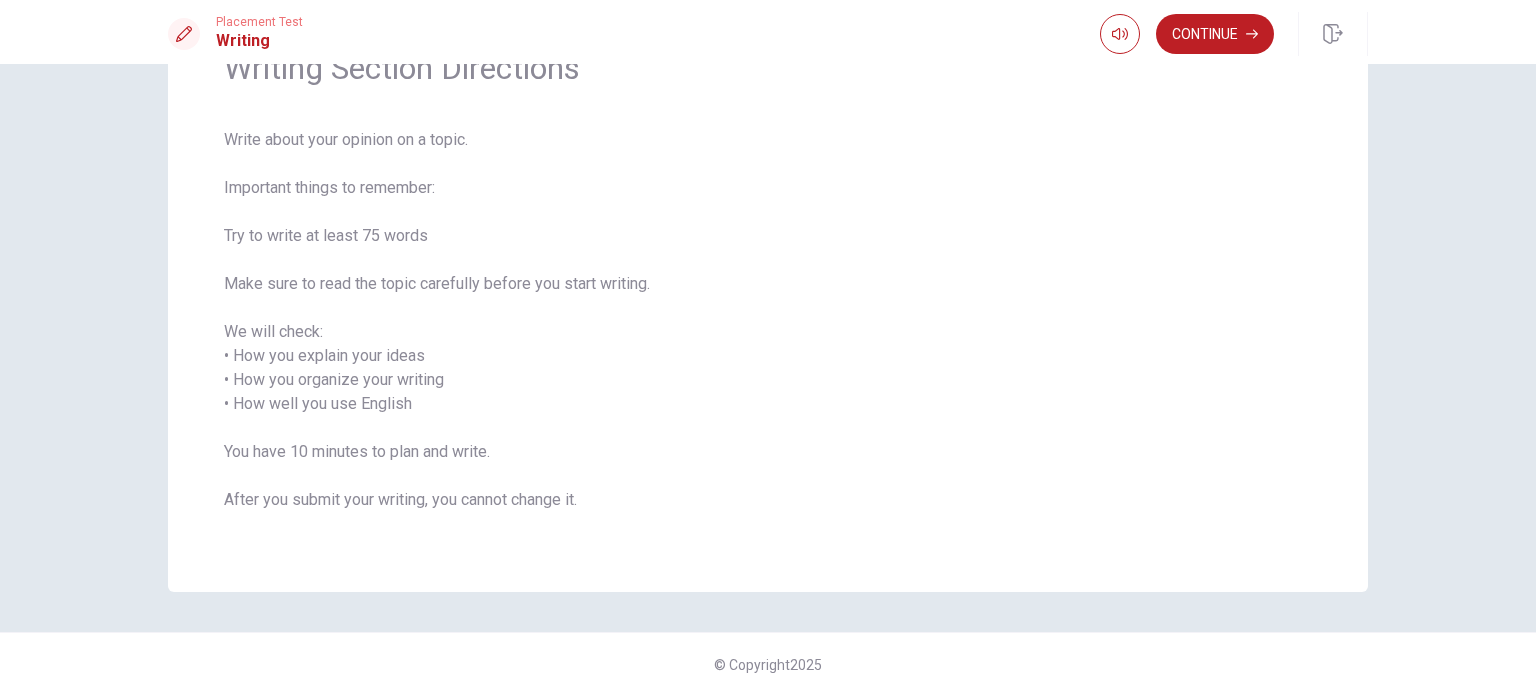 scroll, scrollTop: 112, scrollLeft: 0, axis: vertical 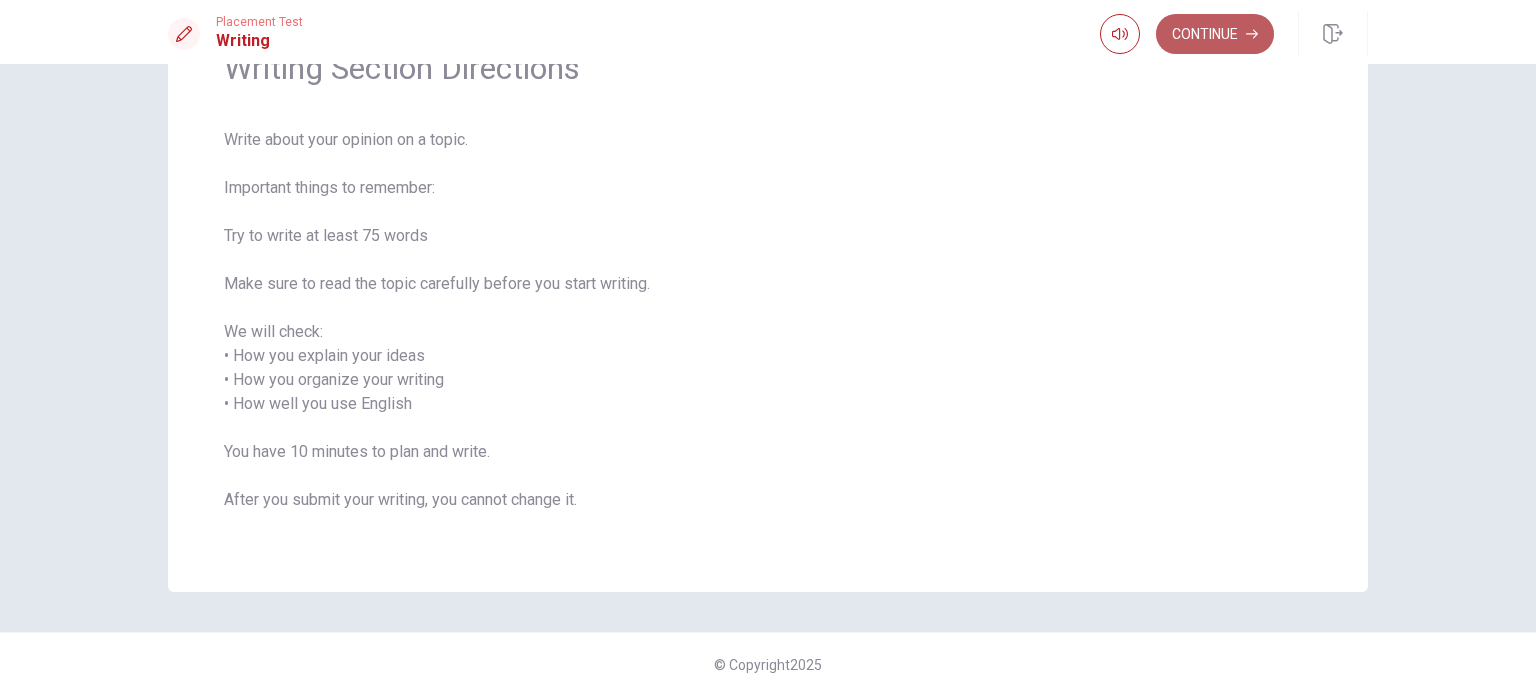 click on "Continue" at bounding box center [1215, 34] 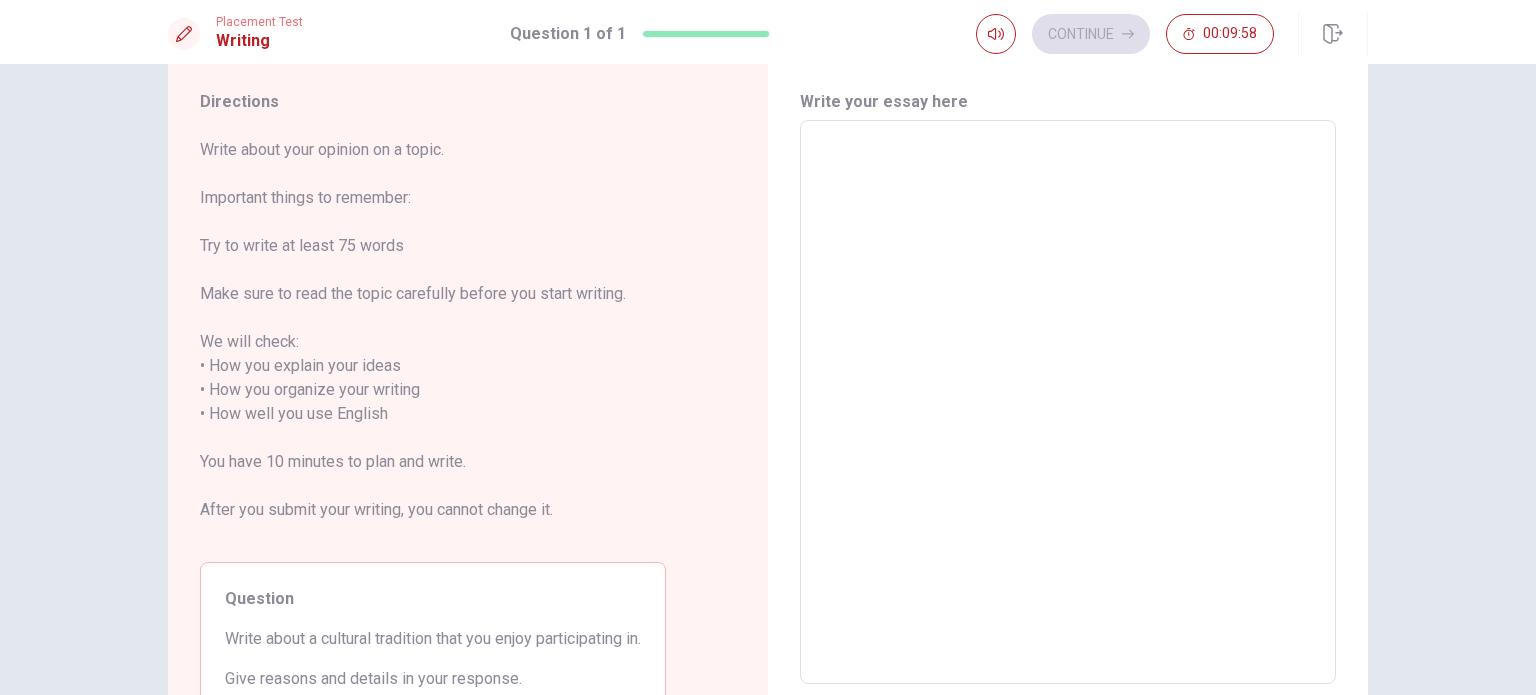 scroll, scrollTop: 0, scrollLeft: 0, axis: both 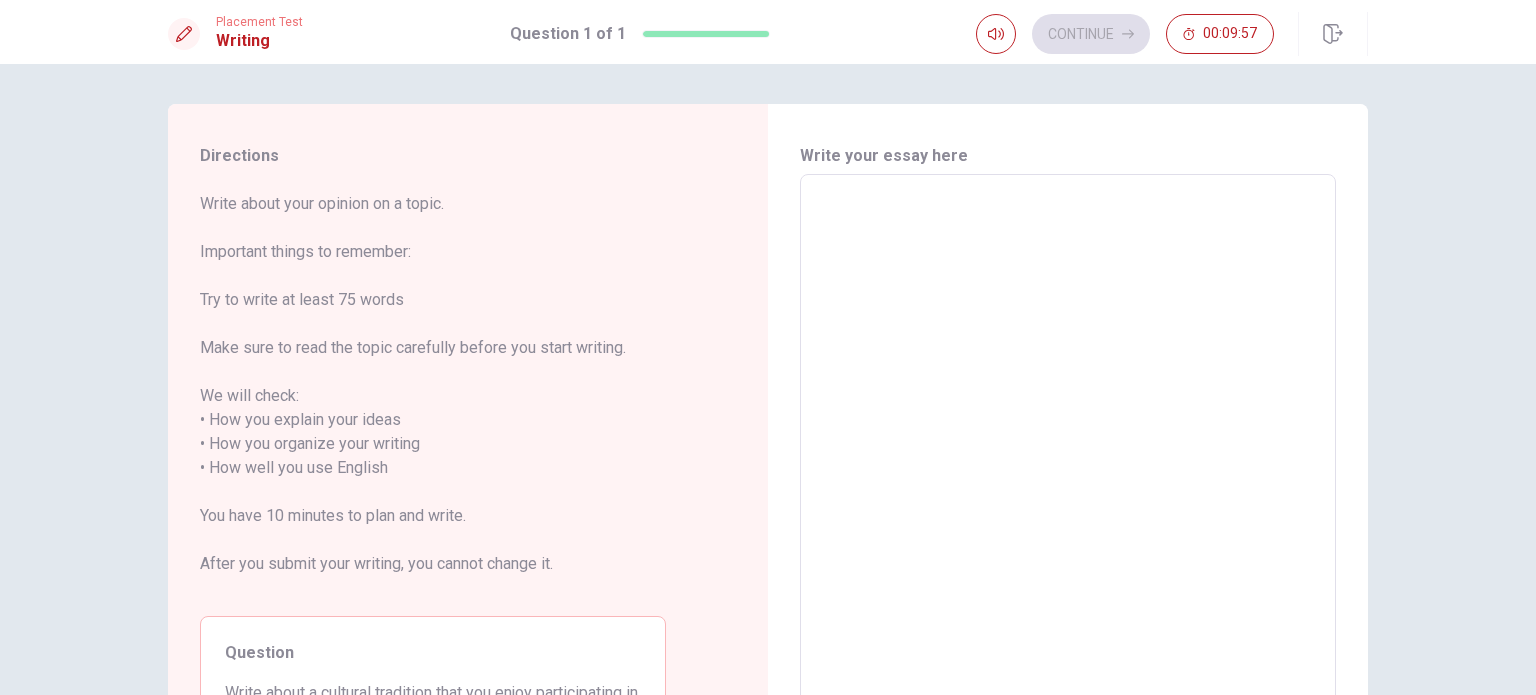click at bounding box center [1068, 456] 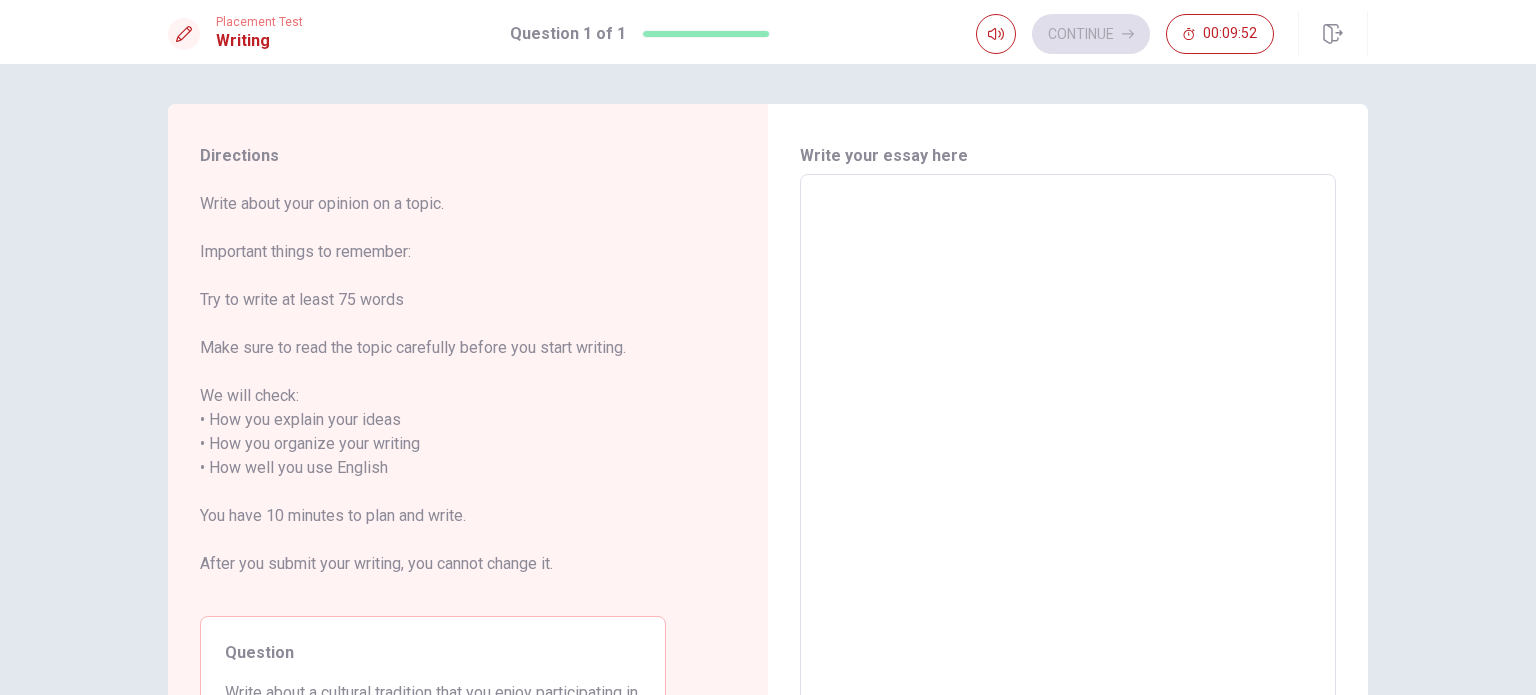 type on "s" 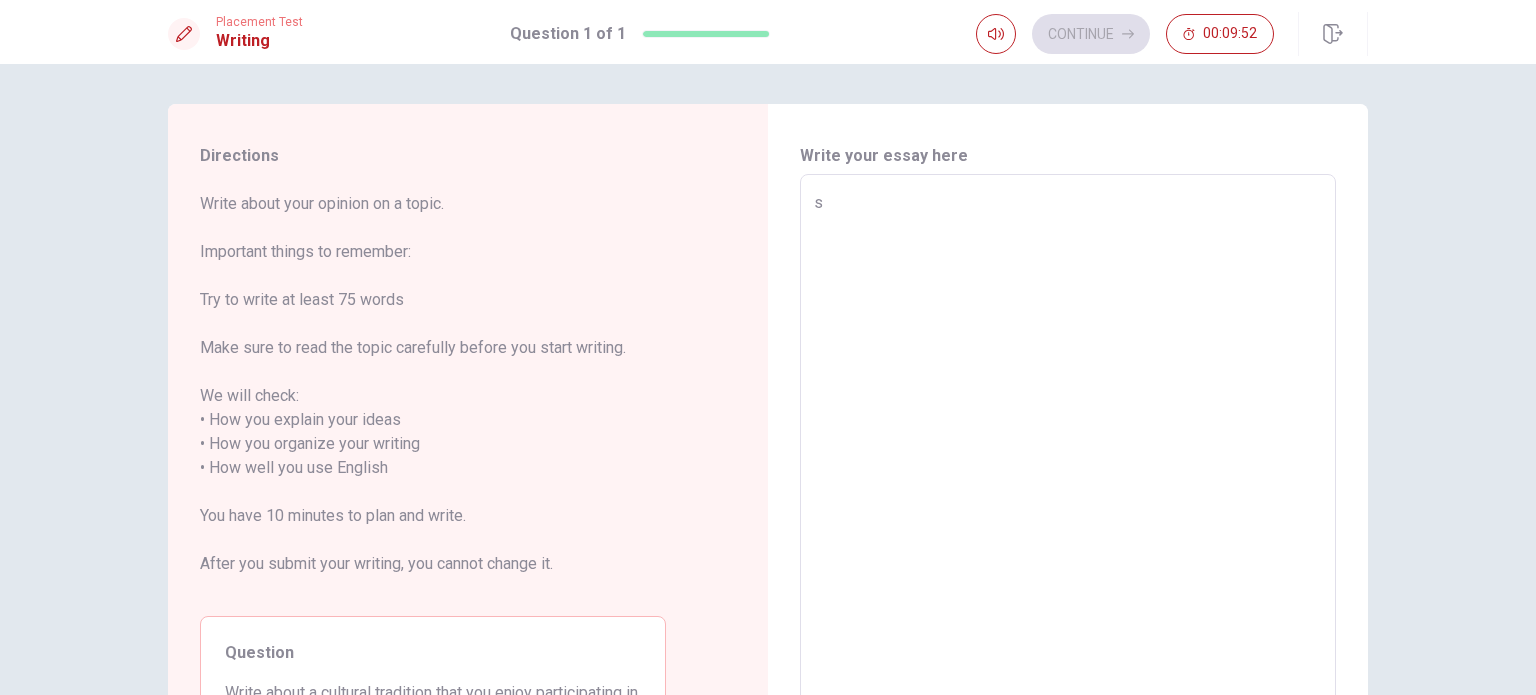 type on "x" 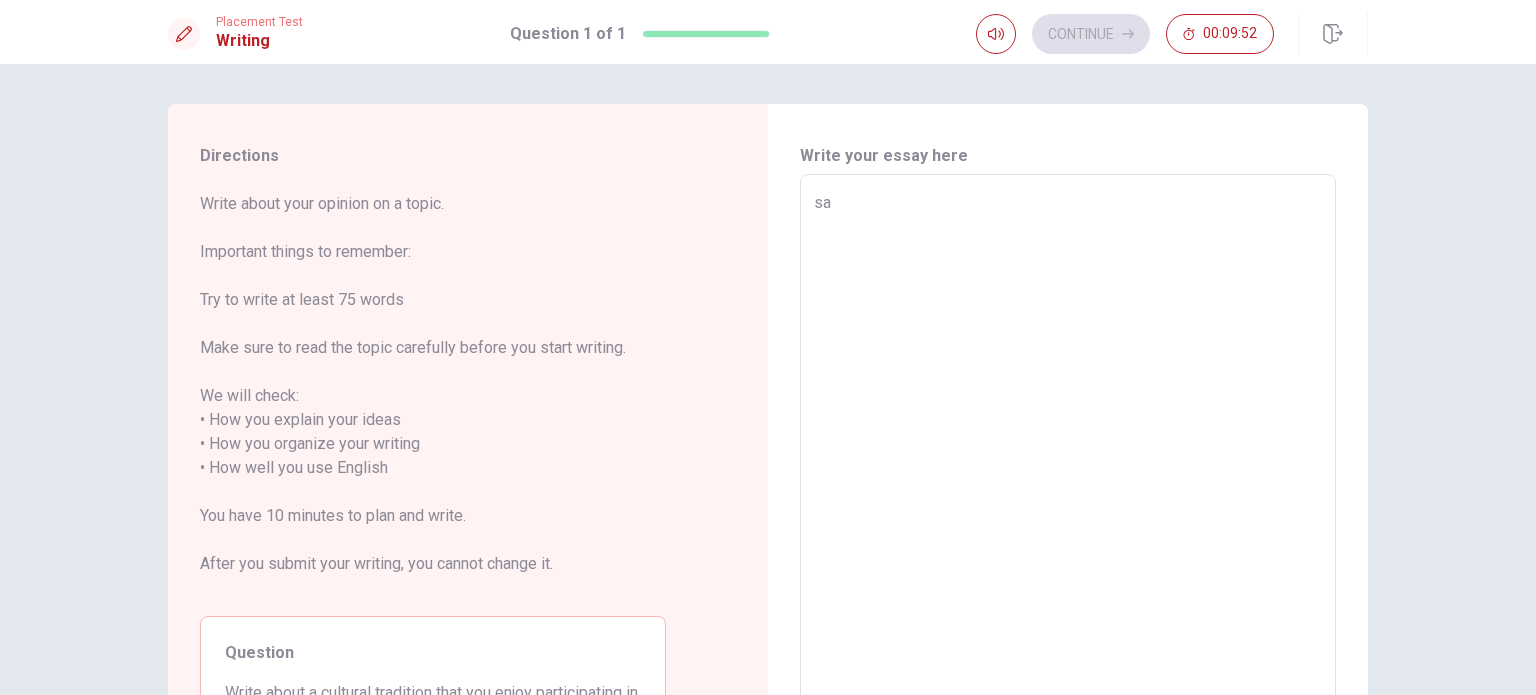 type on "x" 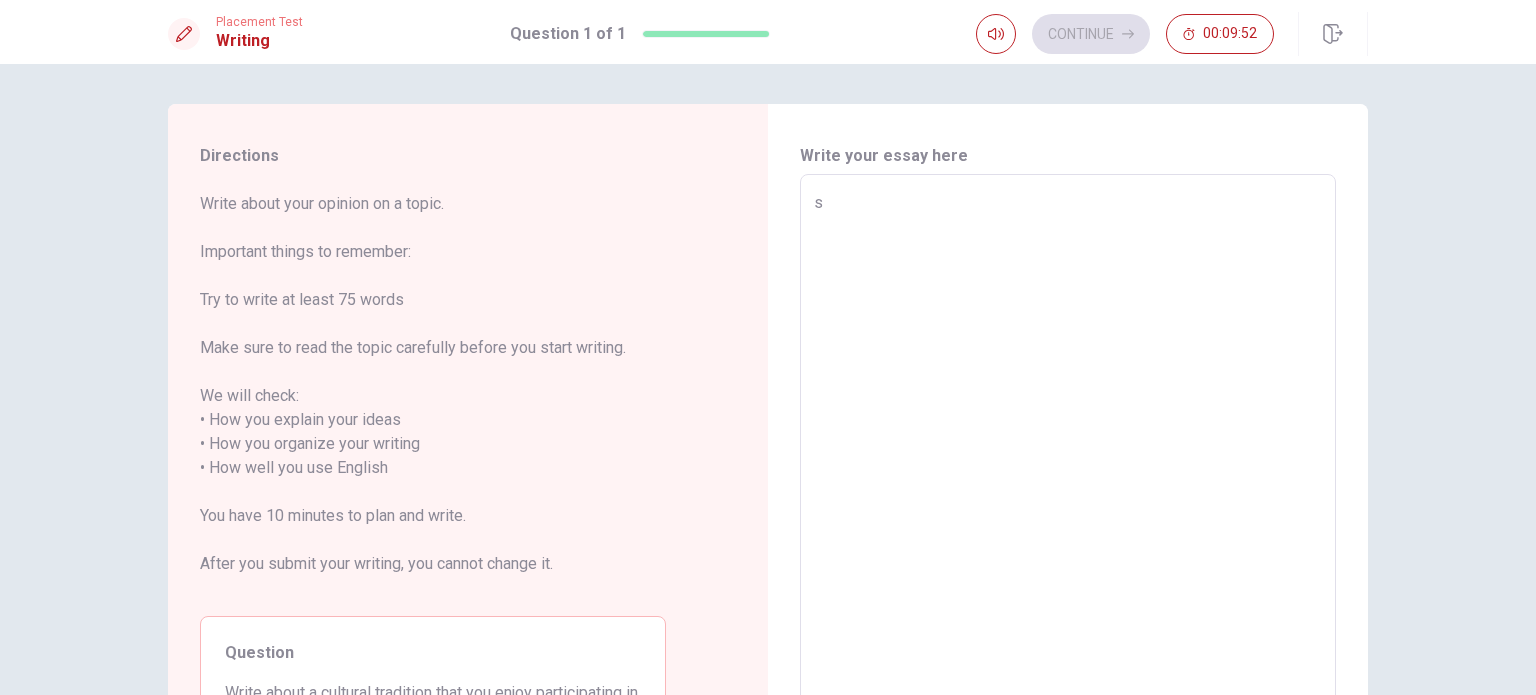 type on "x" 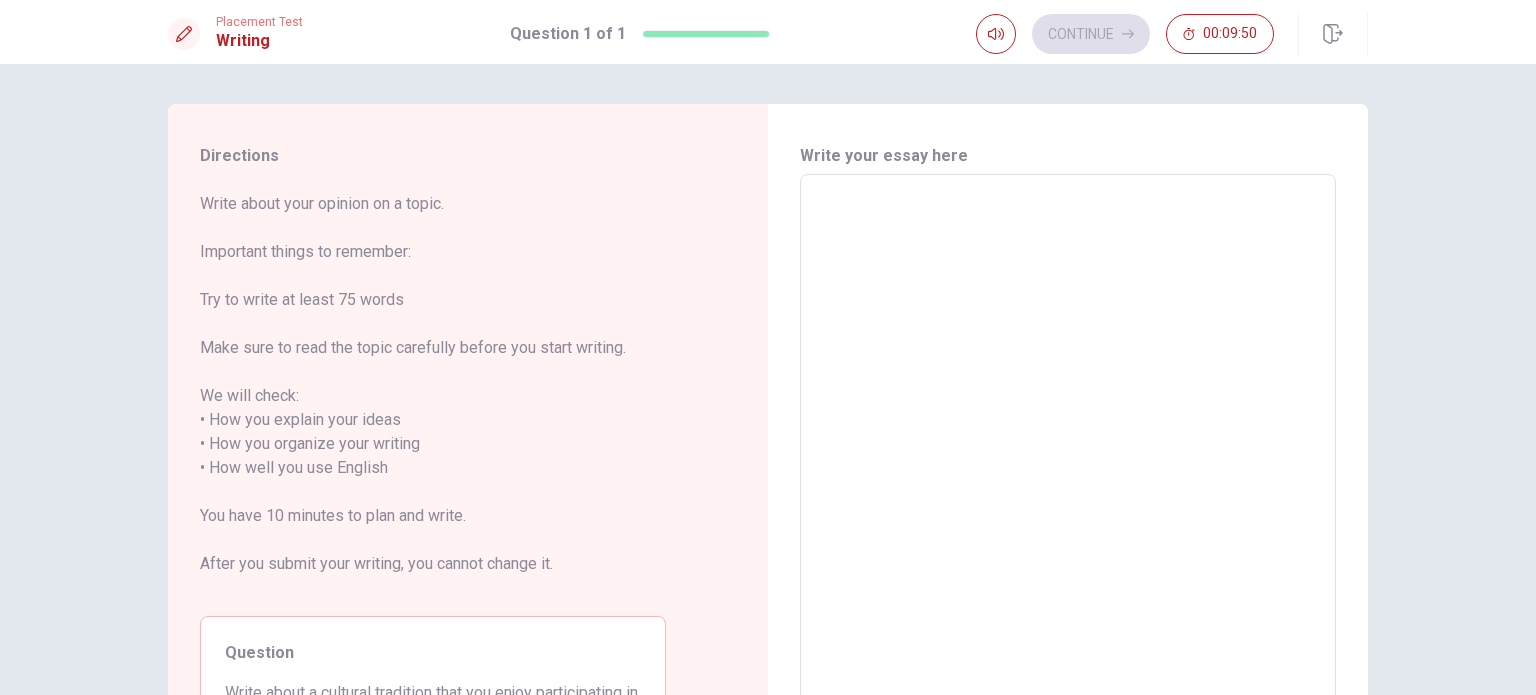 type on "I" 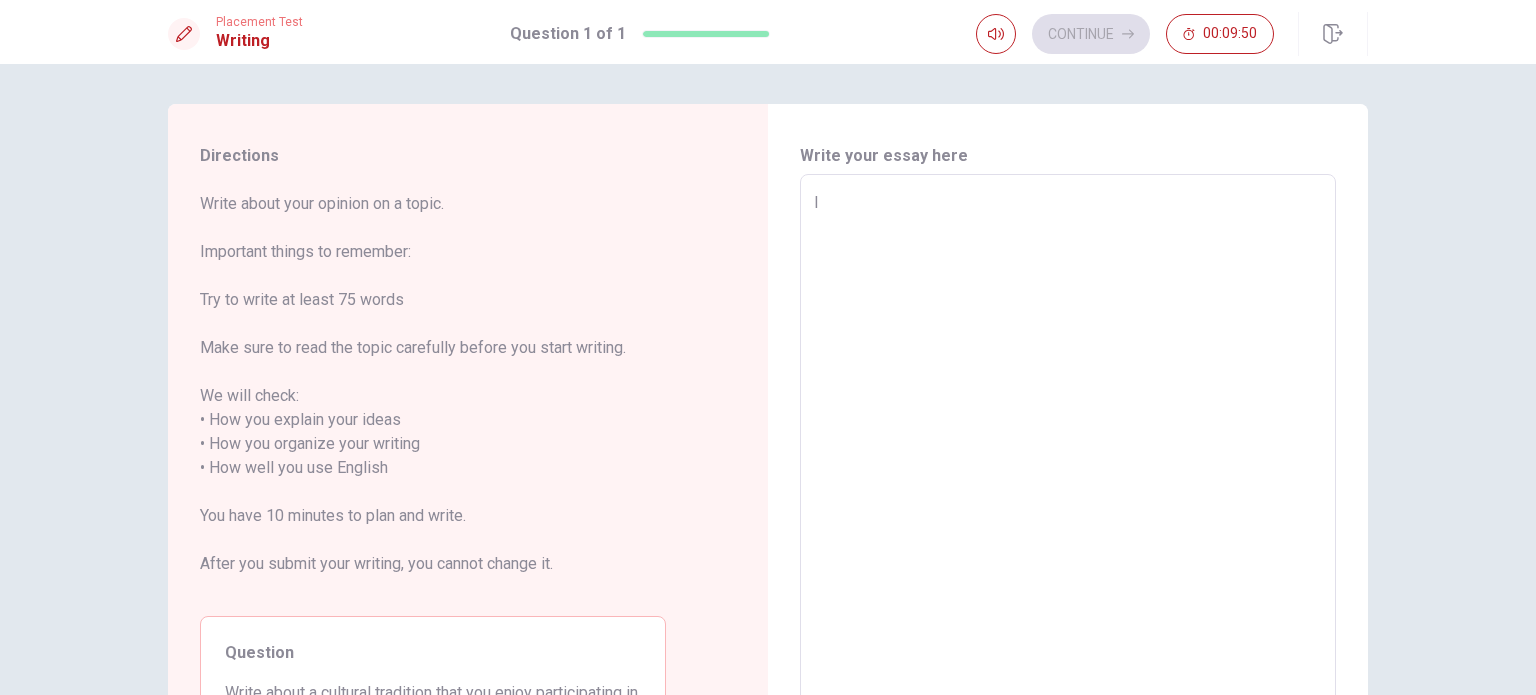 type on "x" 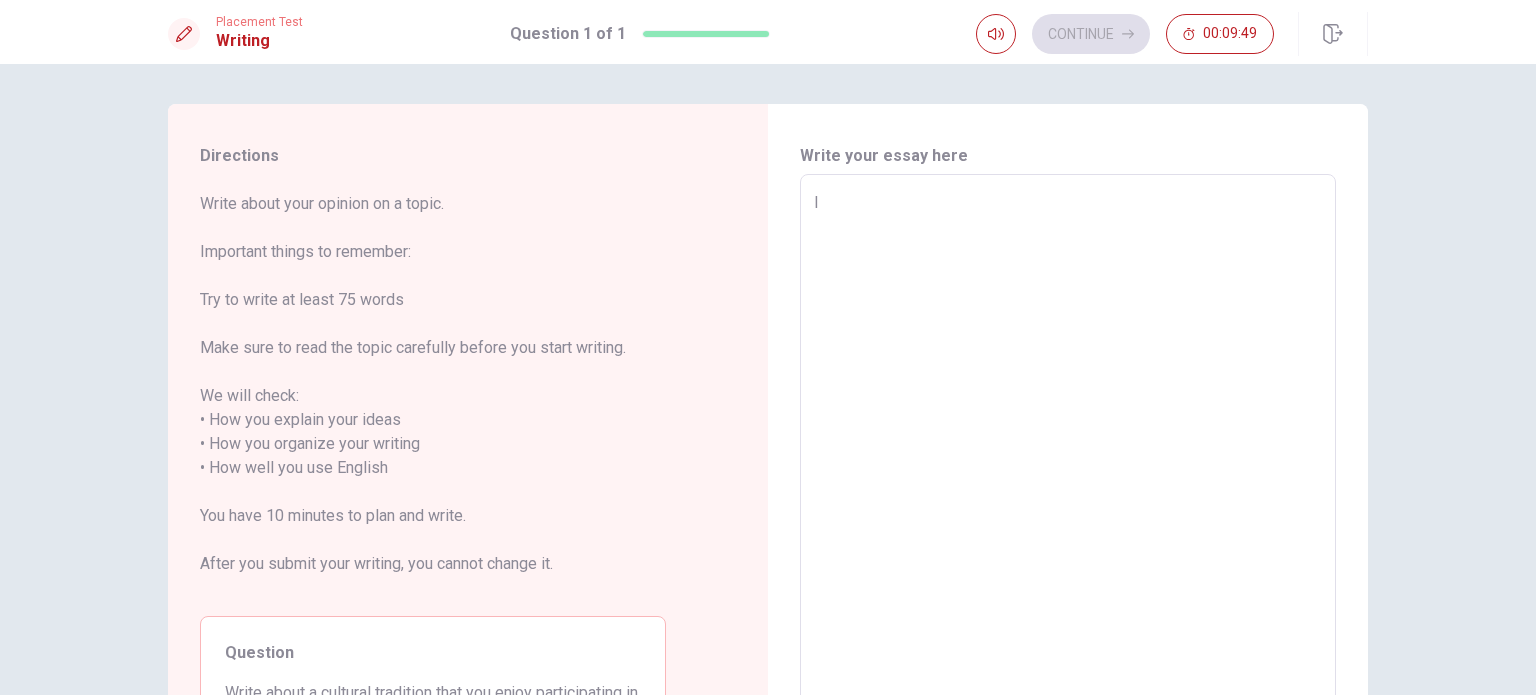 type on "I" 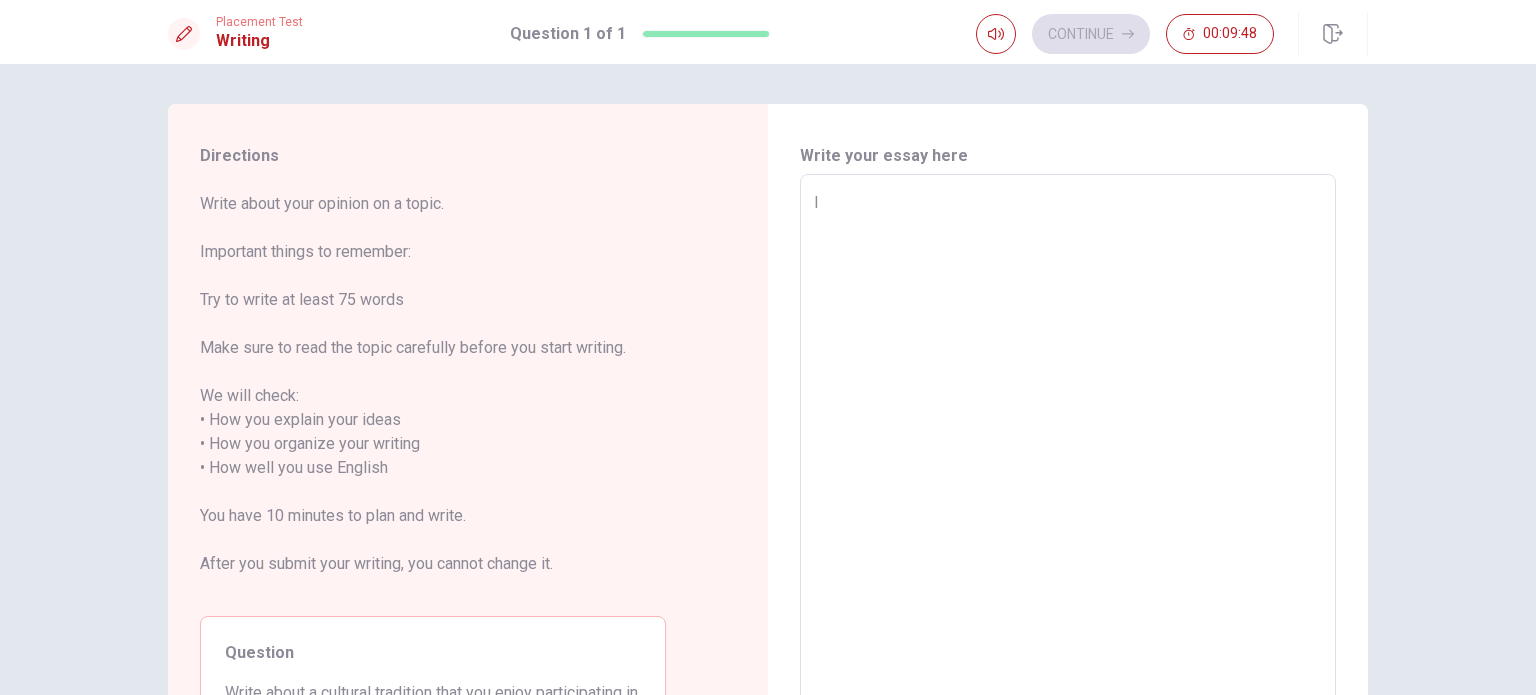 type on "I w" 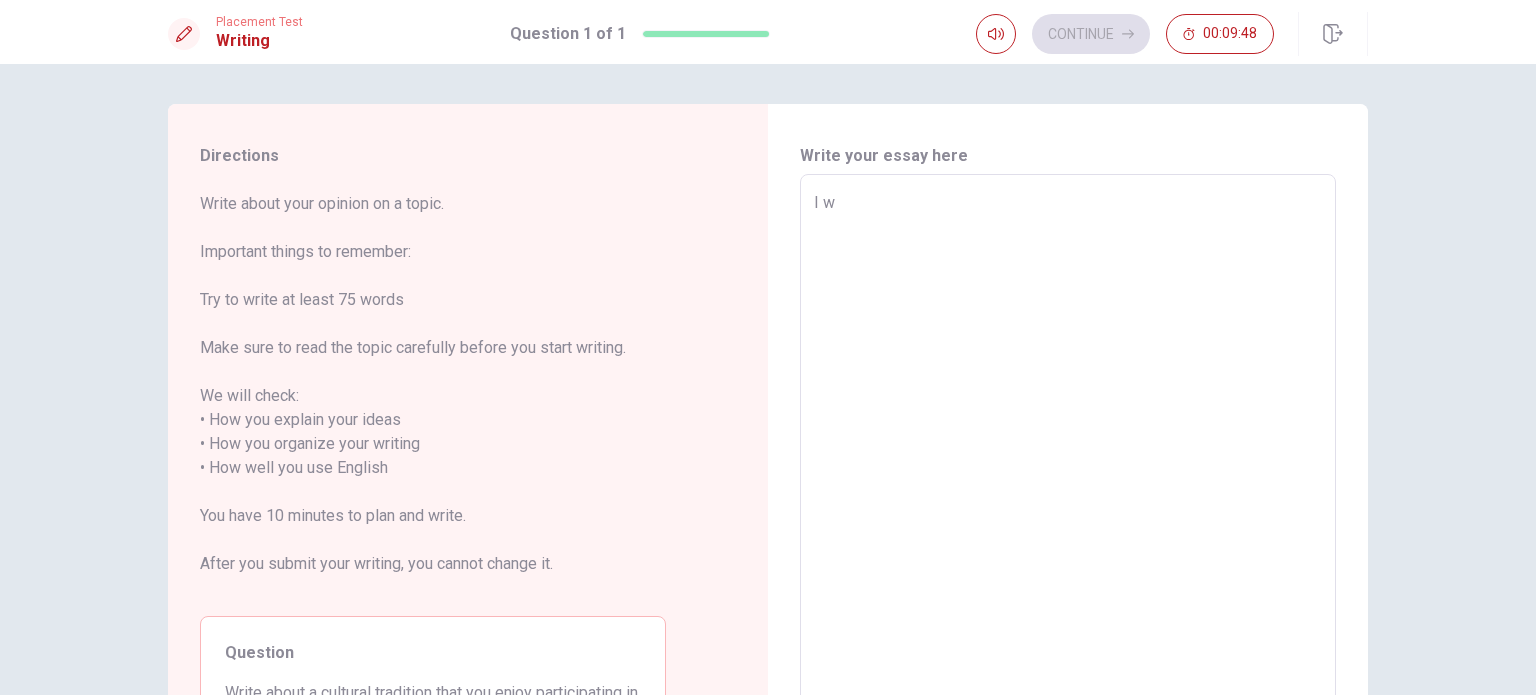 type on "x" 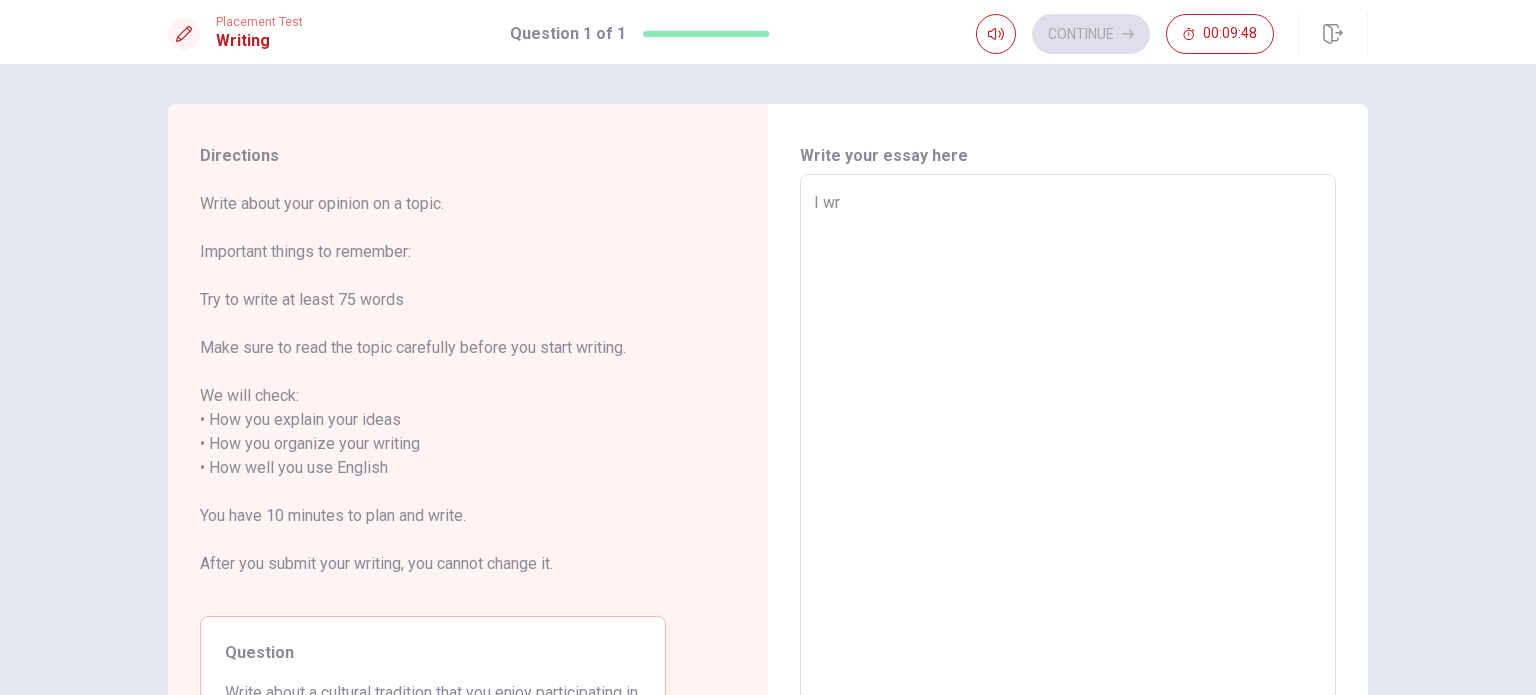 type on "x" 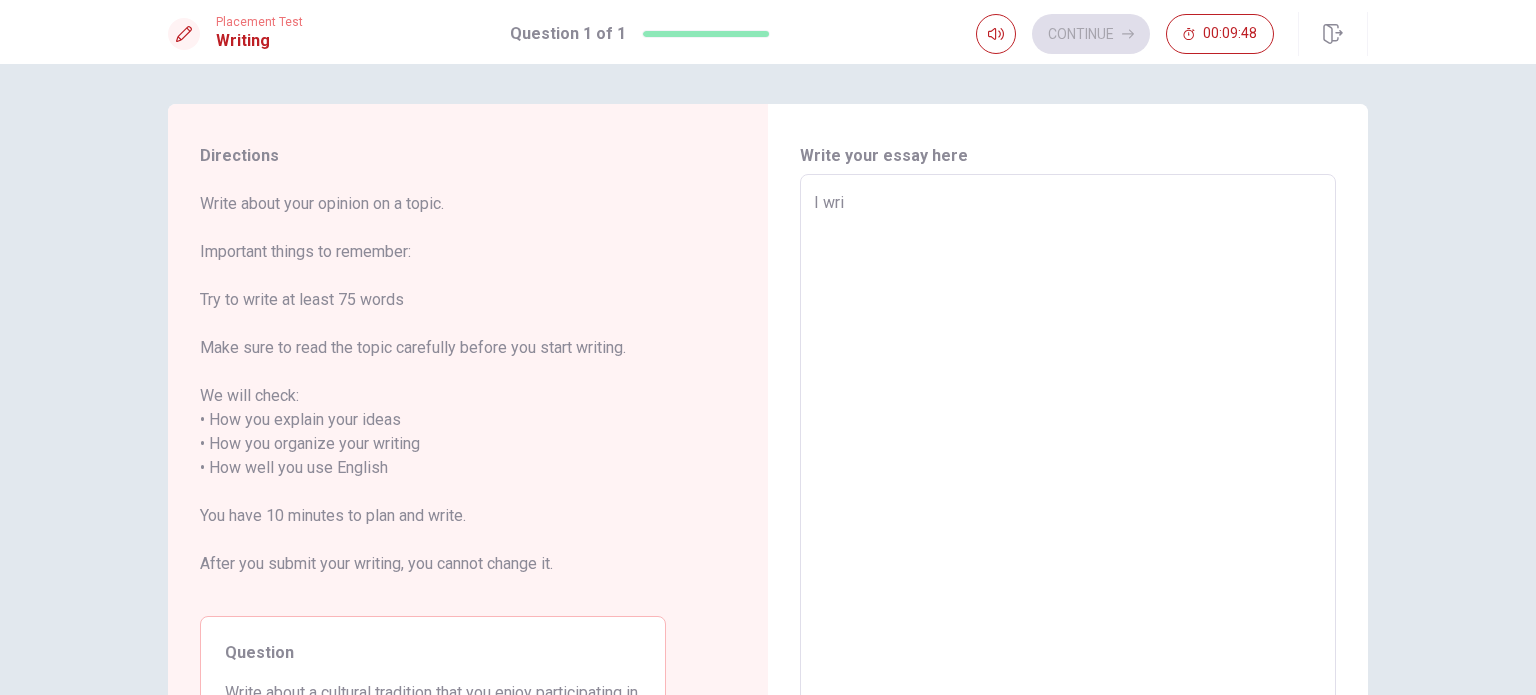 type on "x" 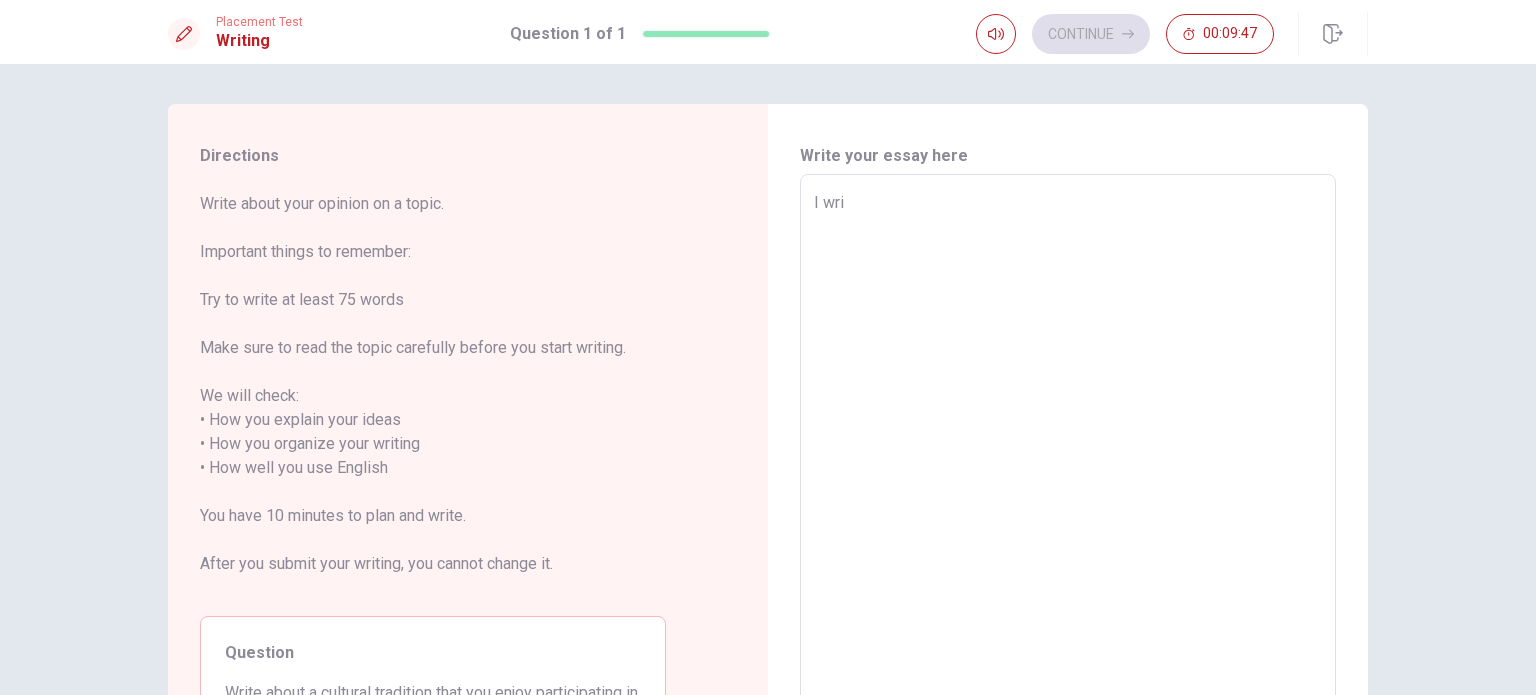 type on "I writ" 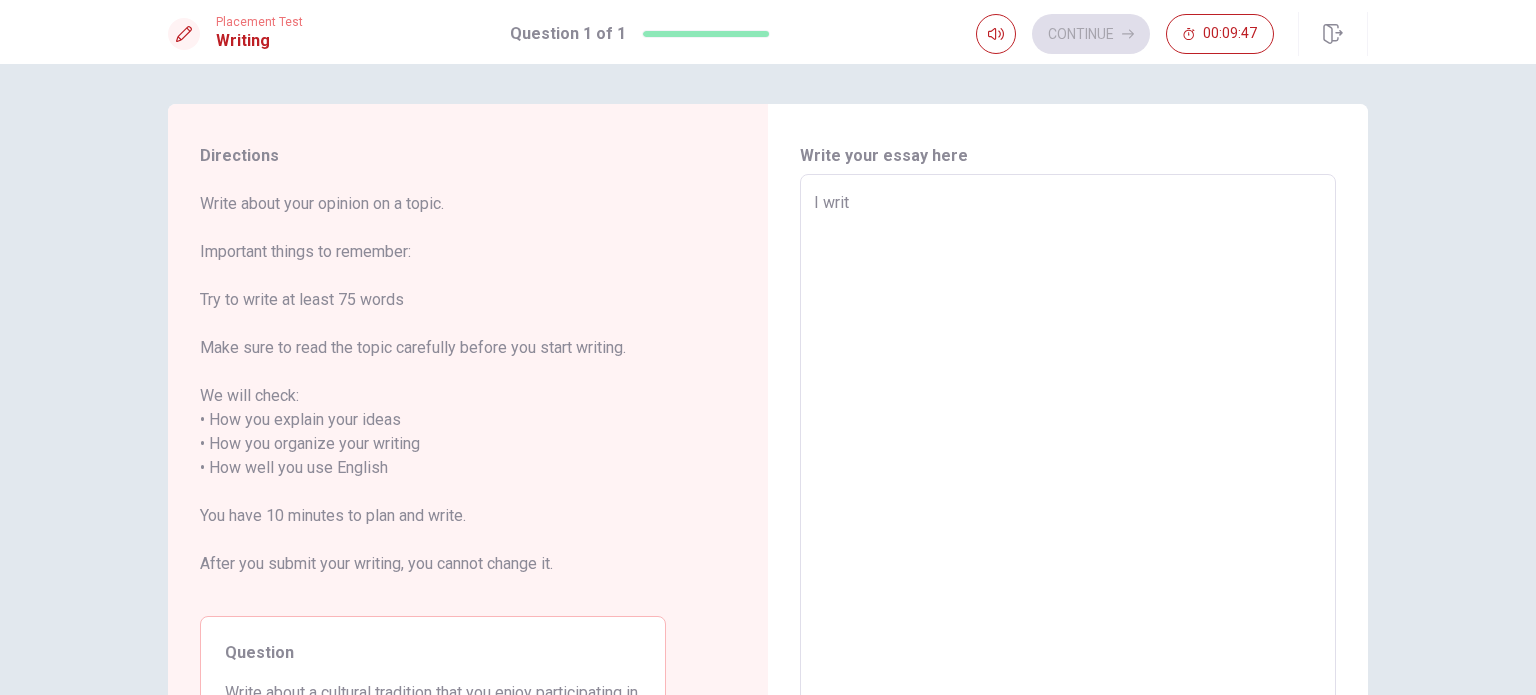 type on "x" 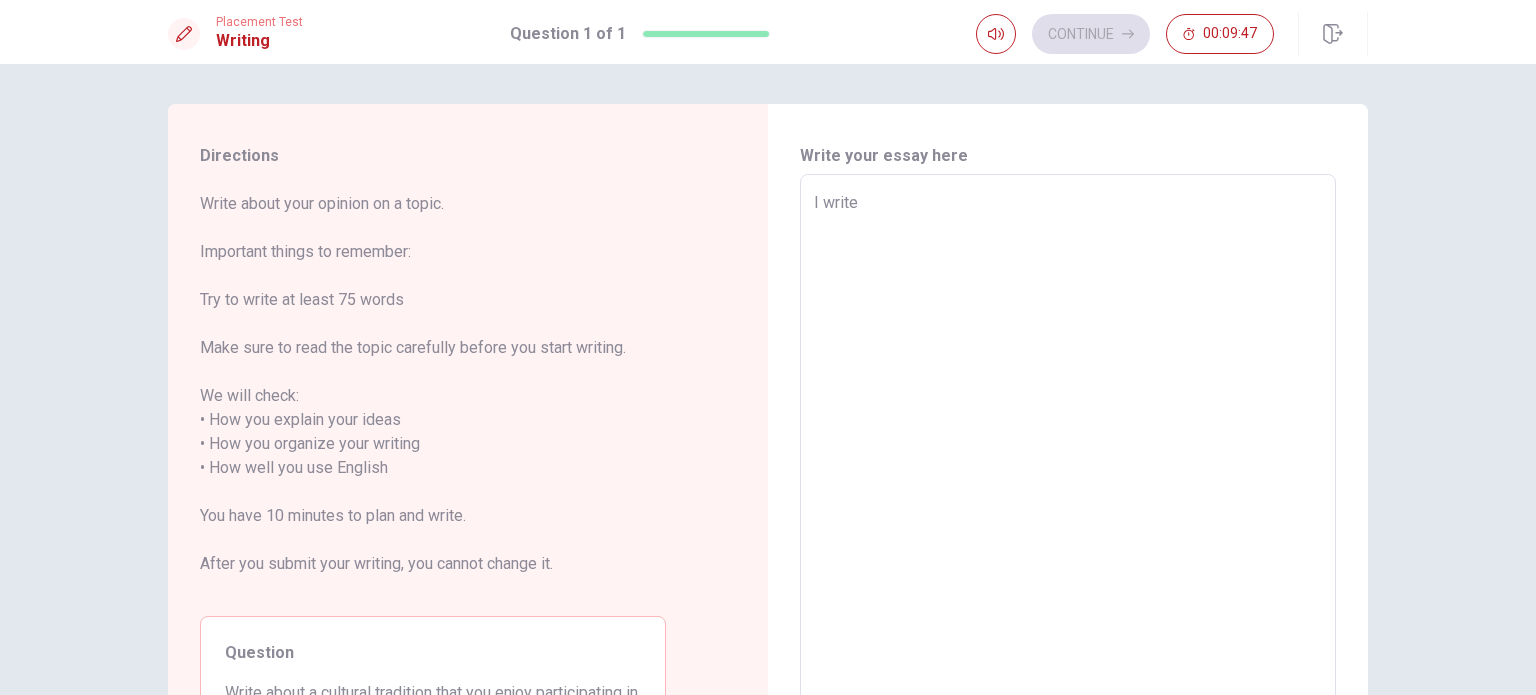 type on "x" 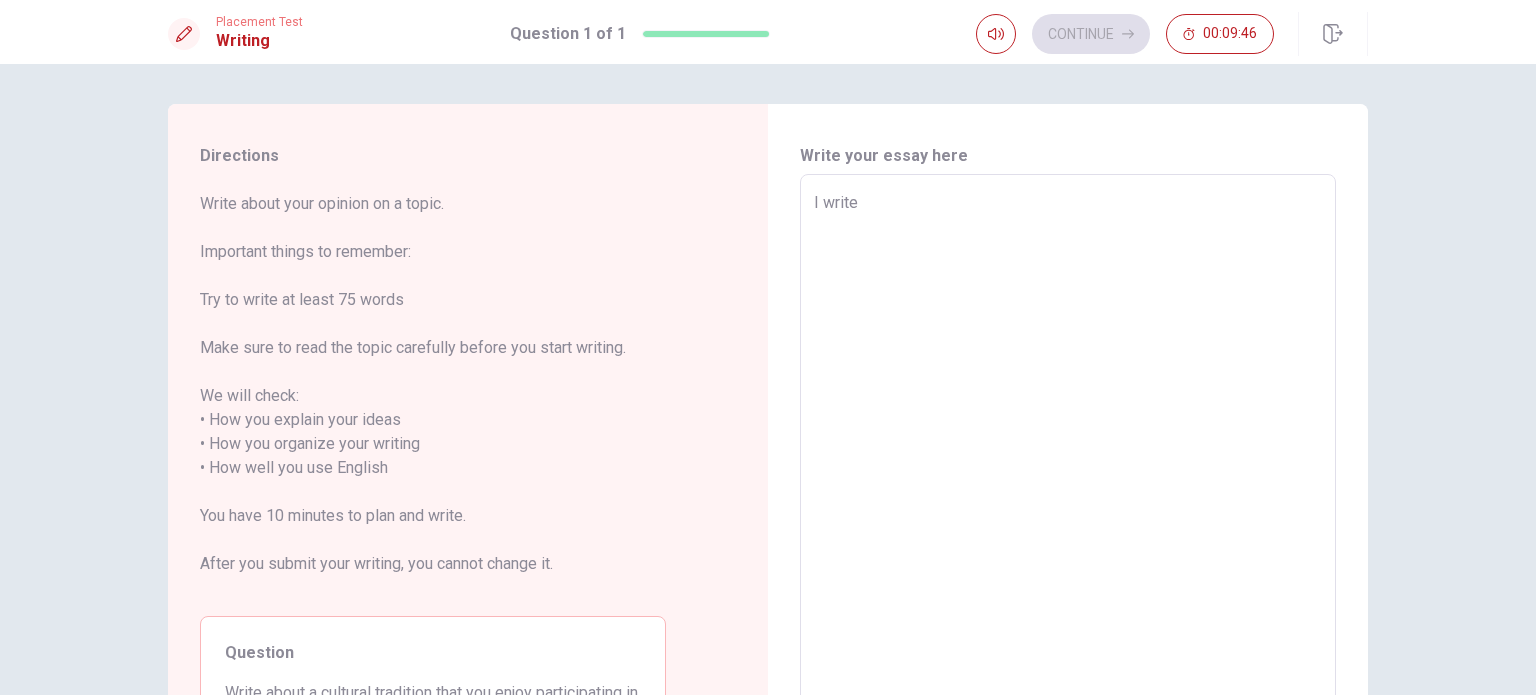 type on "I write" 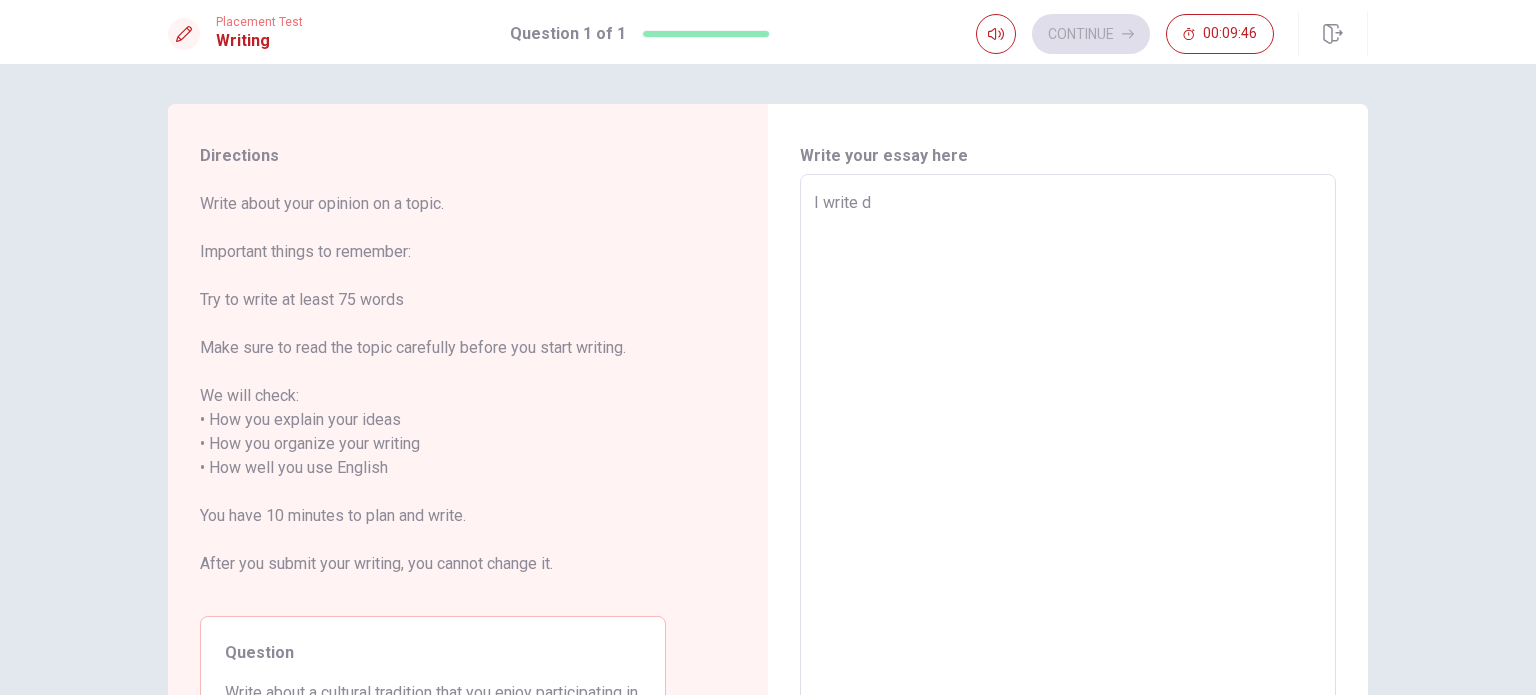 type on "x" 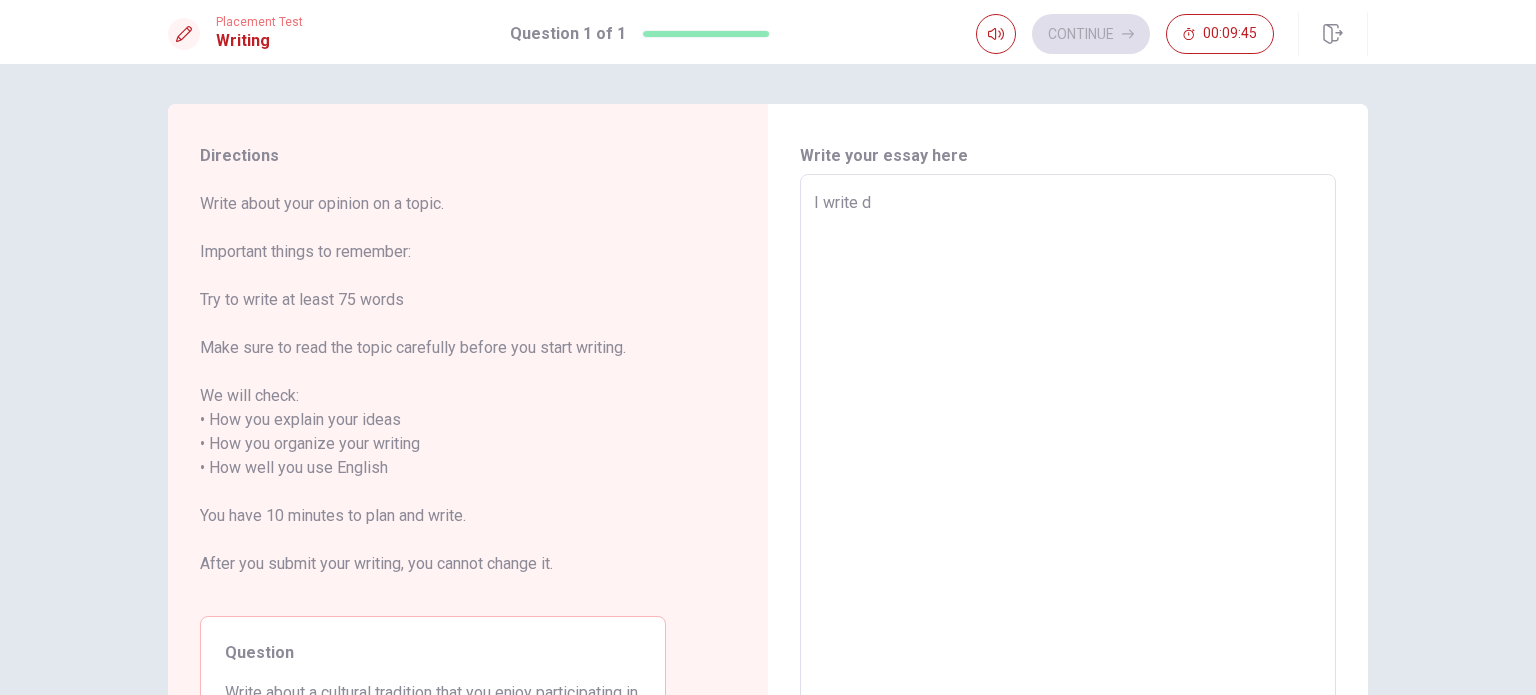 type on "I write do" 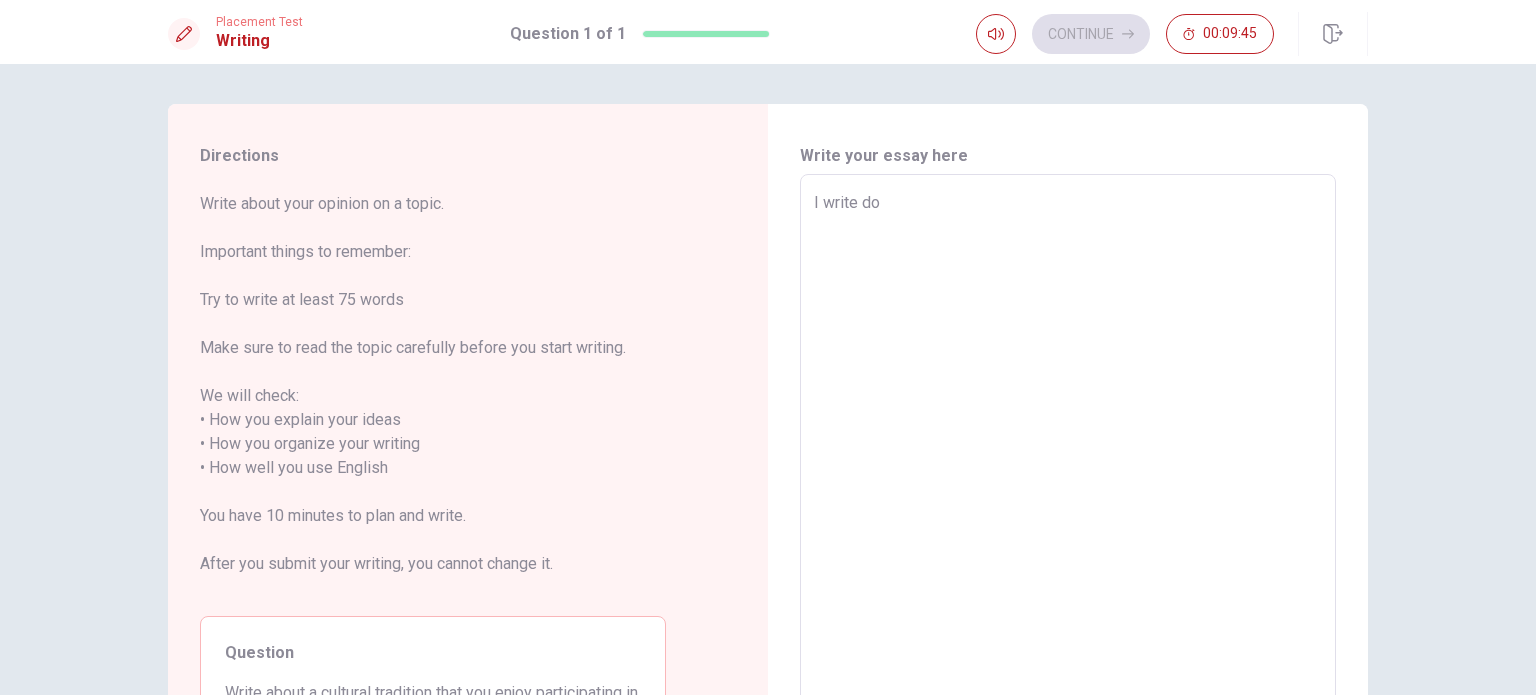 type on "x" 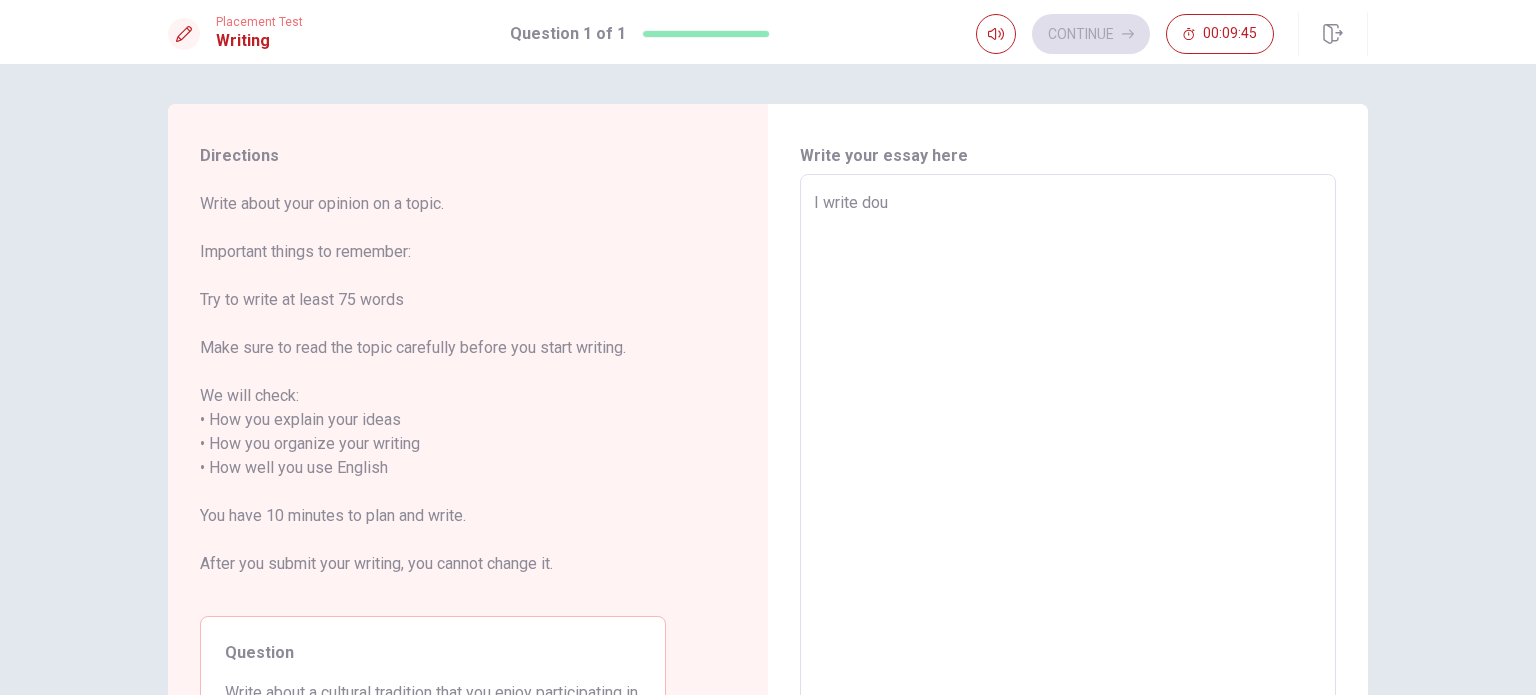 type on "x" 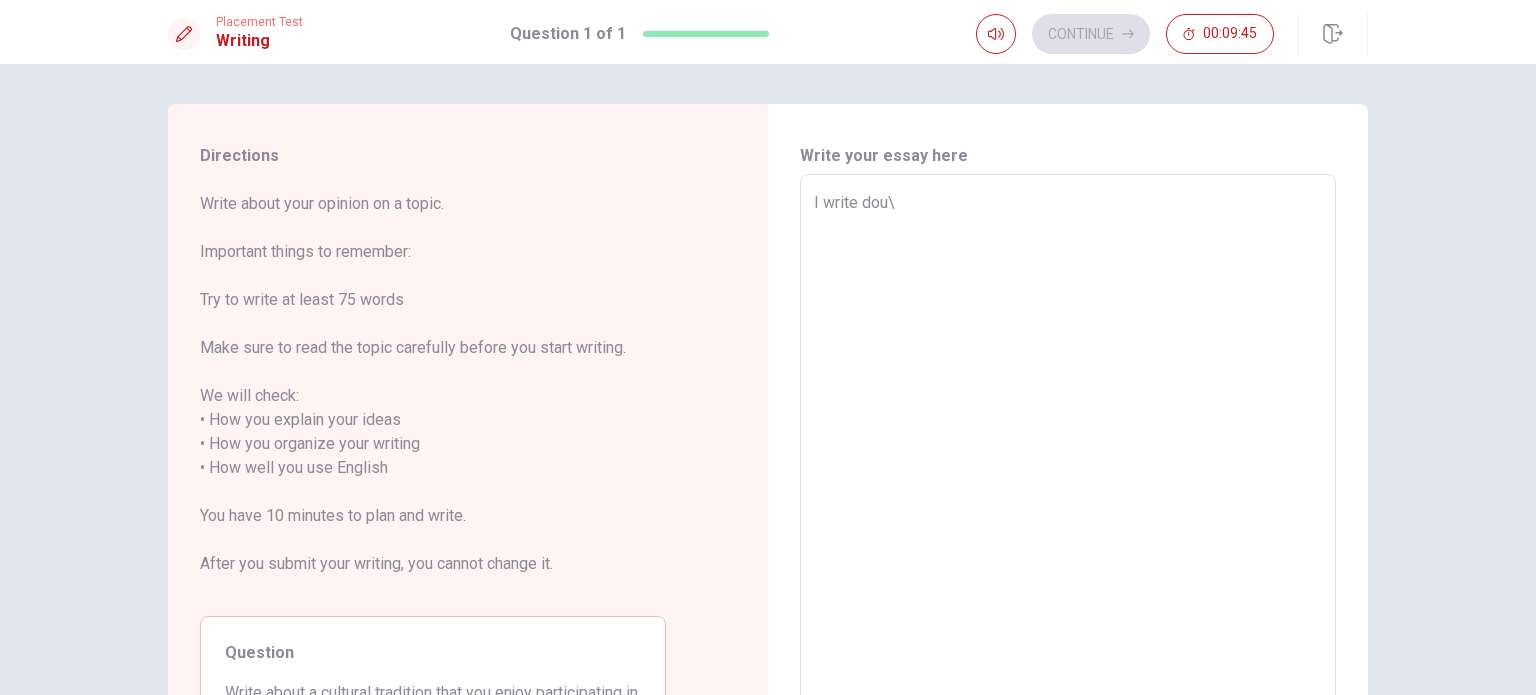 type on "x" 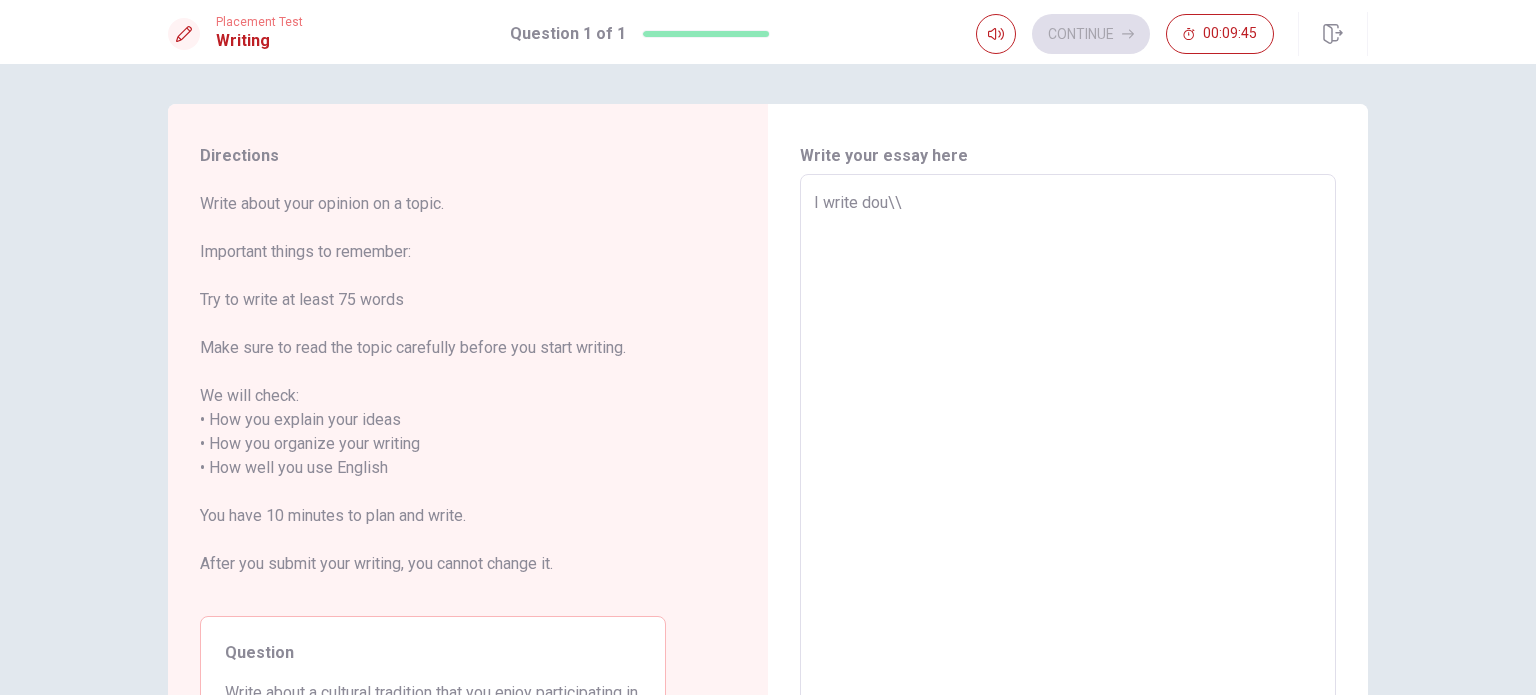 type on "x" 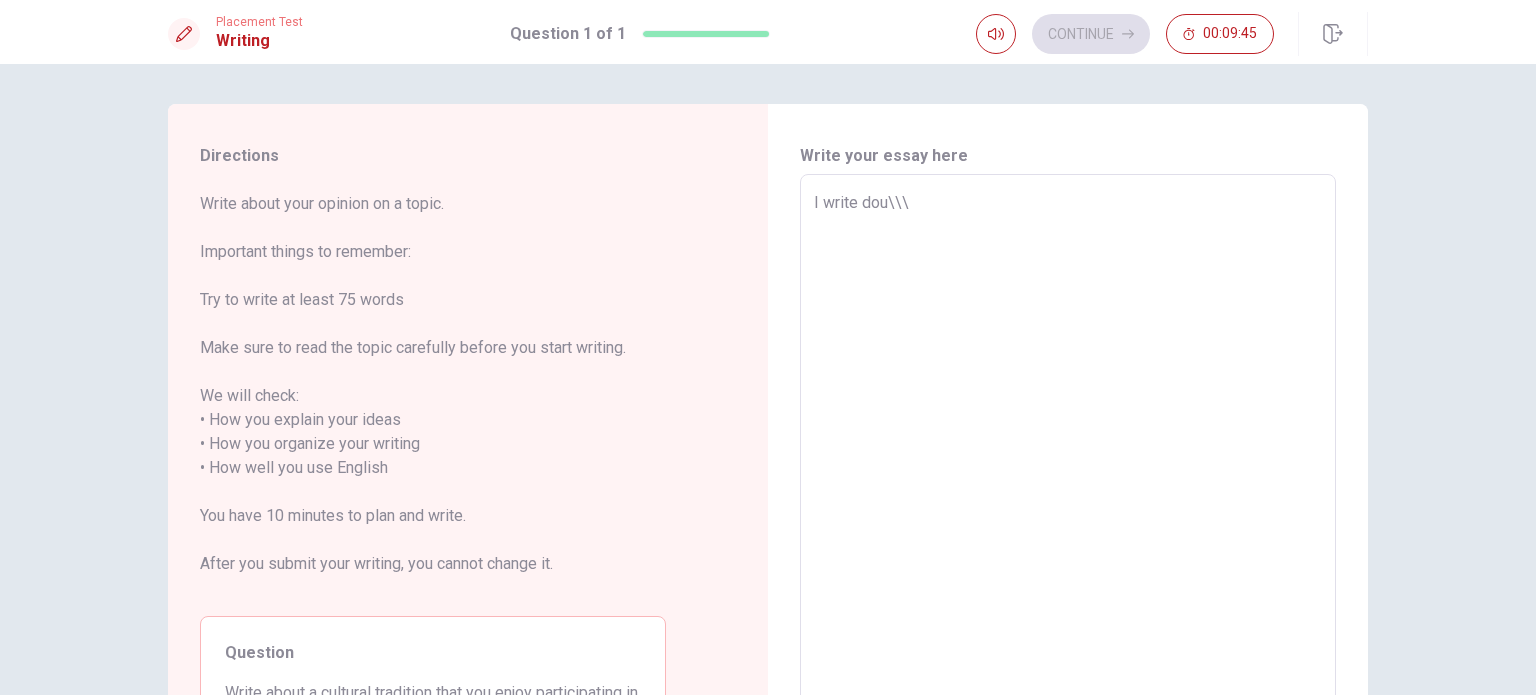 type on "x" 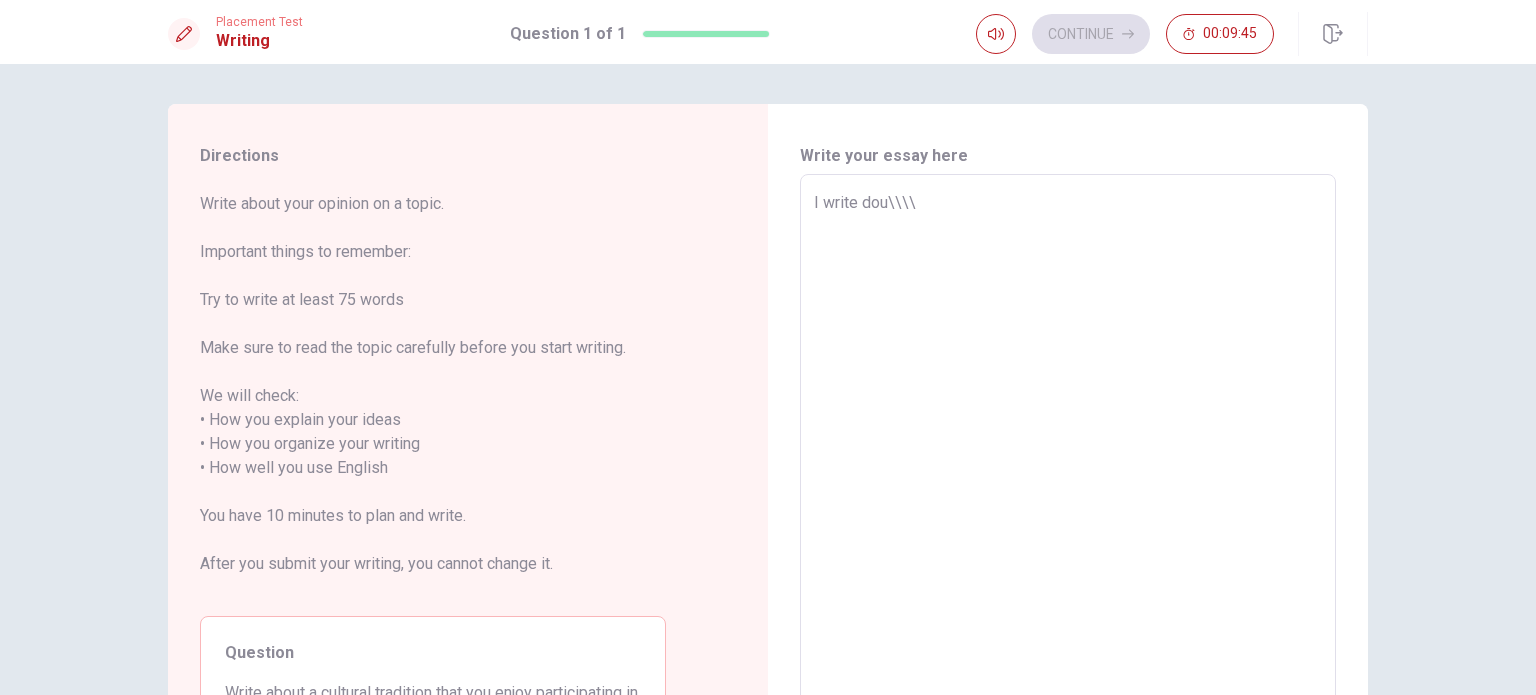 type on "x" 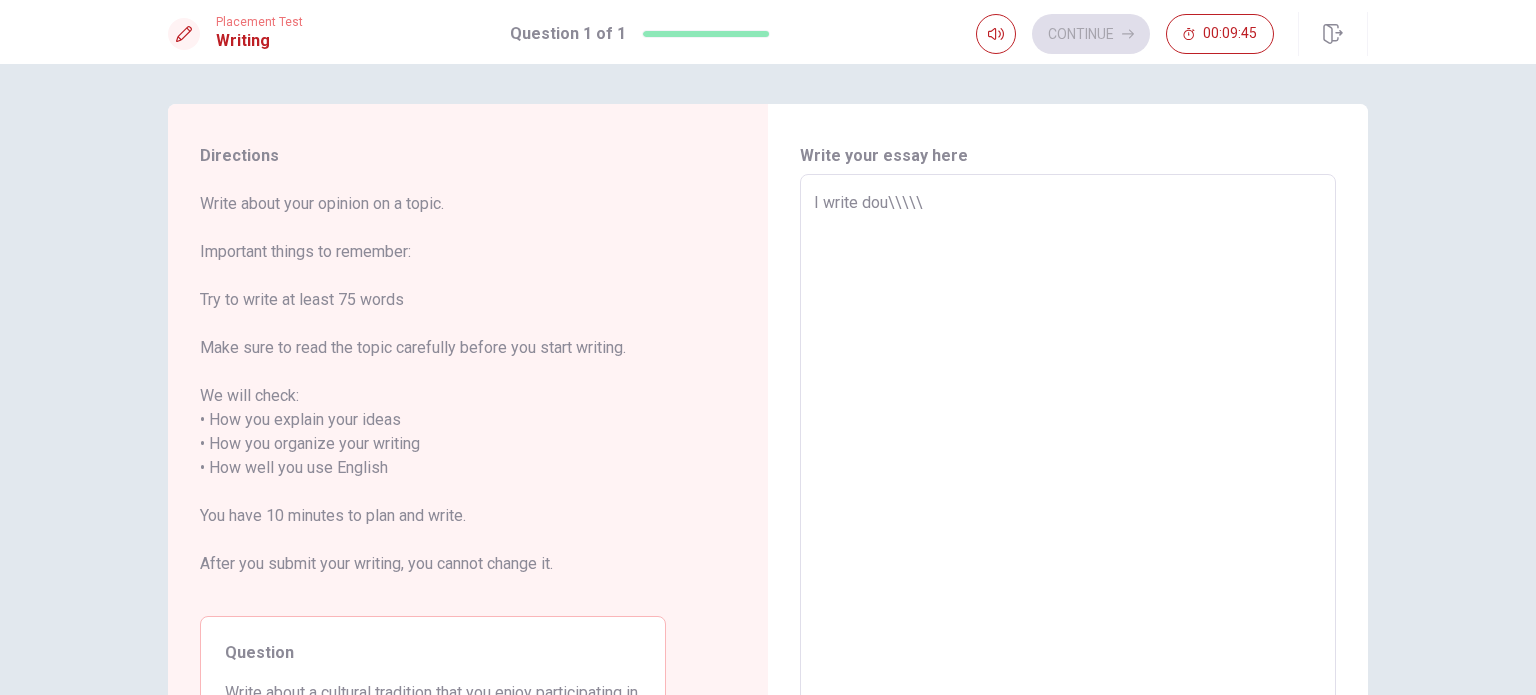 type on "x" 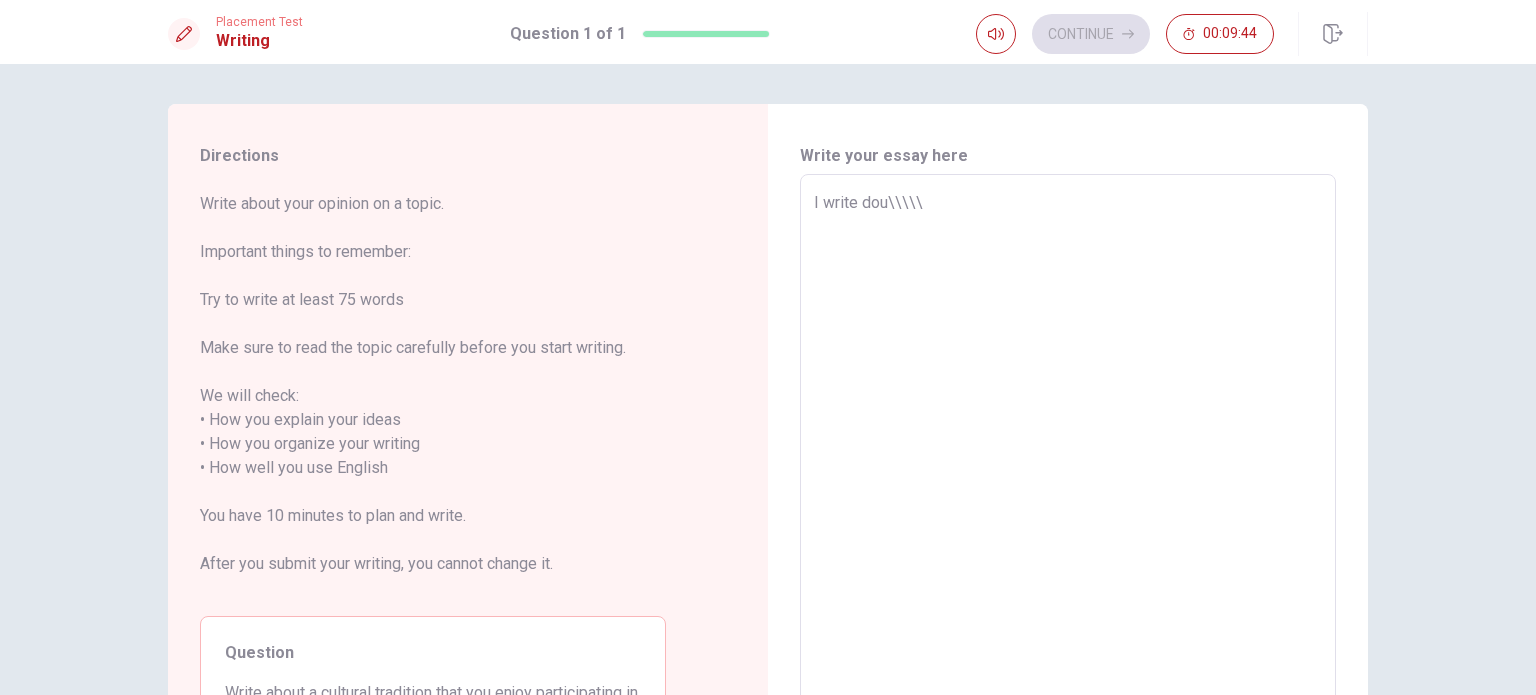 type on "I write dou\\\\\\" 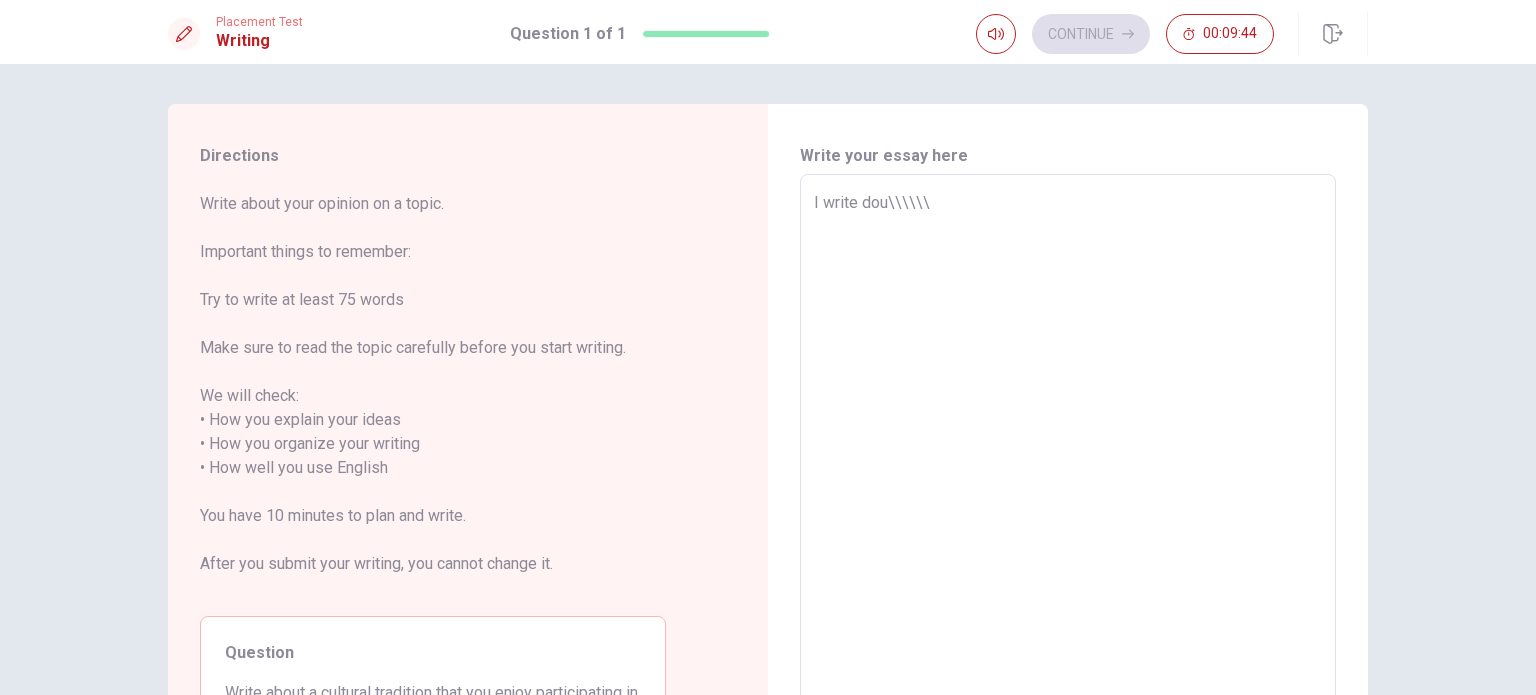type on "I write dou\\\\\\\" 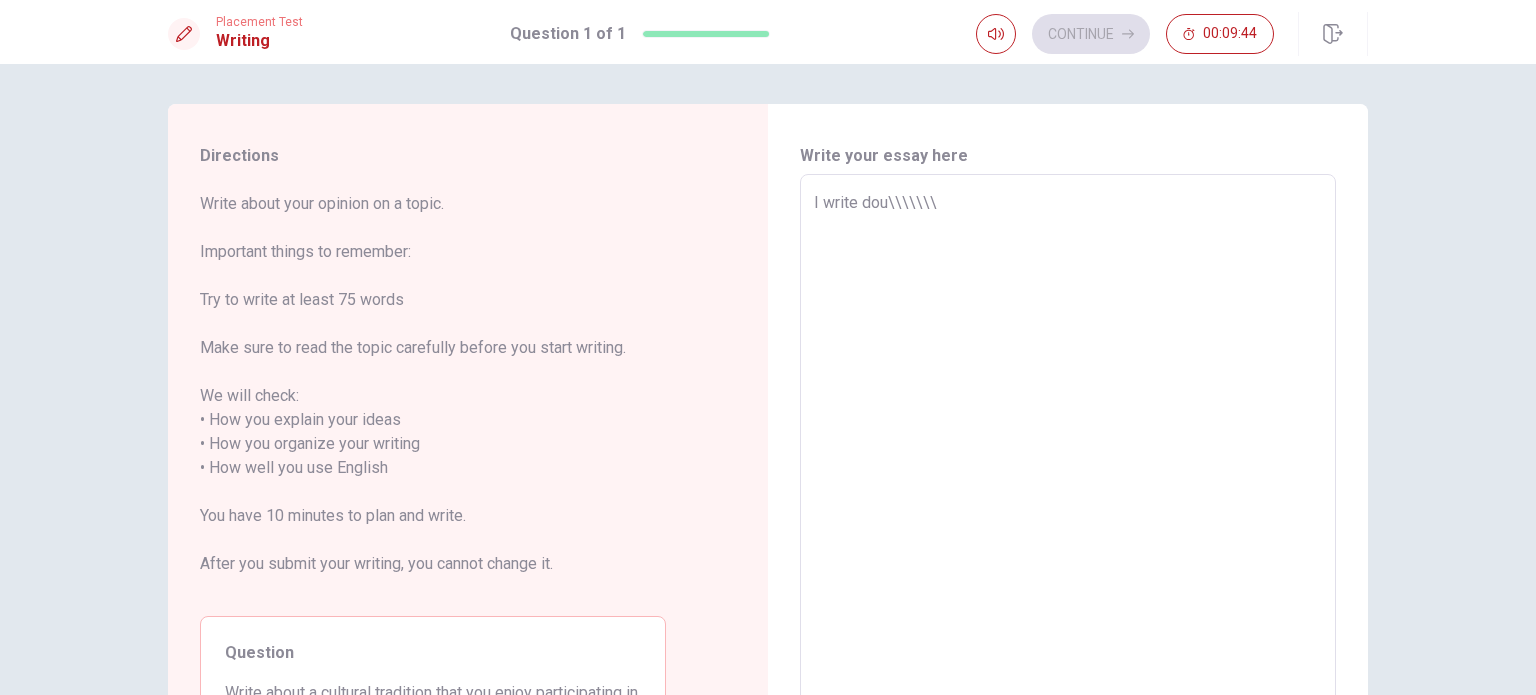 type on "x" 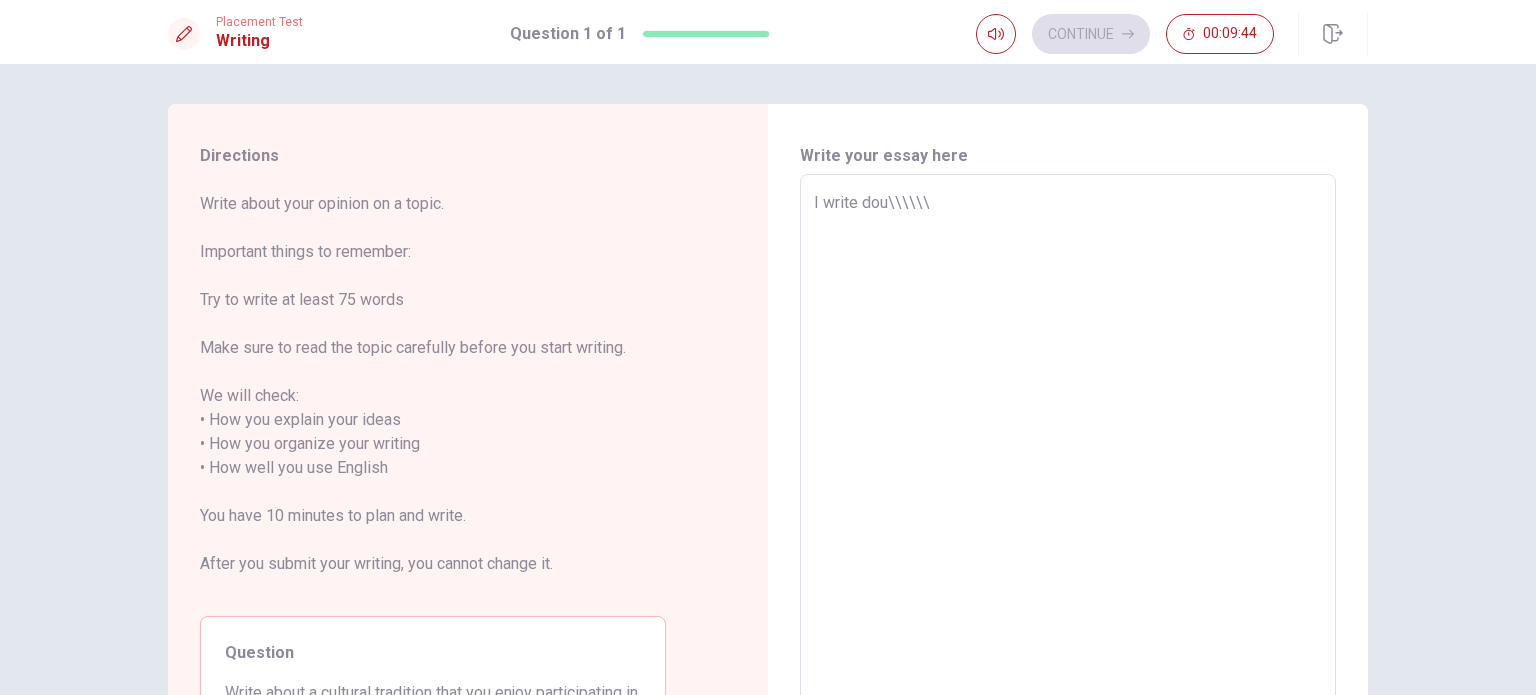 type on "x" 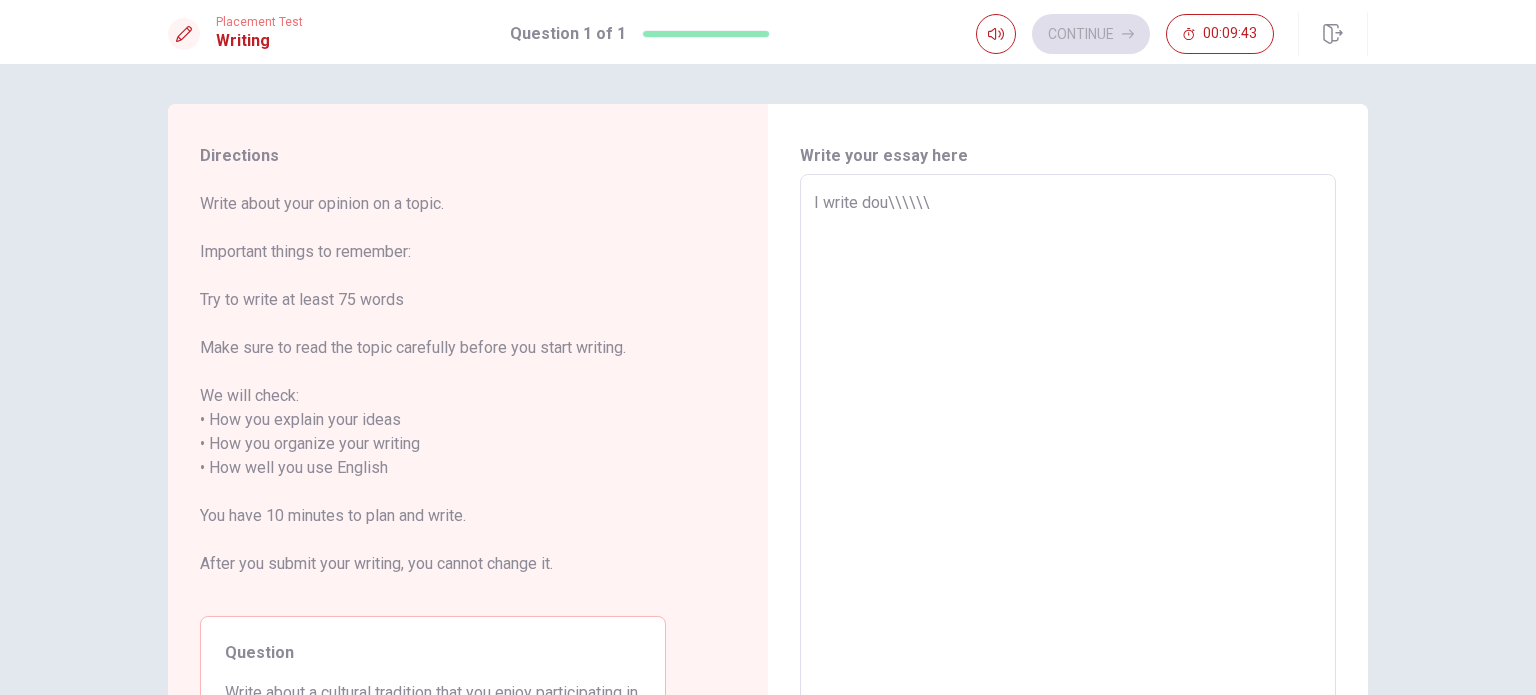type on "I write dou\\\\\" 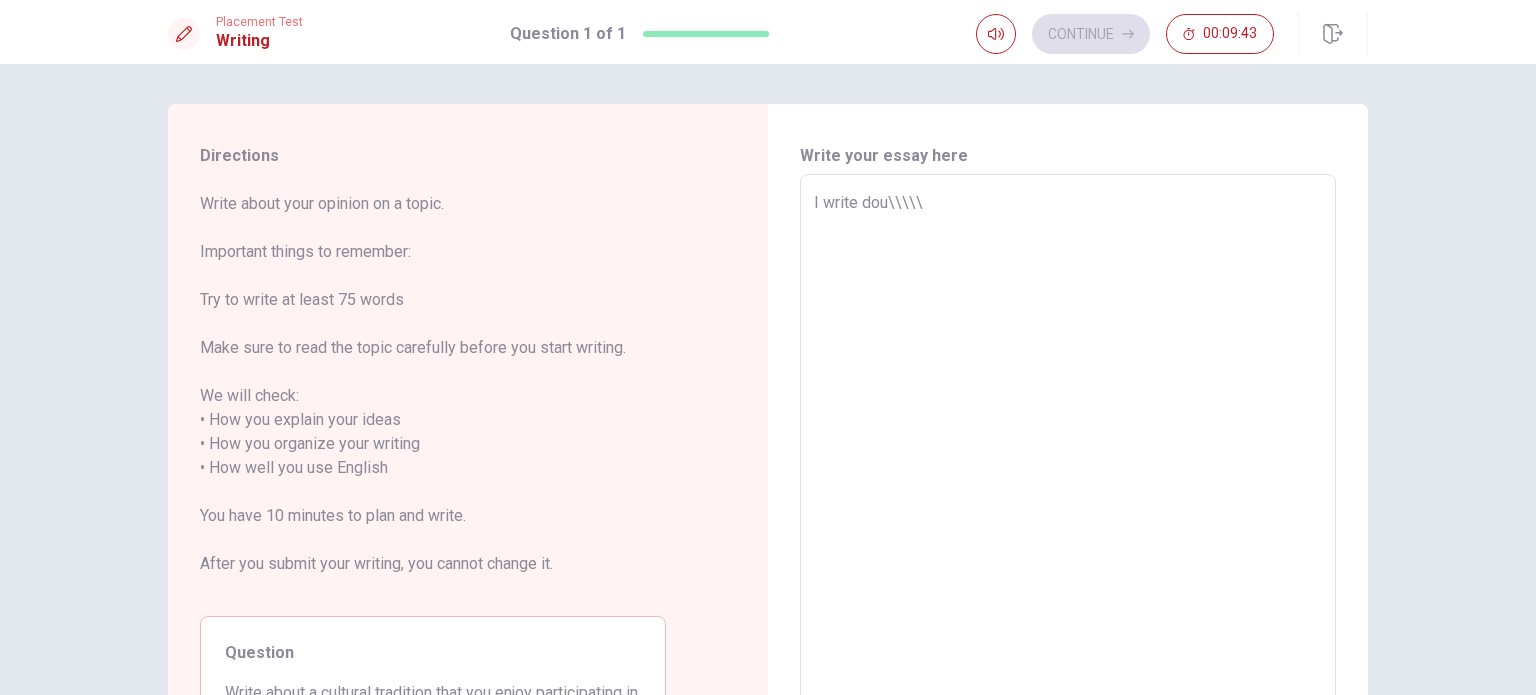 type on "x" 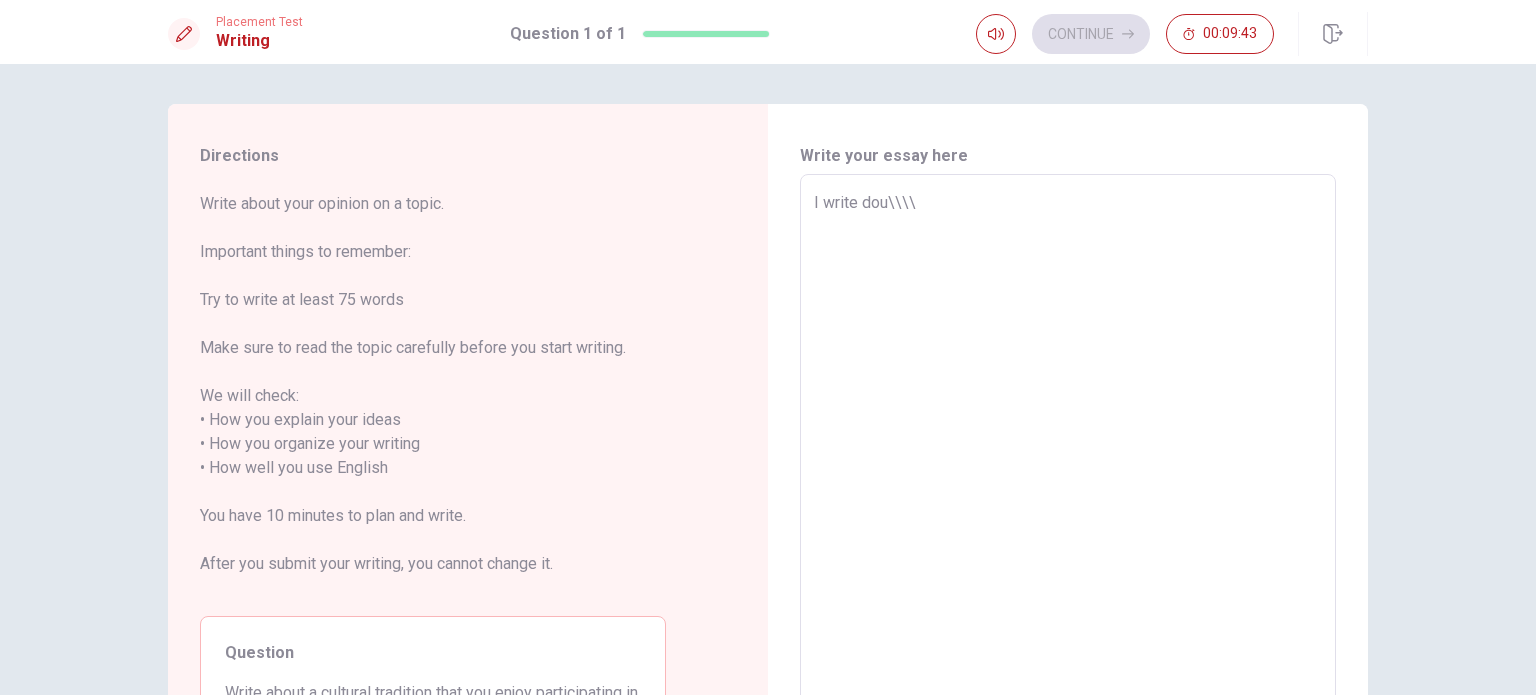 type on "x" 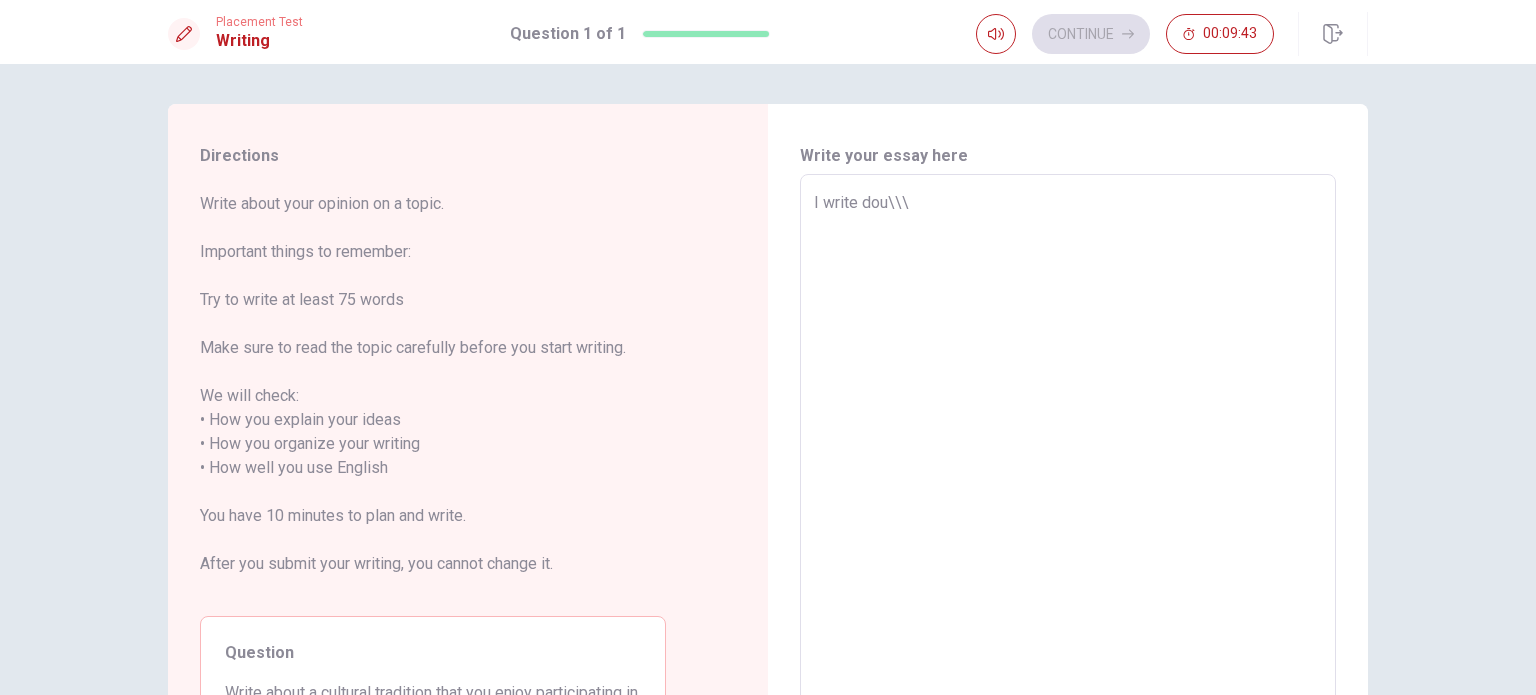 type on "I write dou\\" 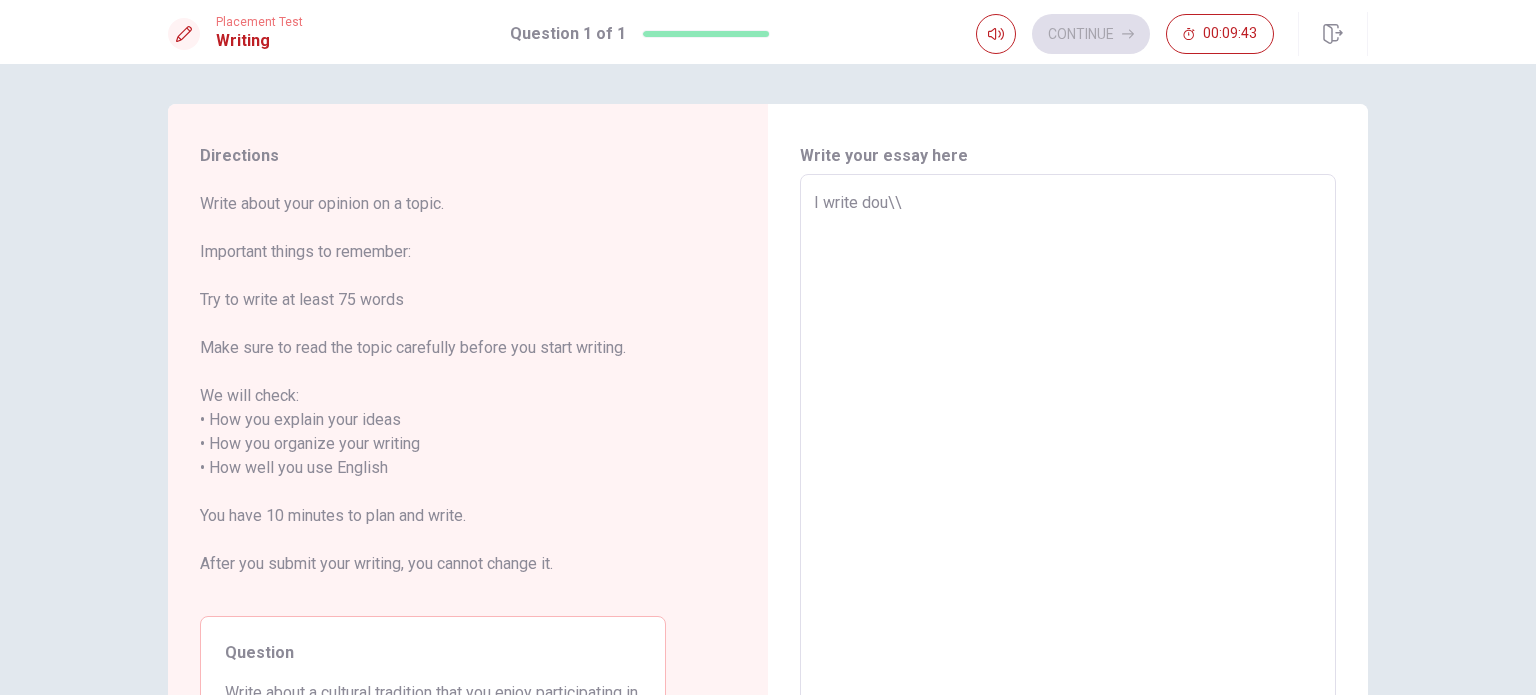 type on "x" 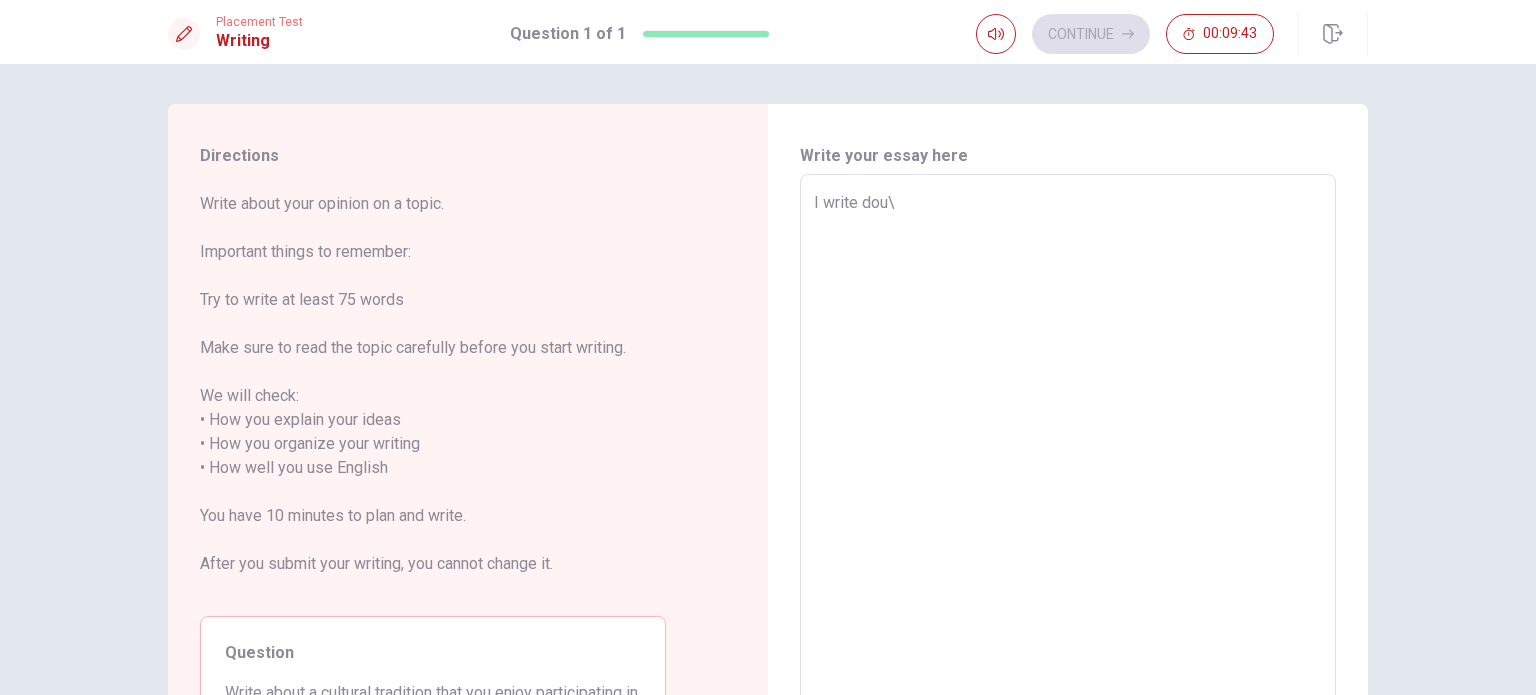 type on "x" 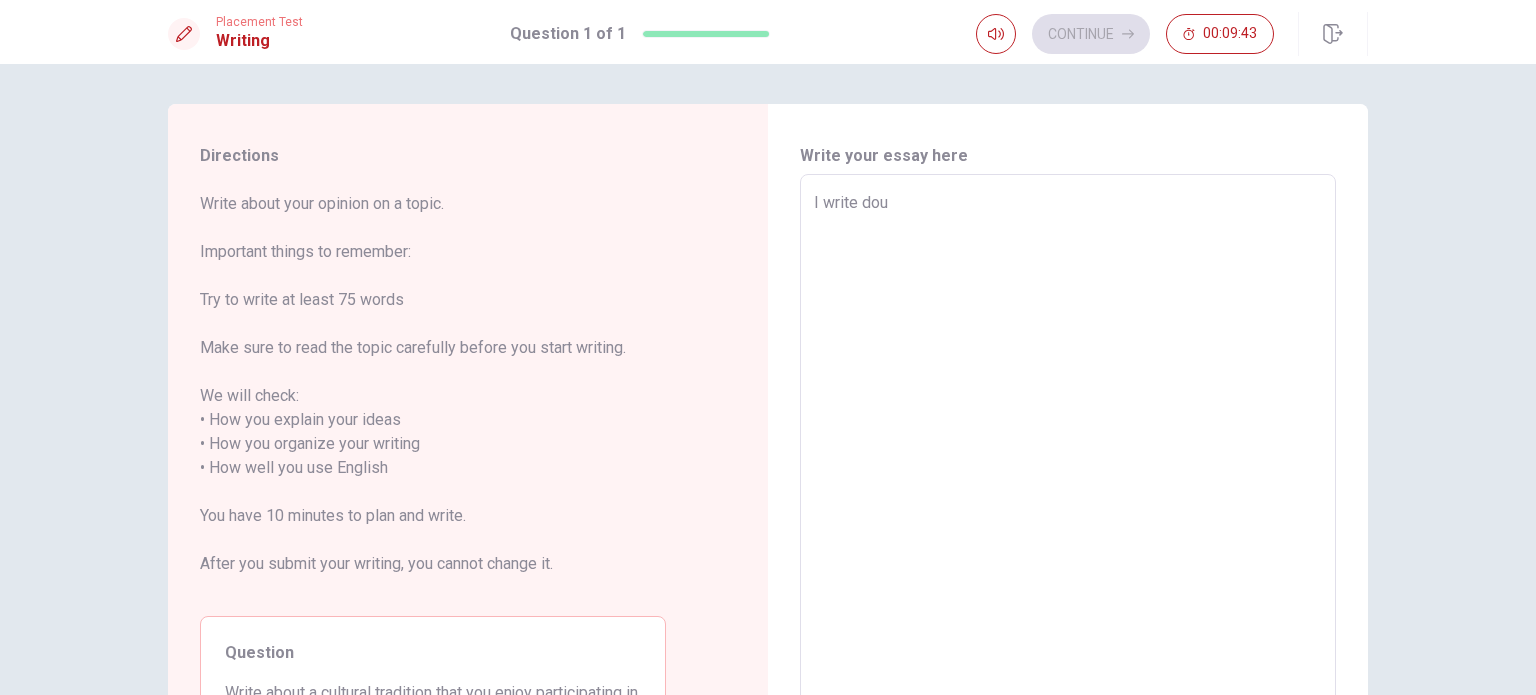 type on "x" 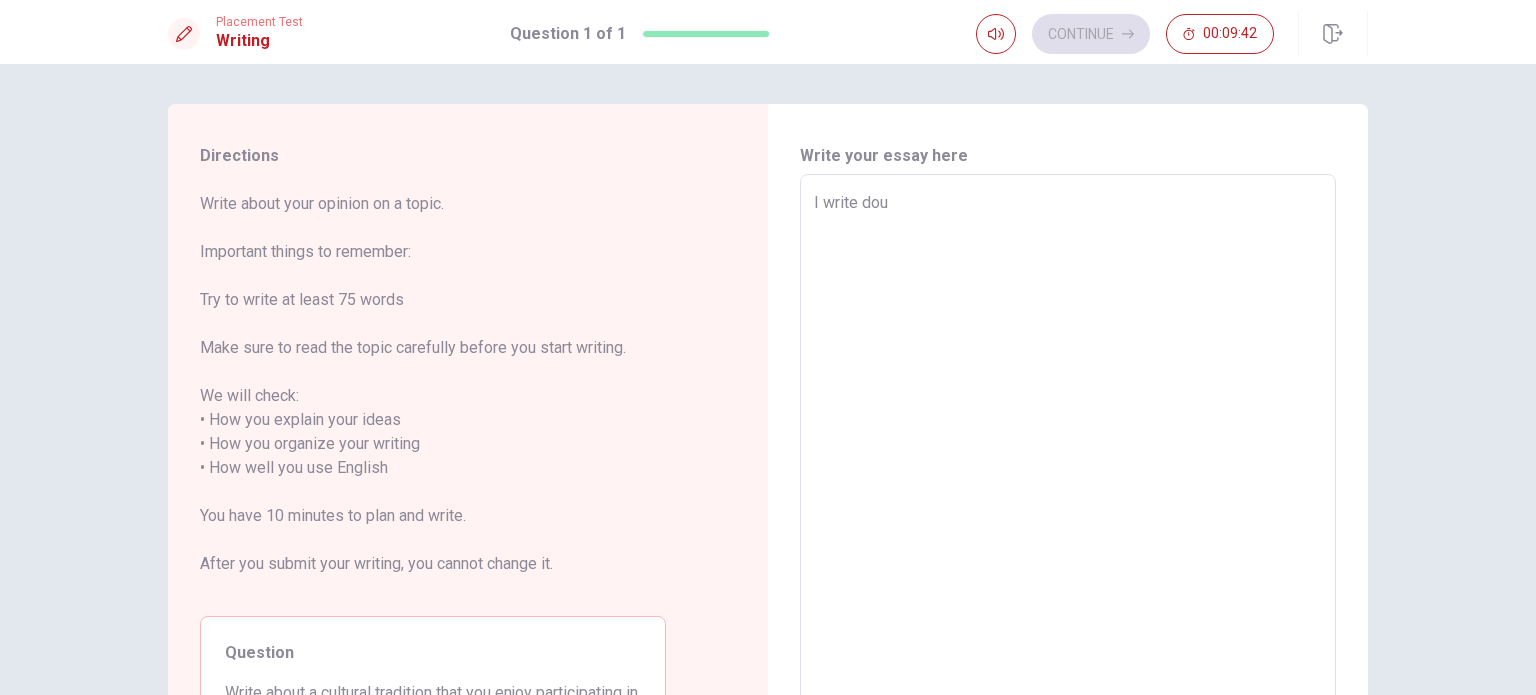 type on "I write do" 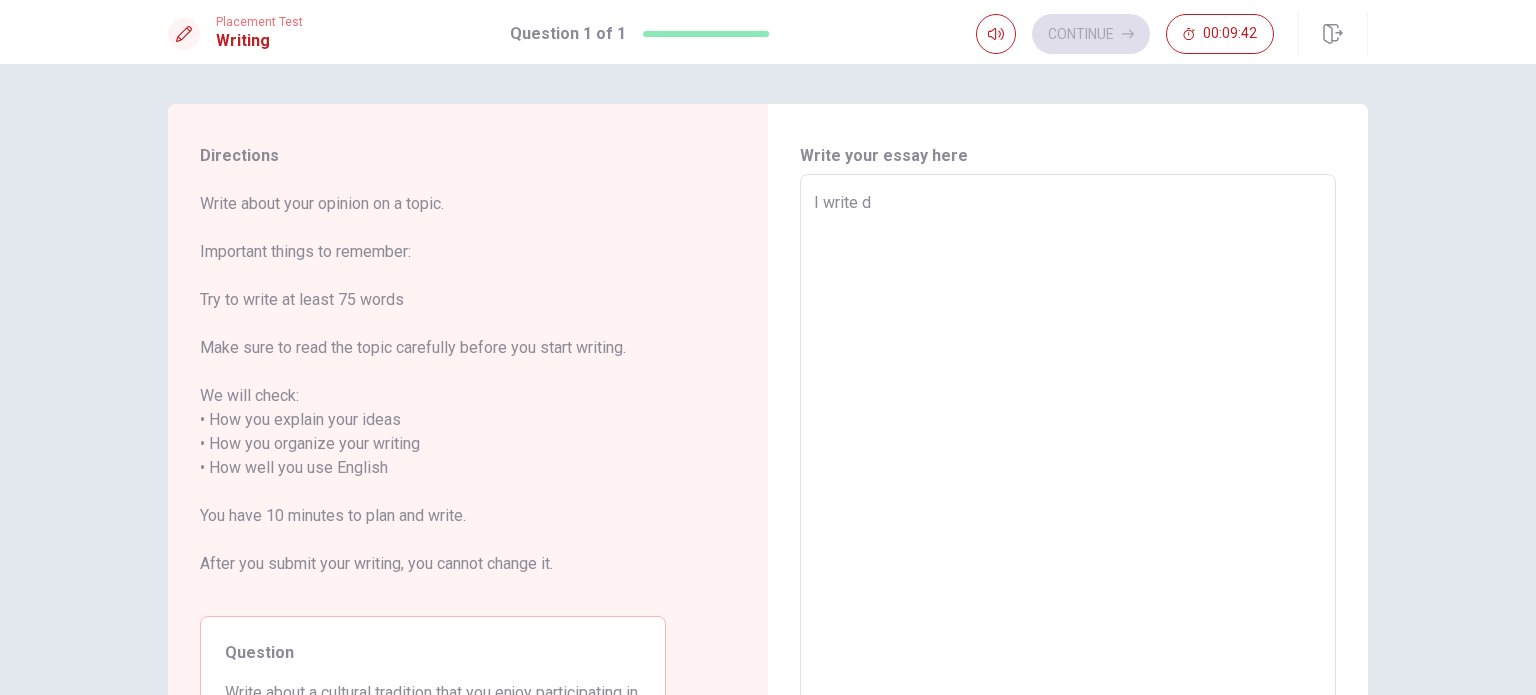 type on "I write" 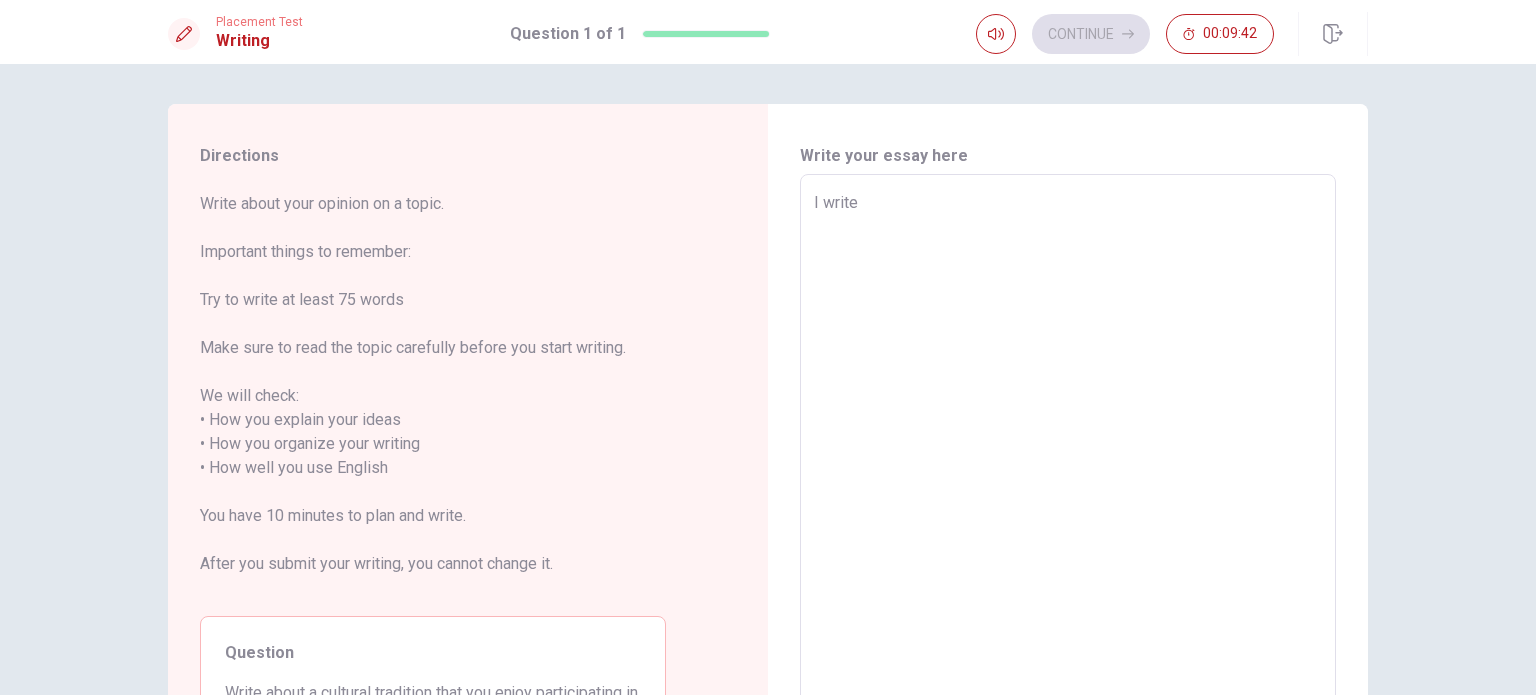 type on "I writ" 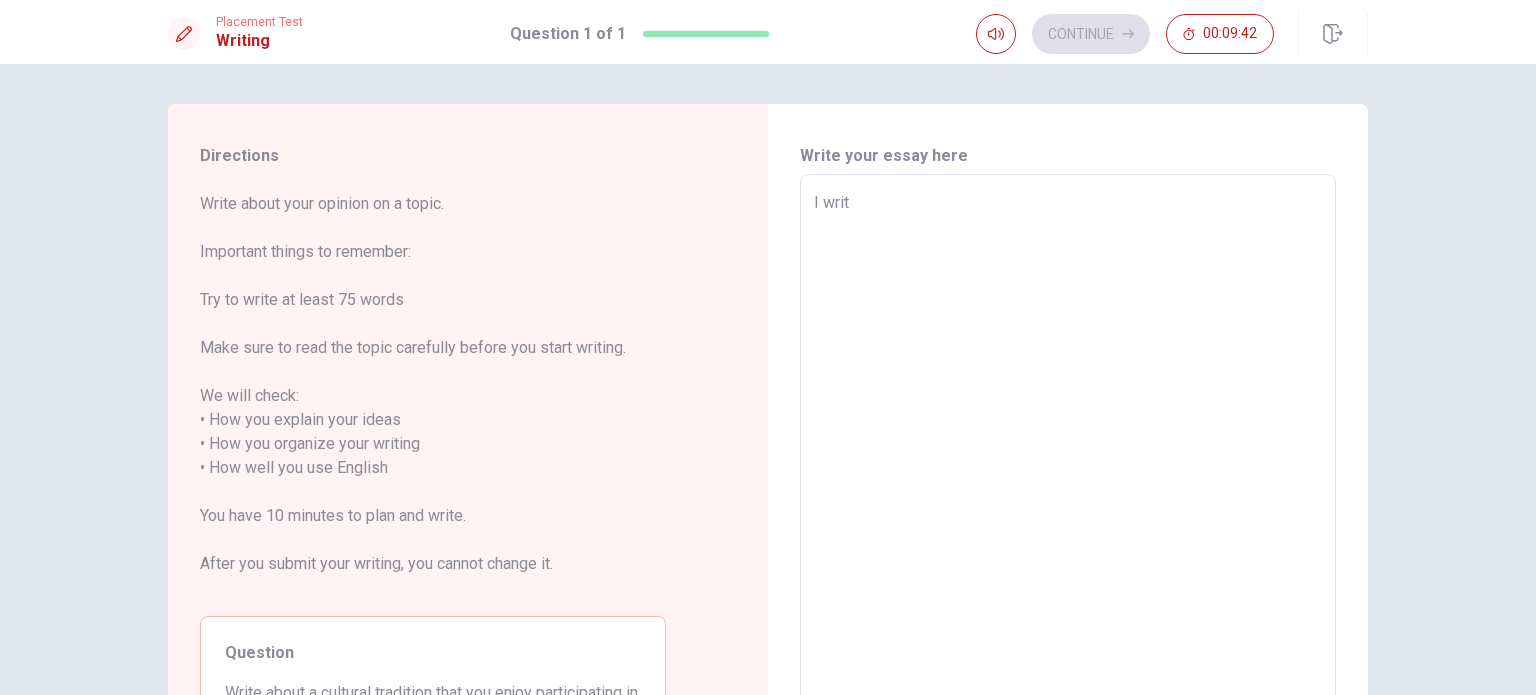 type on "I wri" 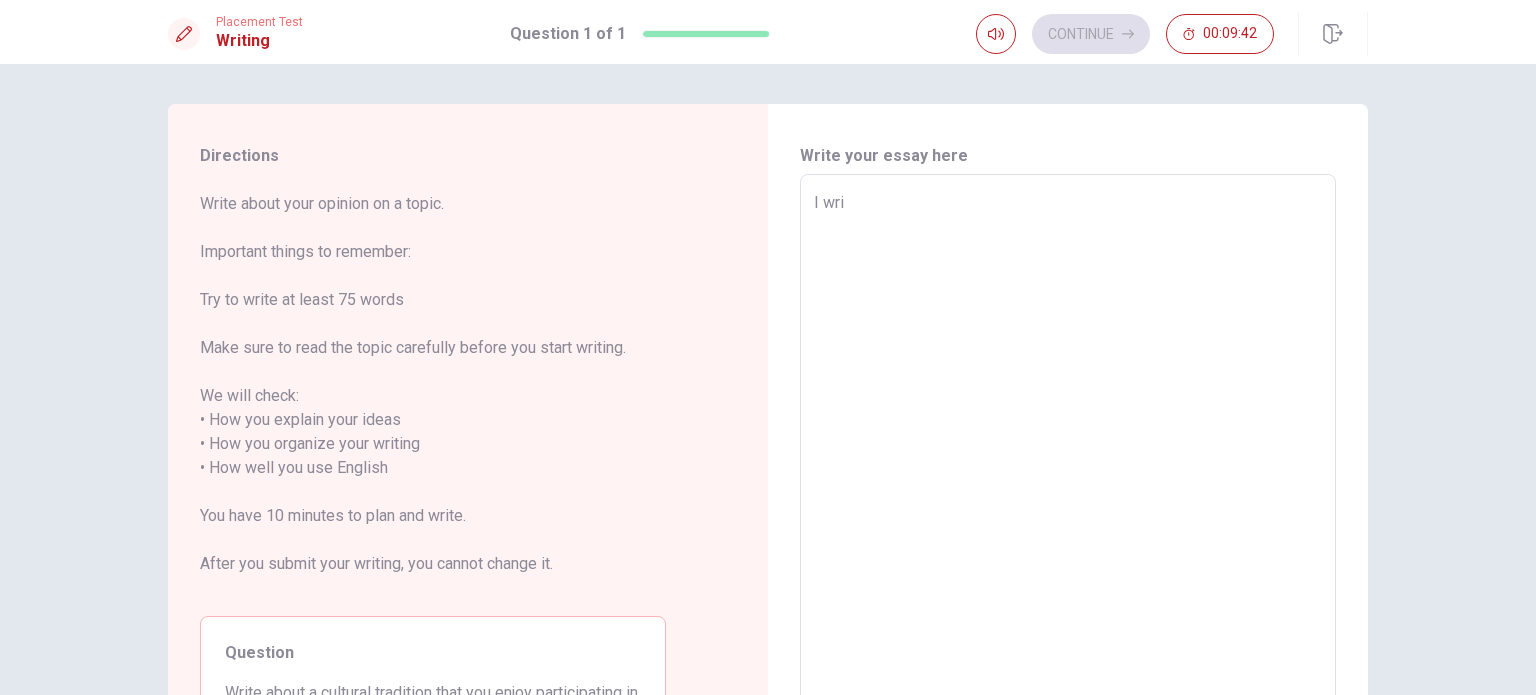 type on "x" 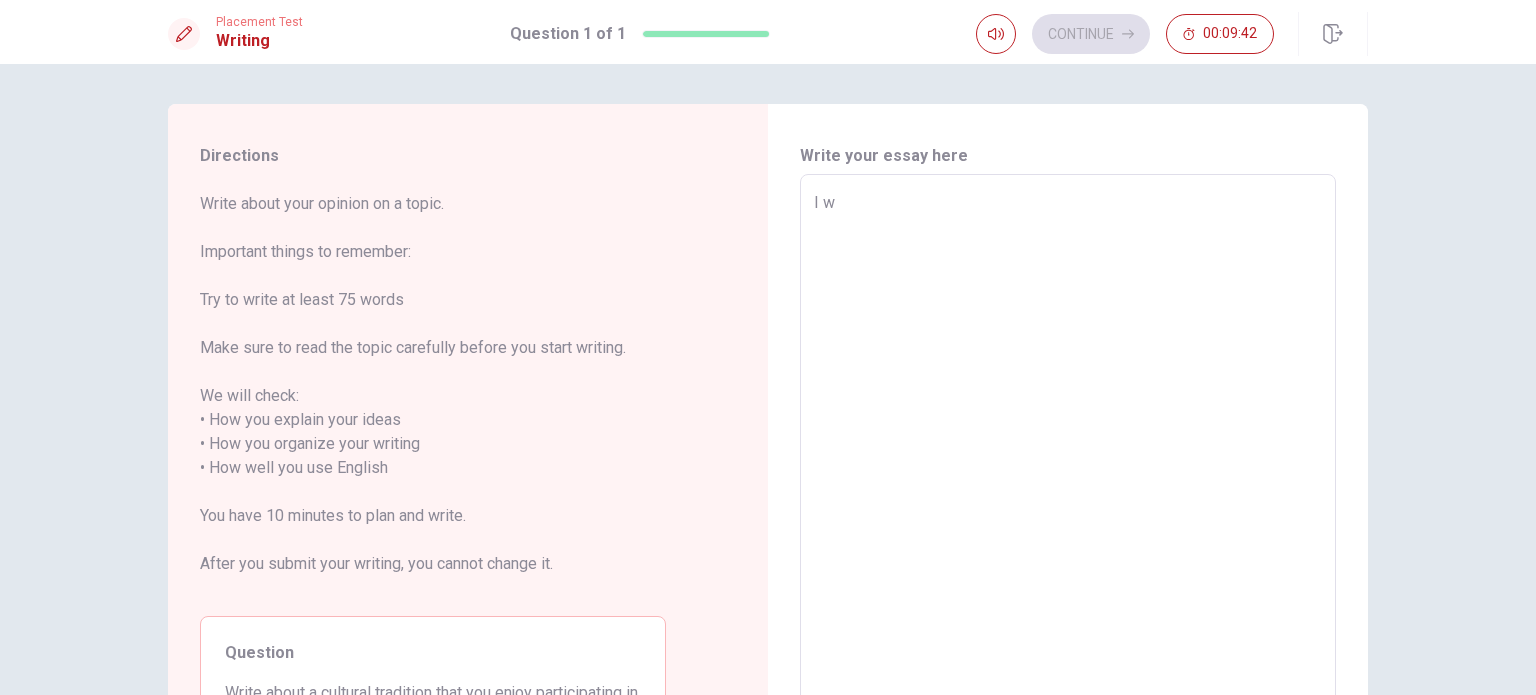 type on "I" 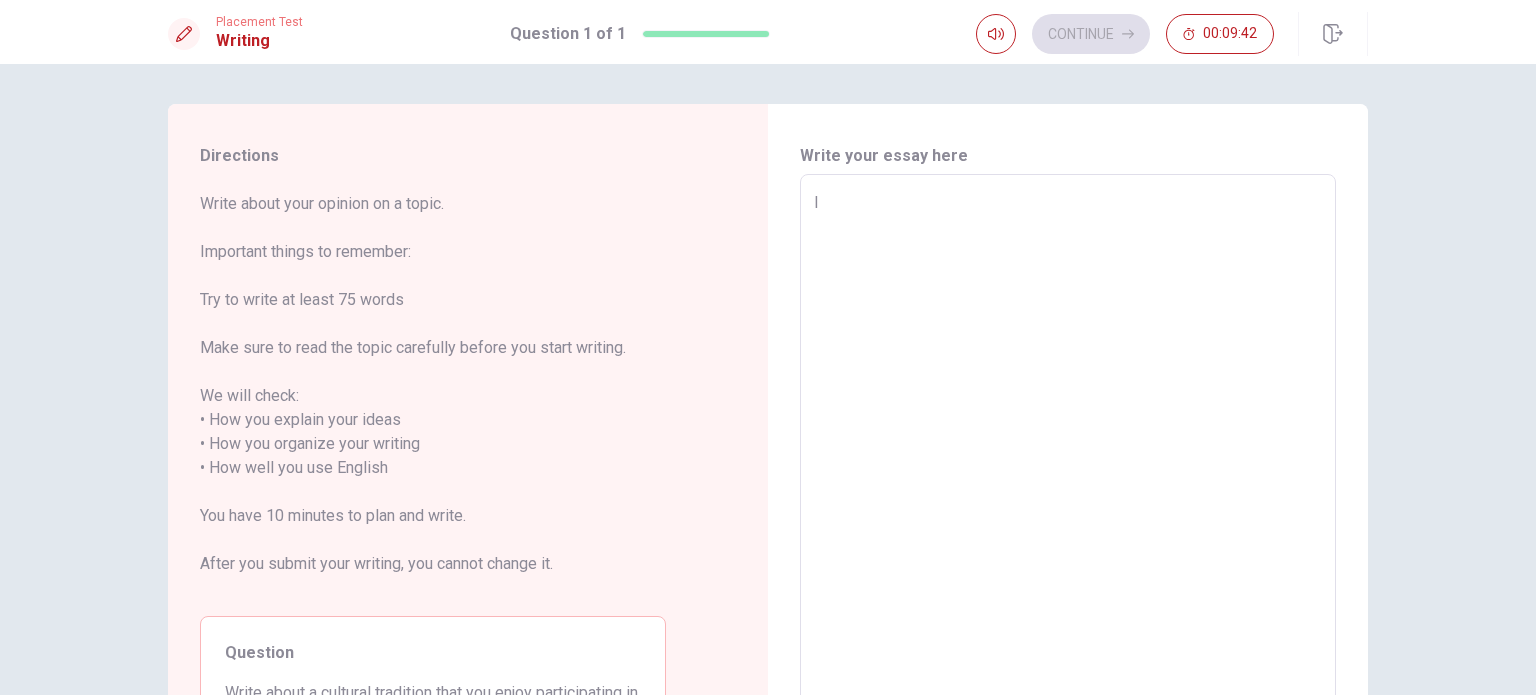 type on "I" 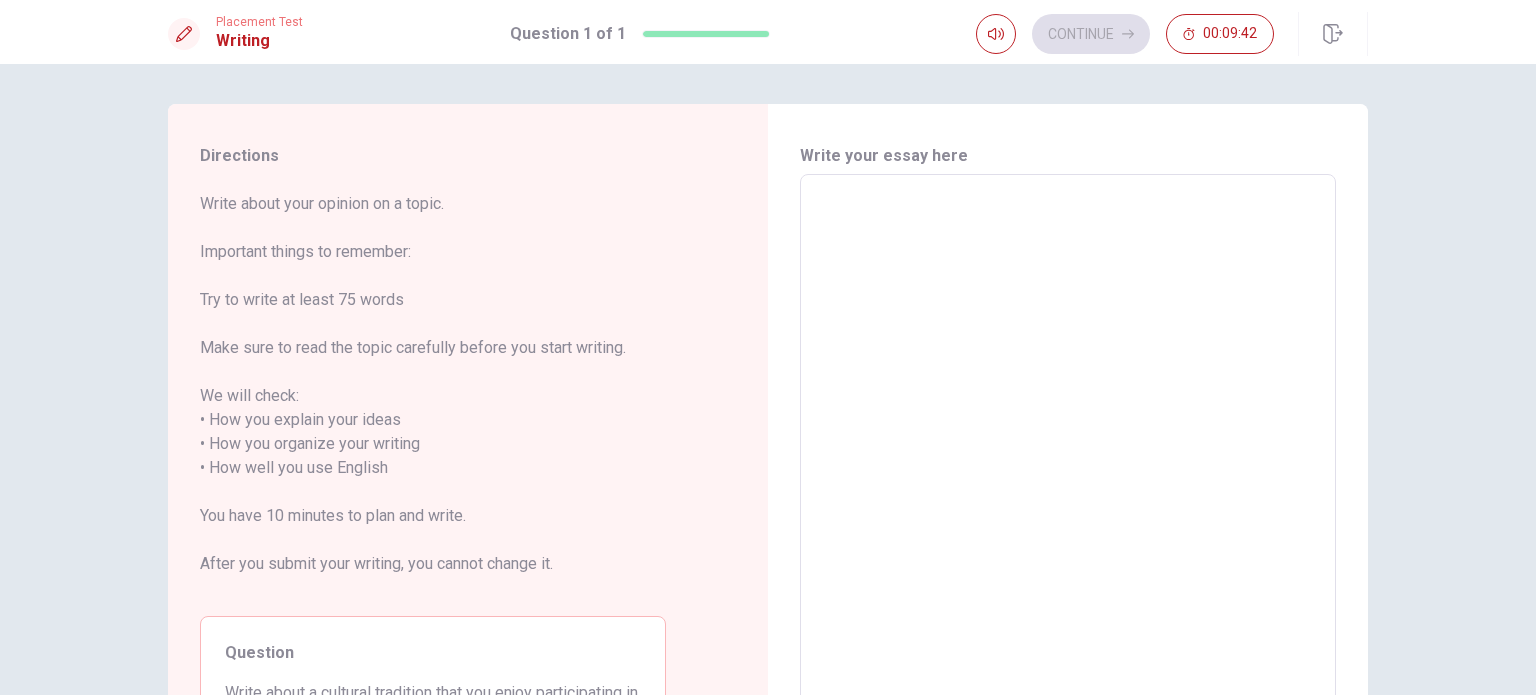 type on "x" 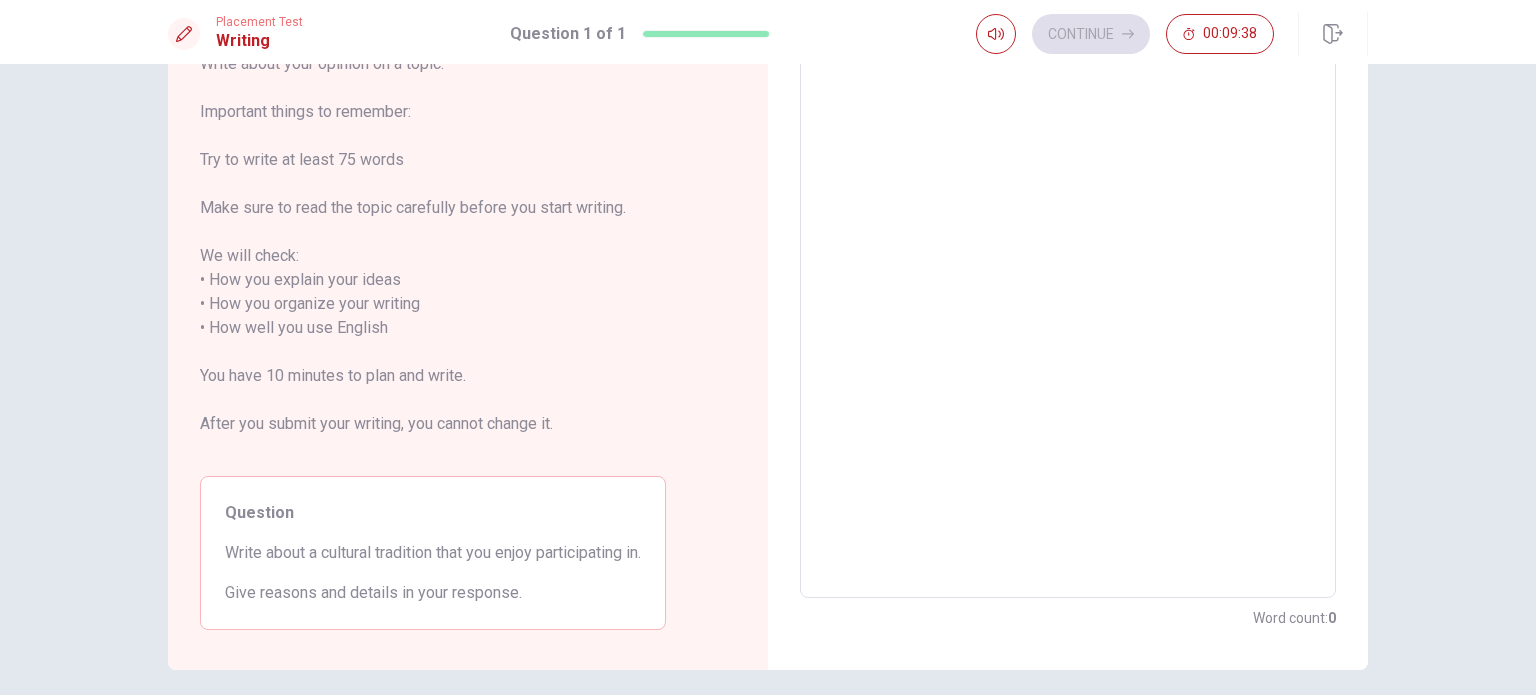 scroll, scrollTop: 153, scrollLeft: 0, axis: vertical 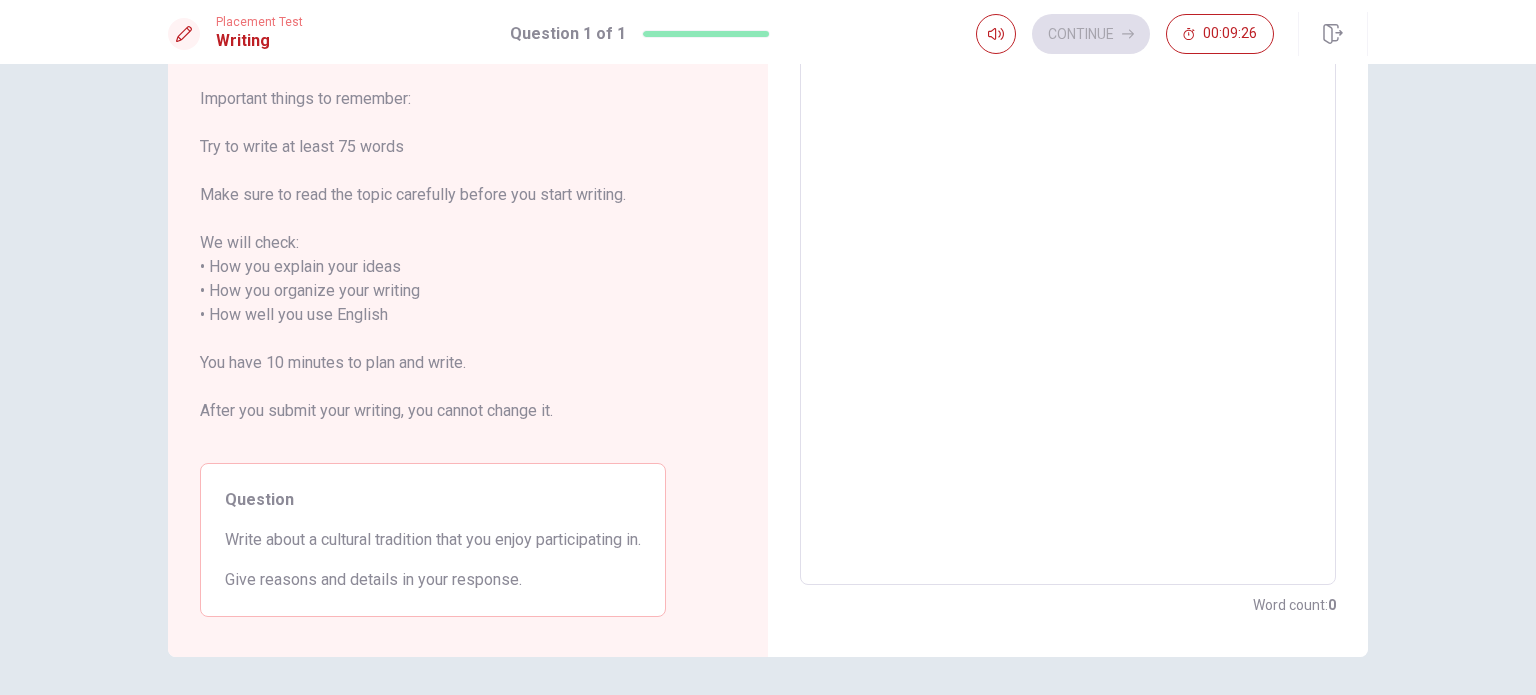click at bounding box center (1068, 303) 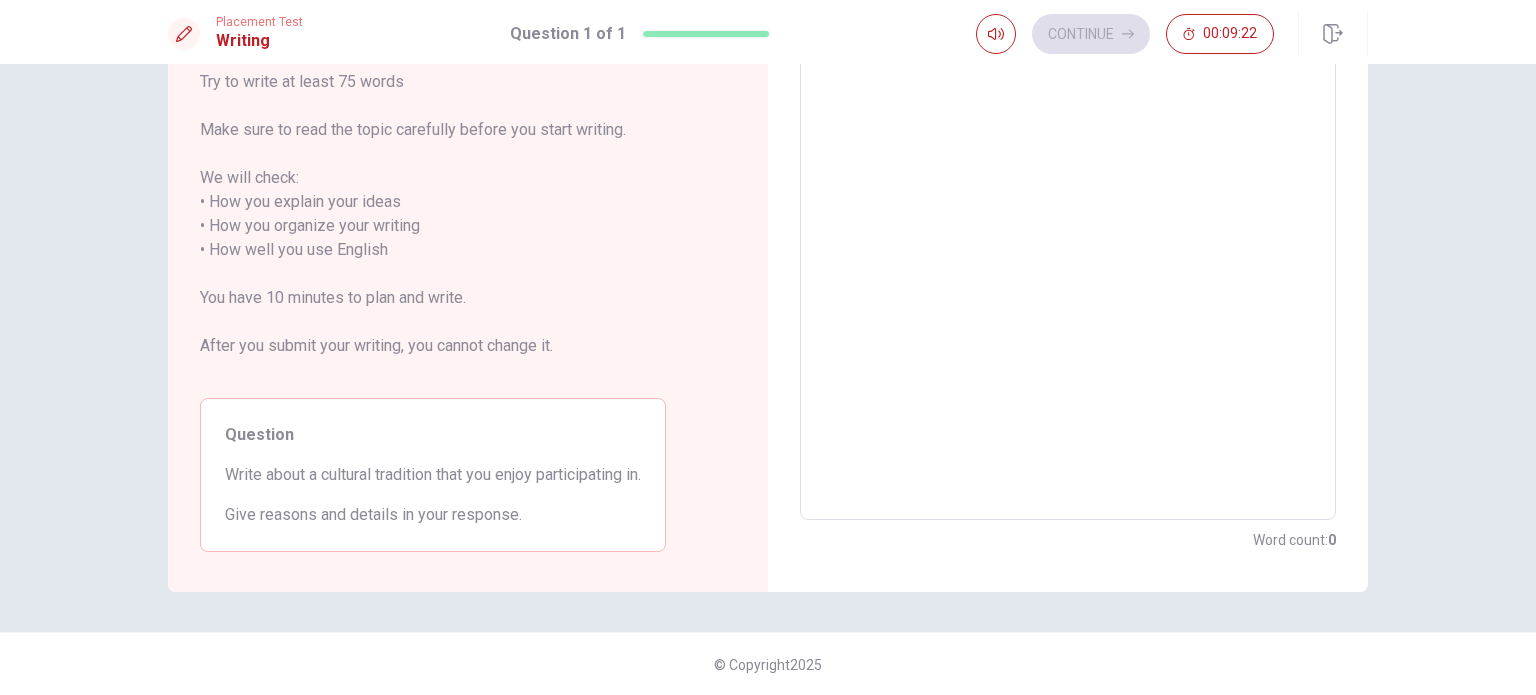 scroll, scrollTop: 0, scrollLeft: 0, axis: both 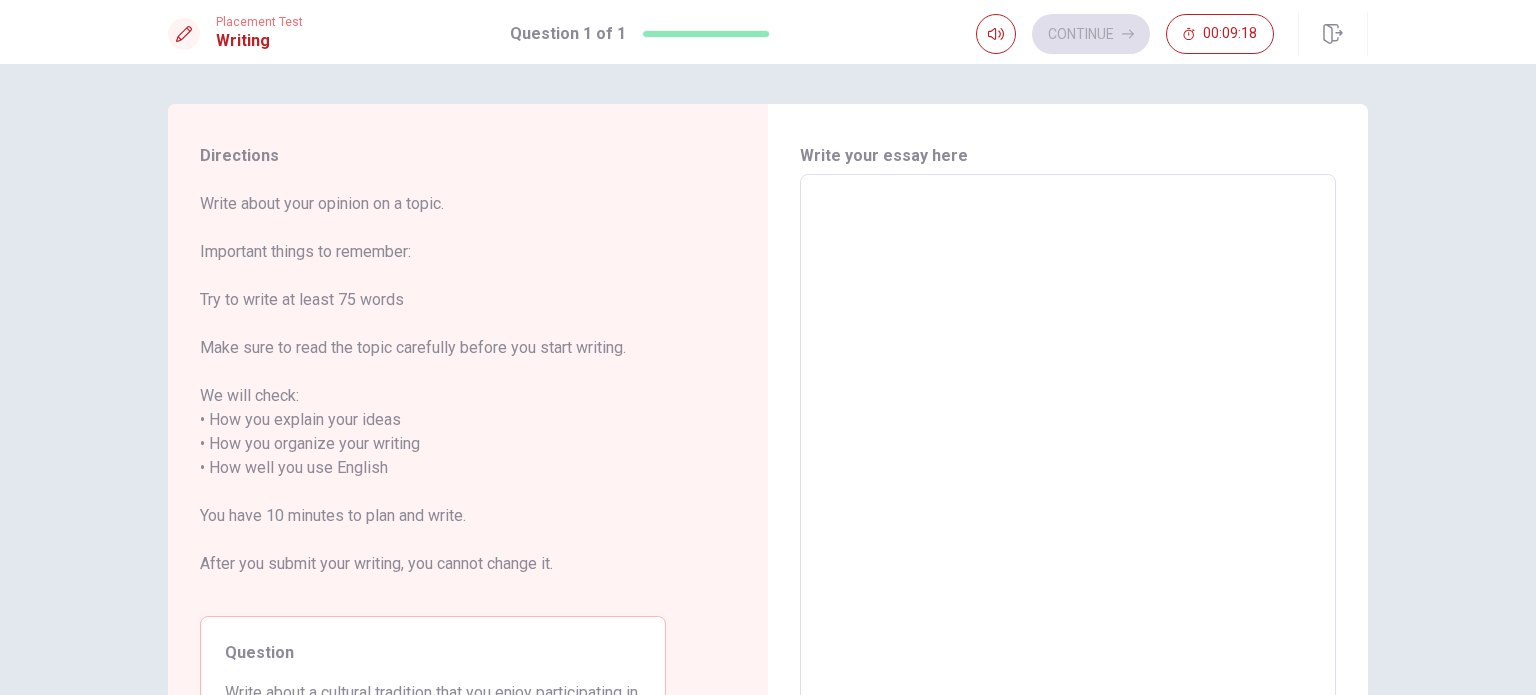 type on "I" 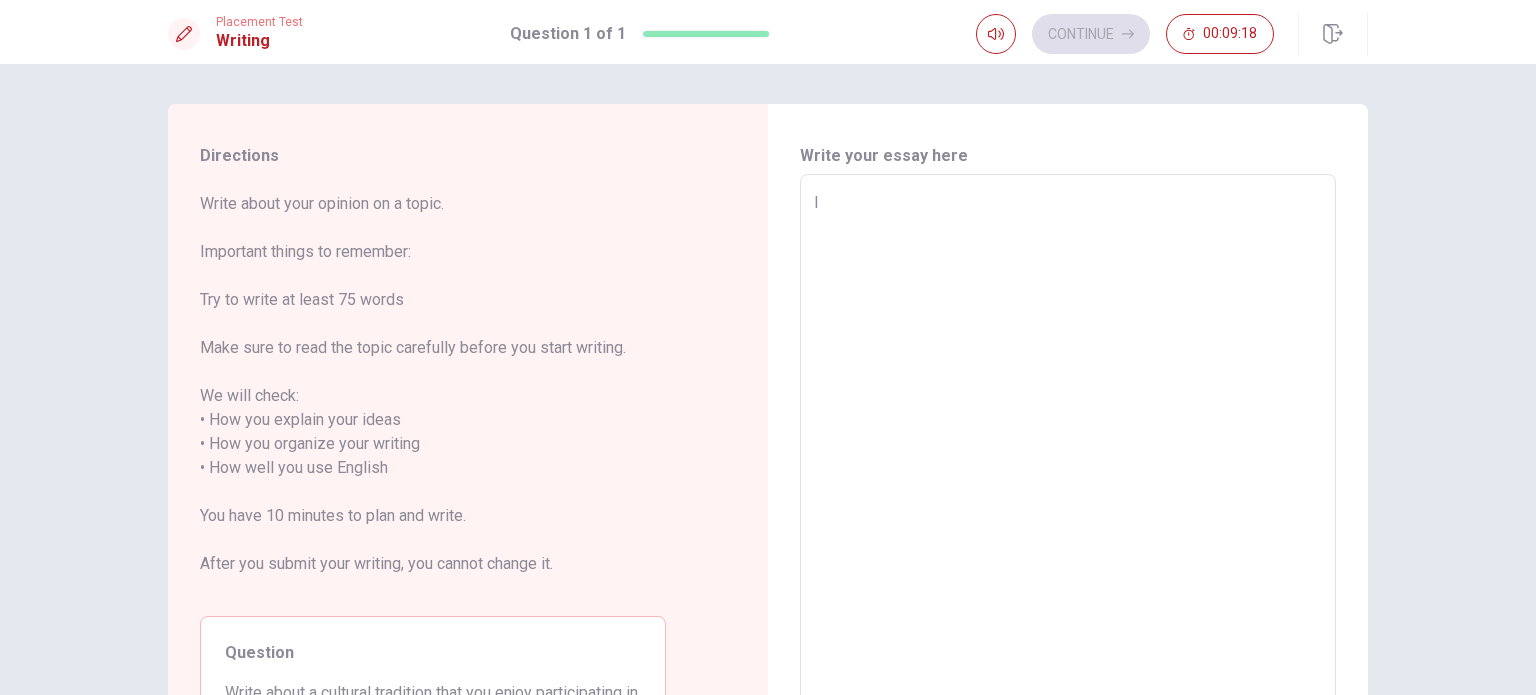 type on "x" 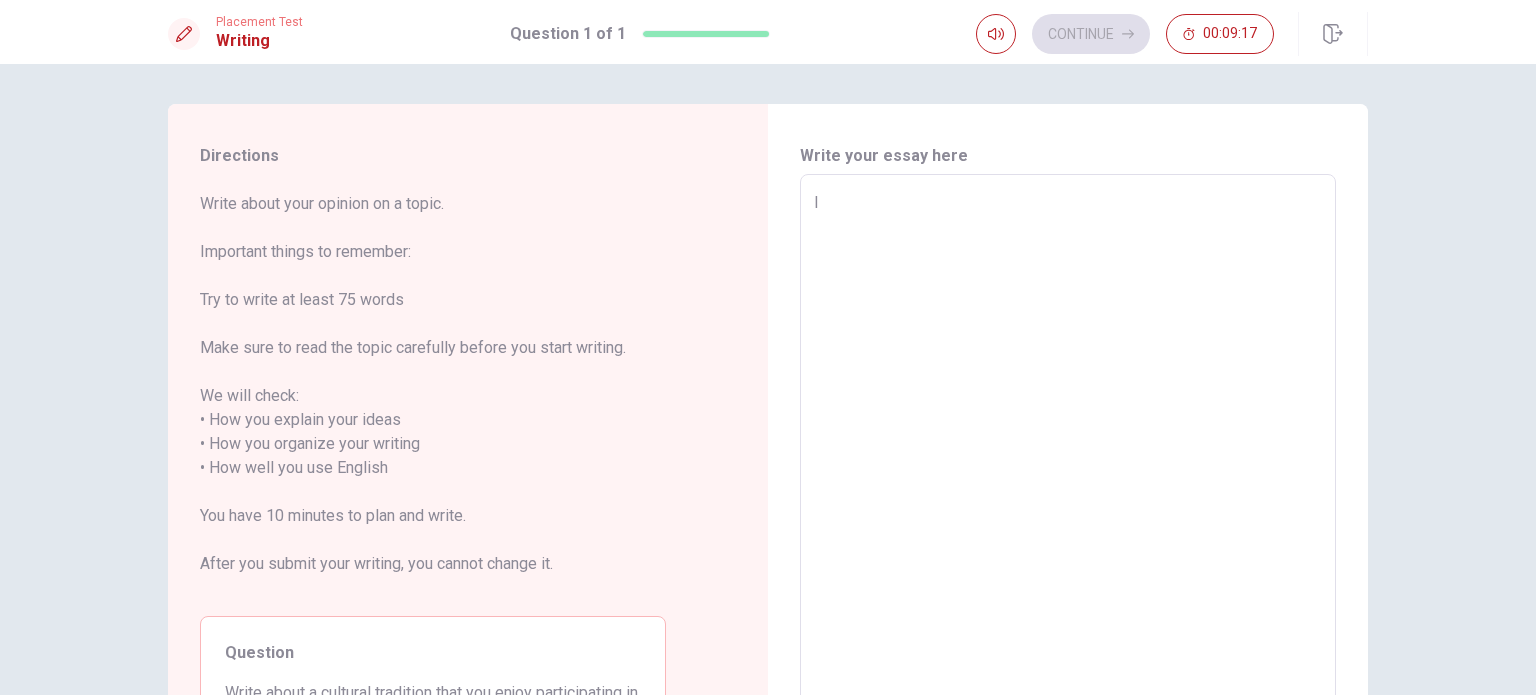 type on "I" 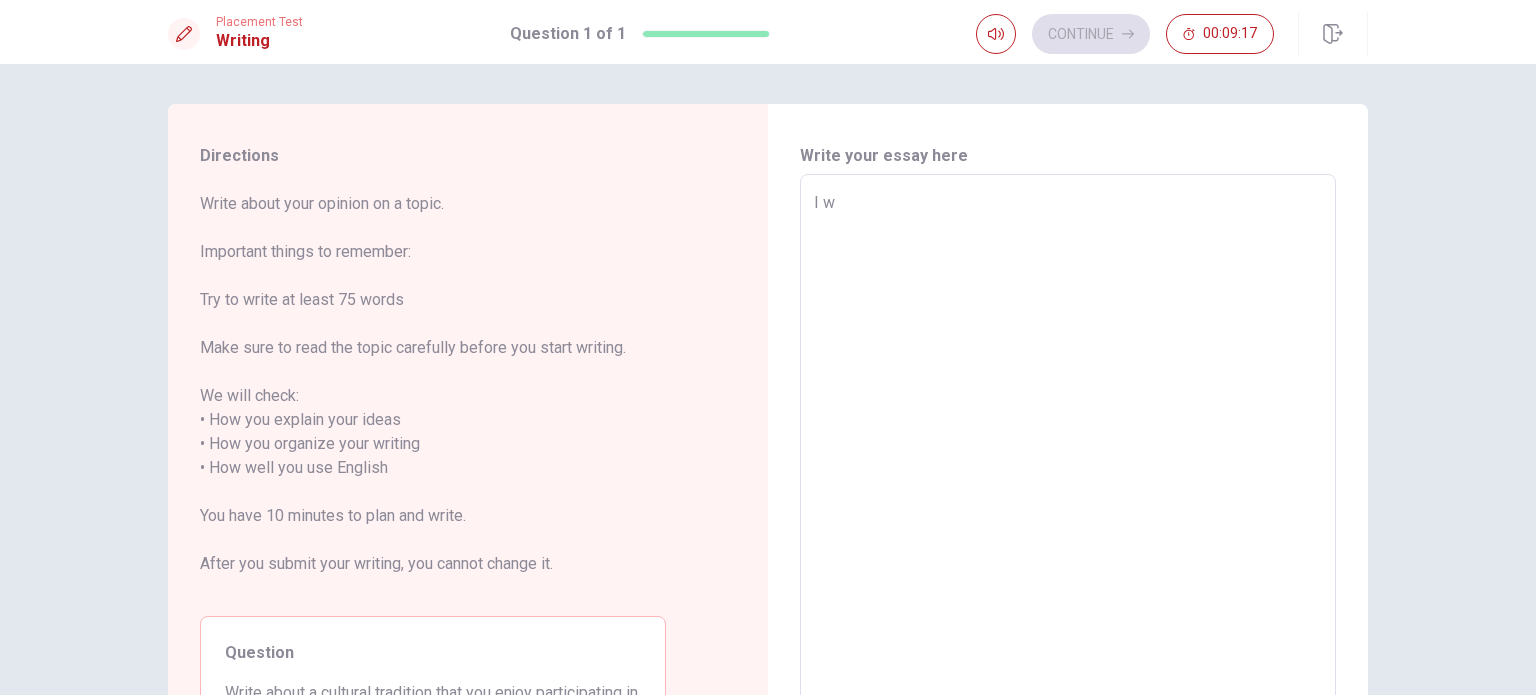 type on "x" 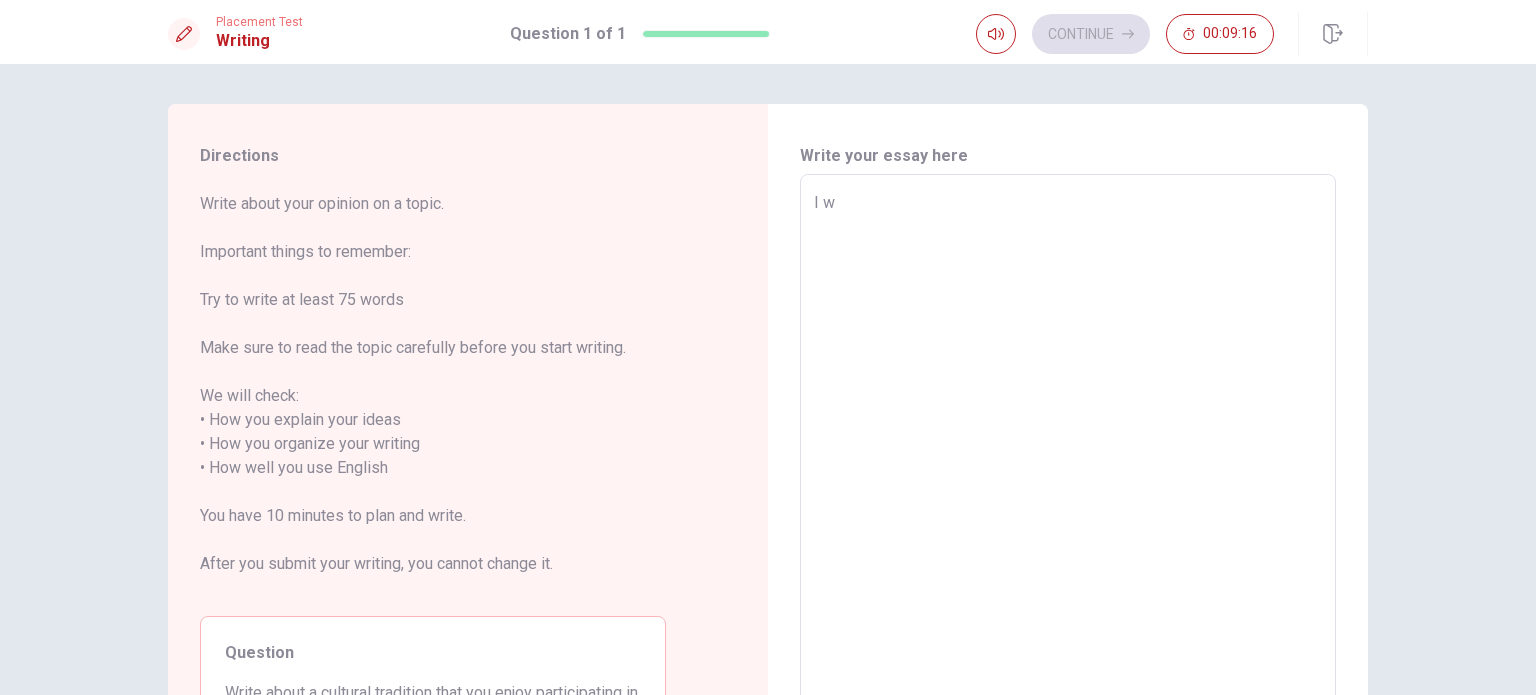 type on "I wi" 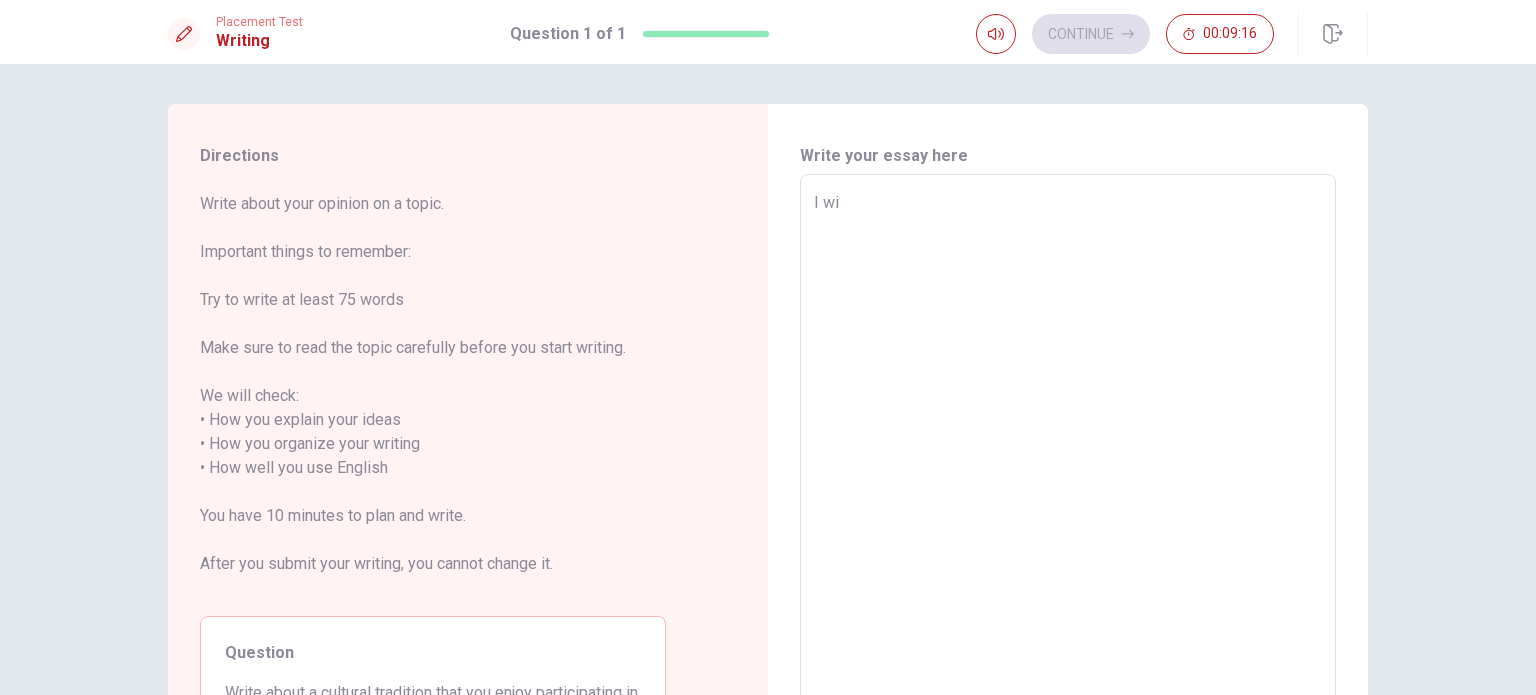 type on "x" 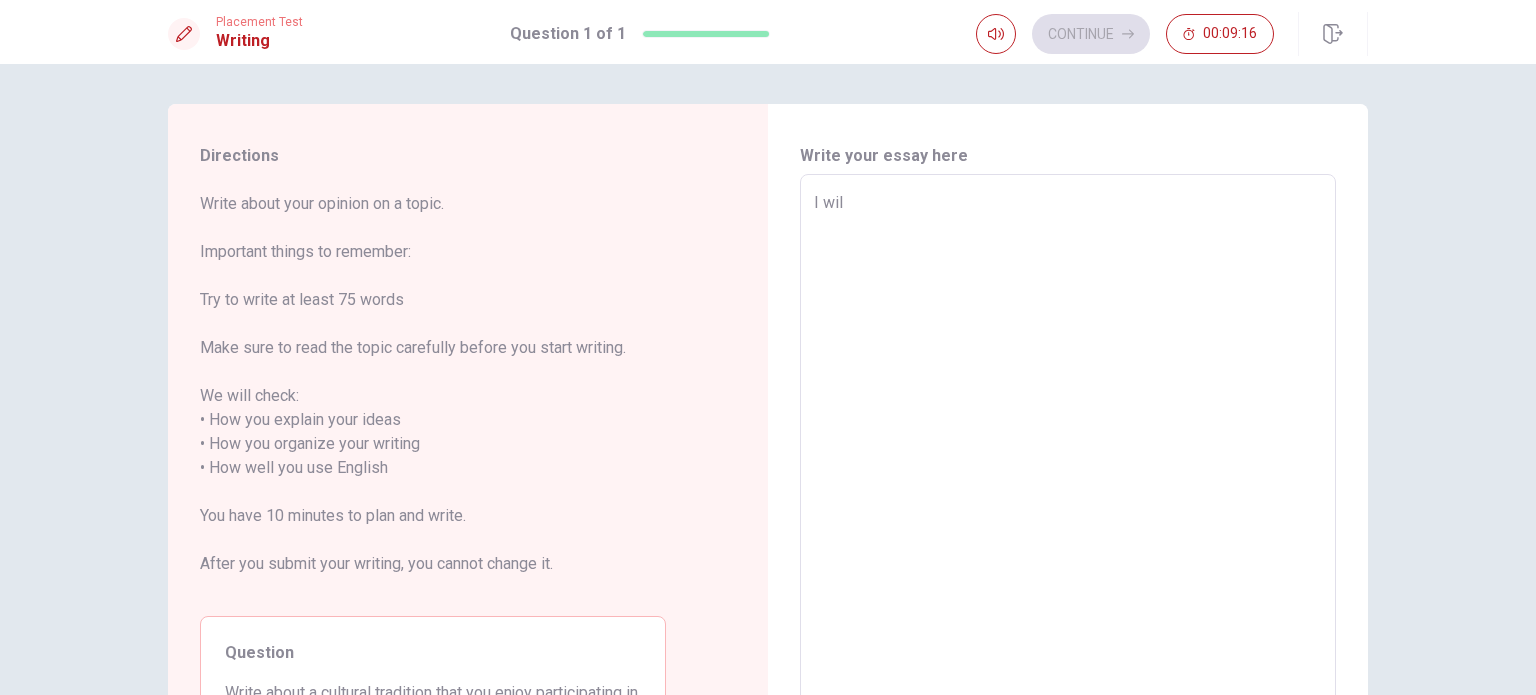 type on "x" 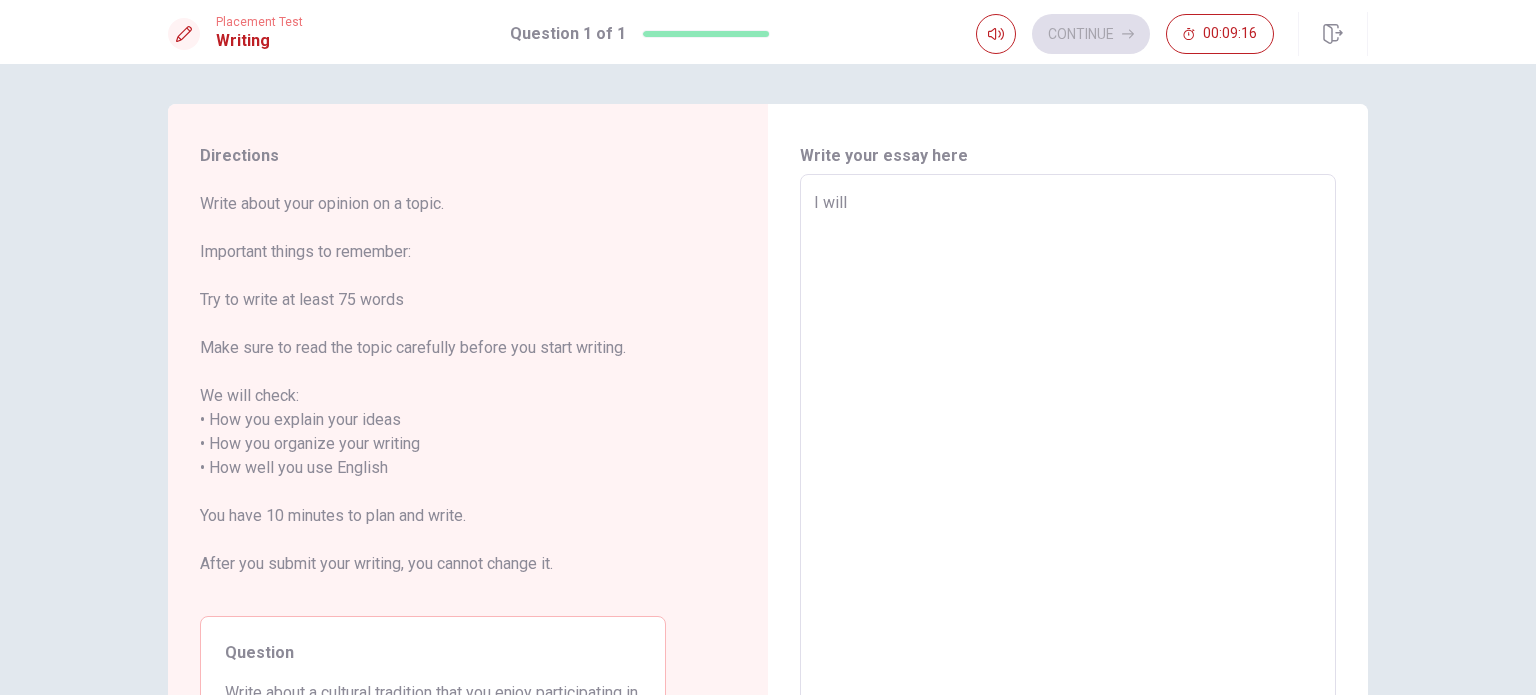 type on "x" 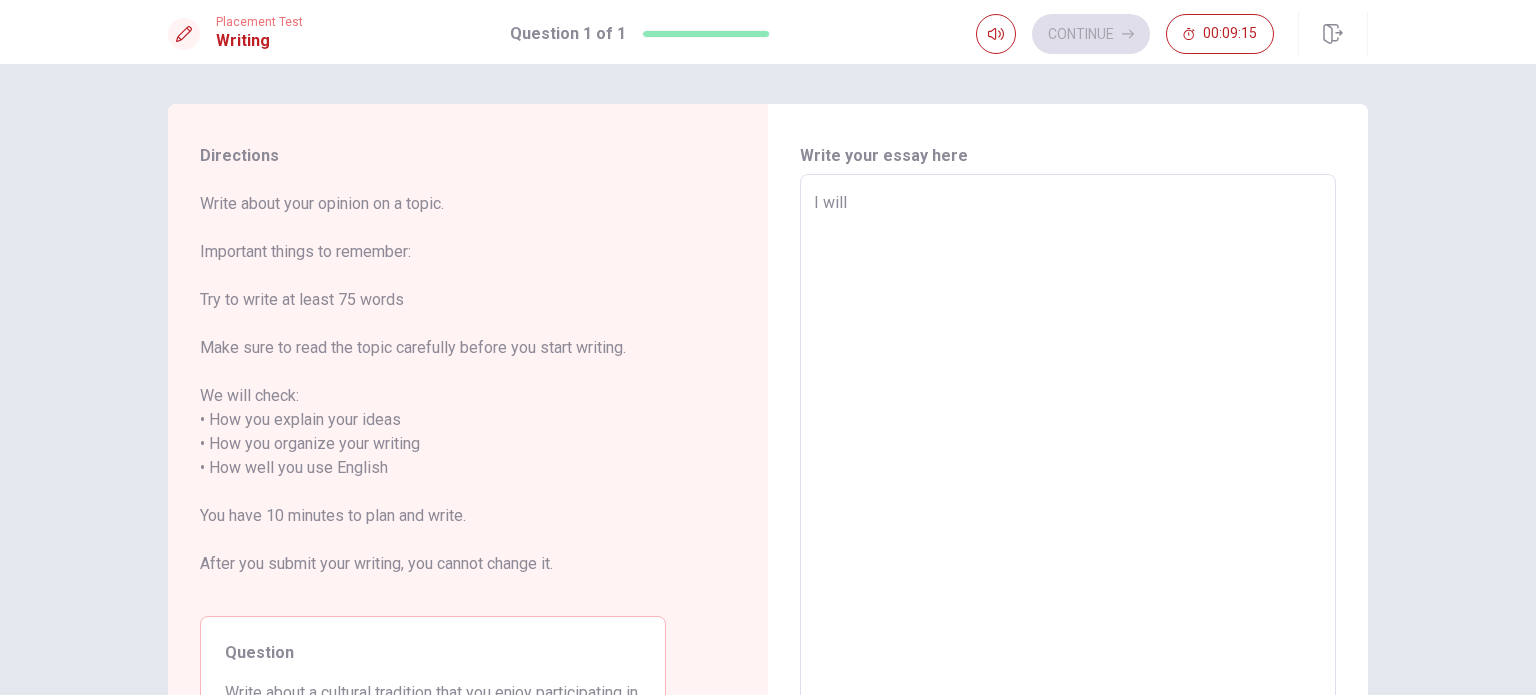 type on "I will i" 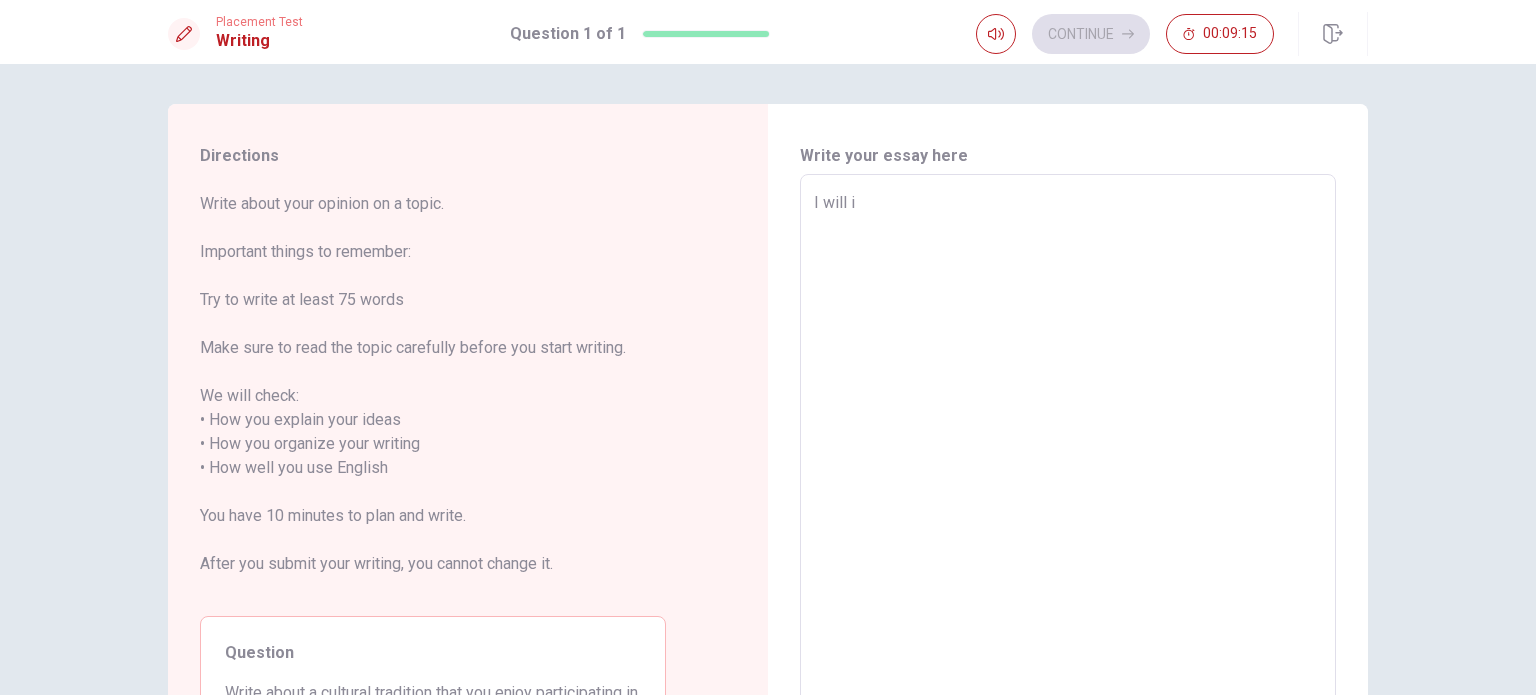 type on "x" 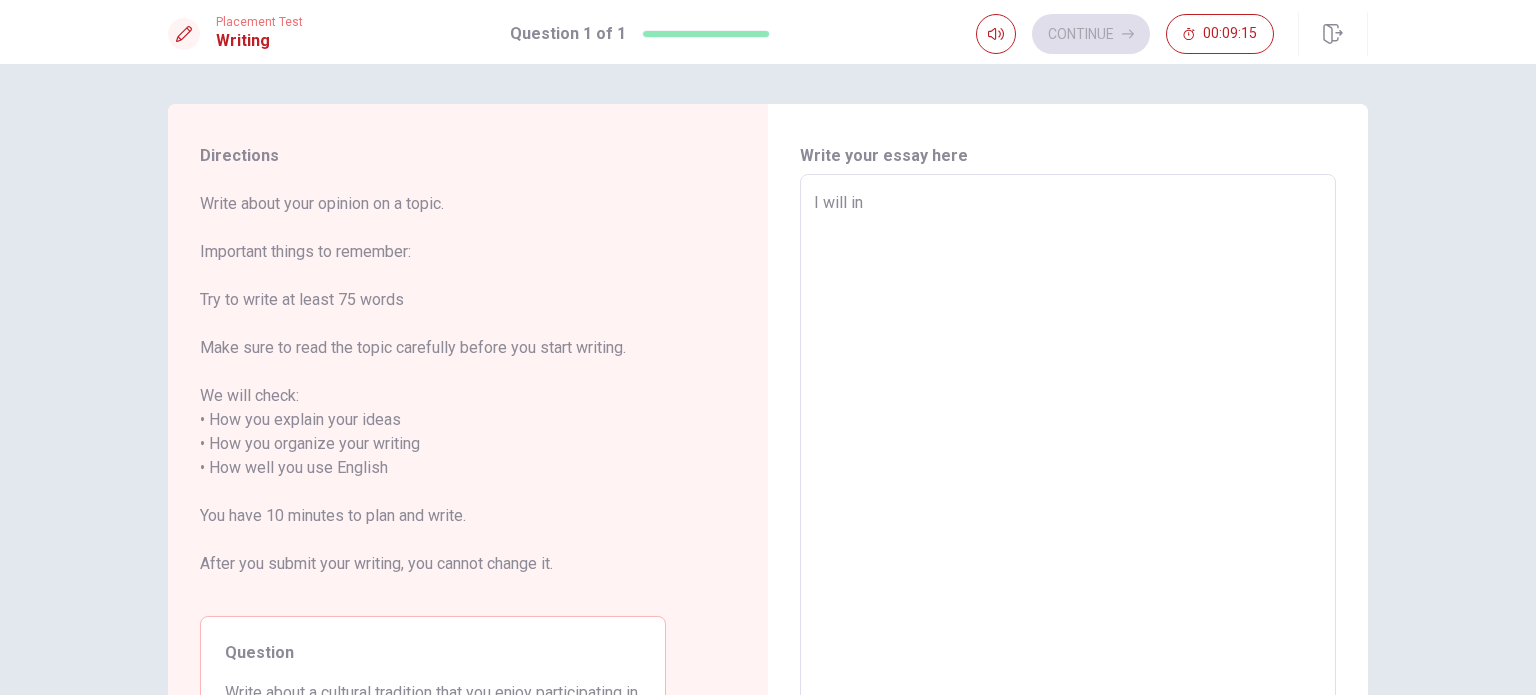 type on "x" 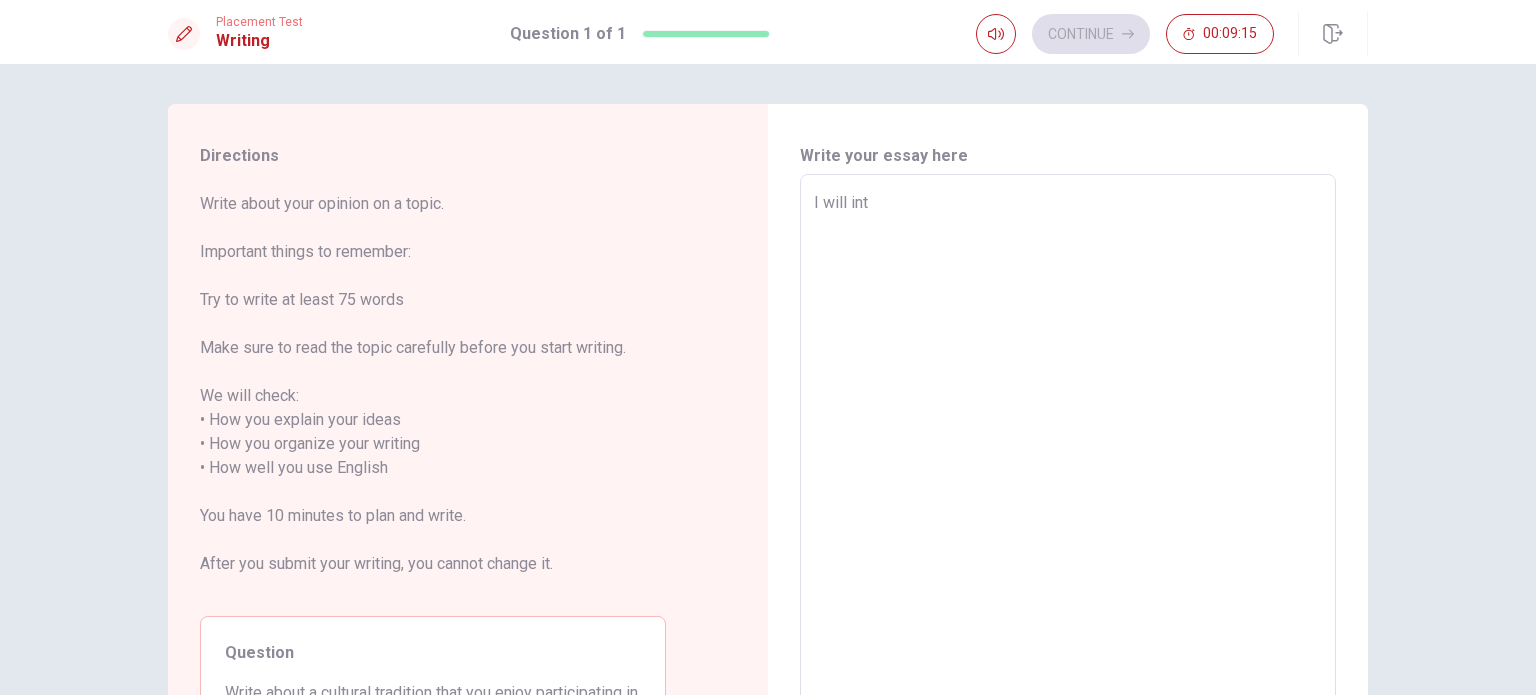 type on "x" 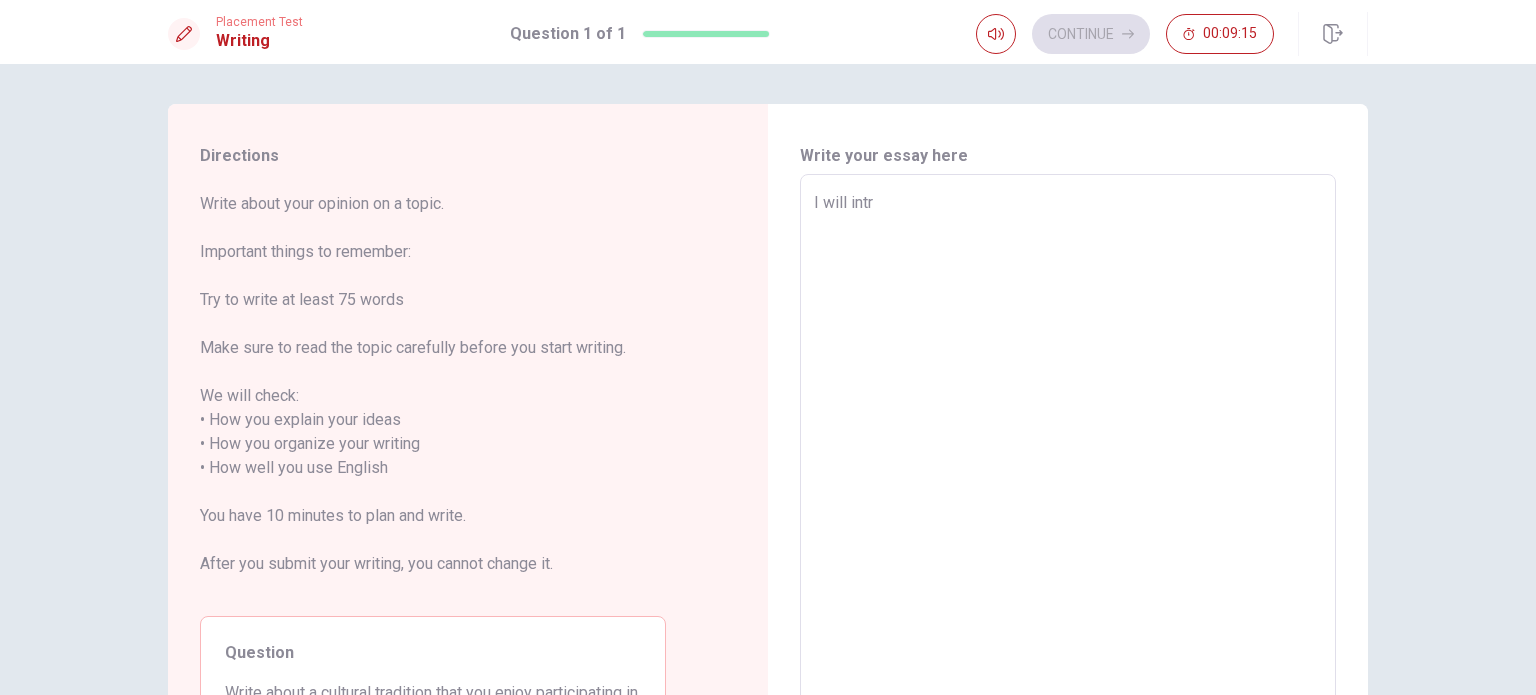 type on "x" 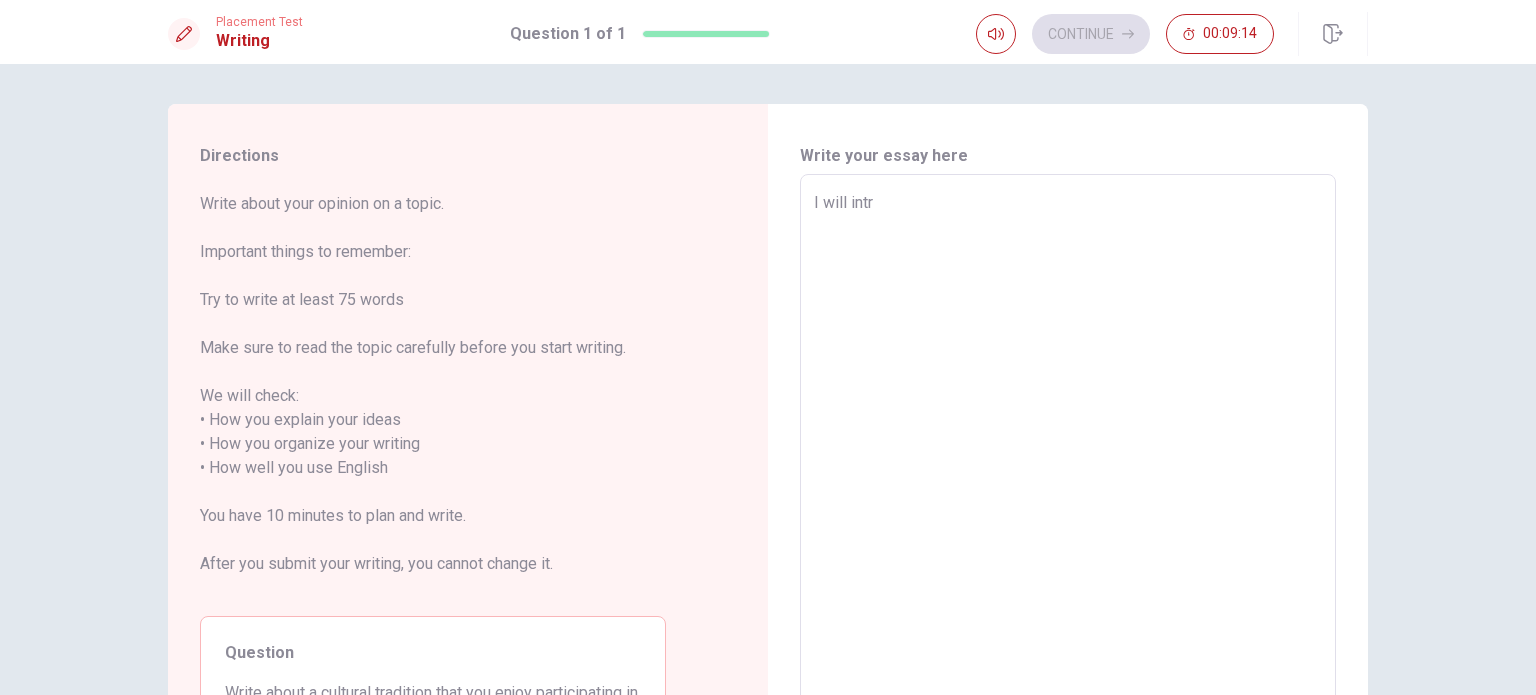 type on "I will intro" 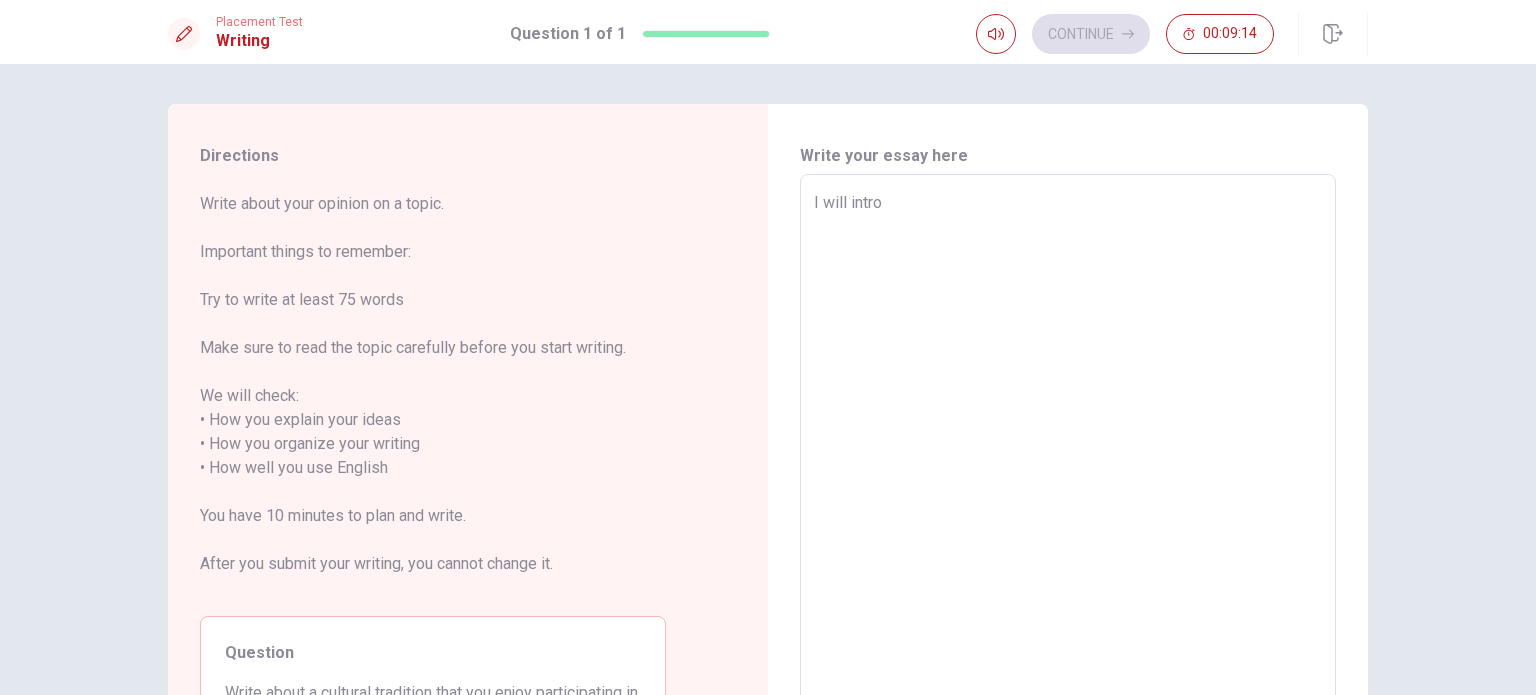 type on "x" 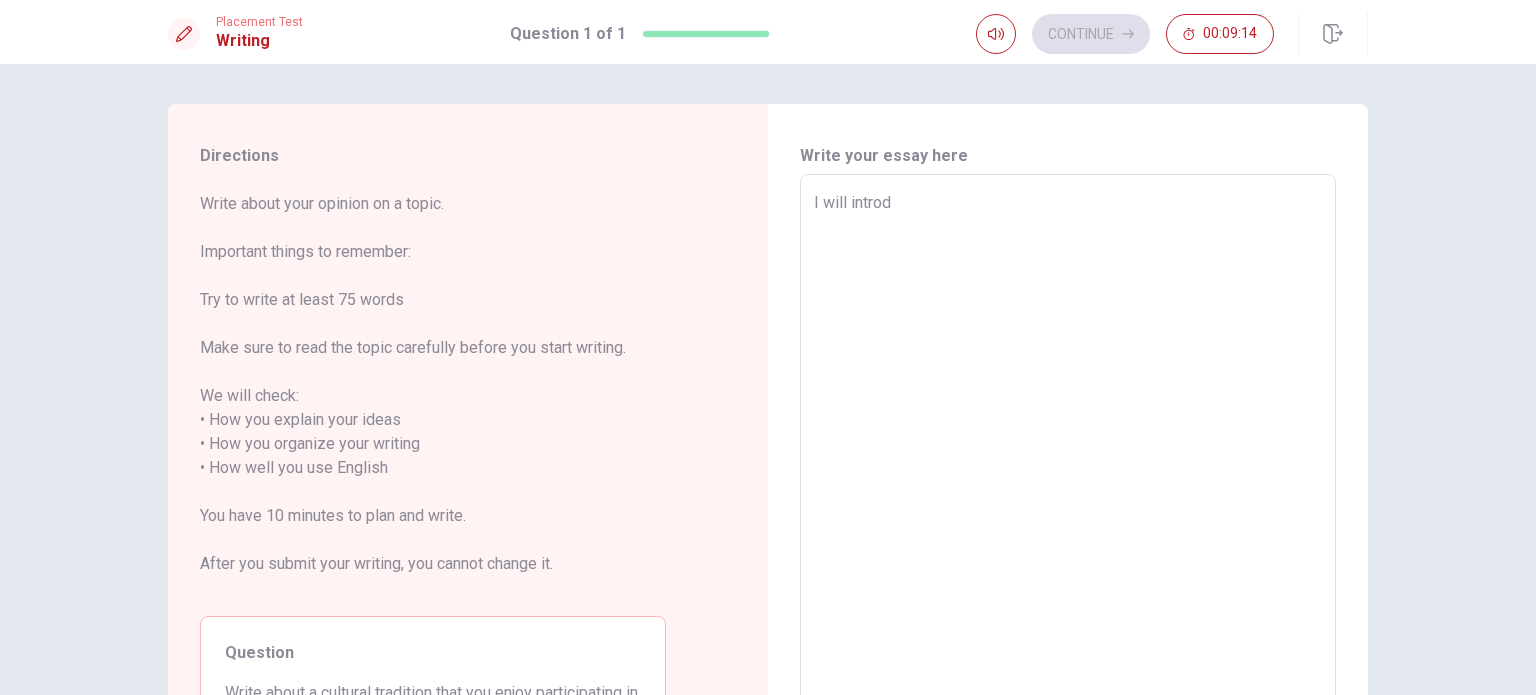 type on "x" 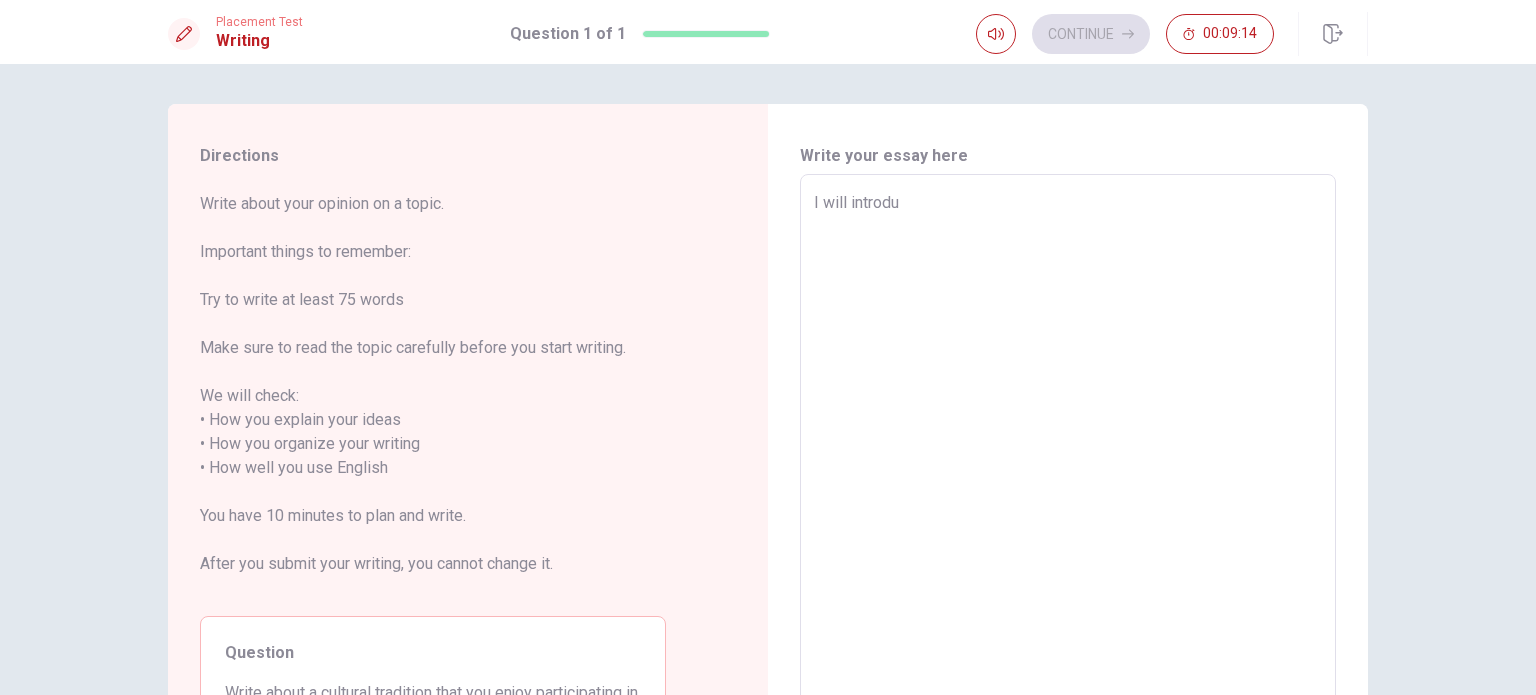 type on "x" 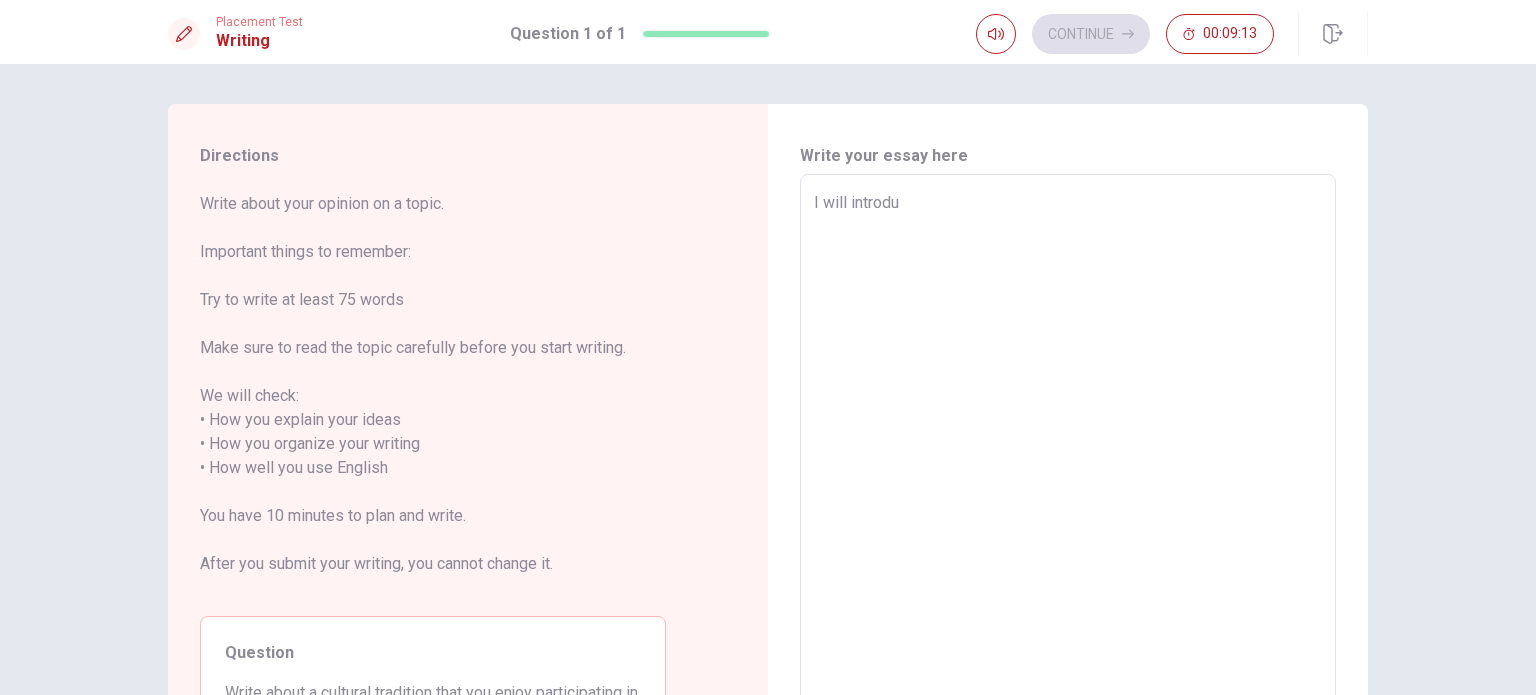 type on "I will introduv" 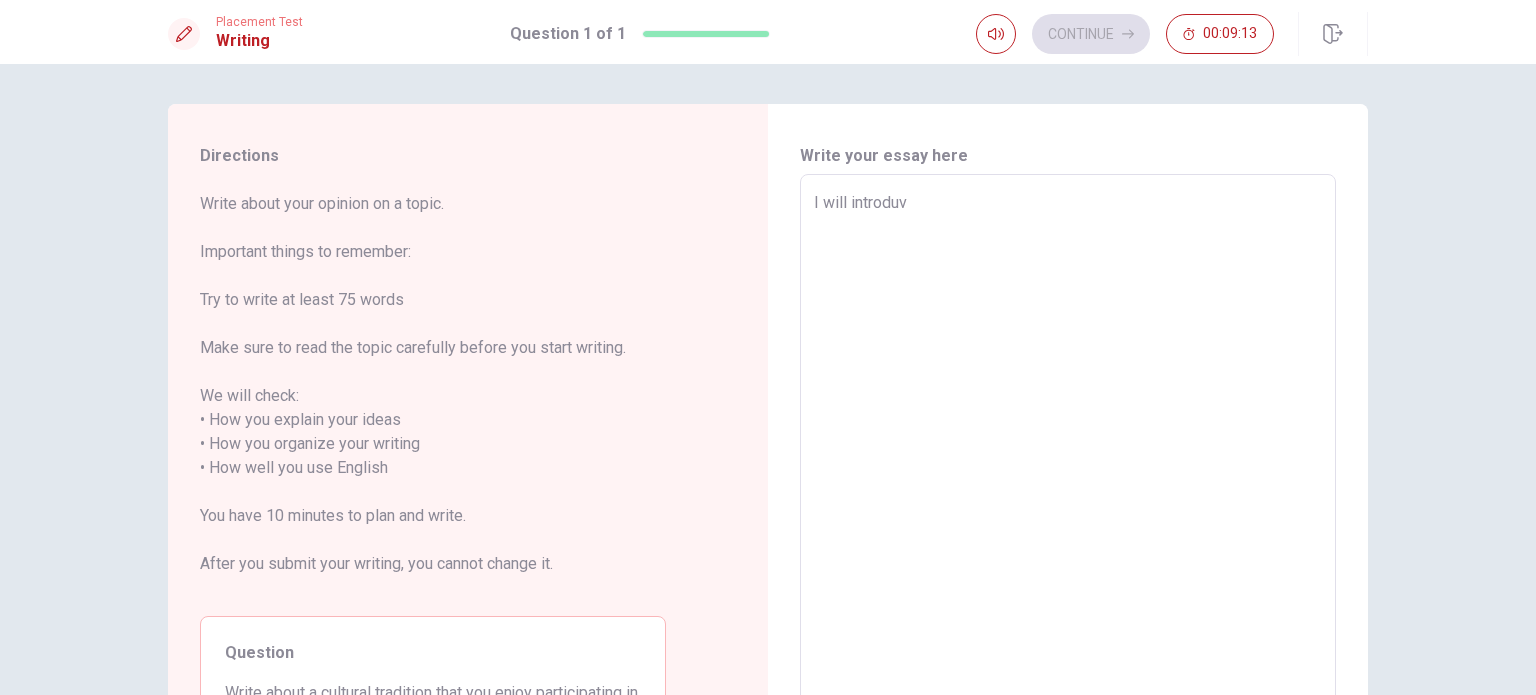 type on "x" 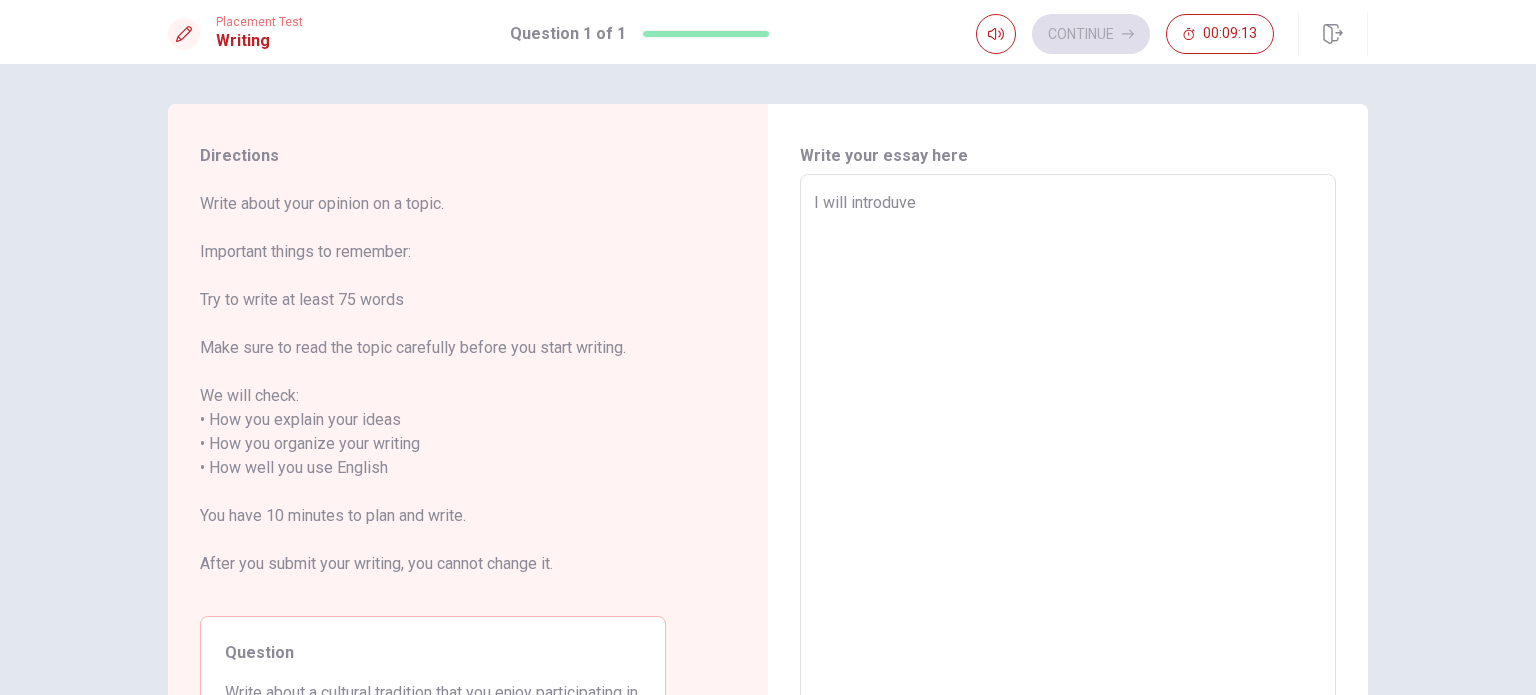 type on "x" 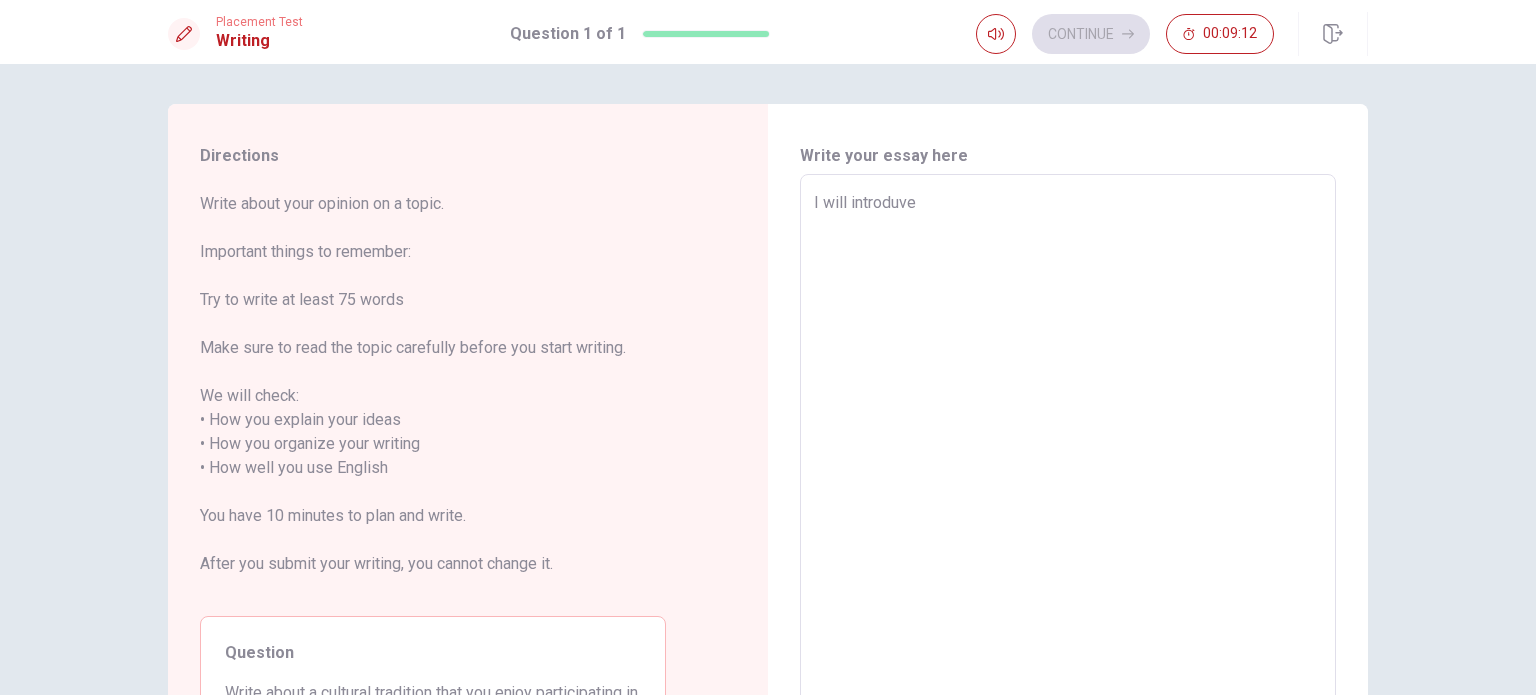 type on "I will introduve\" 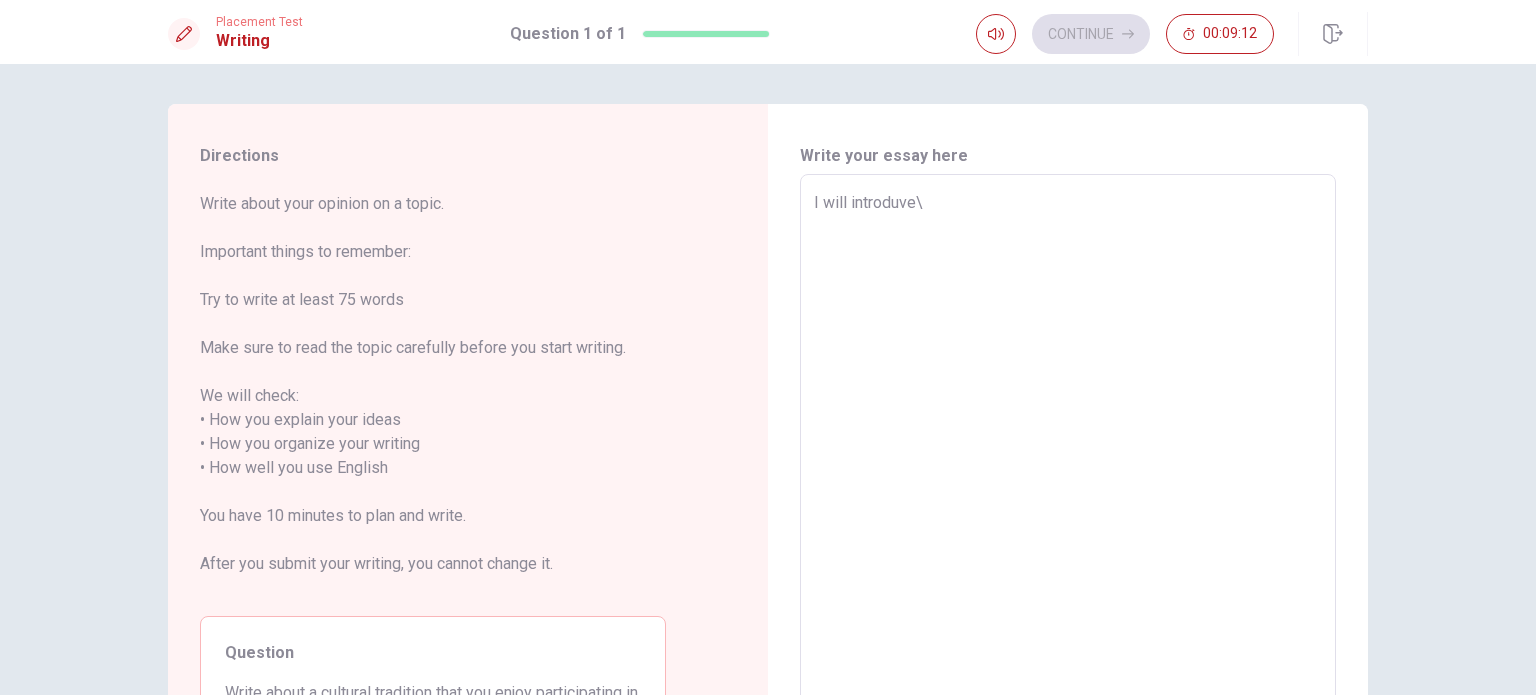 type on "x" 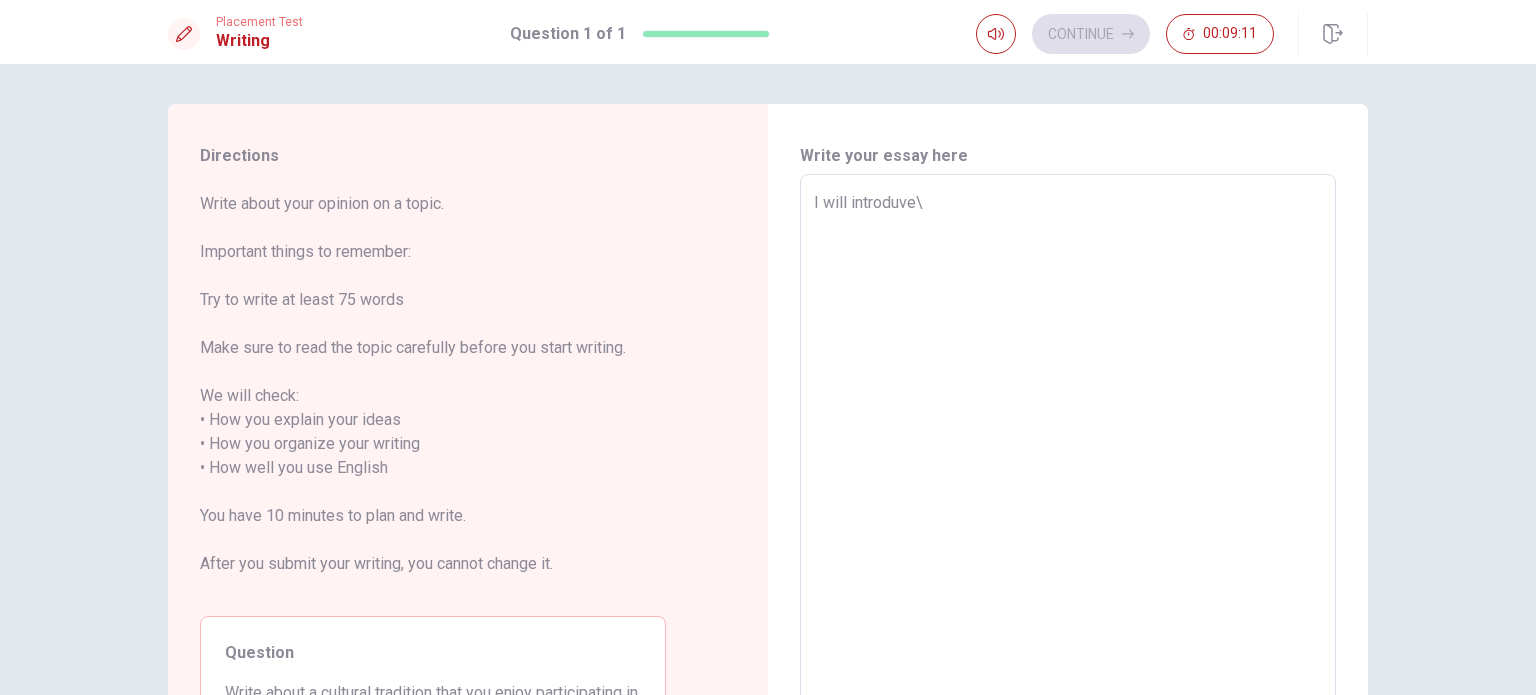 type on "I will introduve" 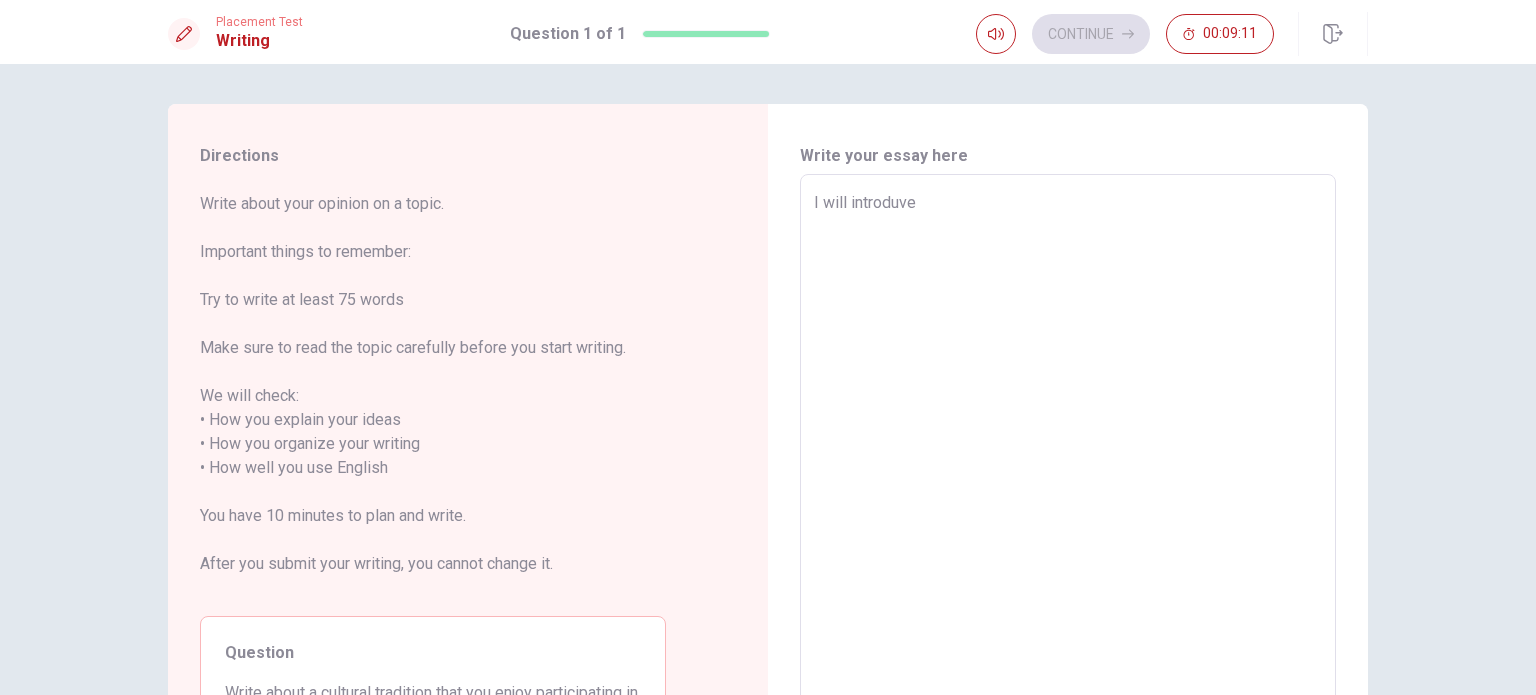 type on "x" 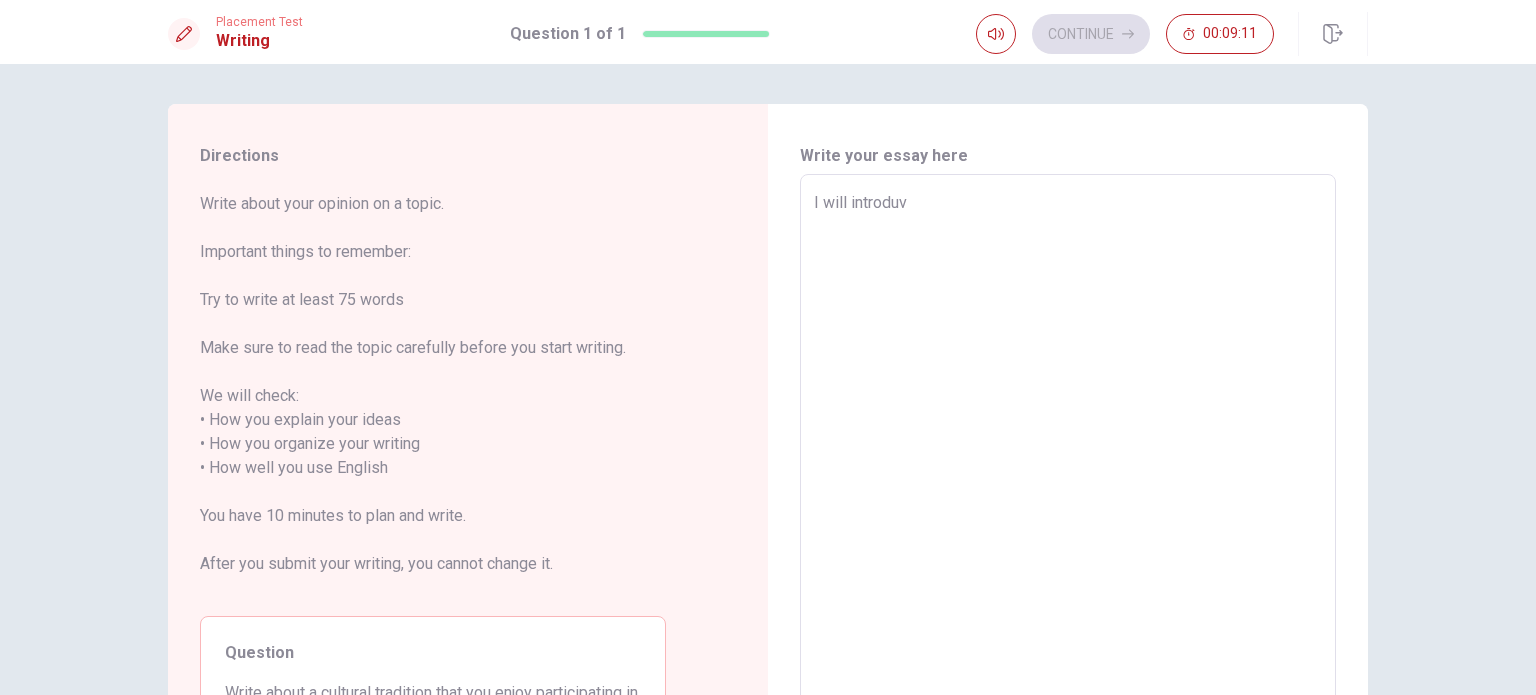 type on "x" 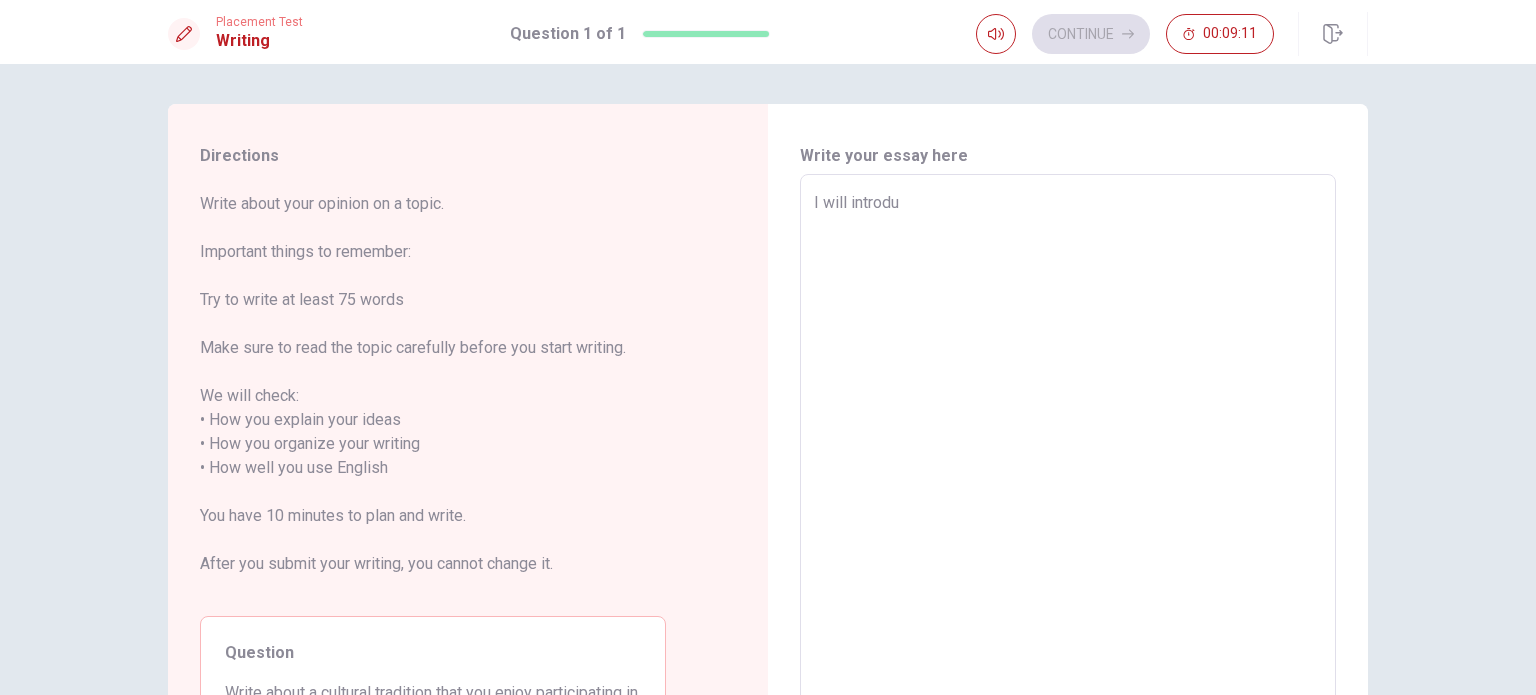 type on "x" 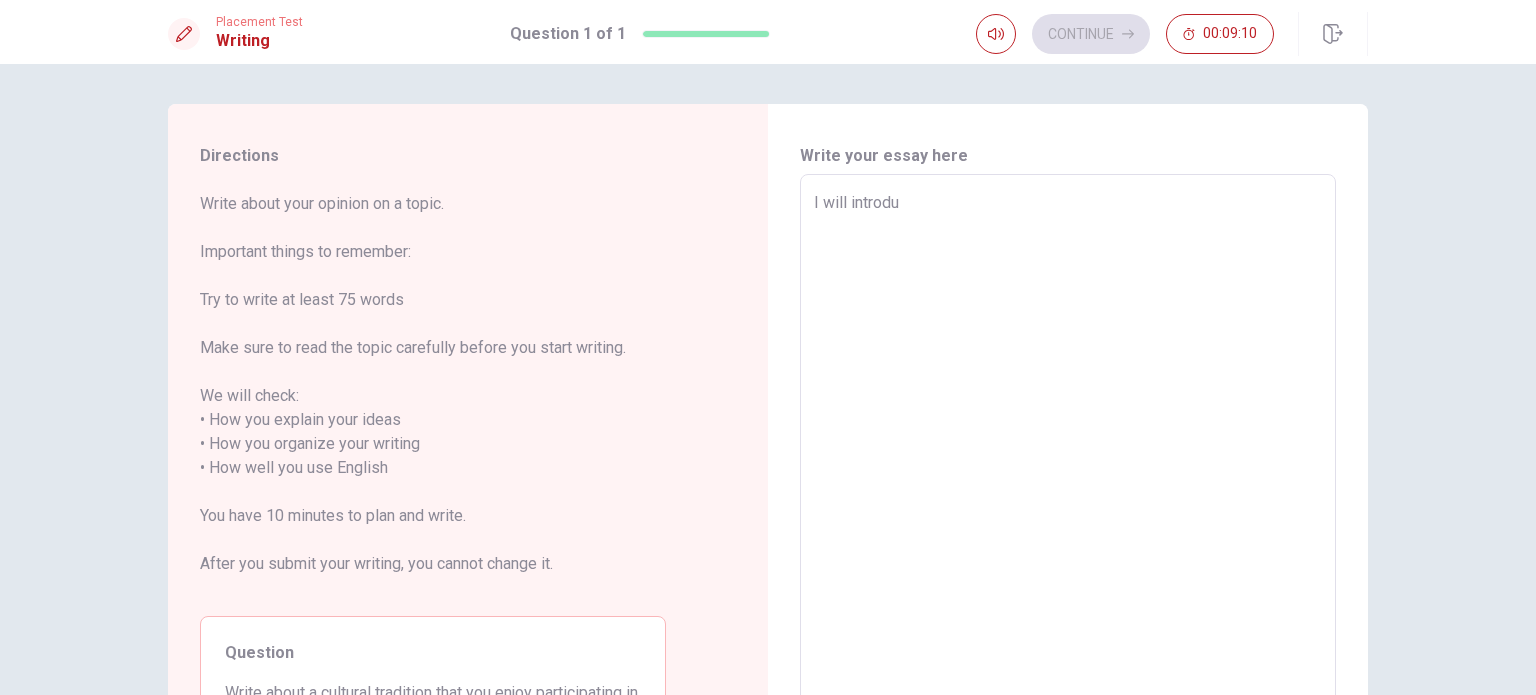 type on "I will introduc" 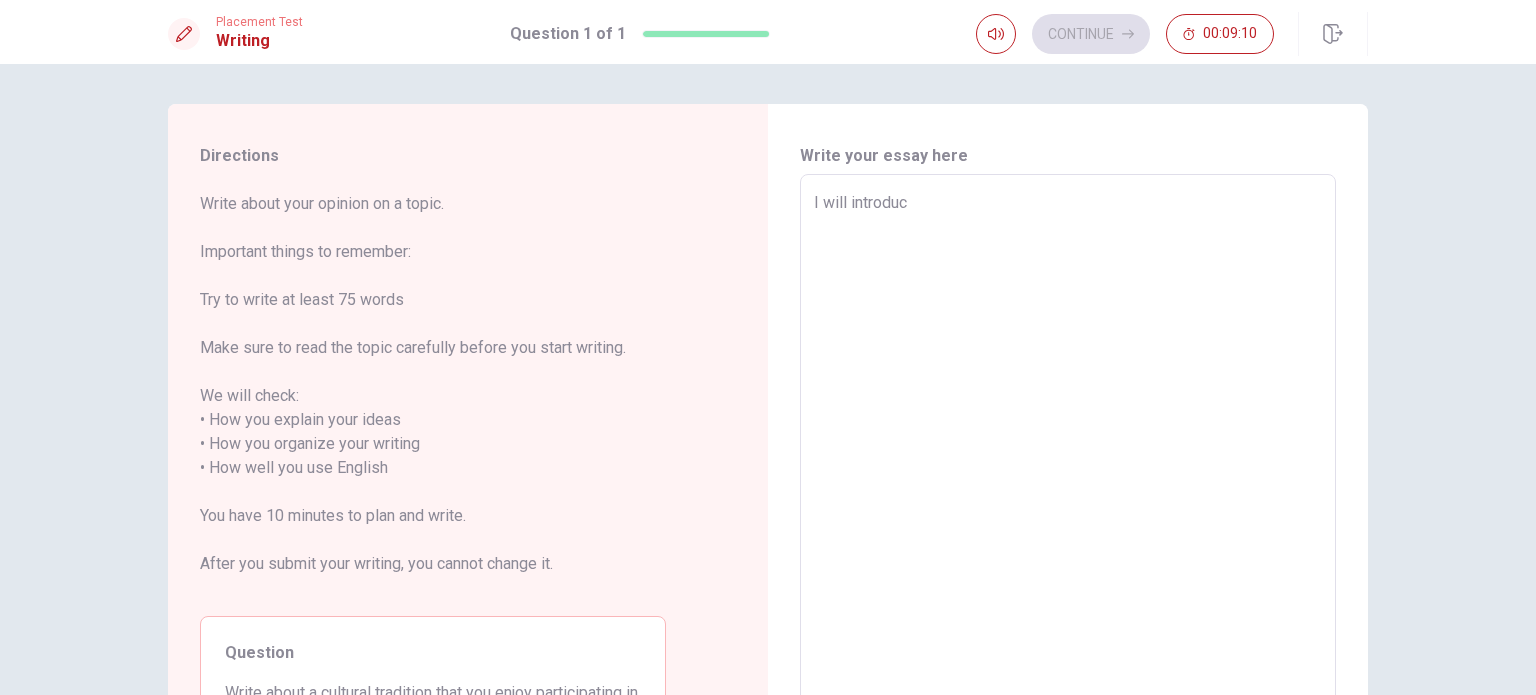 type on "x" 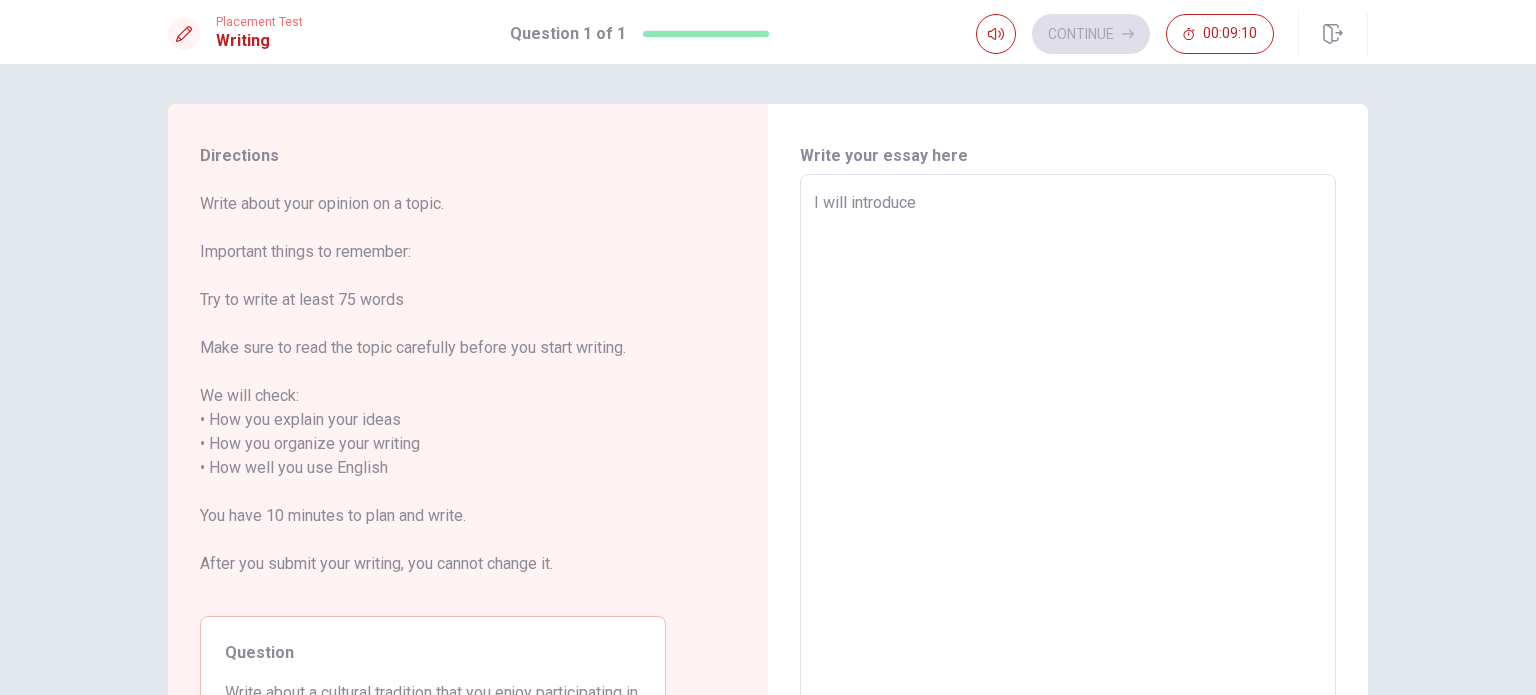 type on "x" 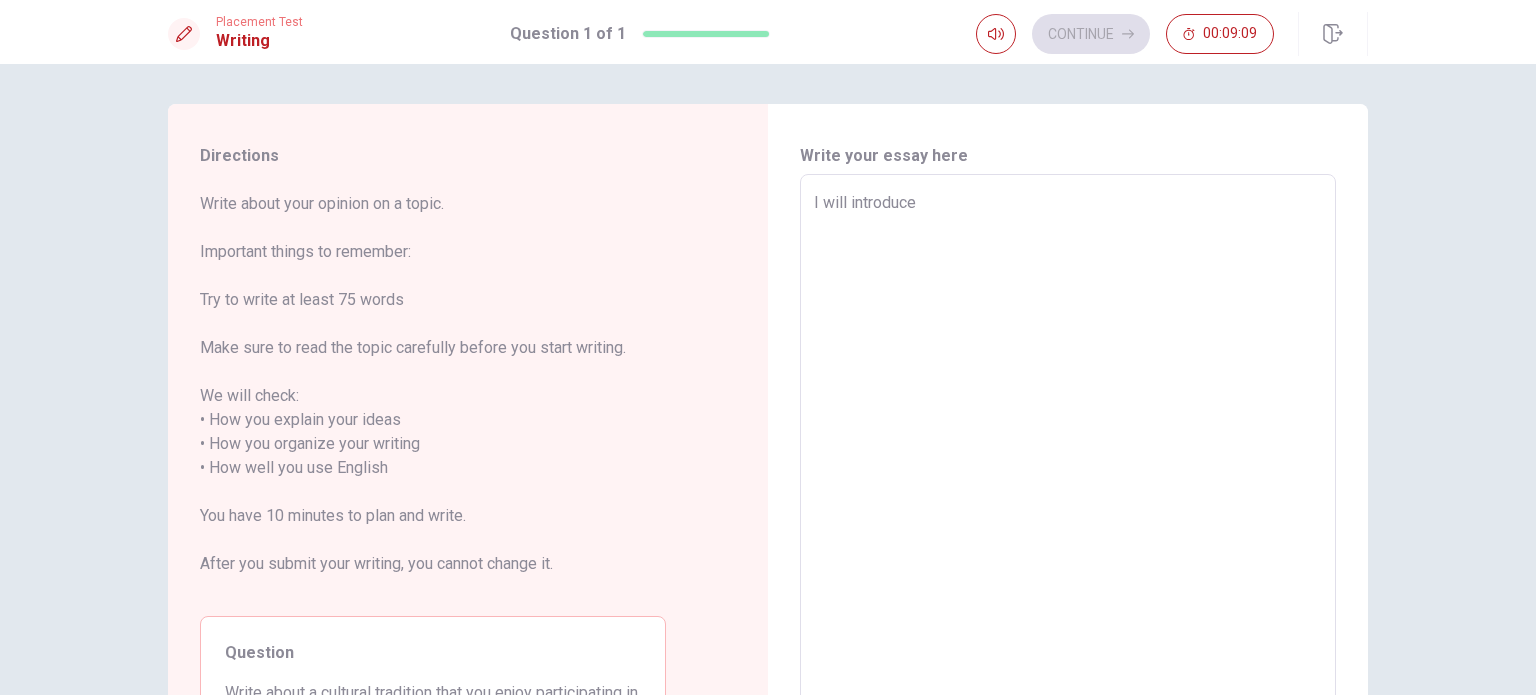type on "I will introduce" 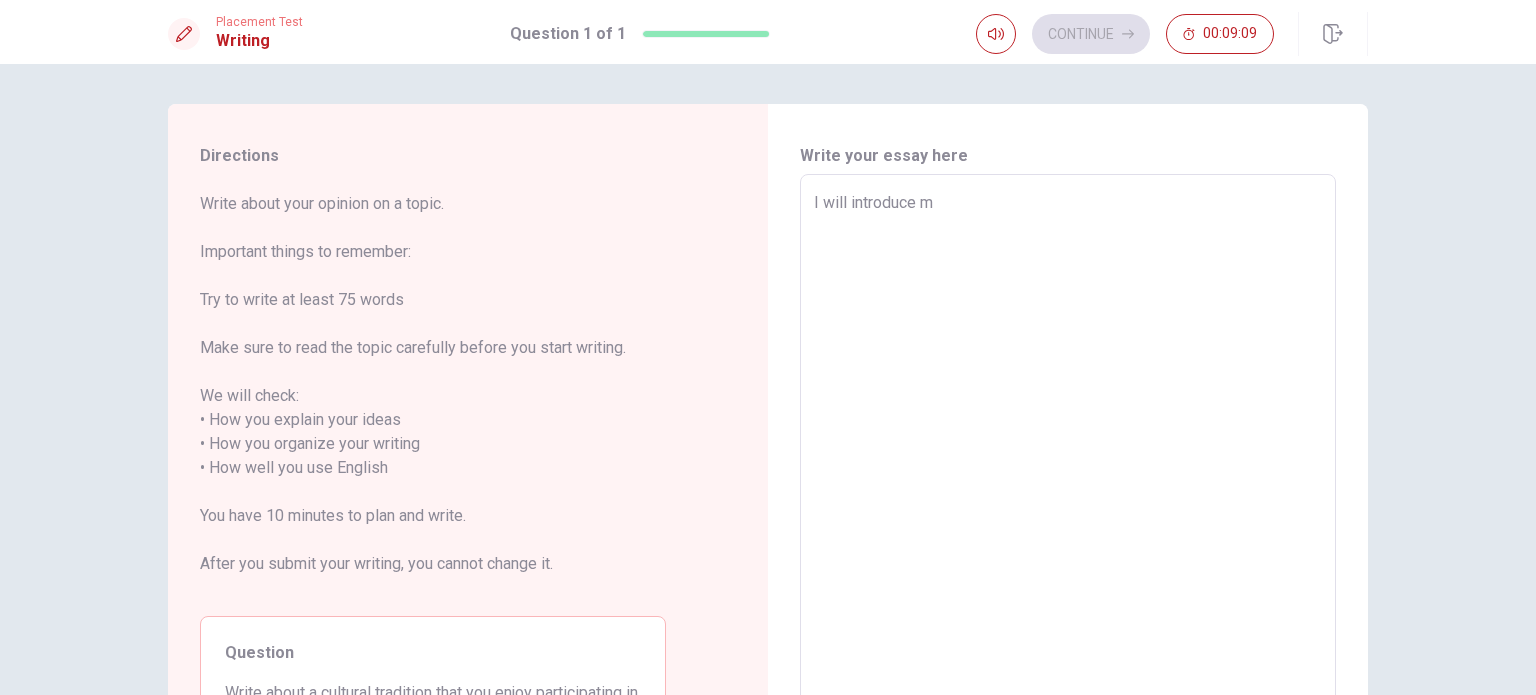 type on "x" 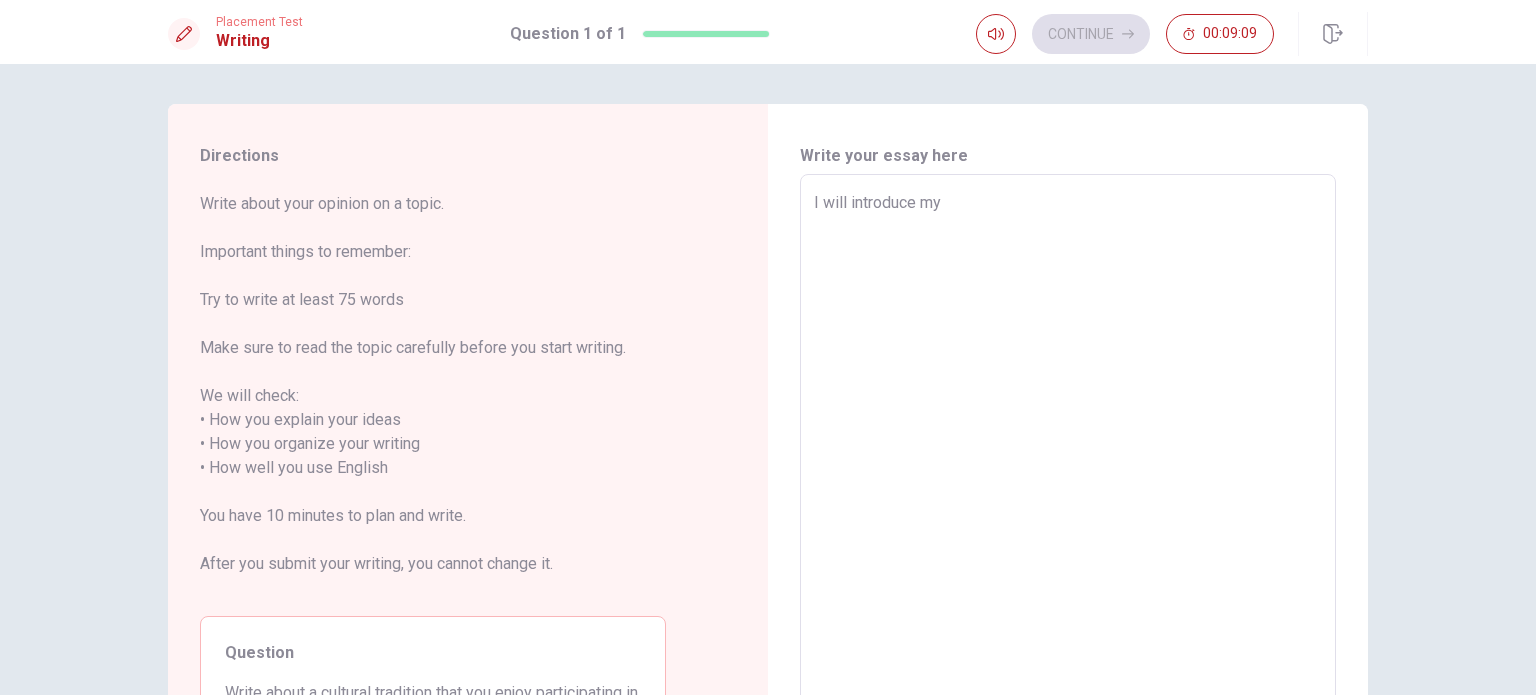 type on "x" 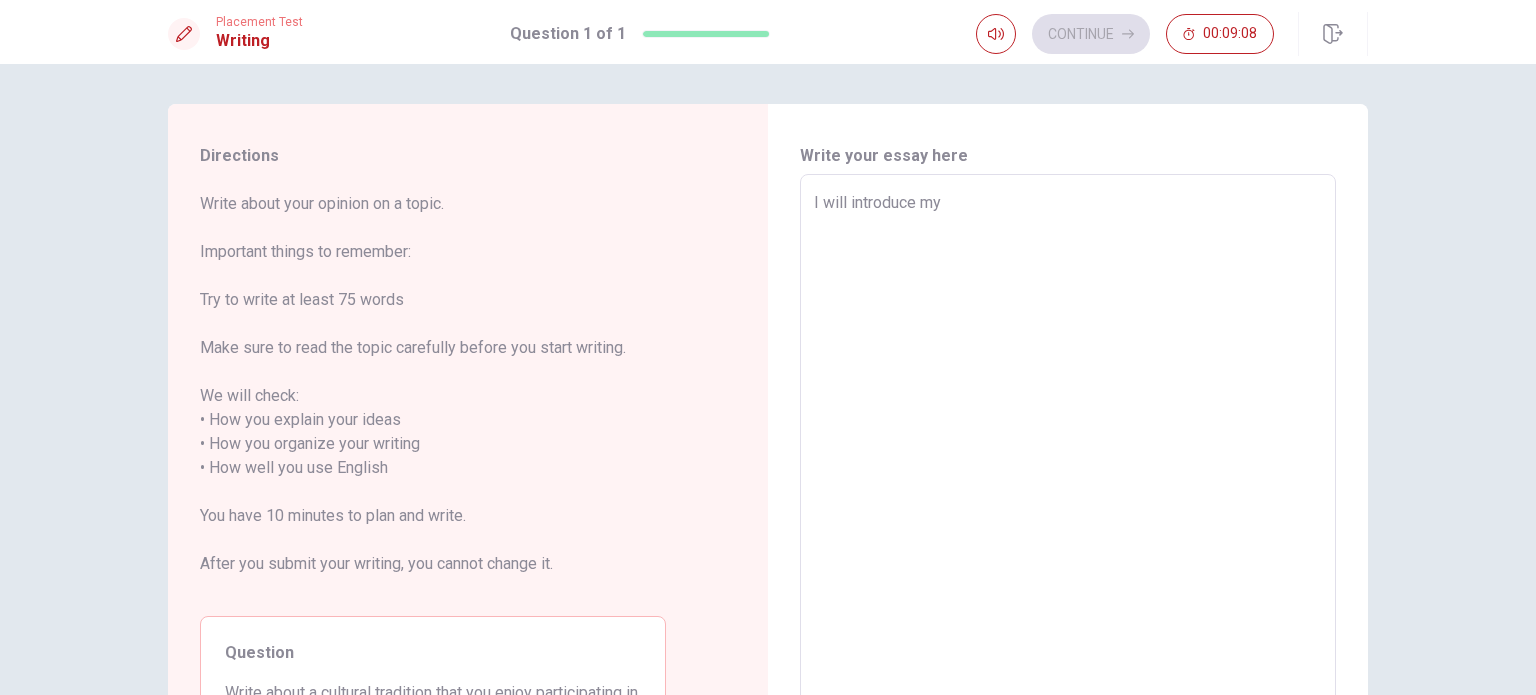 type on "I will introduce my" 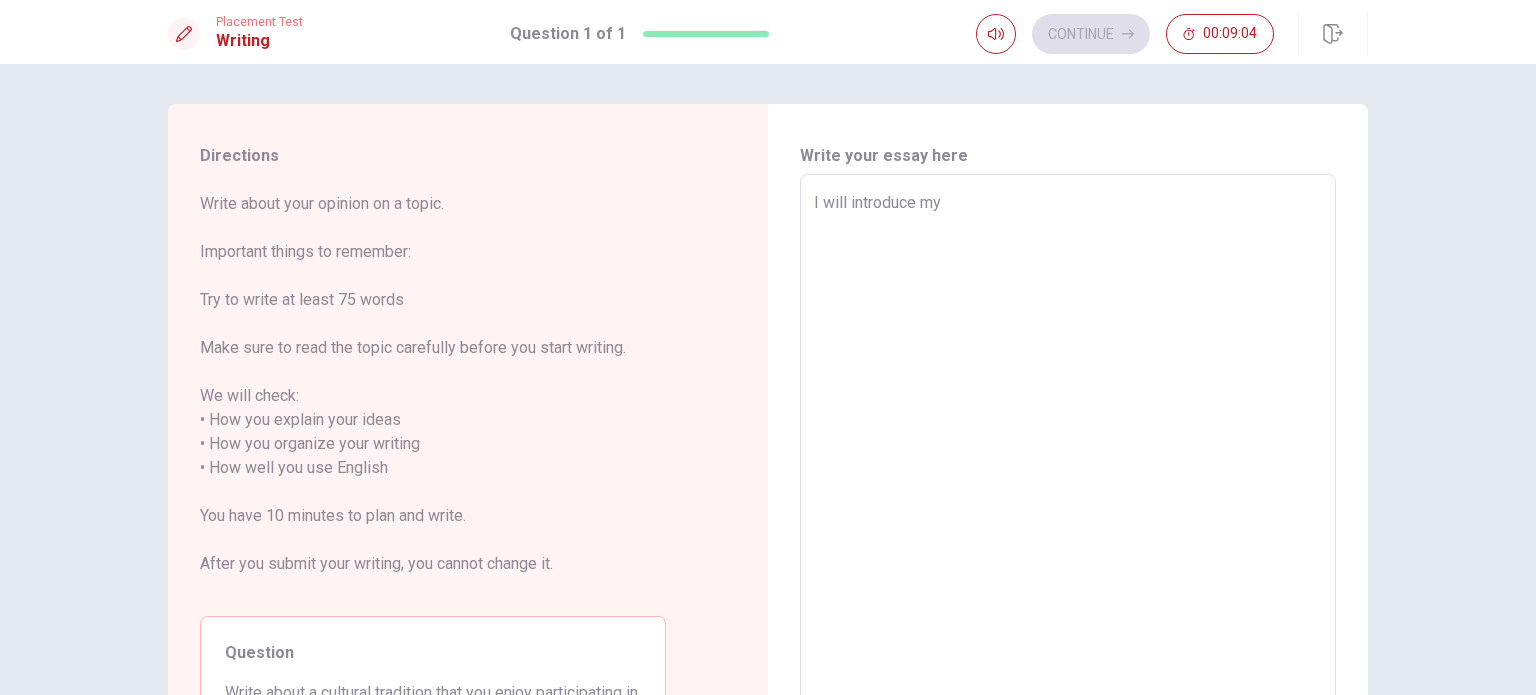 type on "x" 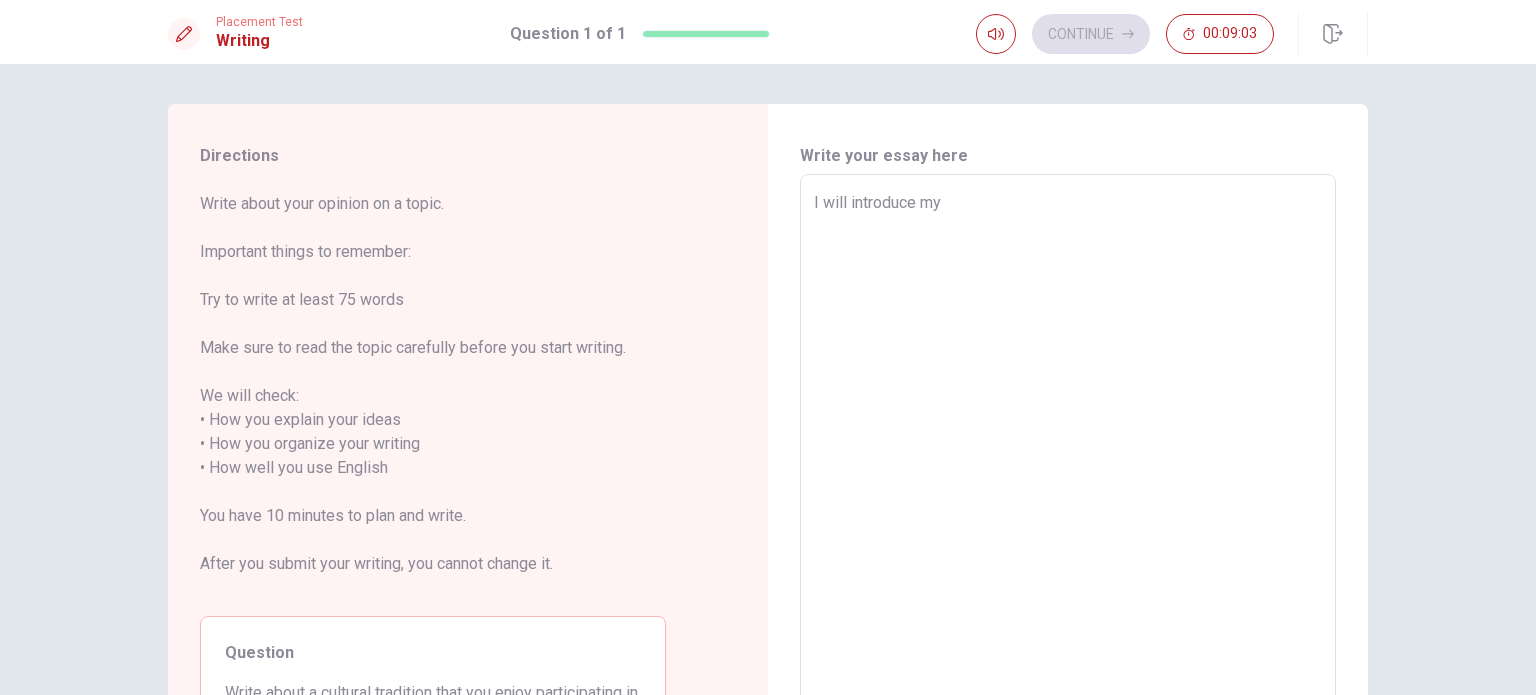 type on "I will introduce my h" 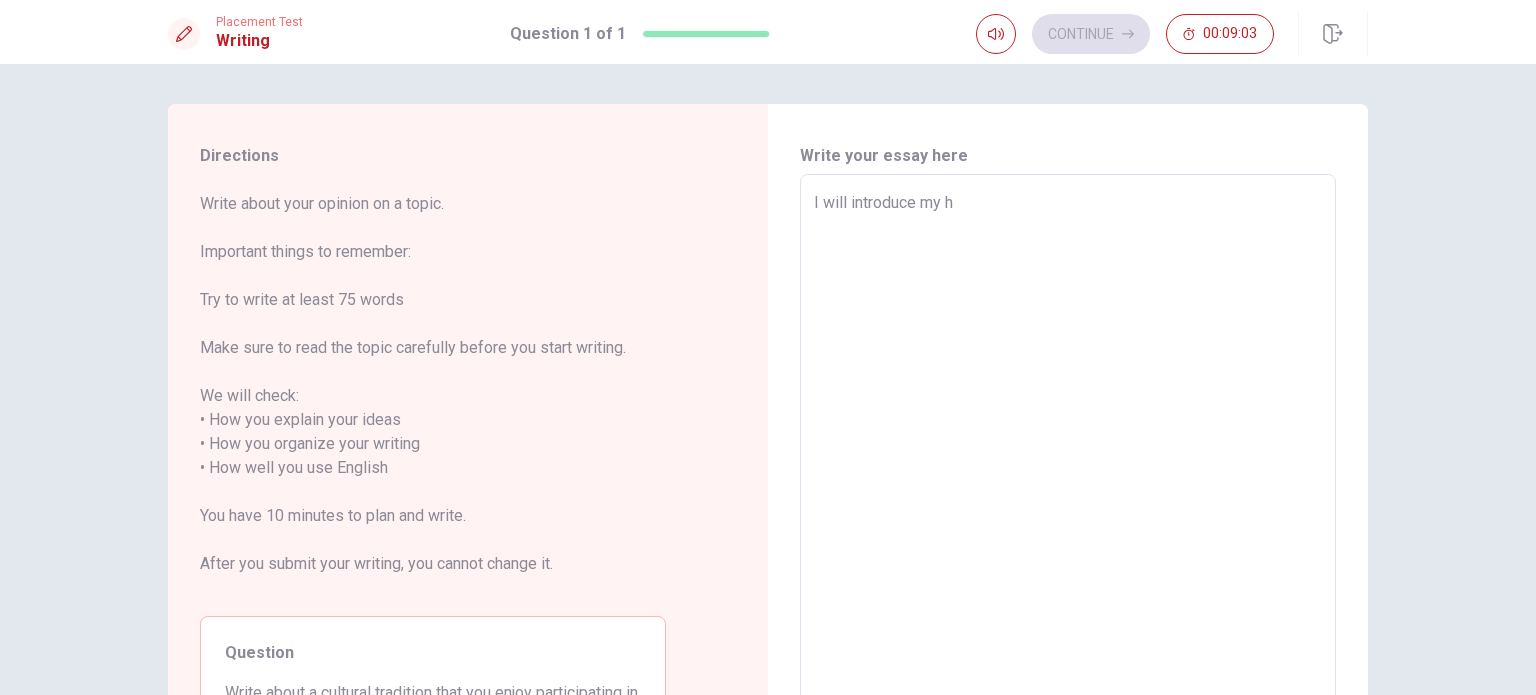 type on "x" 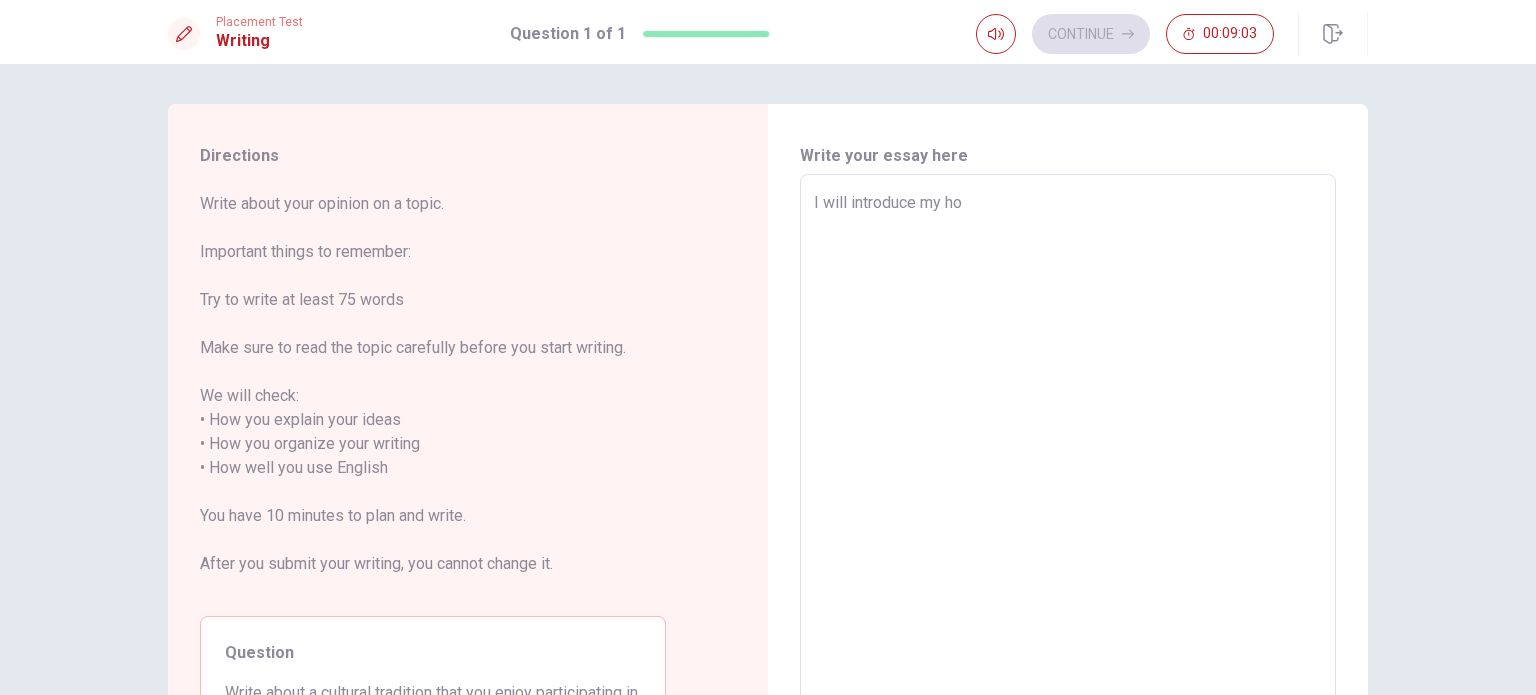 type on "x" 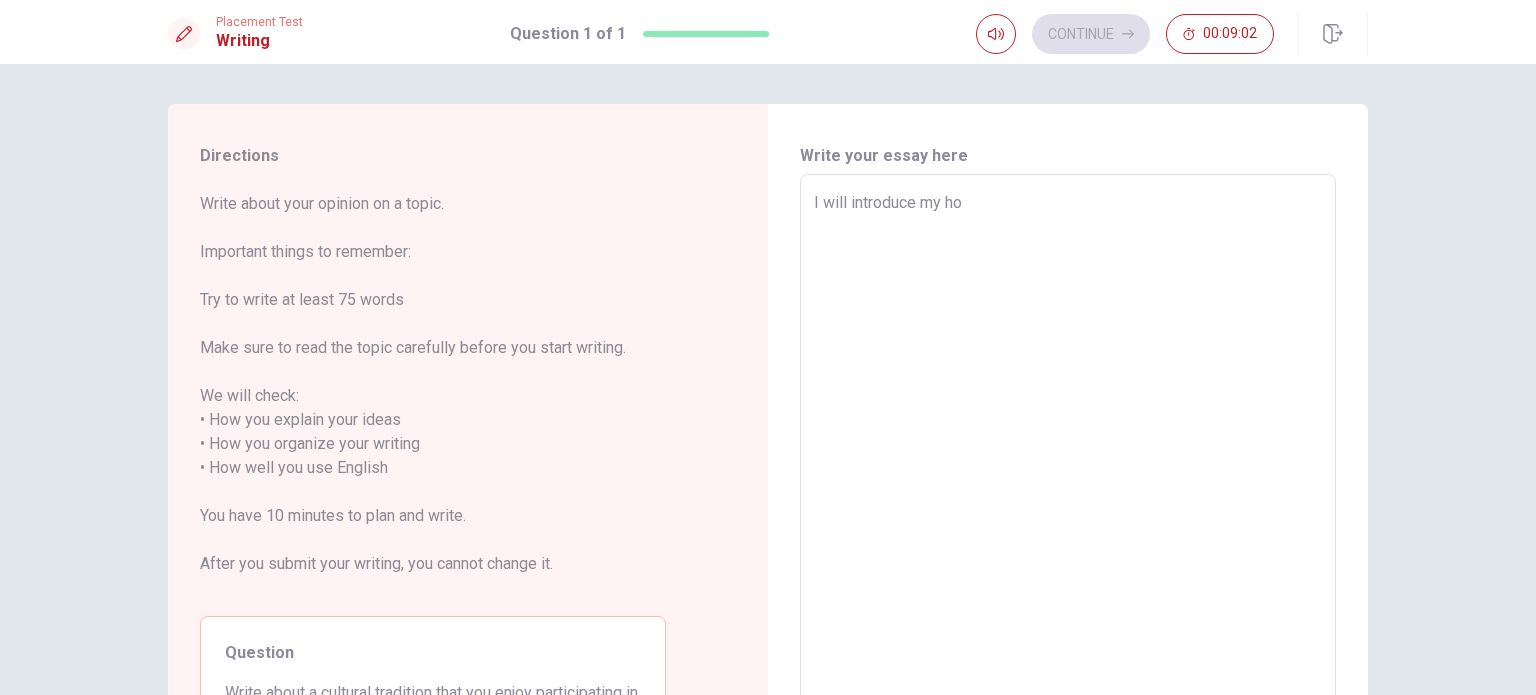type on "I will introduce my hom" 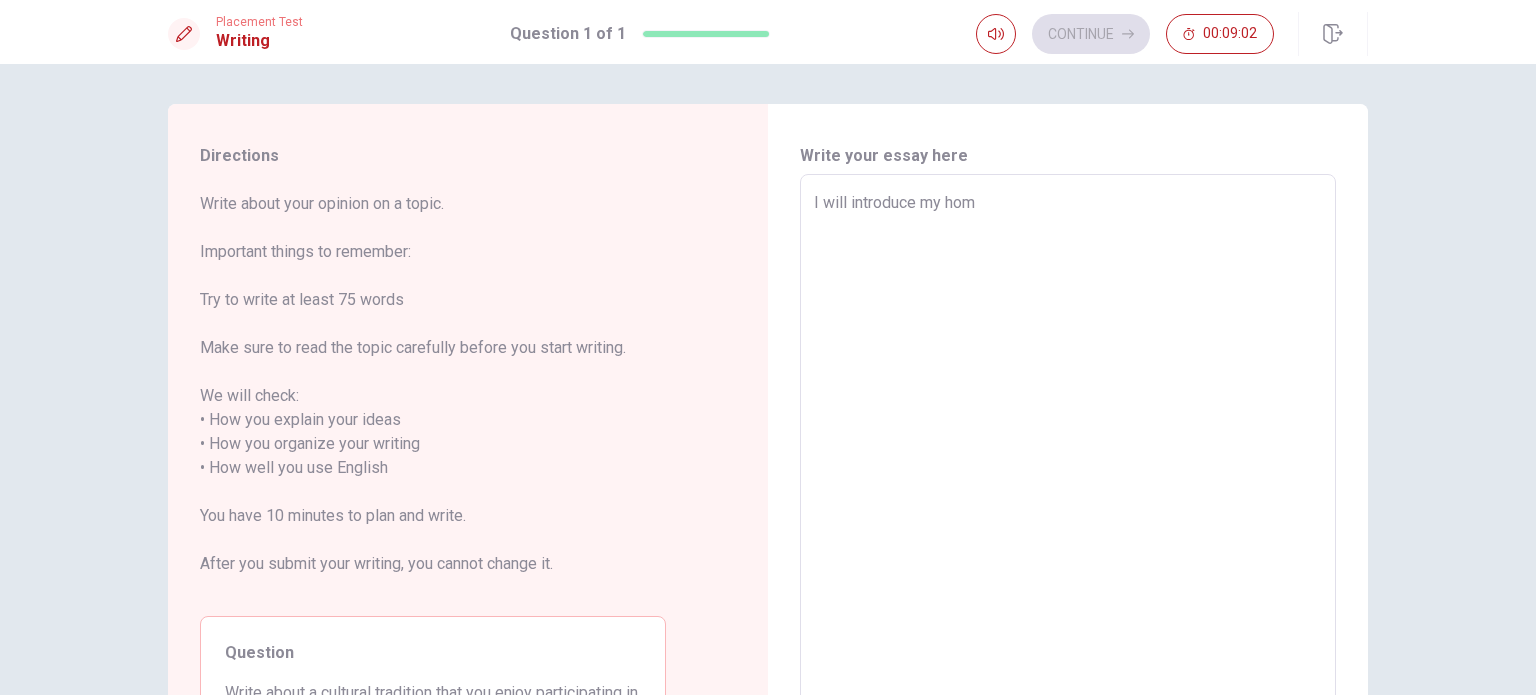 type on "x" 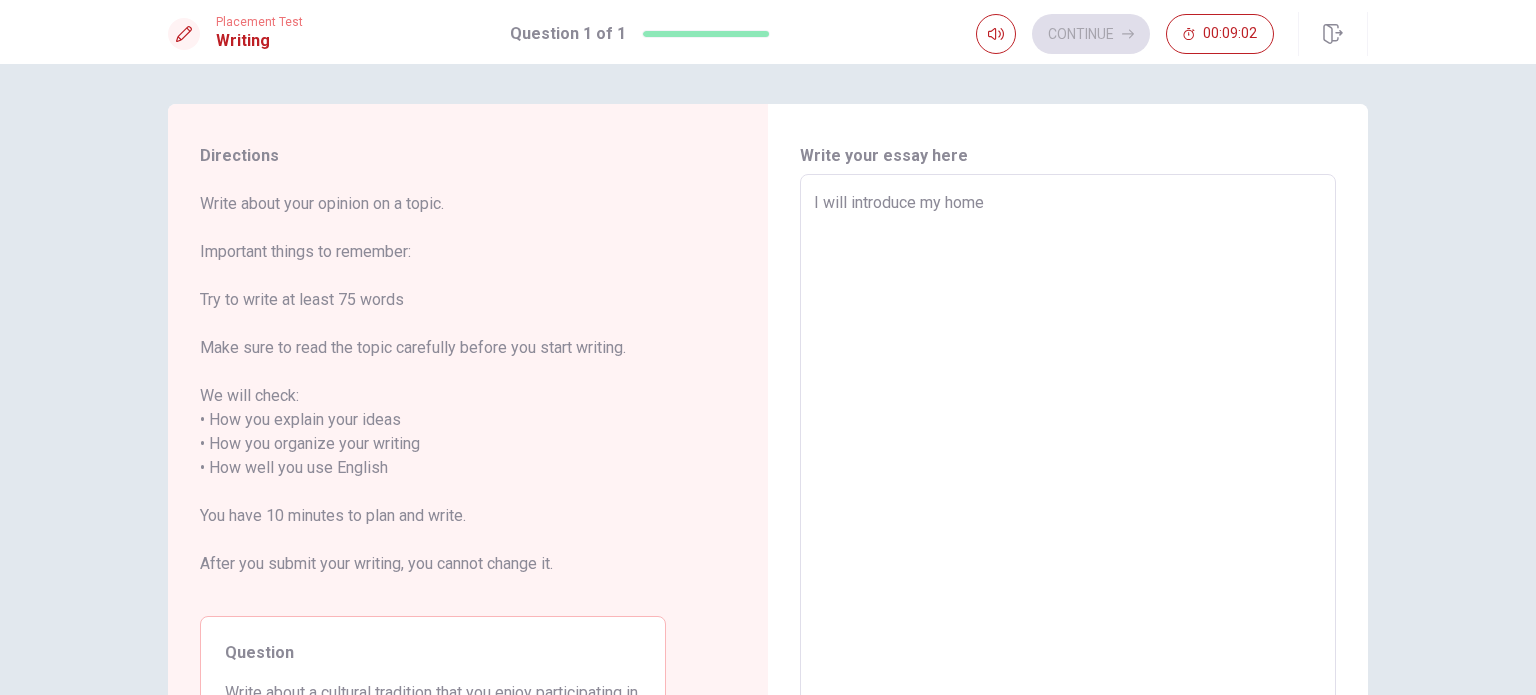 type on "x" 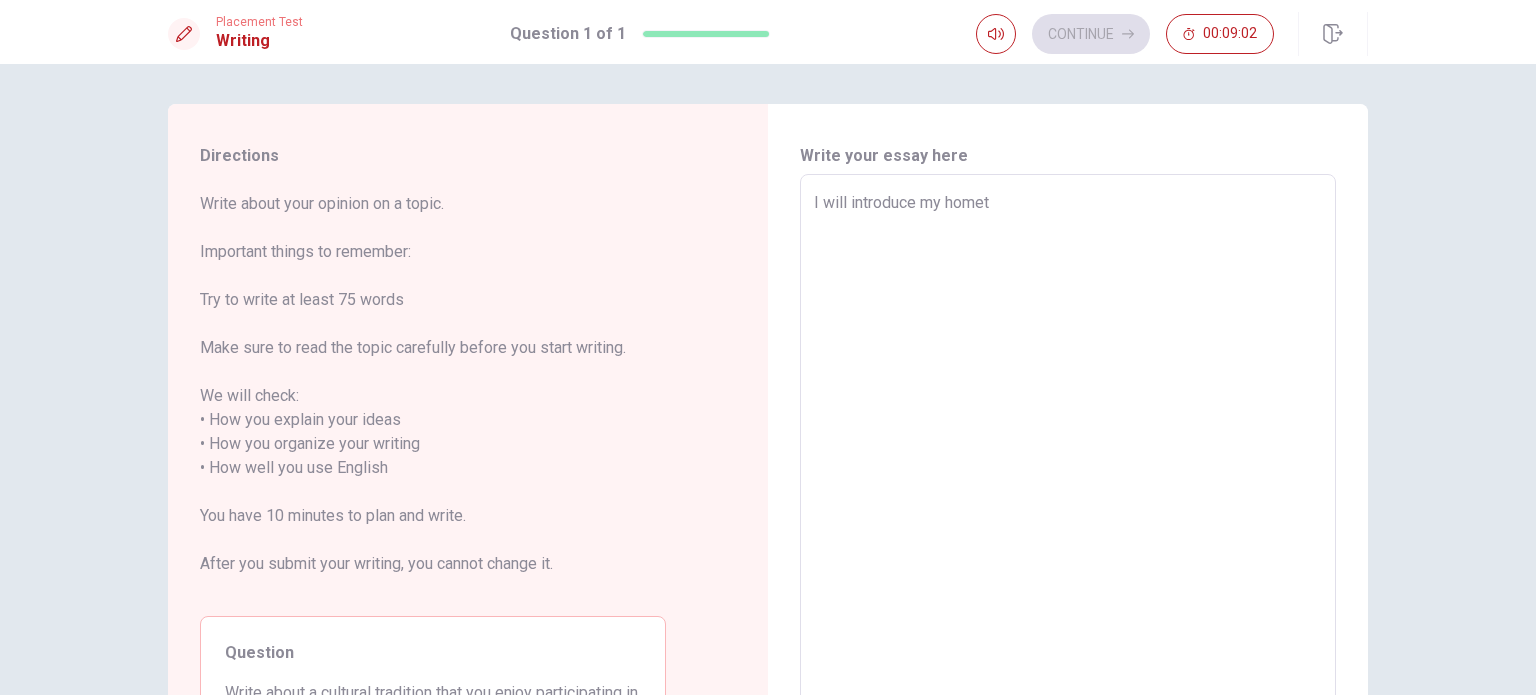 type on "x" 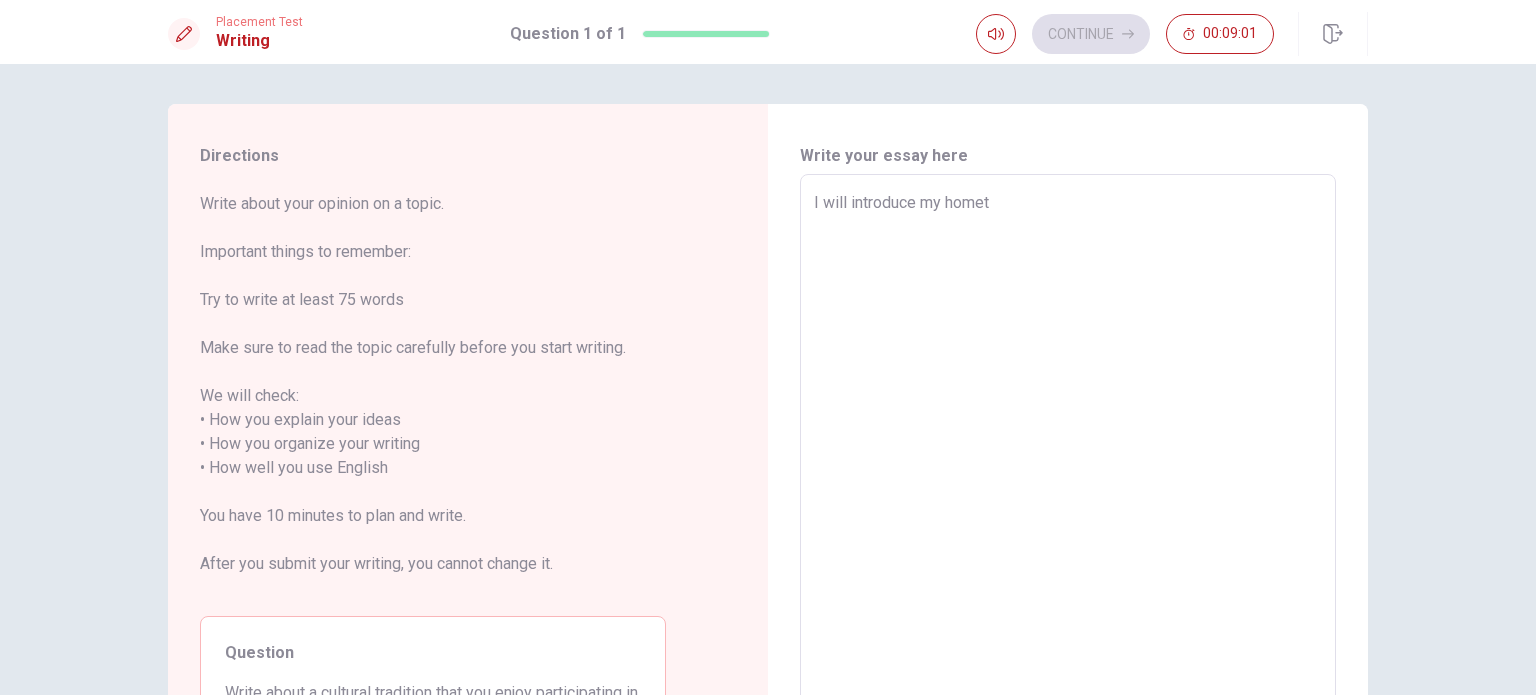 type on "I will introduce my hometo" 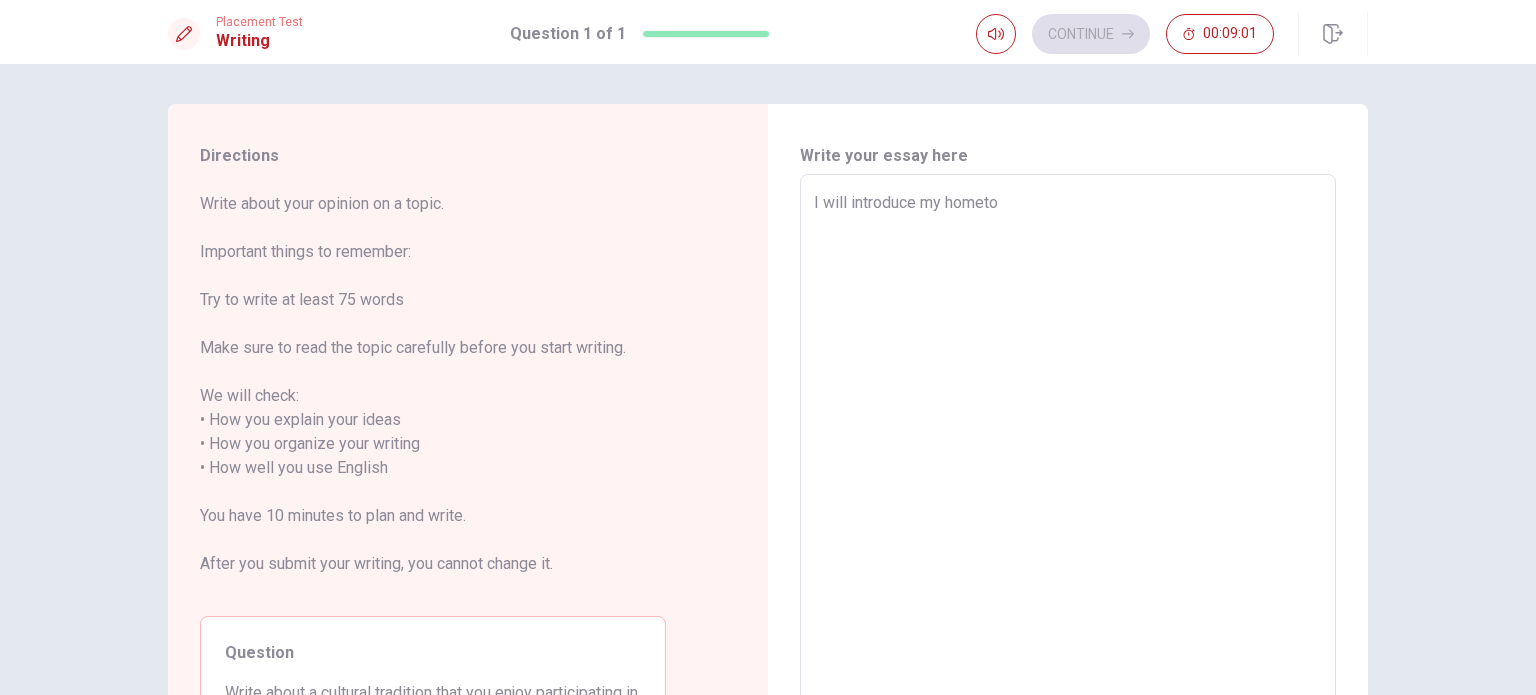 type on "x" 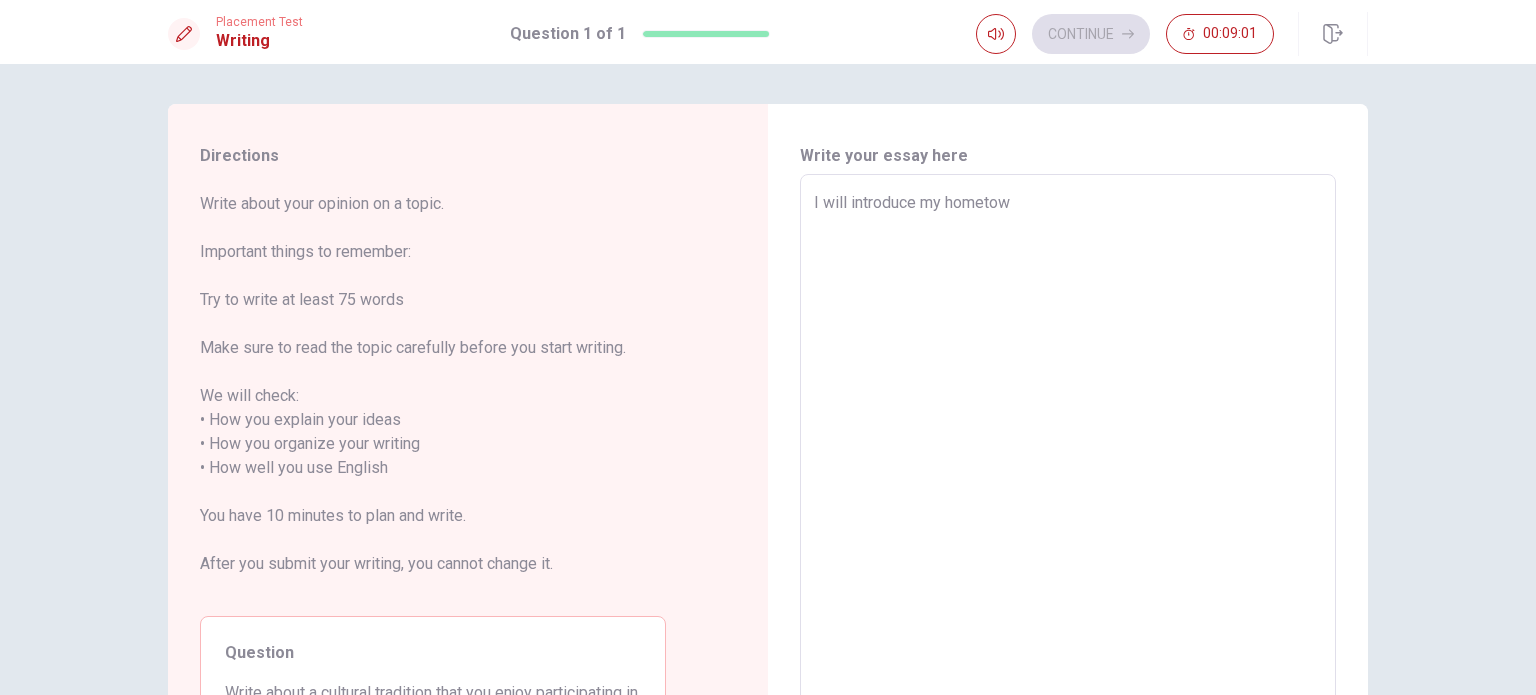 type on "x" 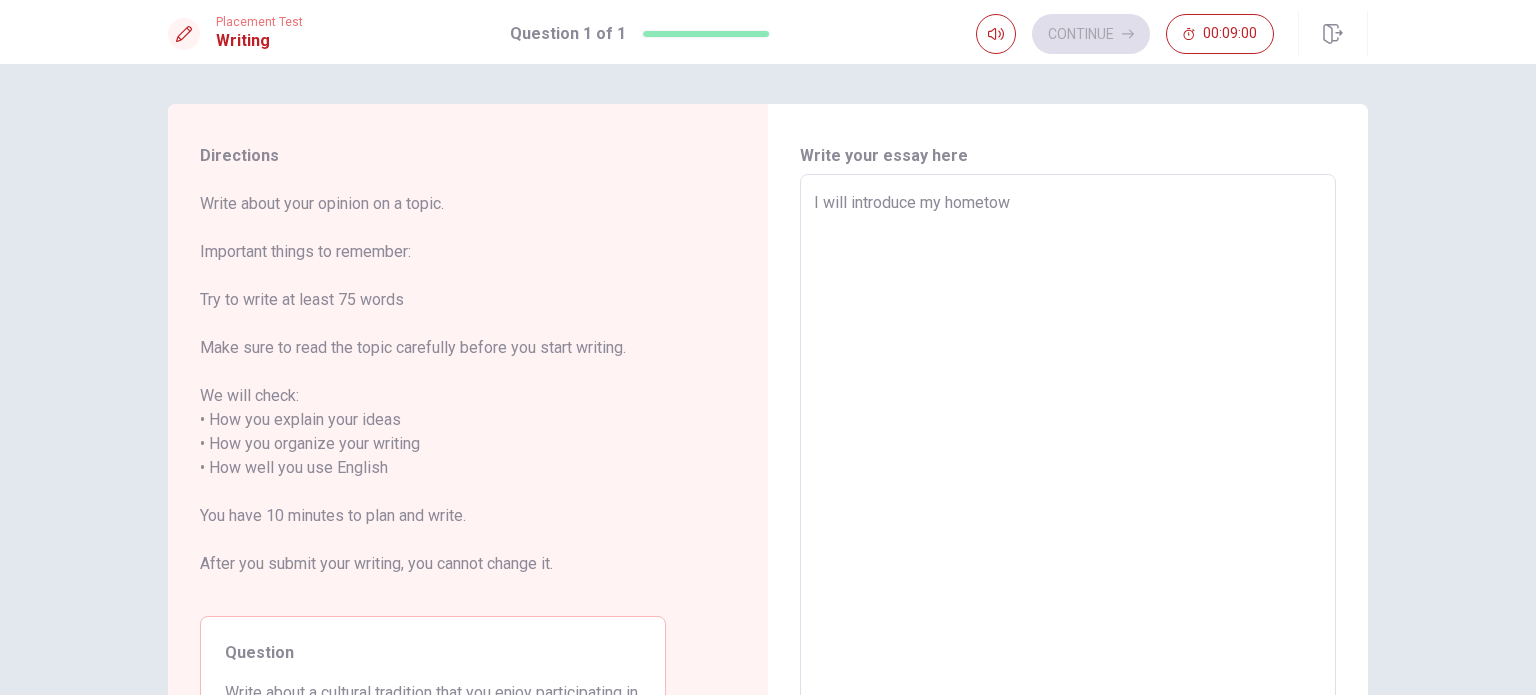 type on "I will introduce my hometown" 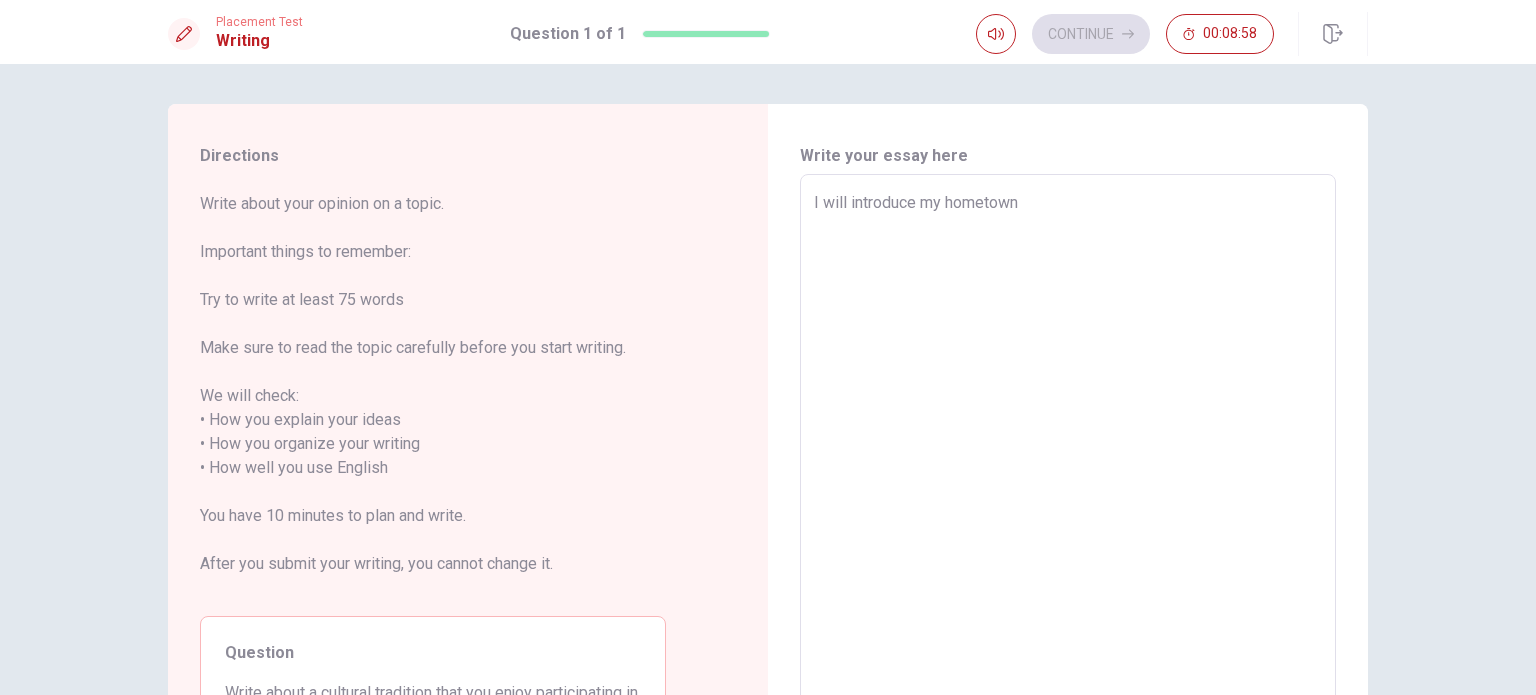 type on "x" 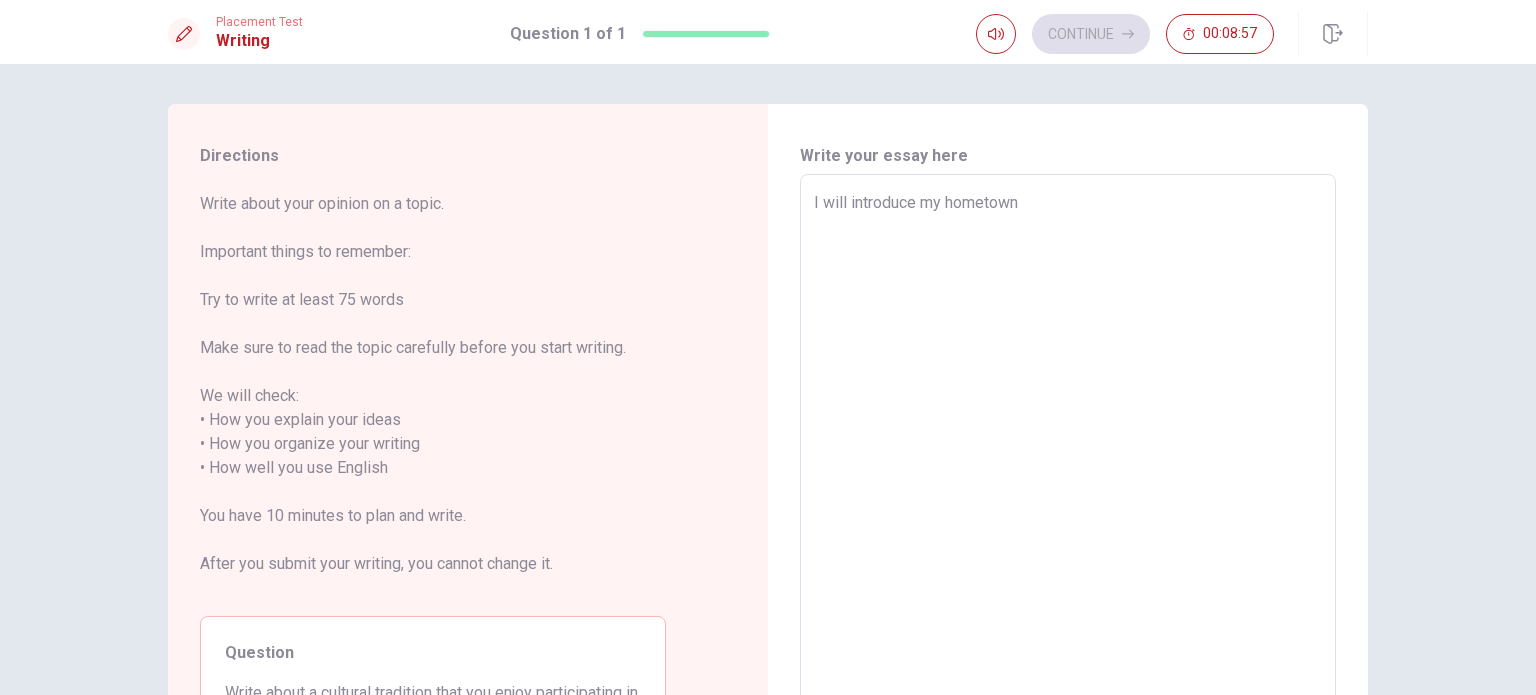type on "I will introduce my hometow" 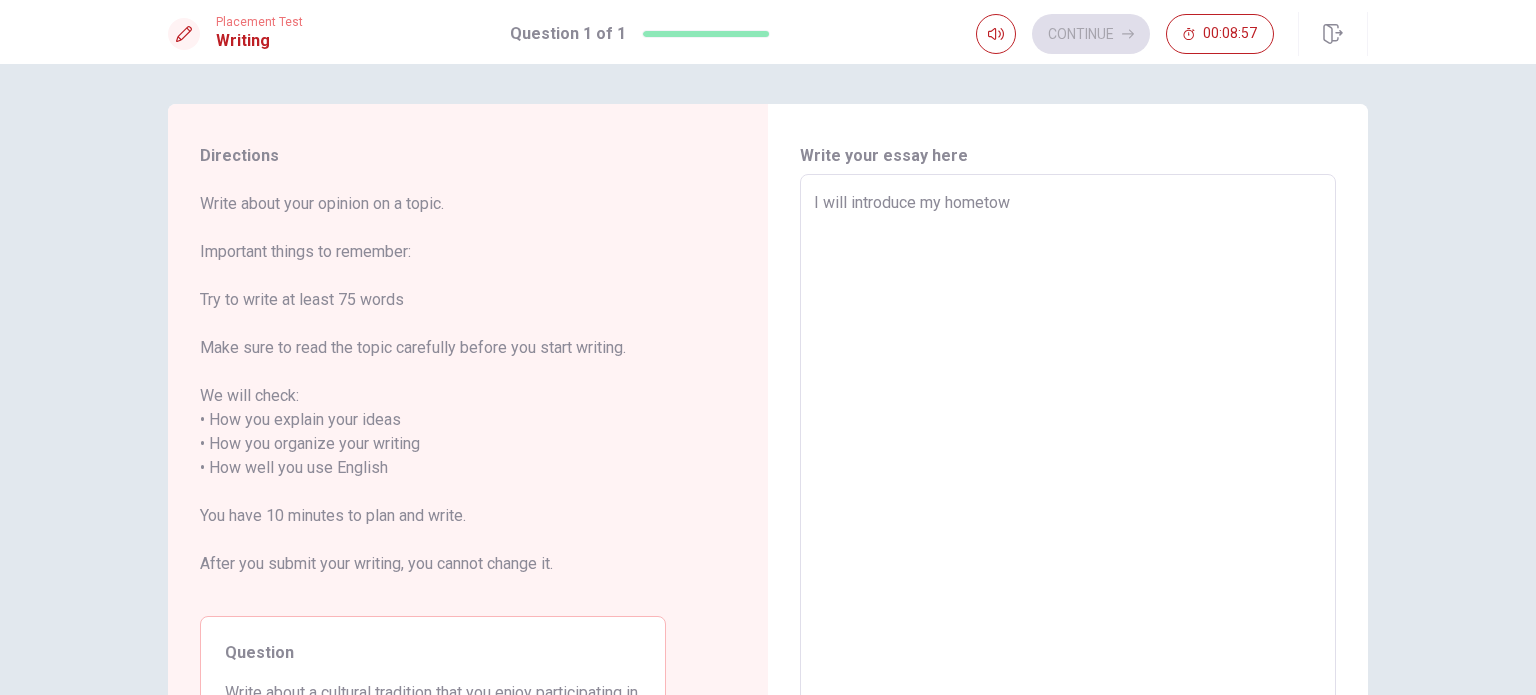 type on "x" 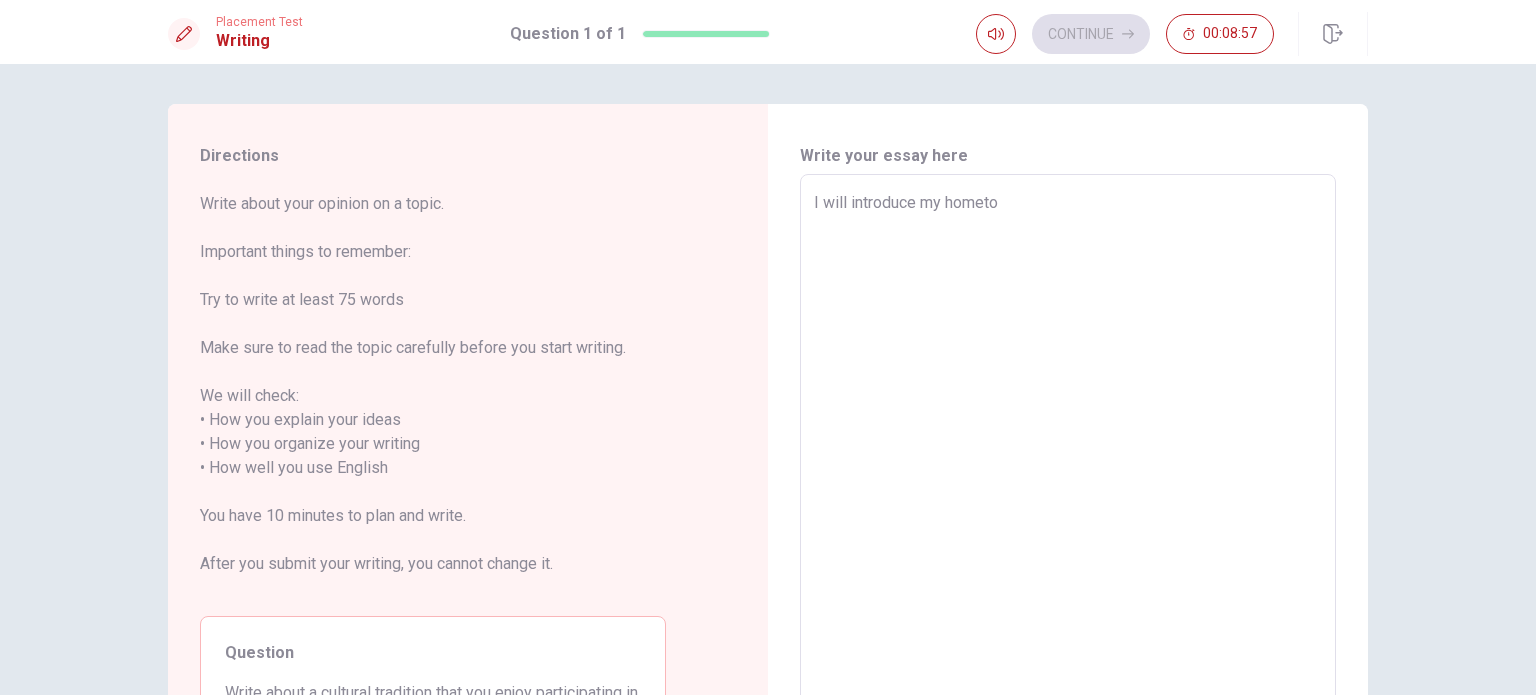 type on "I will introduce my homet" 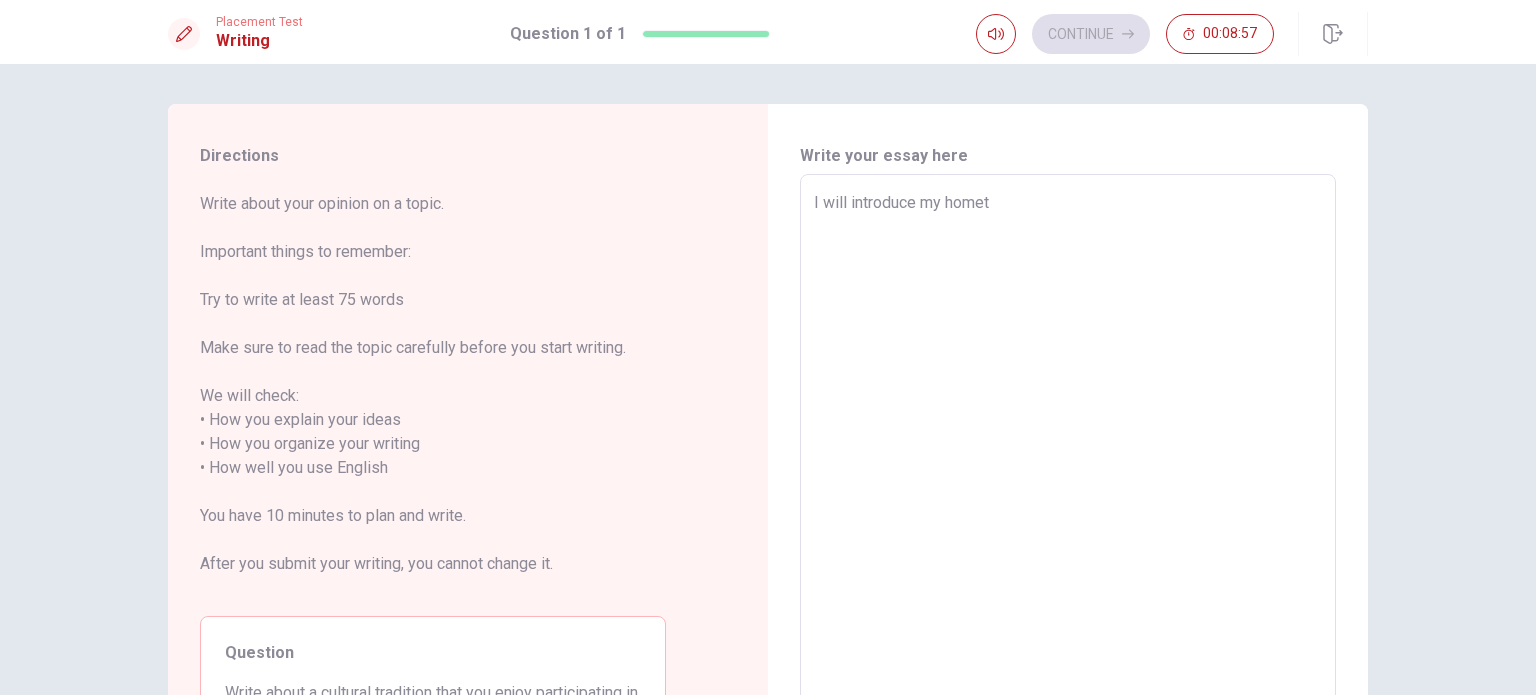 type on "x" 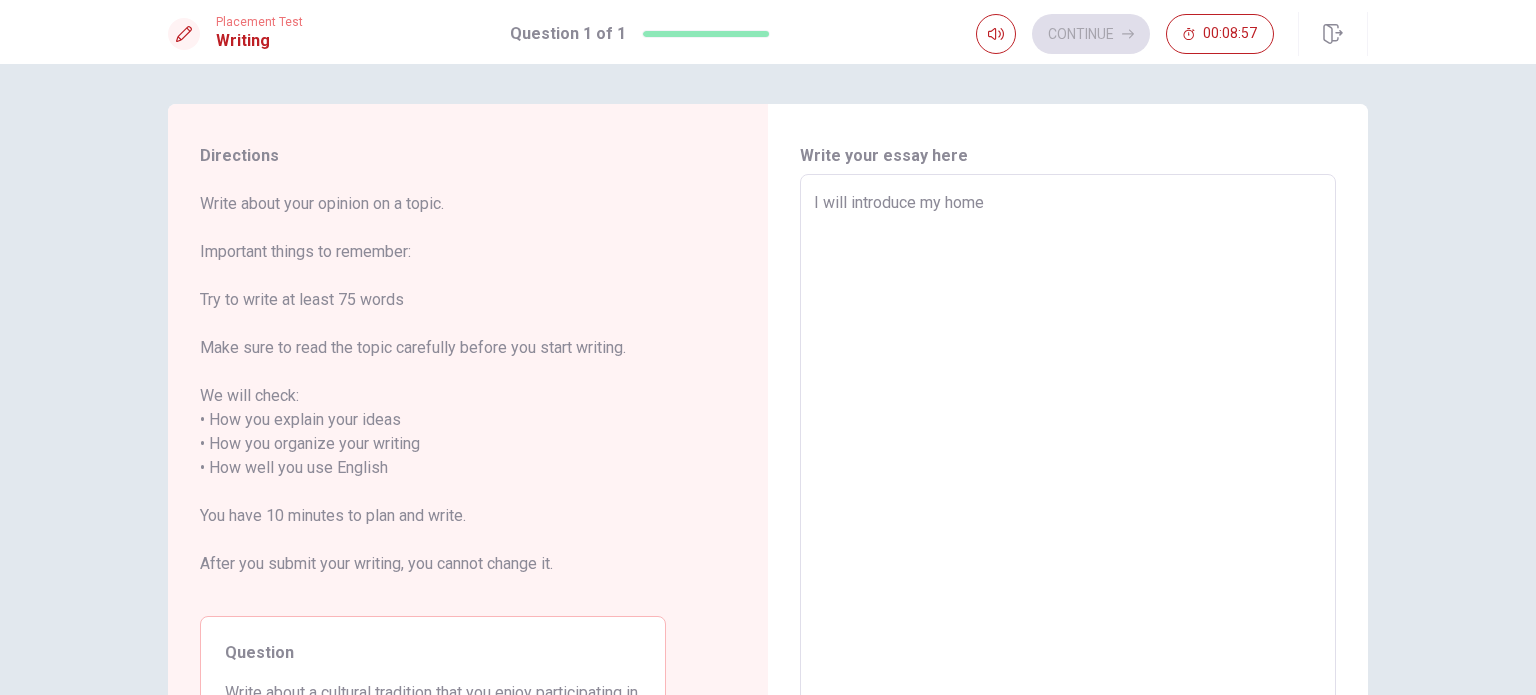 type on "x" 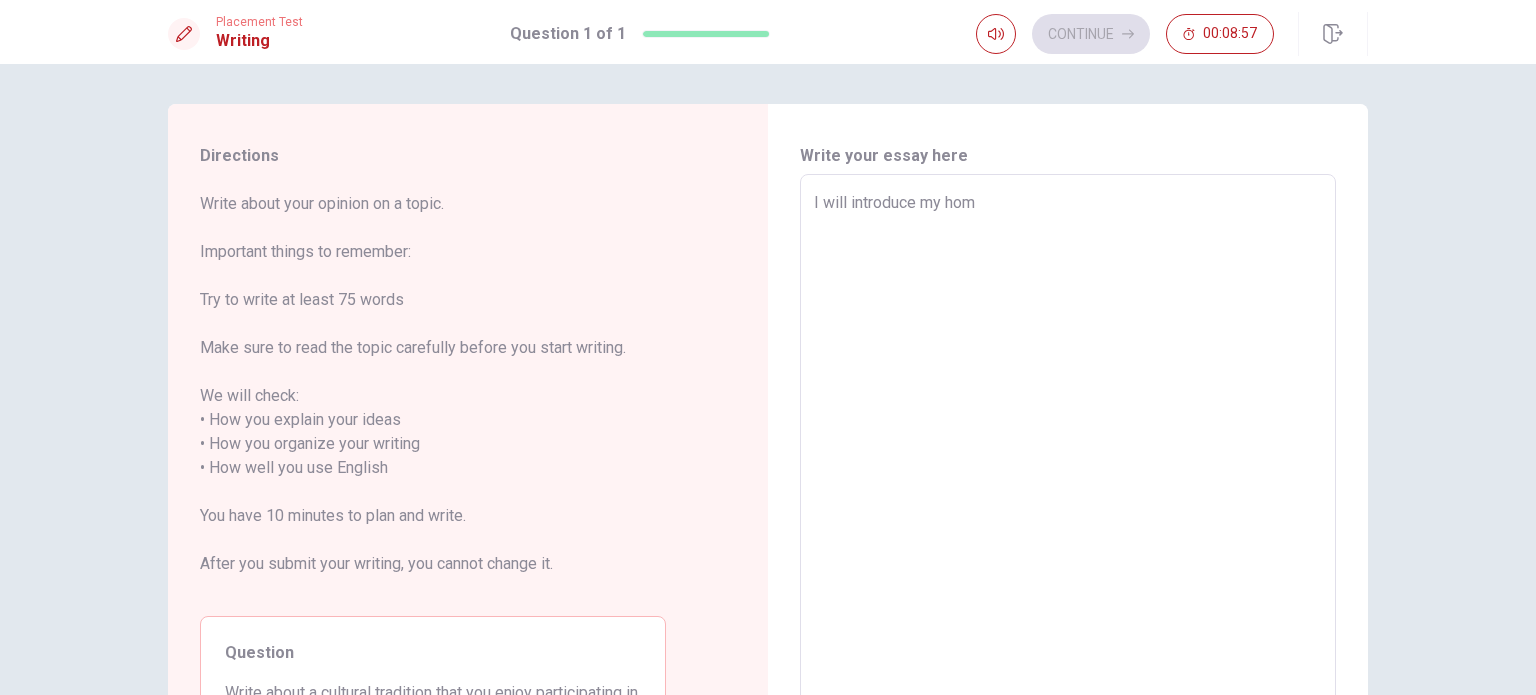 type on "x" 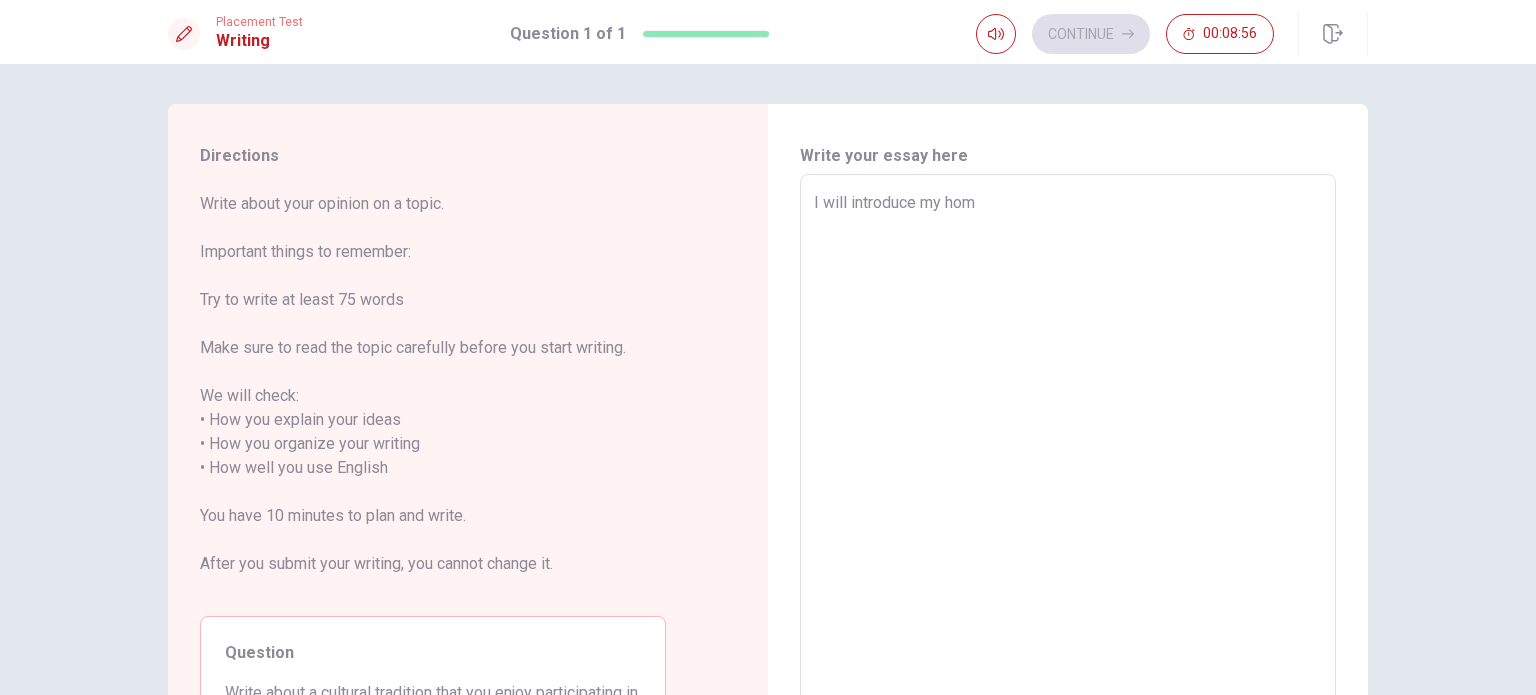 type on "I will introduce my ho" 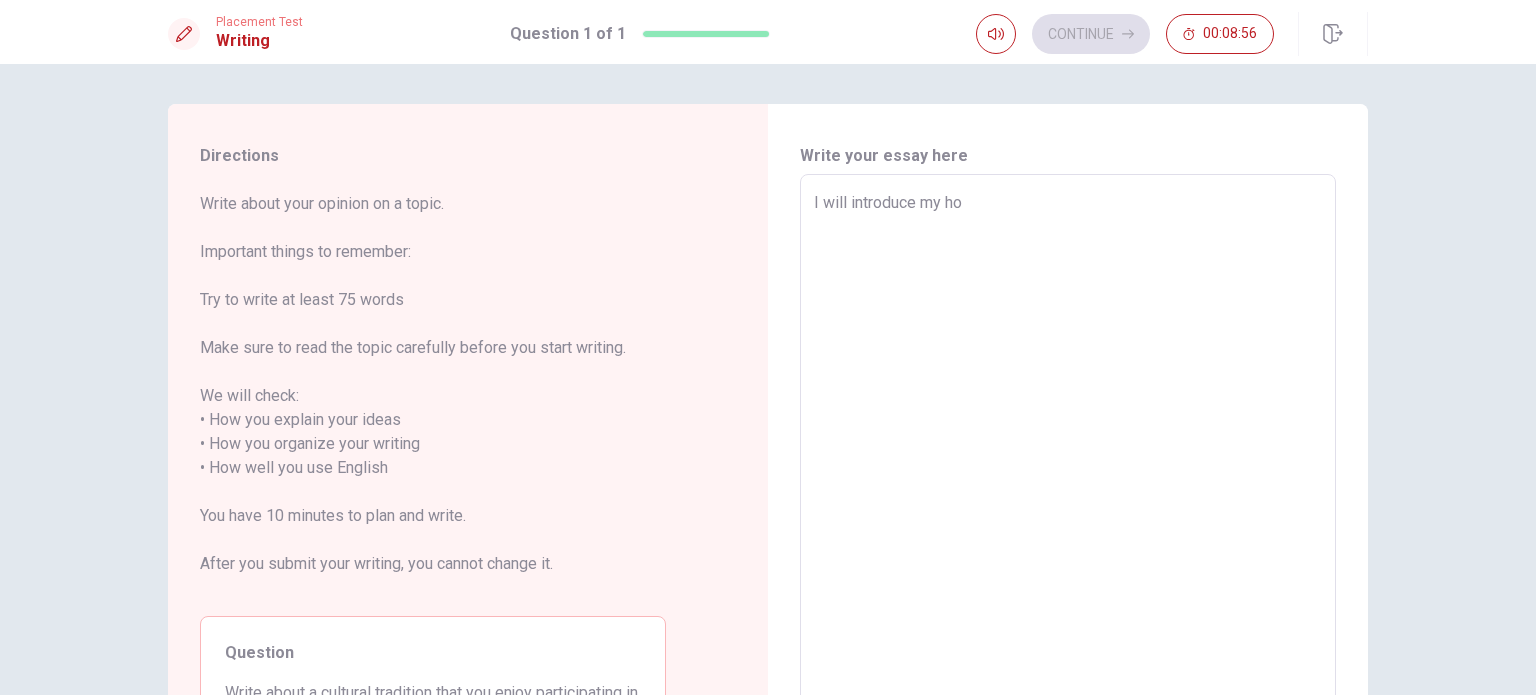 type on "x" 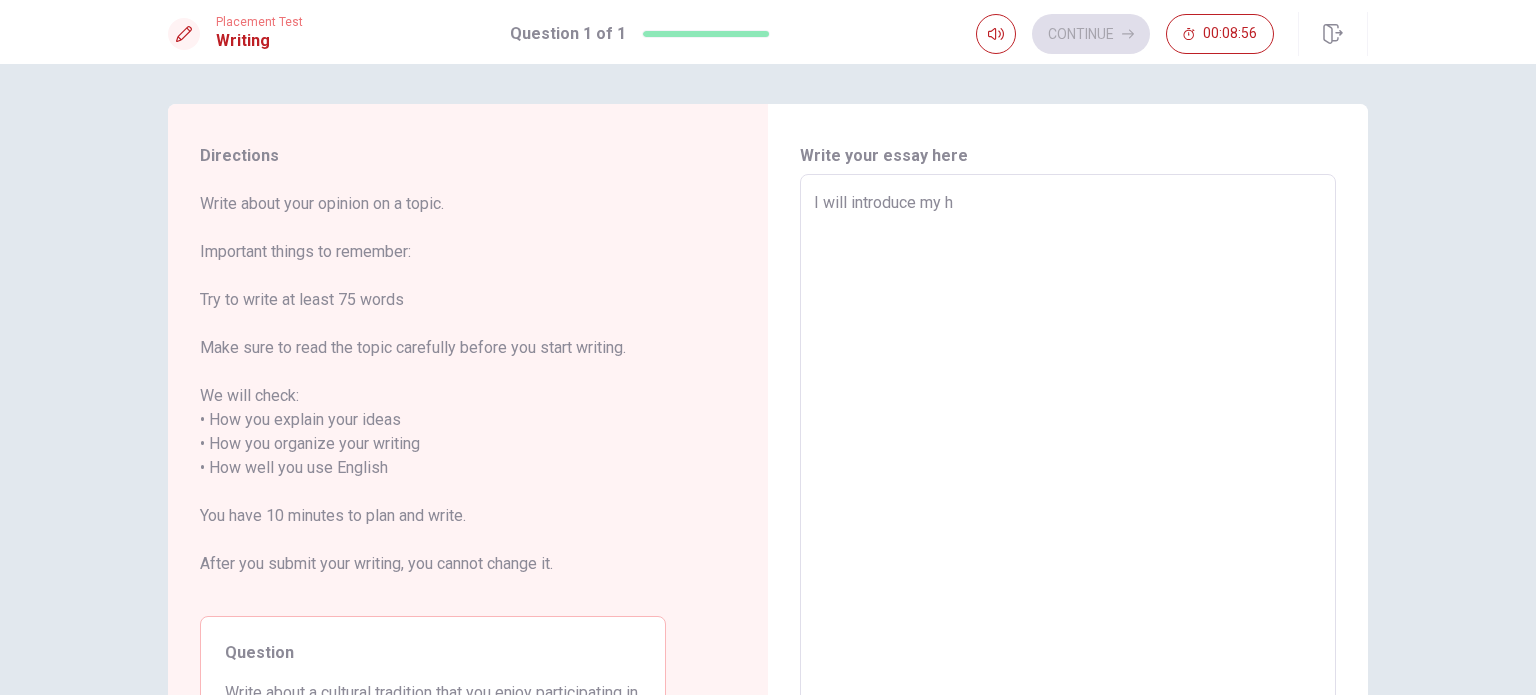 type on "x" 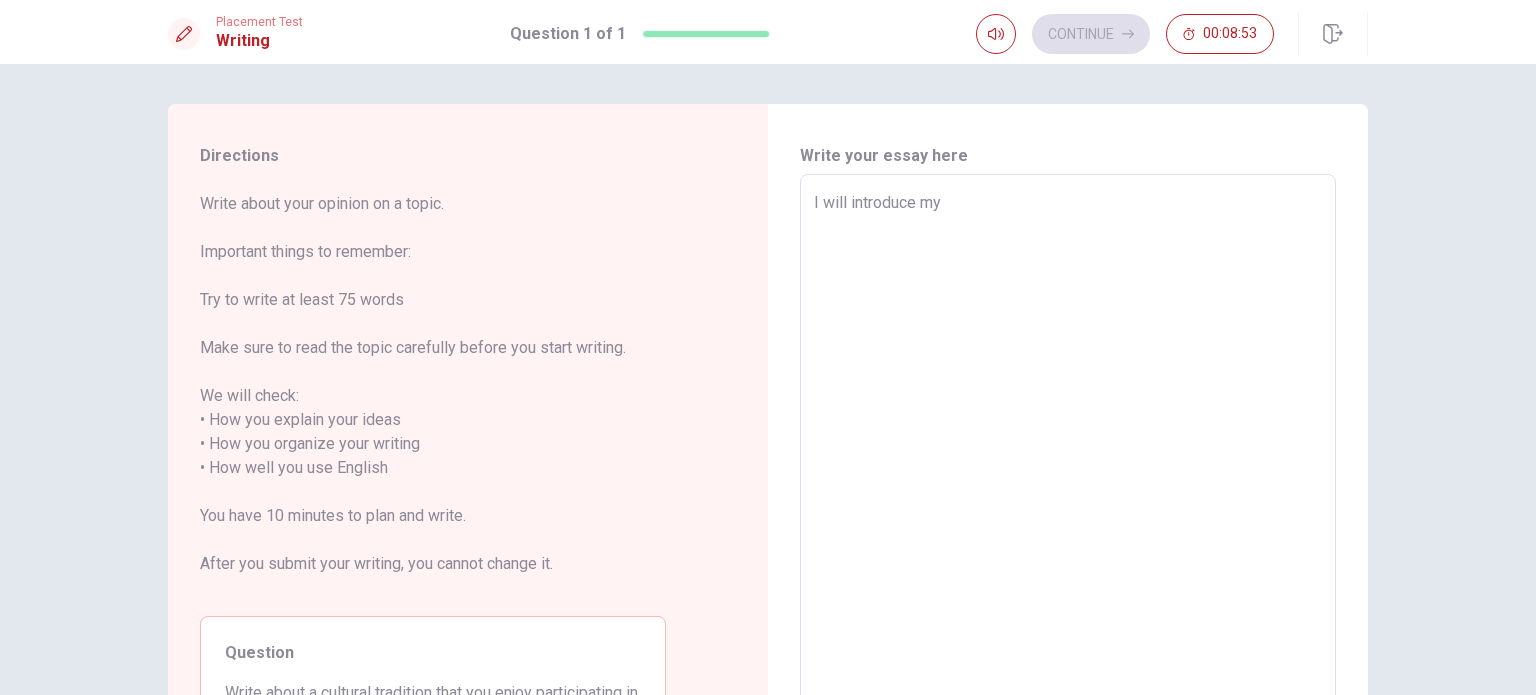 type on "x" 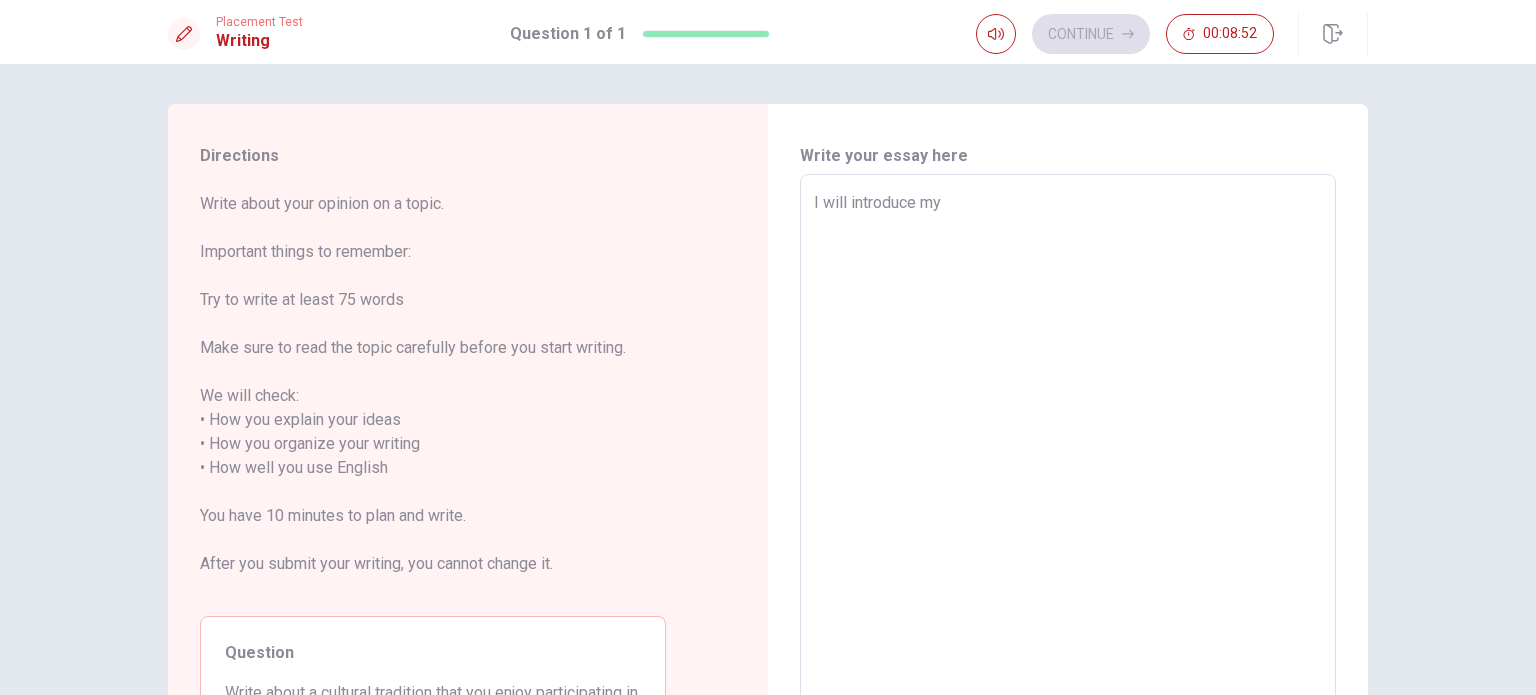 type on "I will introduce my" 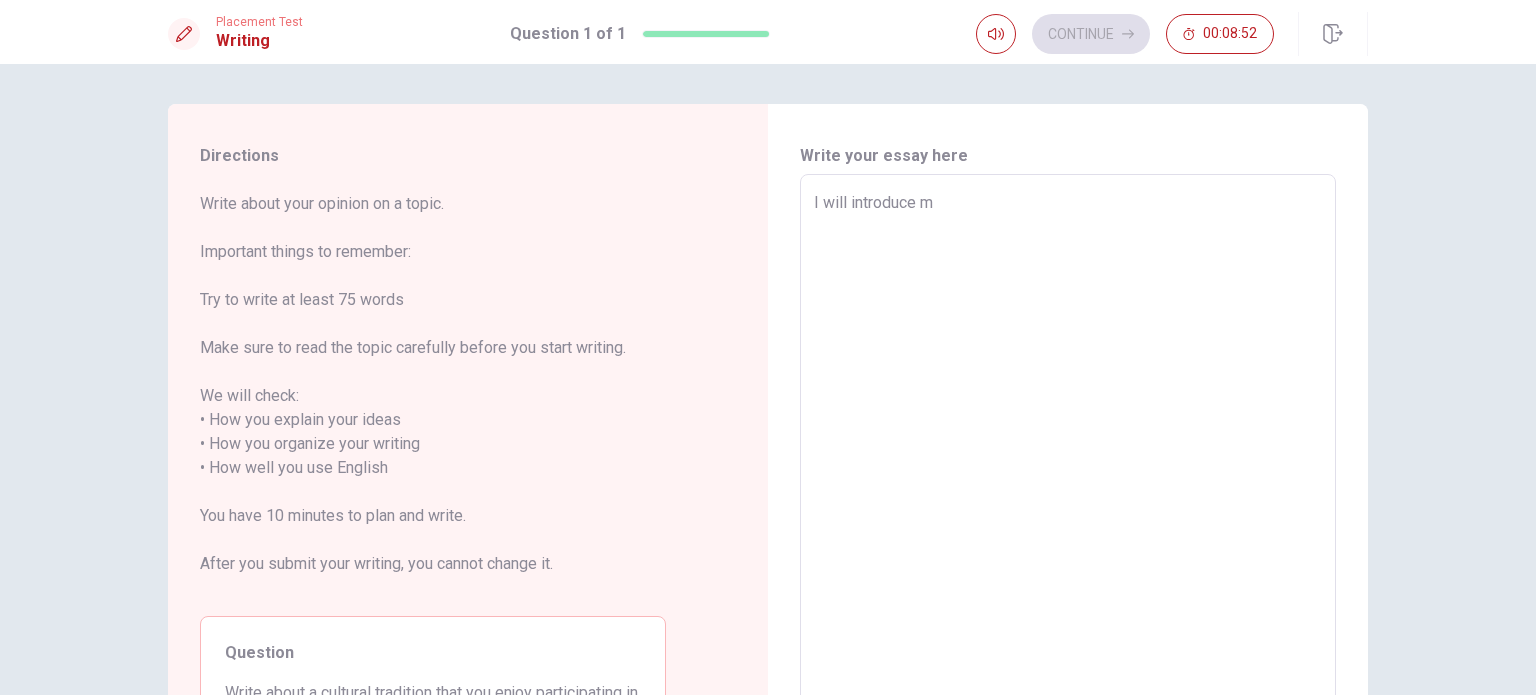 type on "I will introduce" 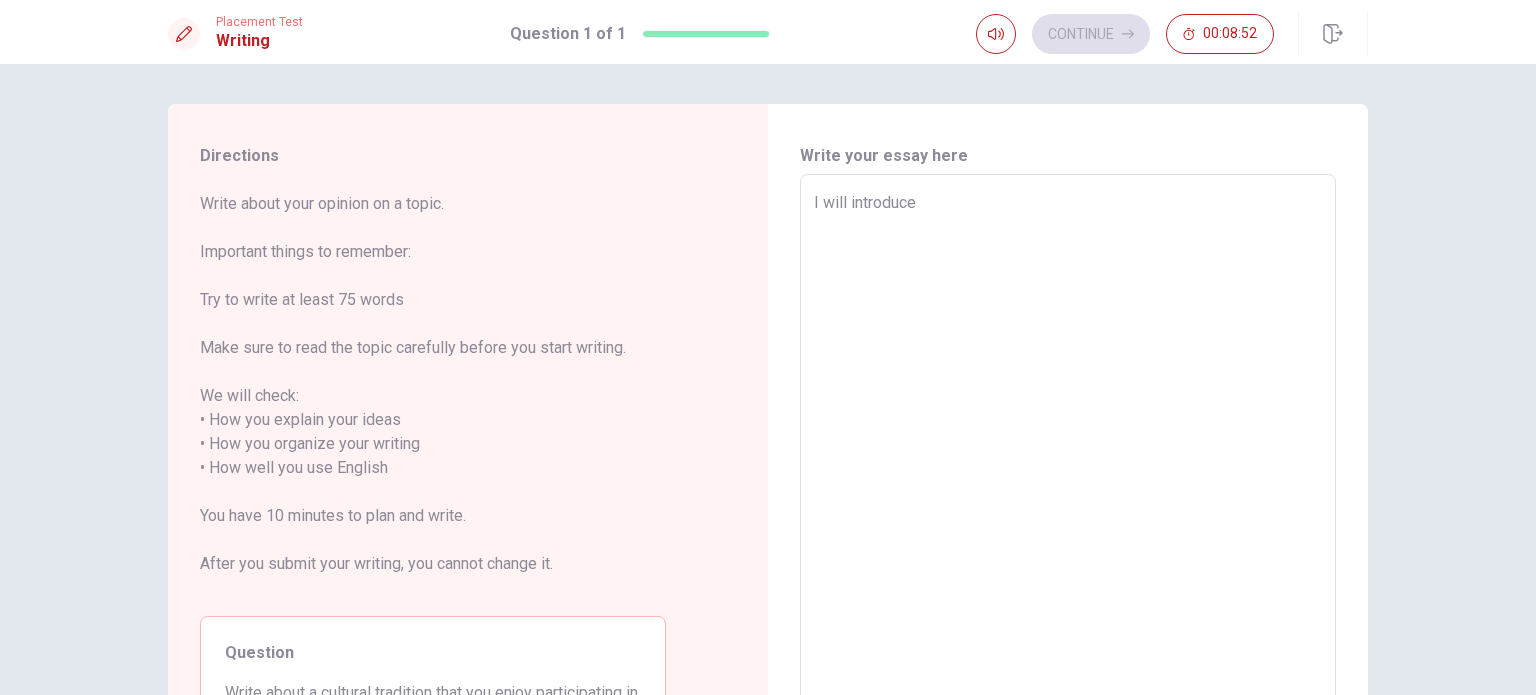 type on "x" 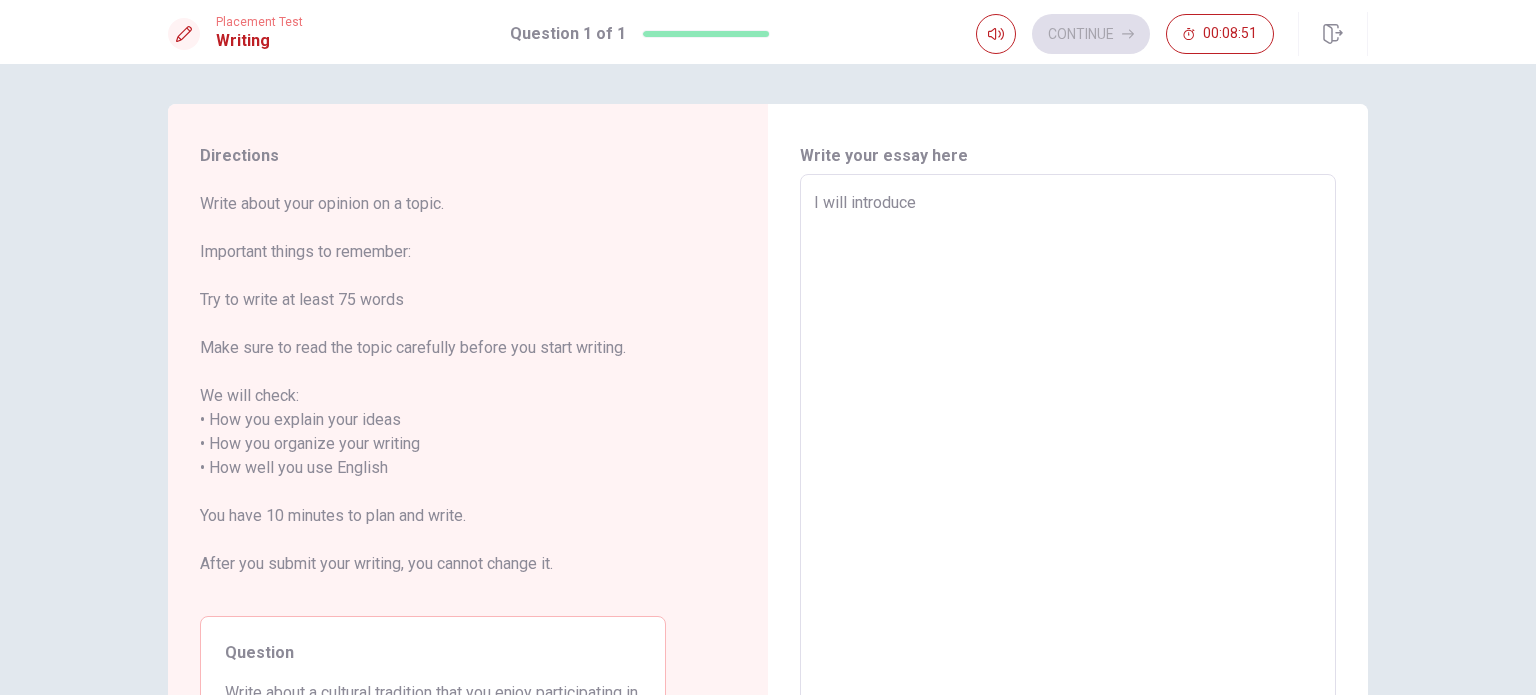 type on "I will introduce J" 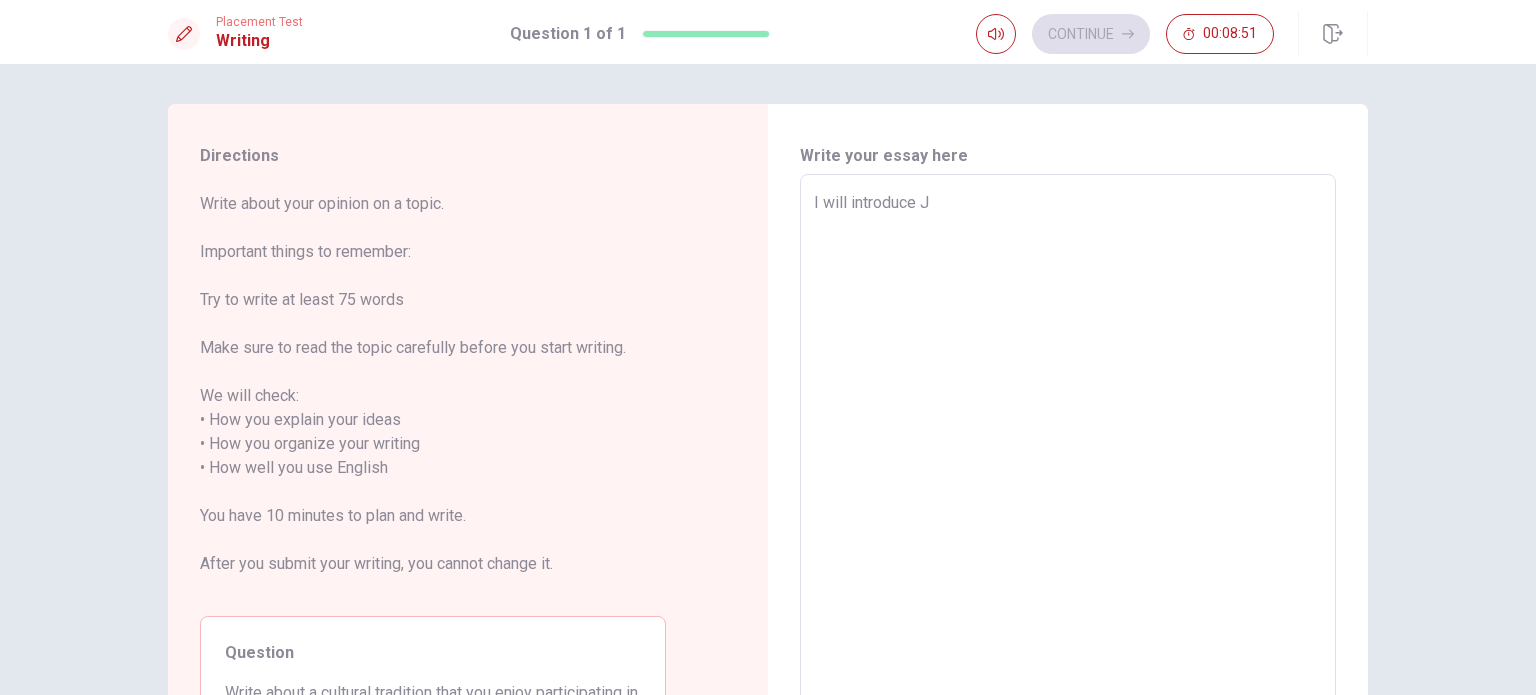 type on "x" 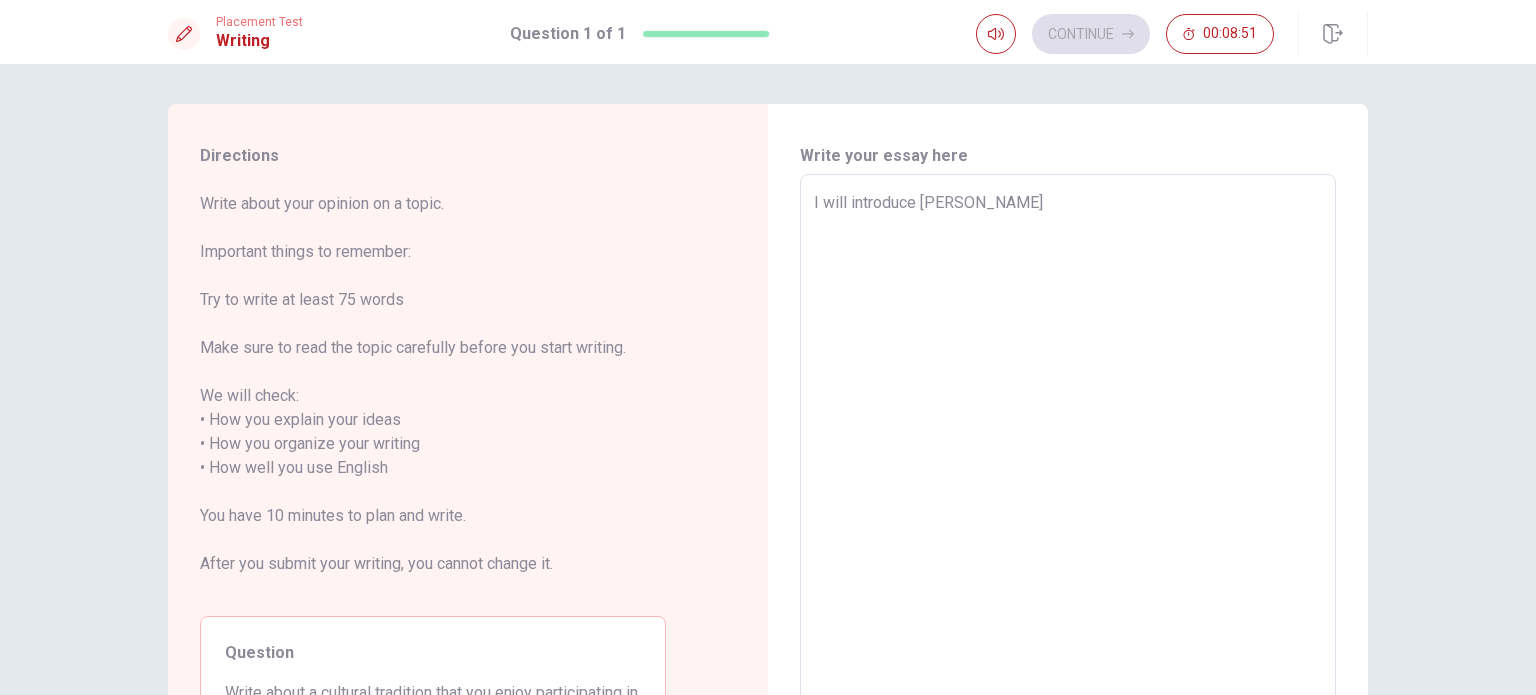 type on "x" 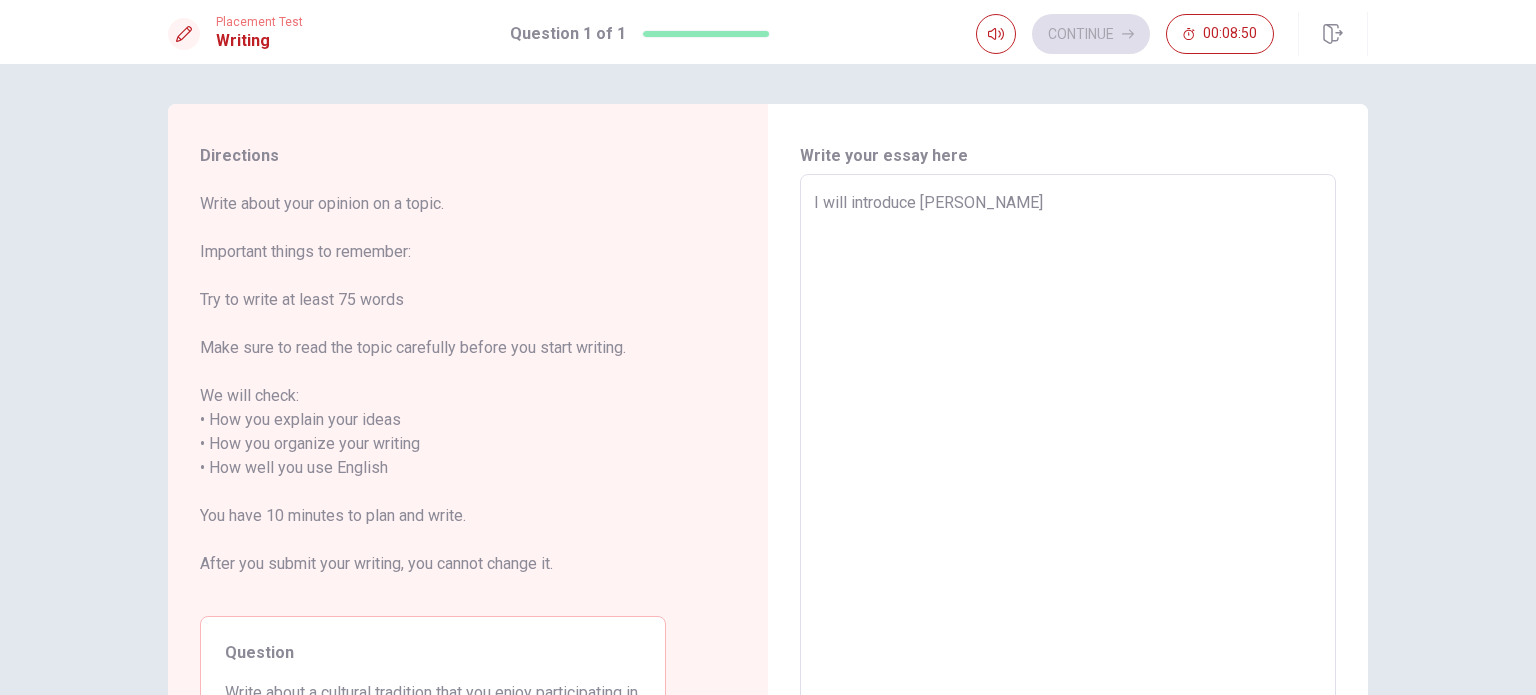 type on "I will introduce Jap" 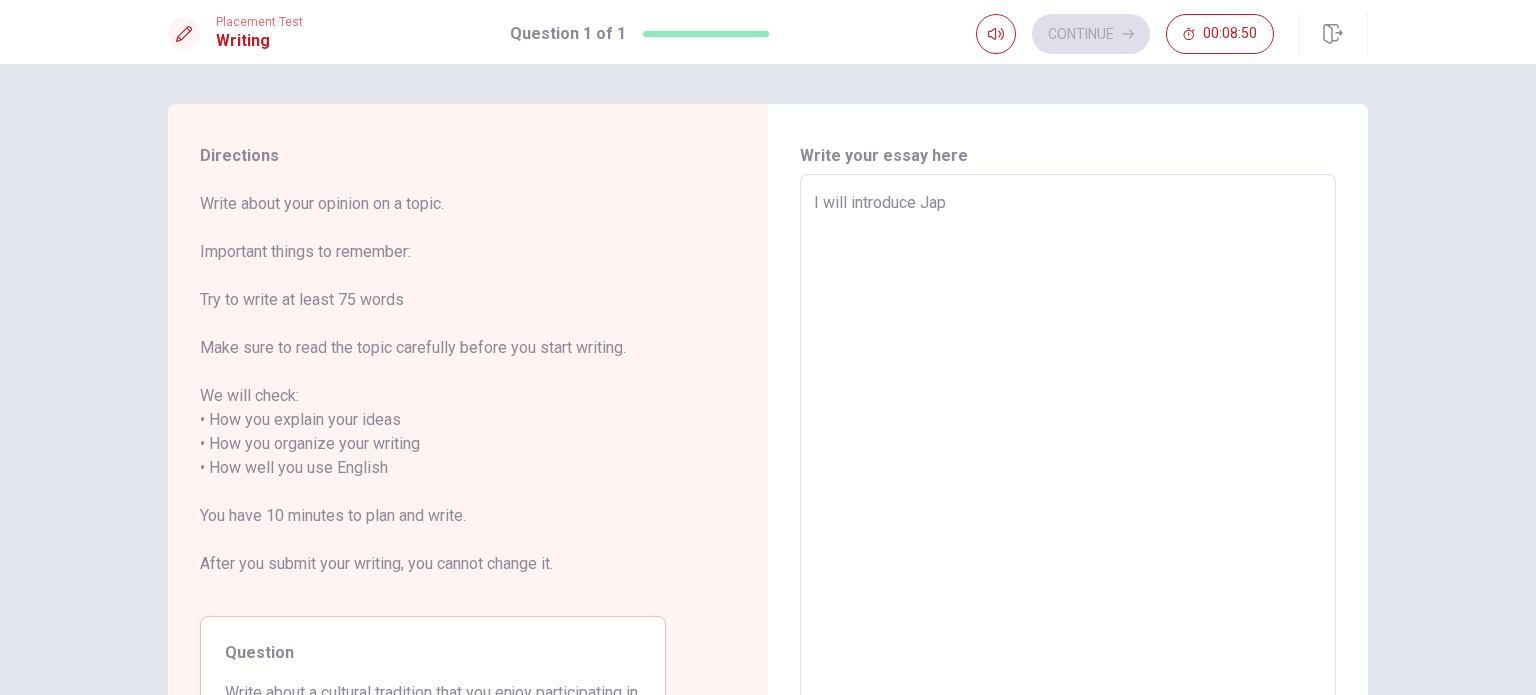 type on "x" 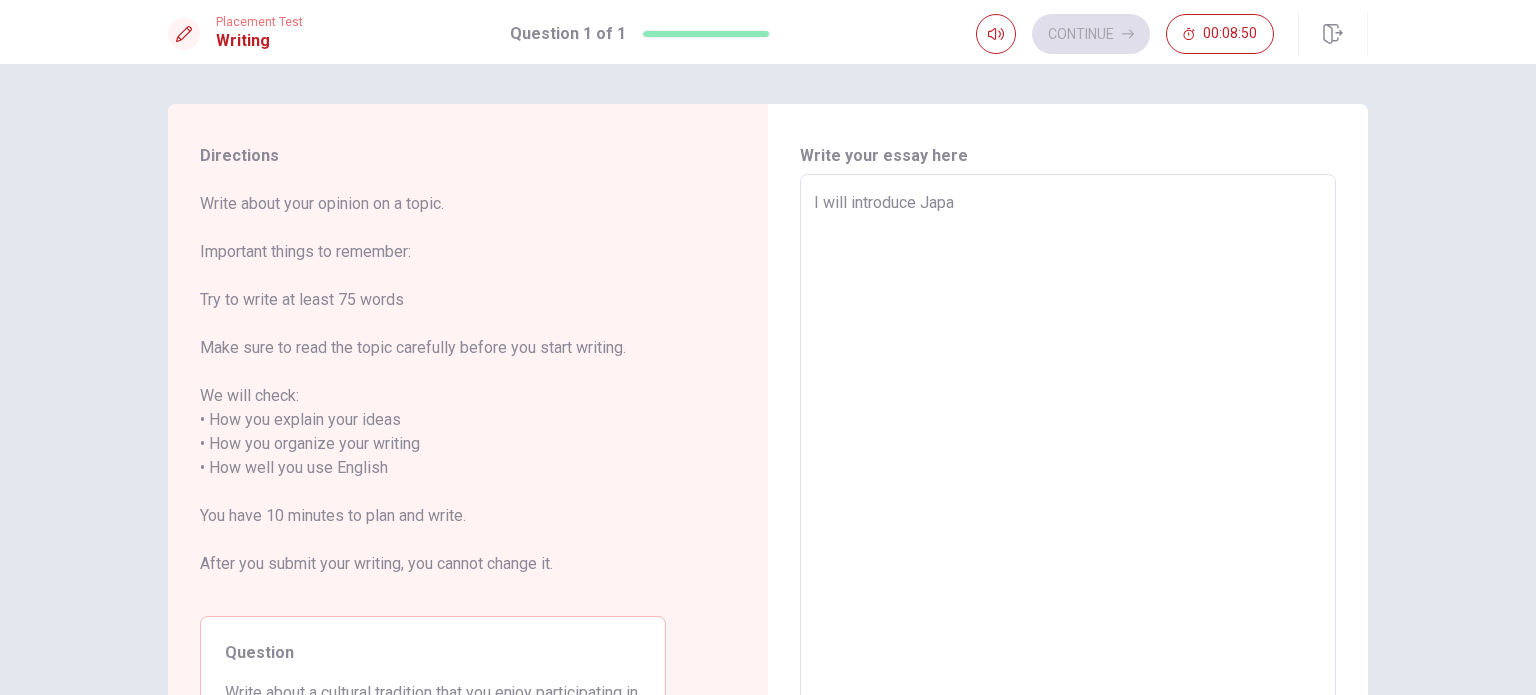 type on "I will introduce [GEOGRAPHIC_DATA]" 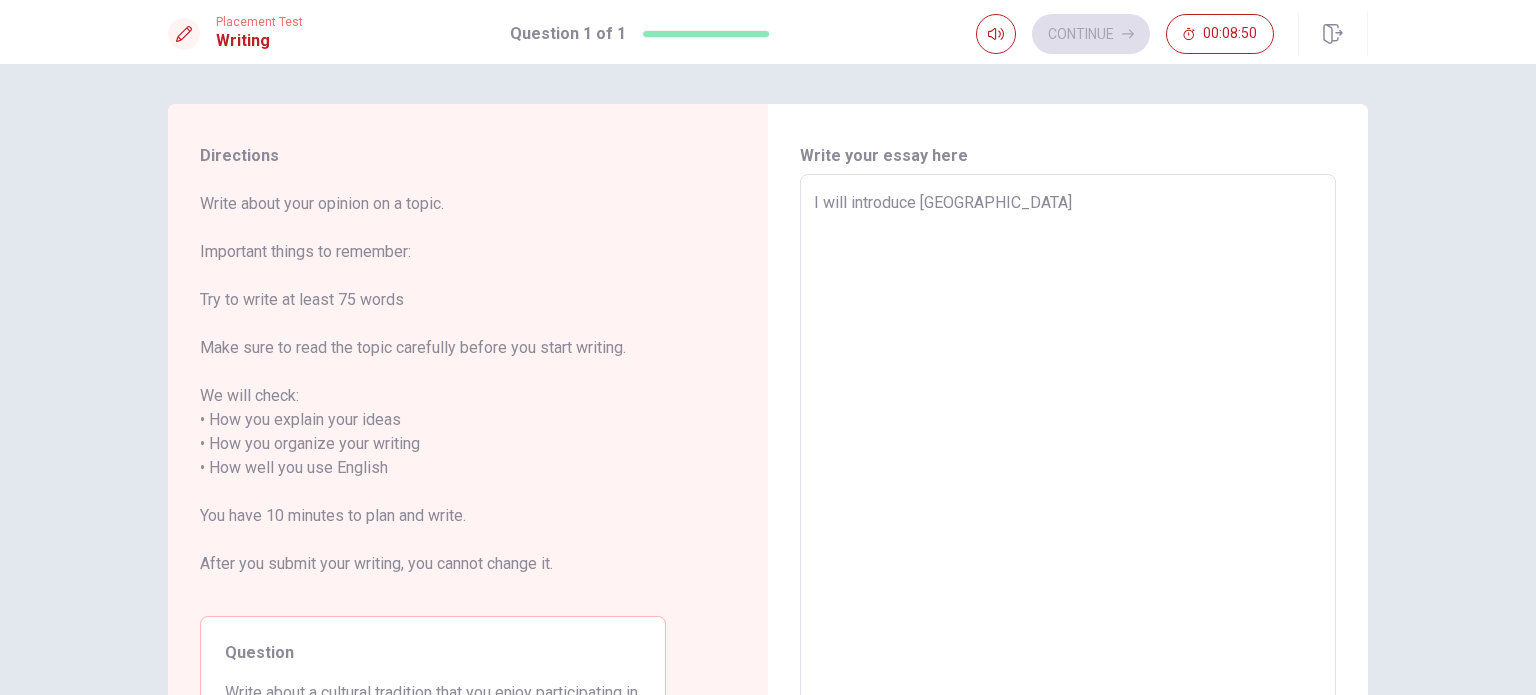 type on "x" 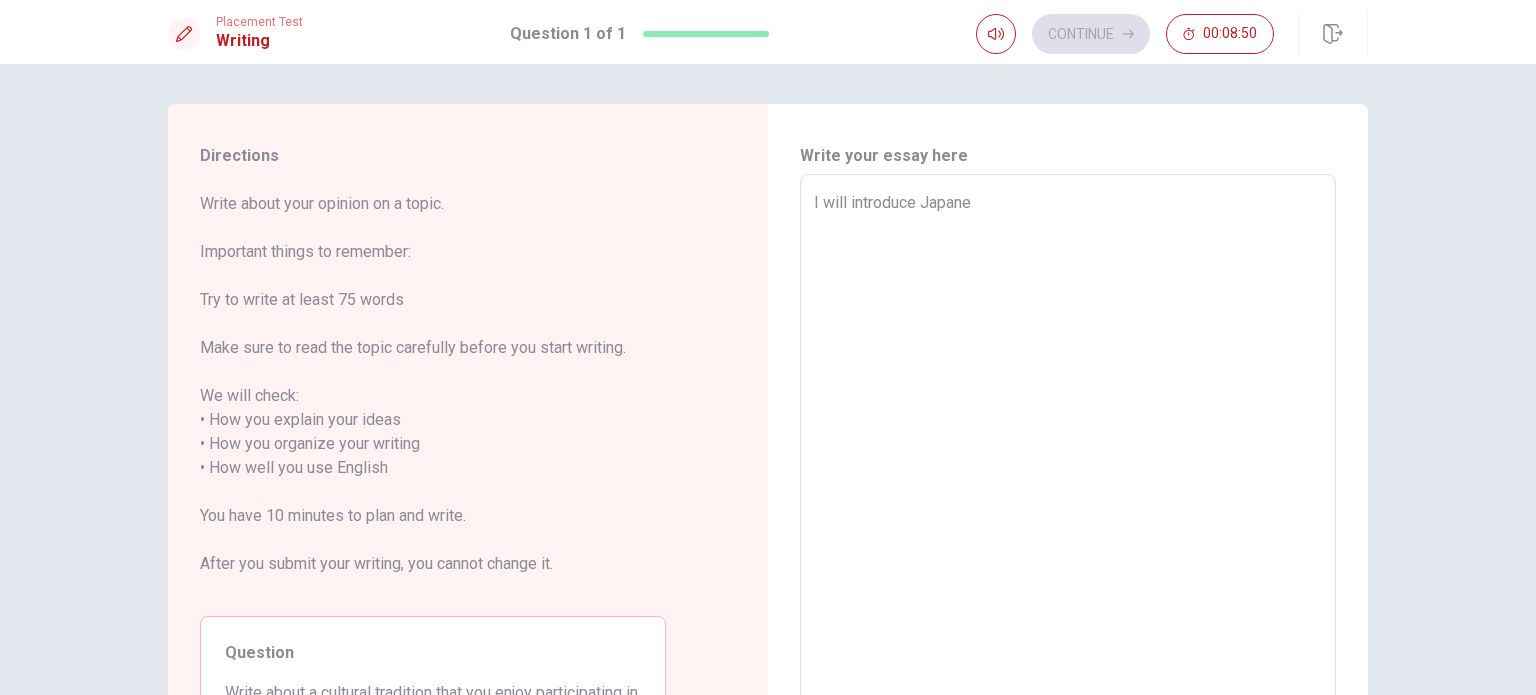 type on "x" 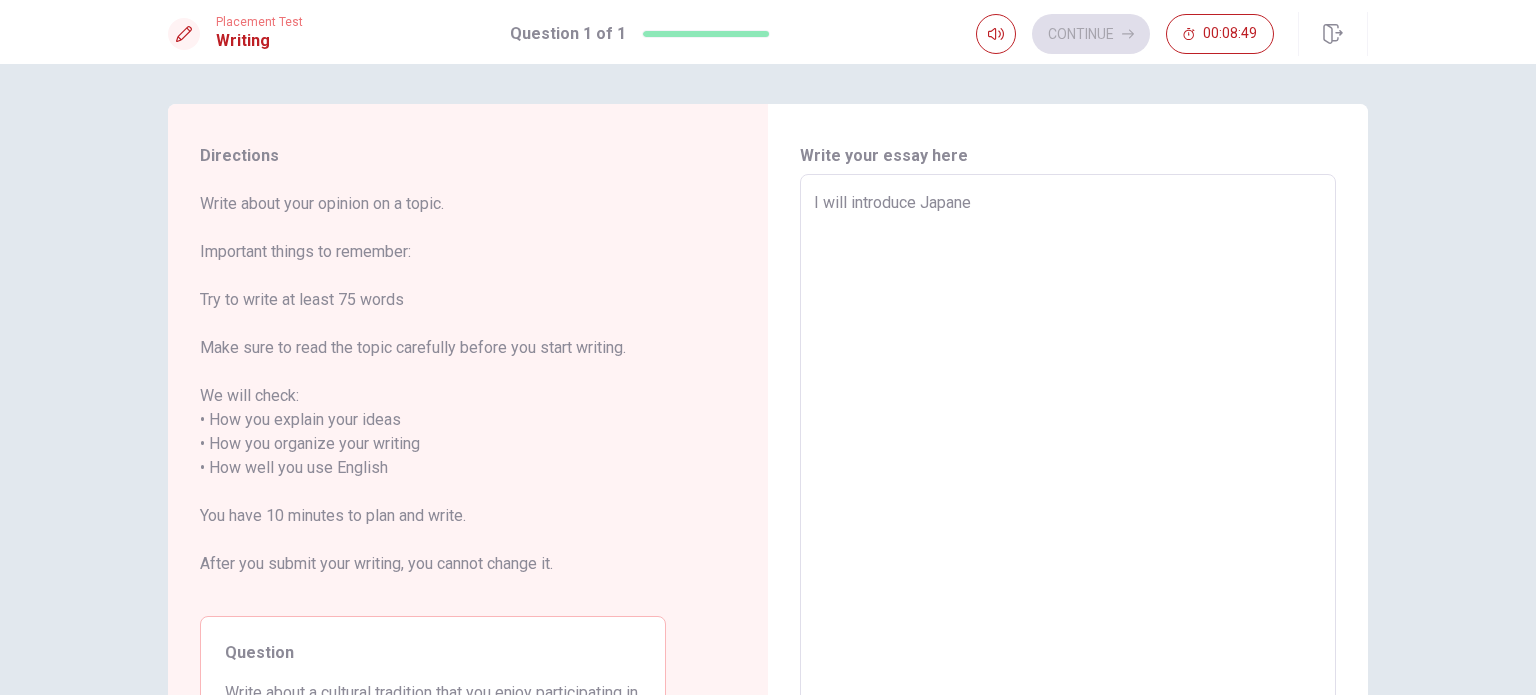 type on "I will introduce Japanex" 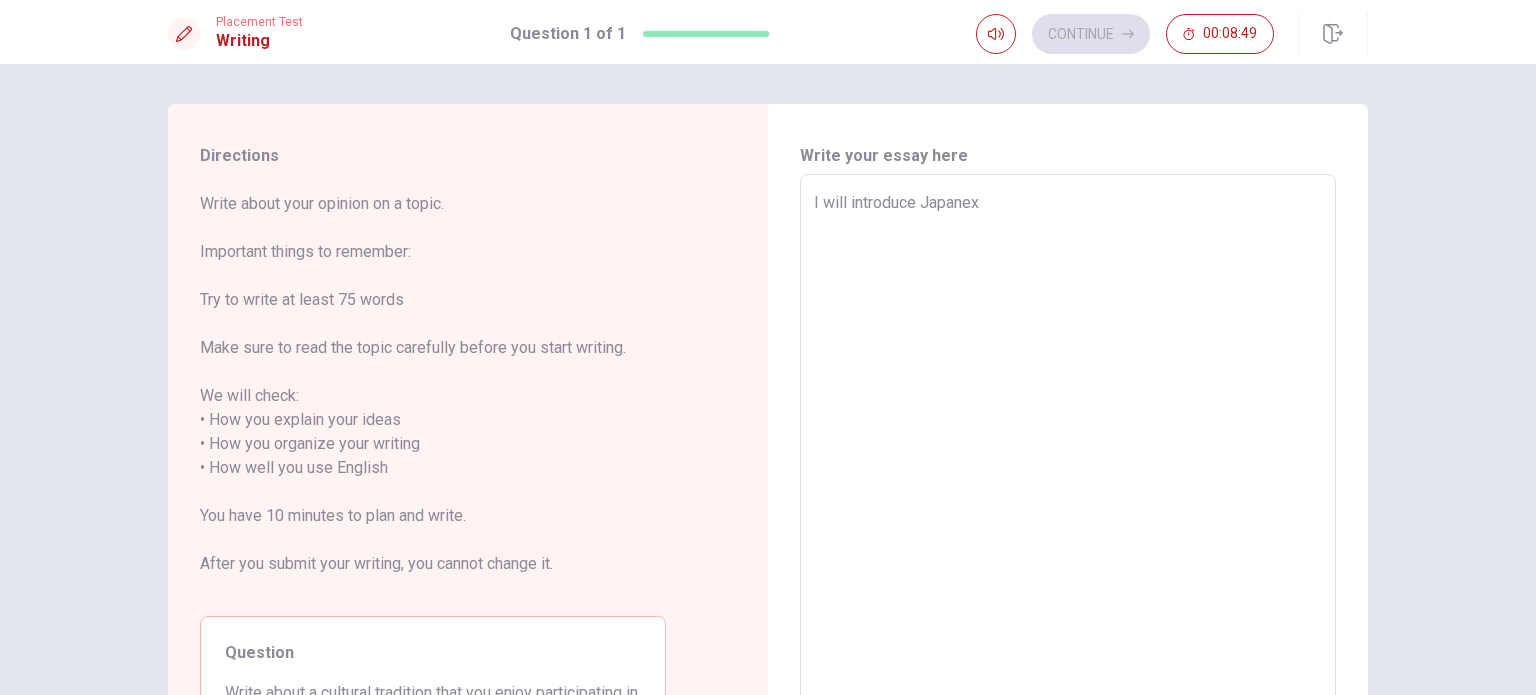 type on "x" 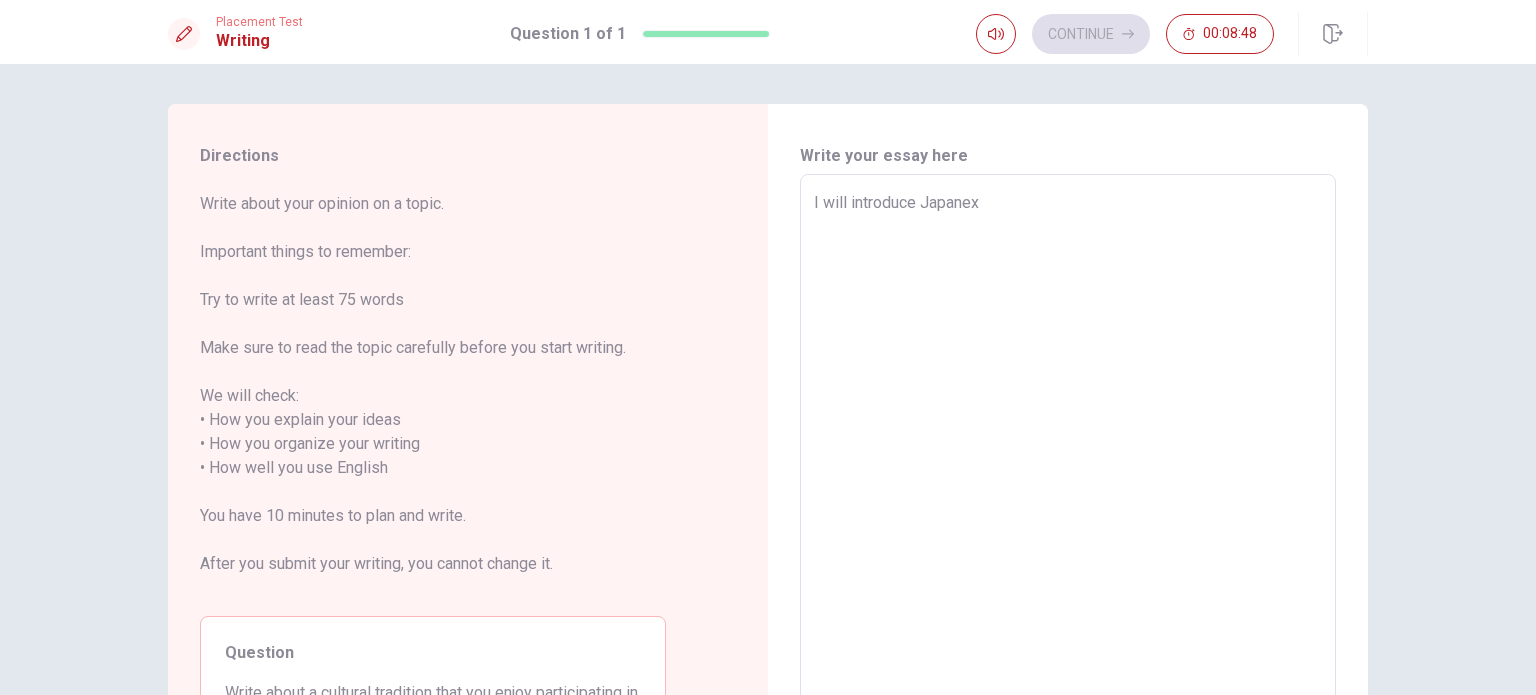 type on "I will introduce Japane" 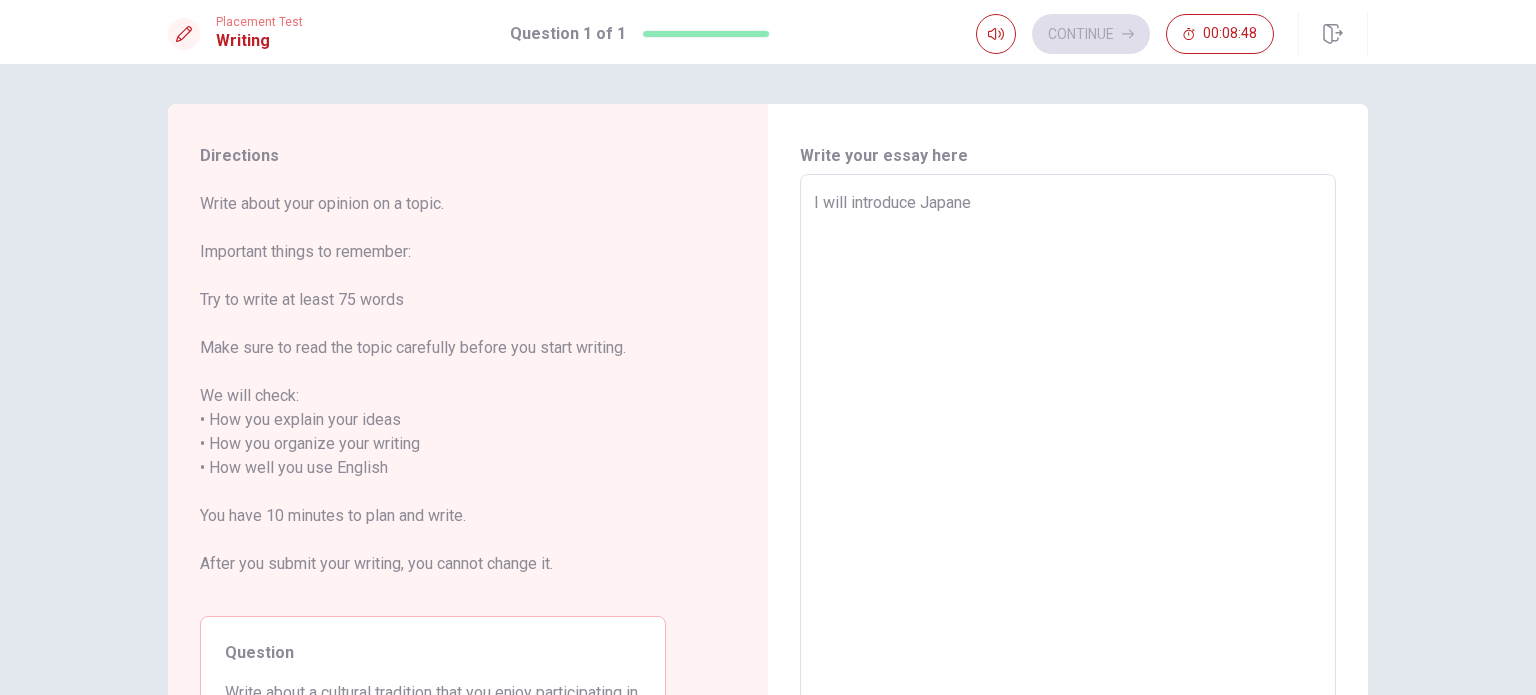 type on "x" 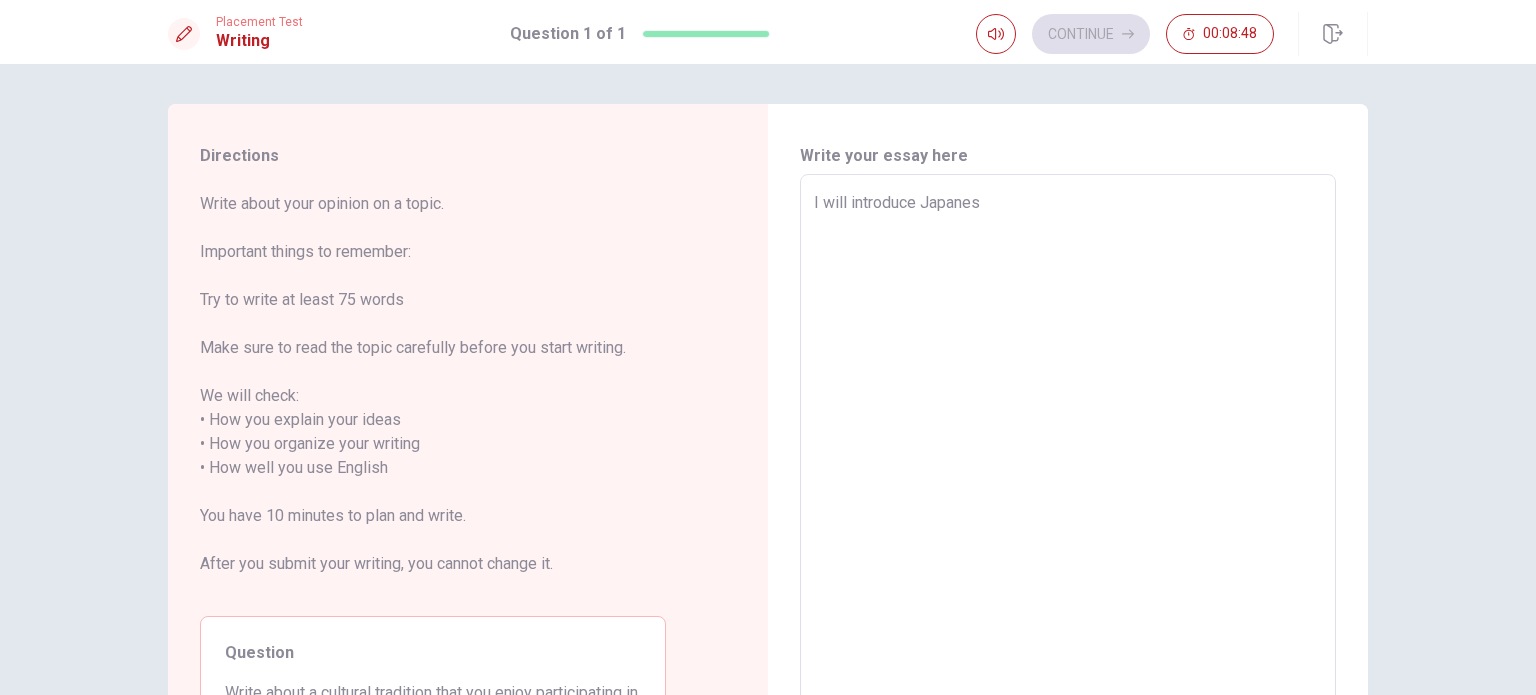 type on "x" 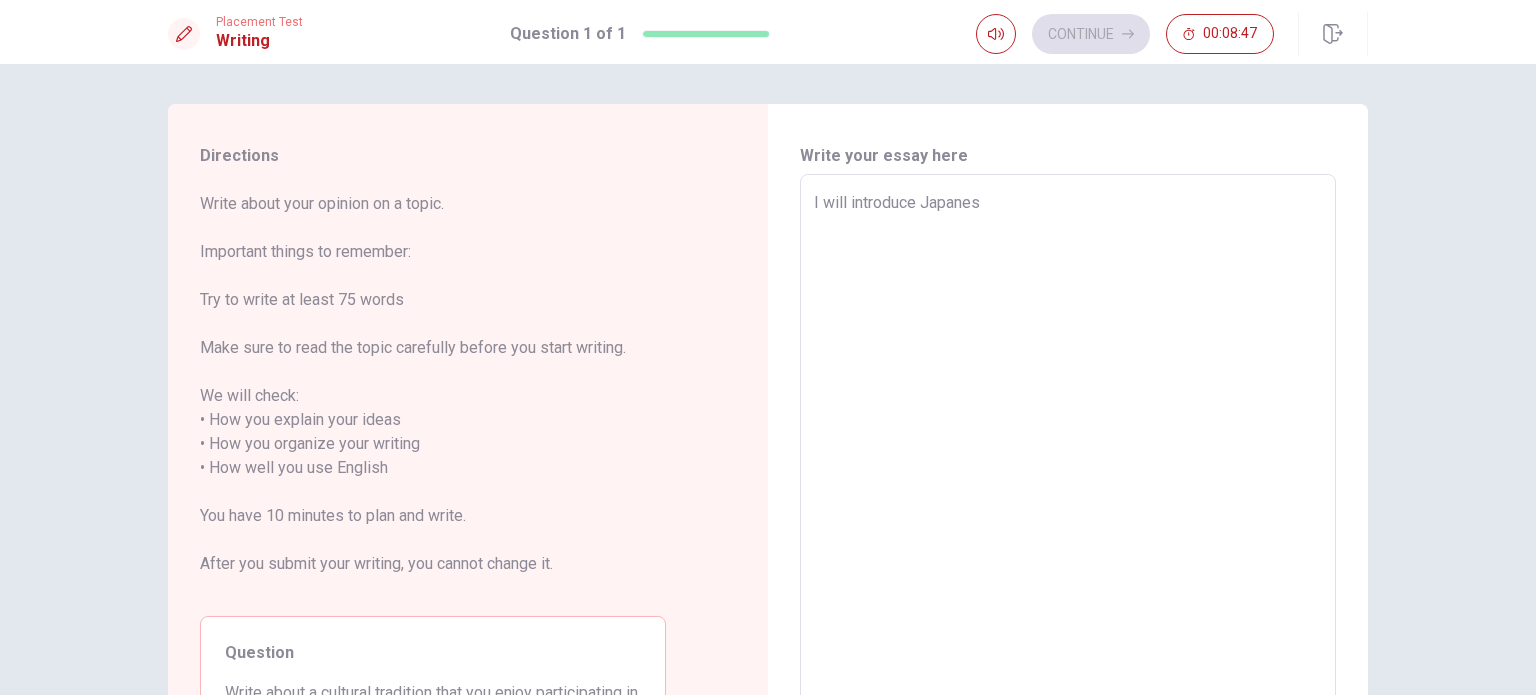 type on "I will introduce Japanese" 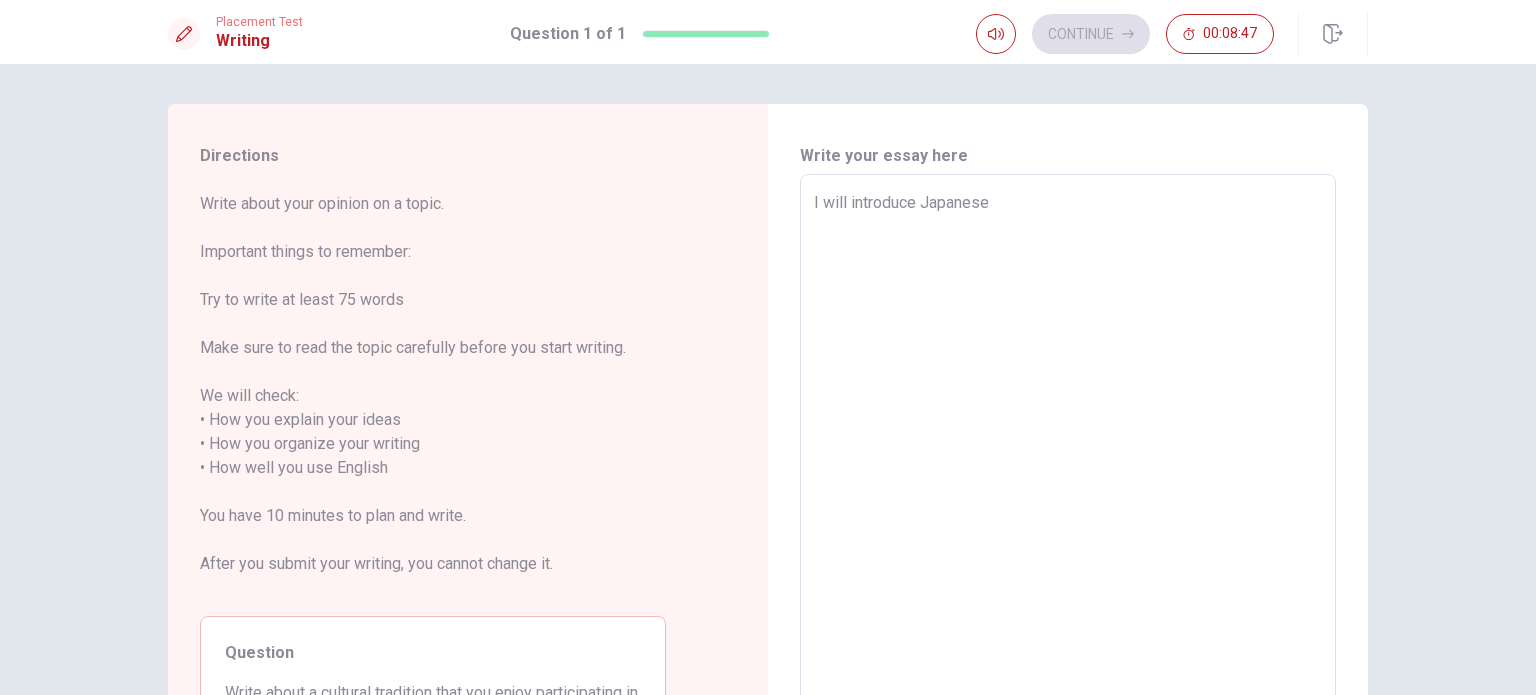 type on "x" 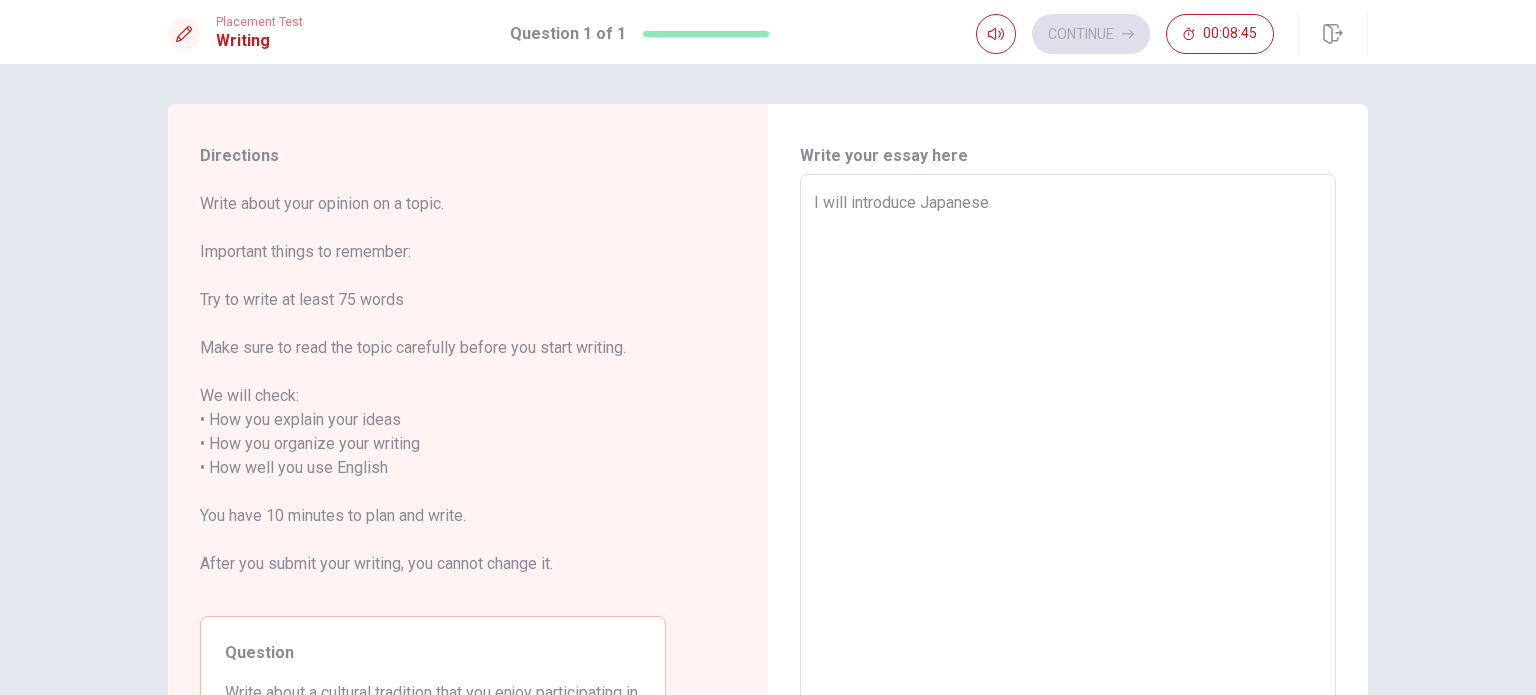 type on "x" 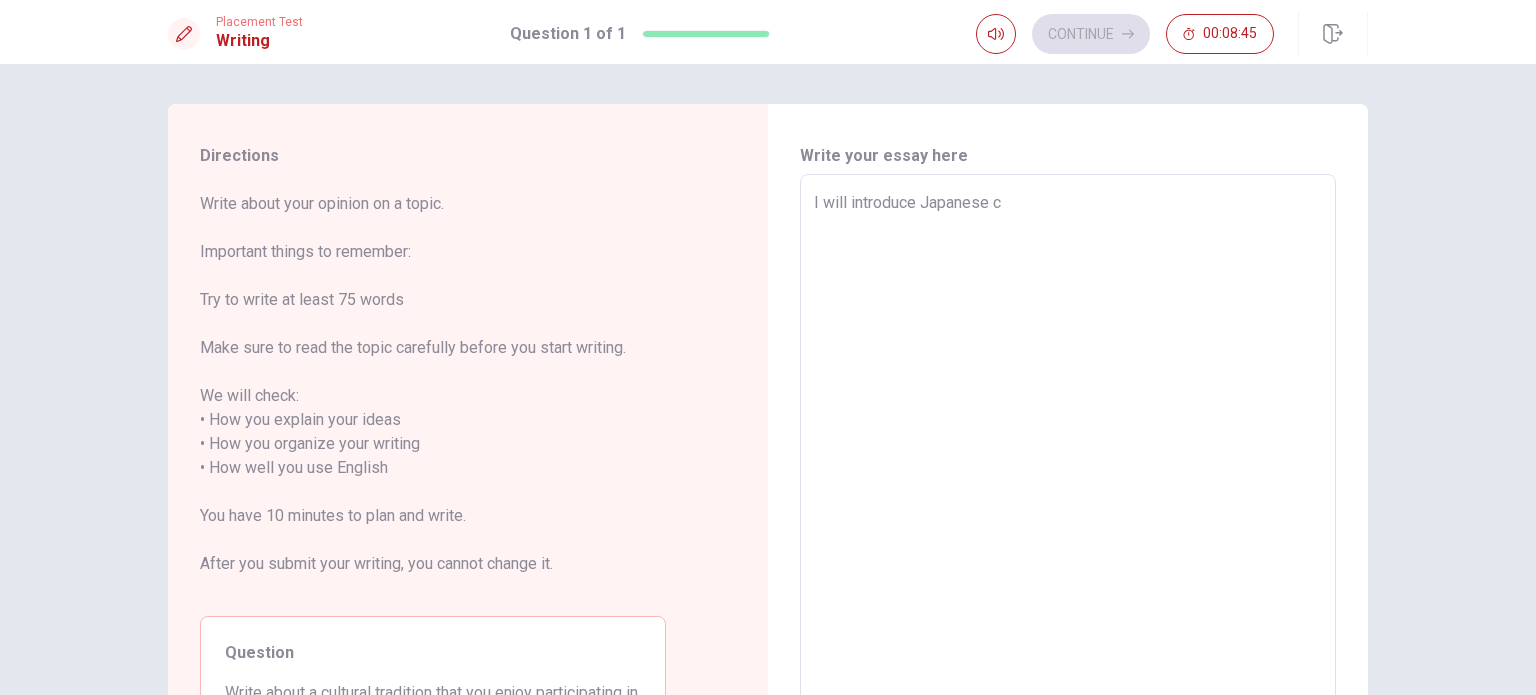 type on "x" 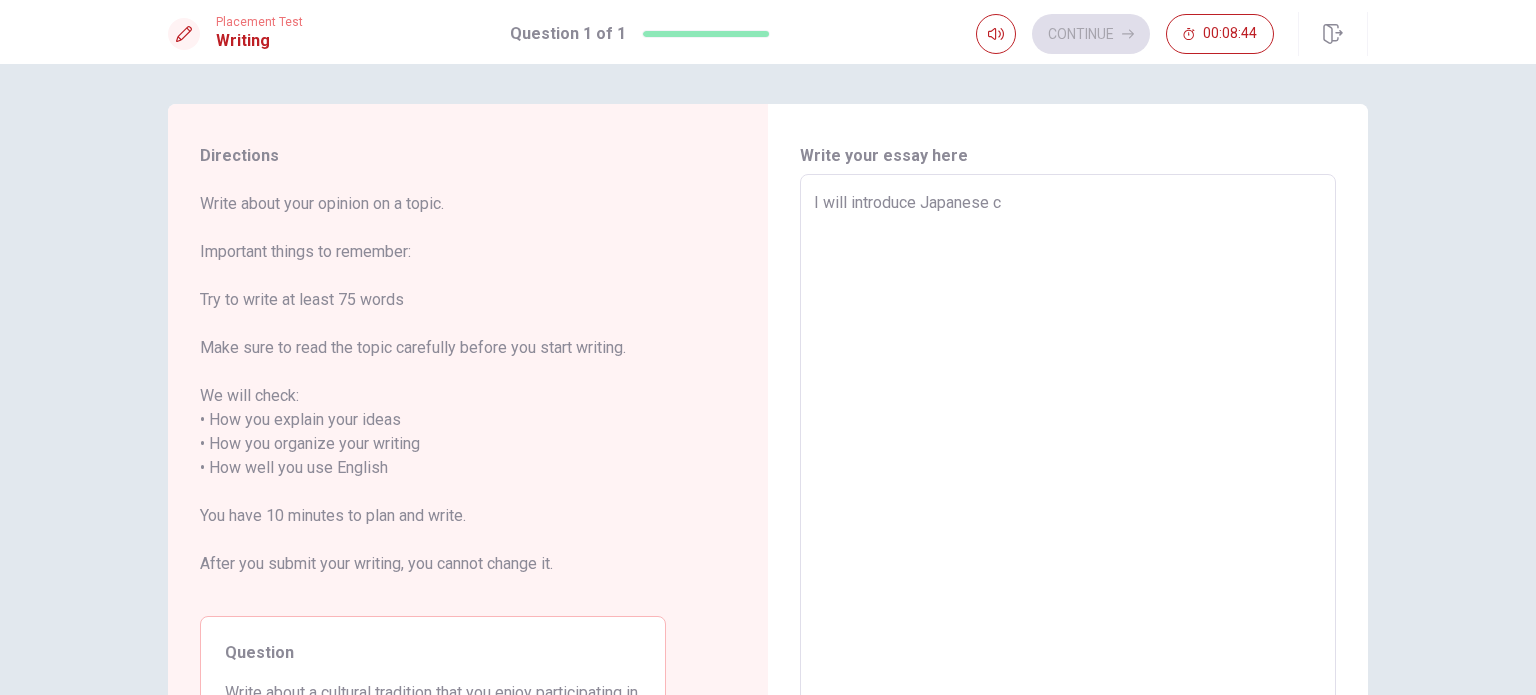 type on "I will introduce Japanese cu" 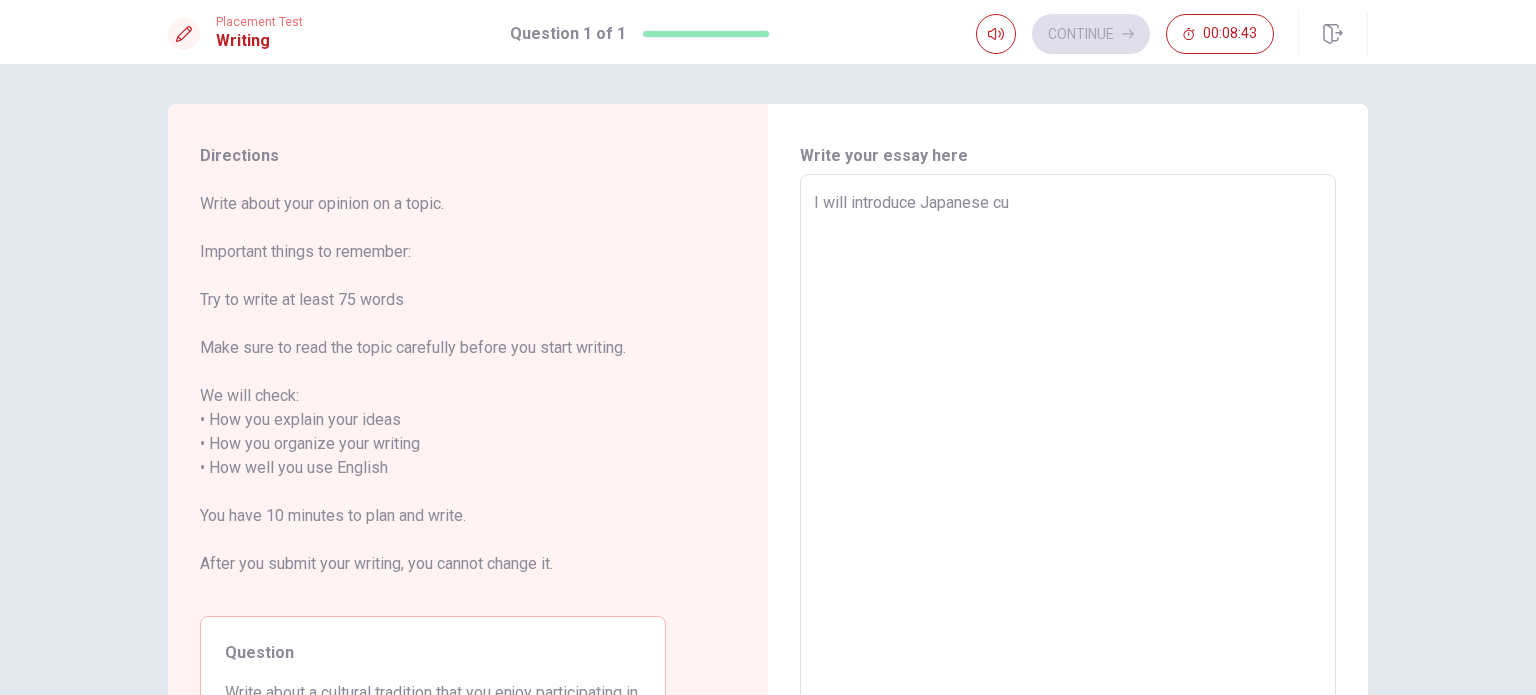 type on "x" 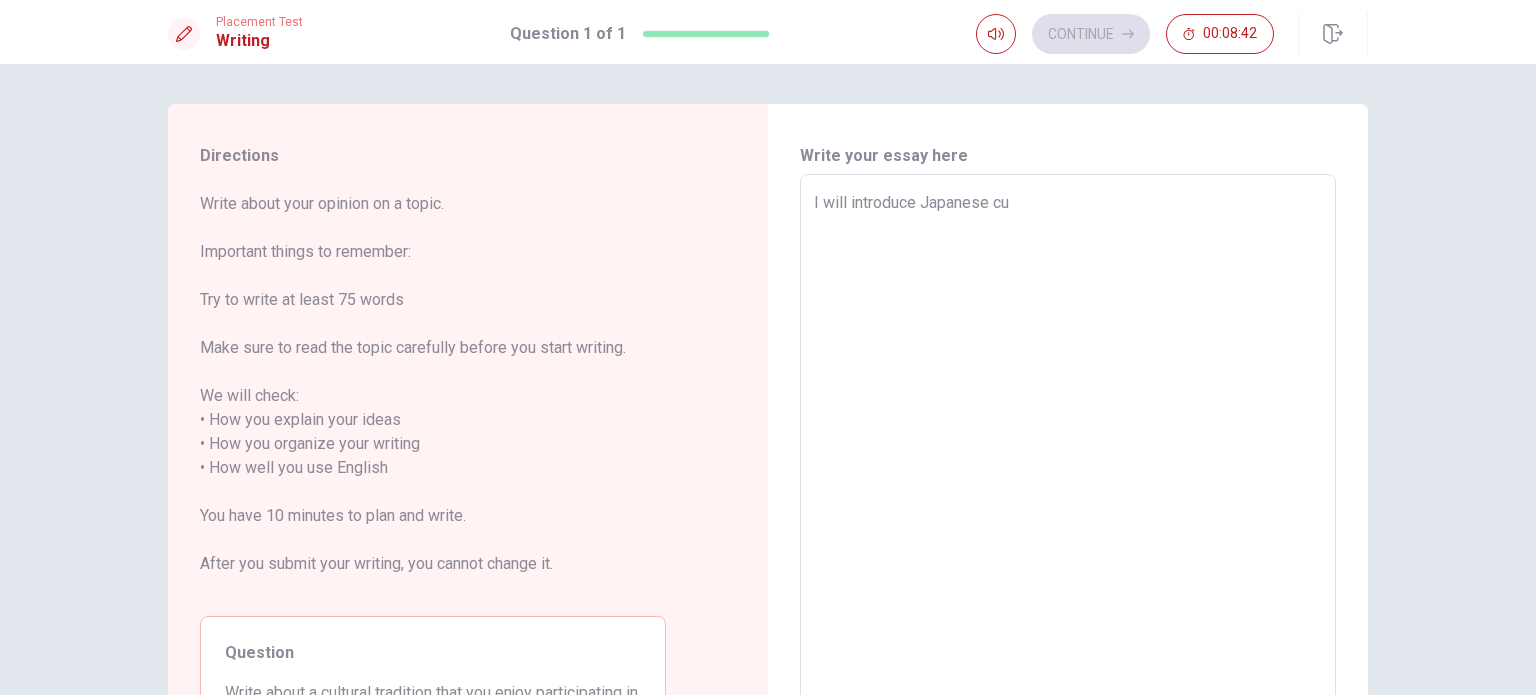 type on "I will introduce Japanese cul" 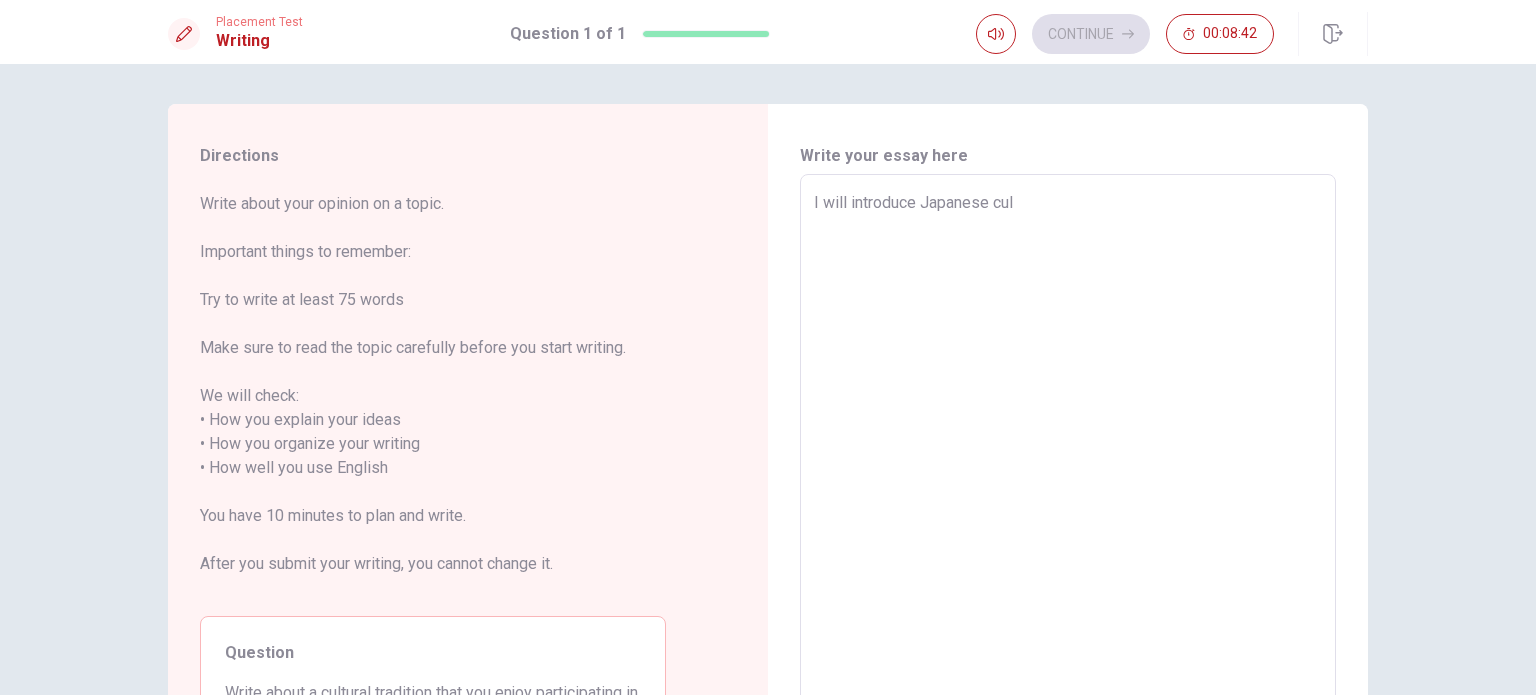 type on "x" 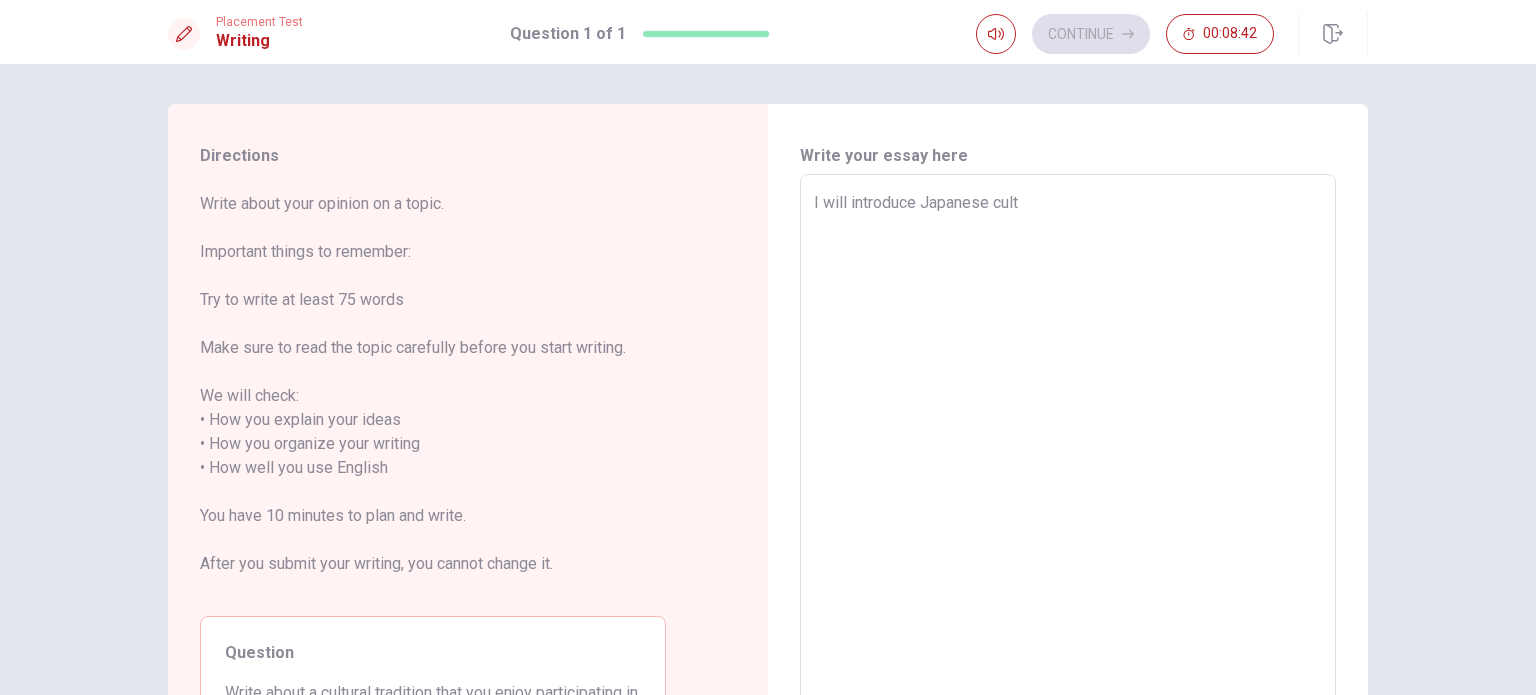 type on "x" 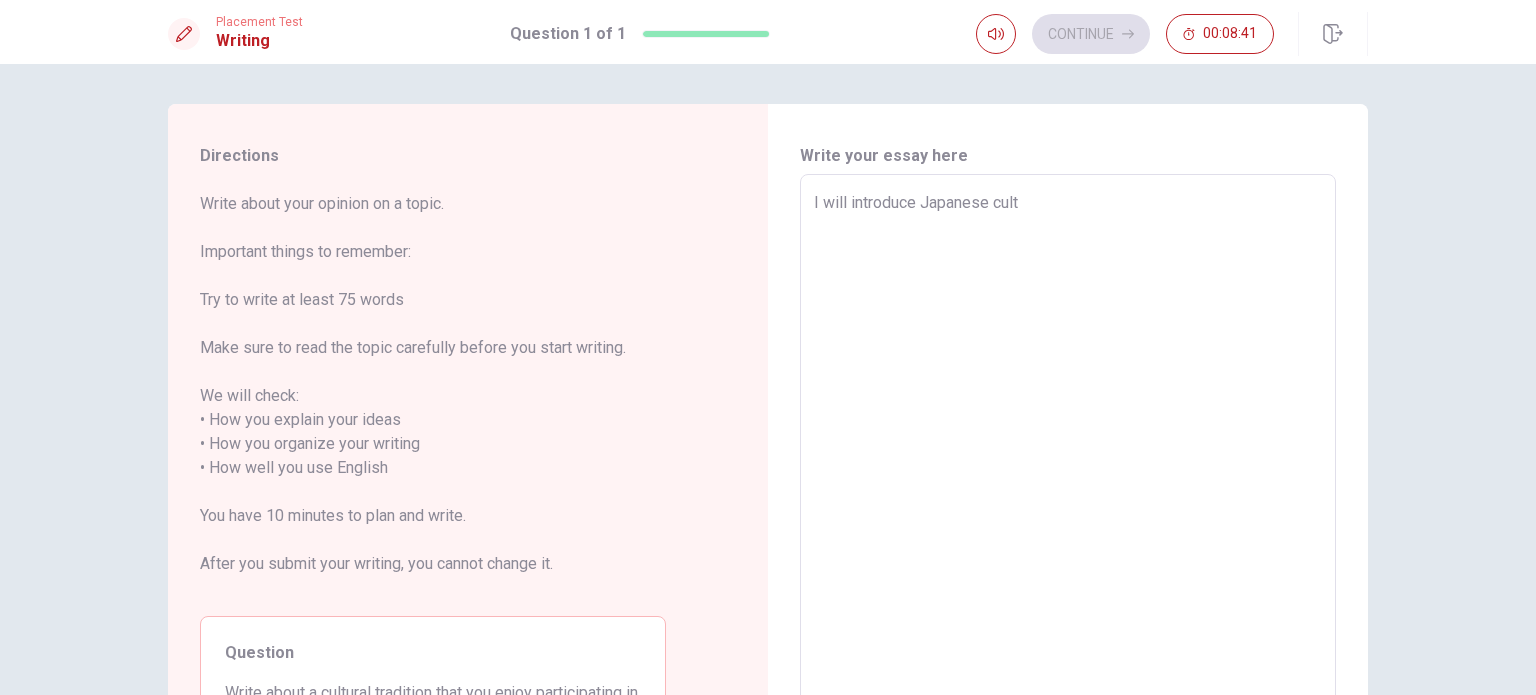 type on "I will introduce Japanese cultu" 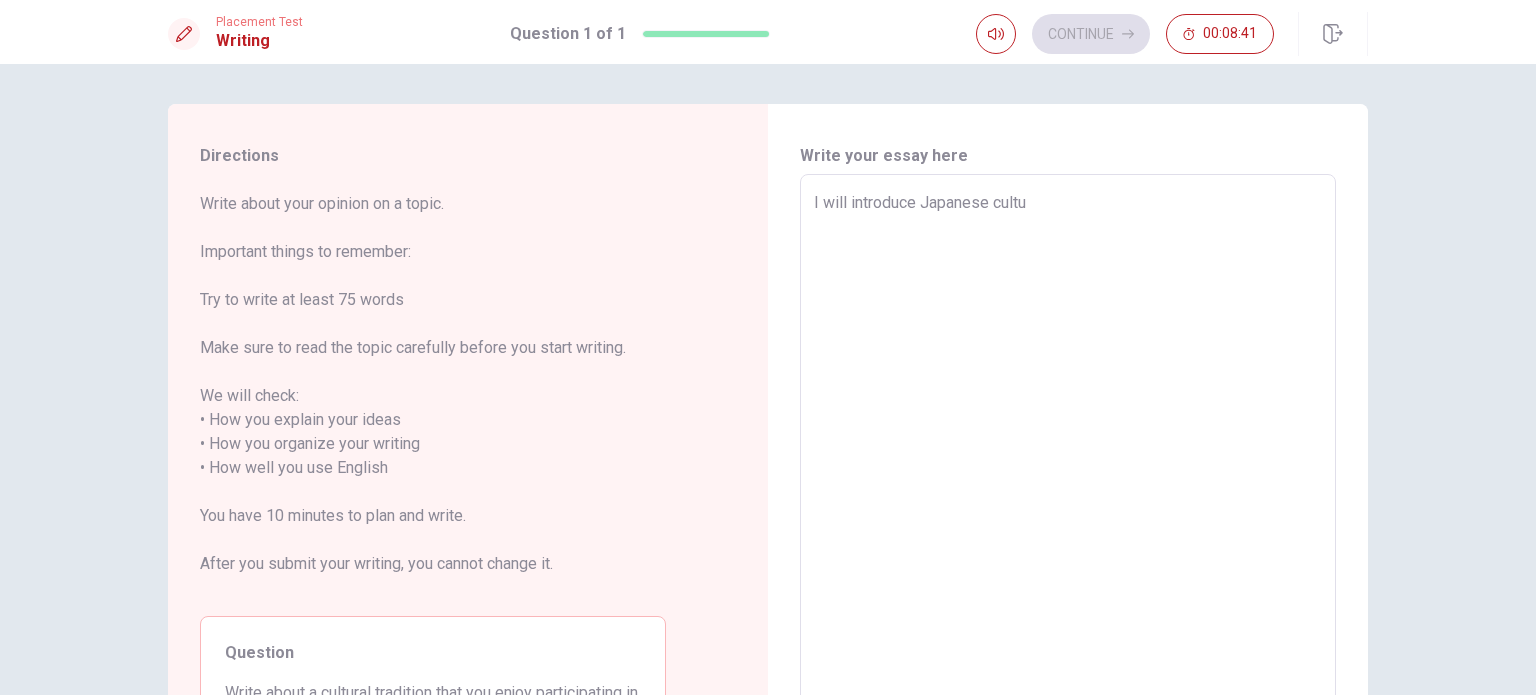 type on "x" 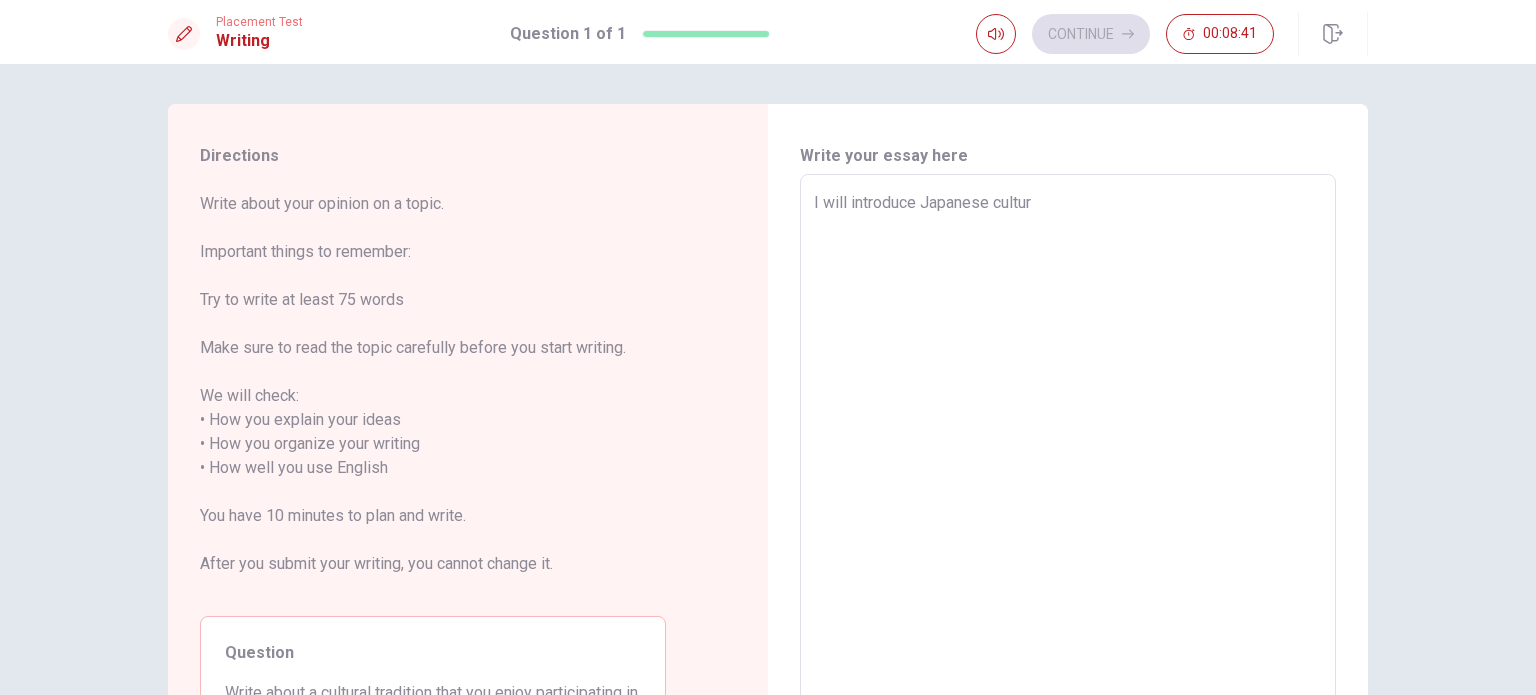 type on "x" 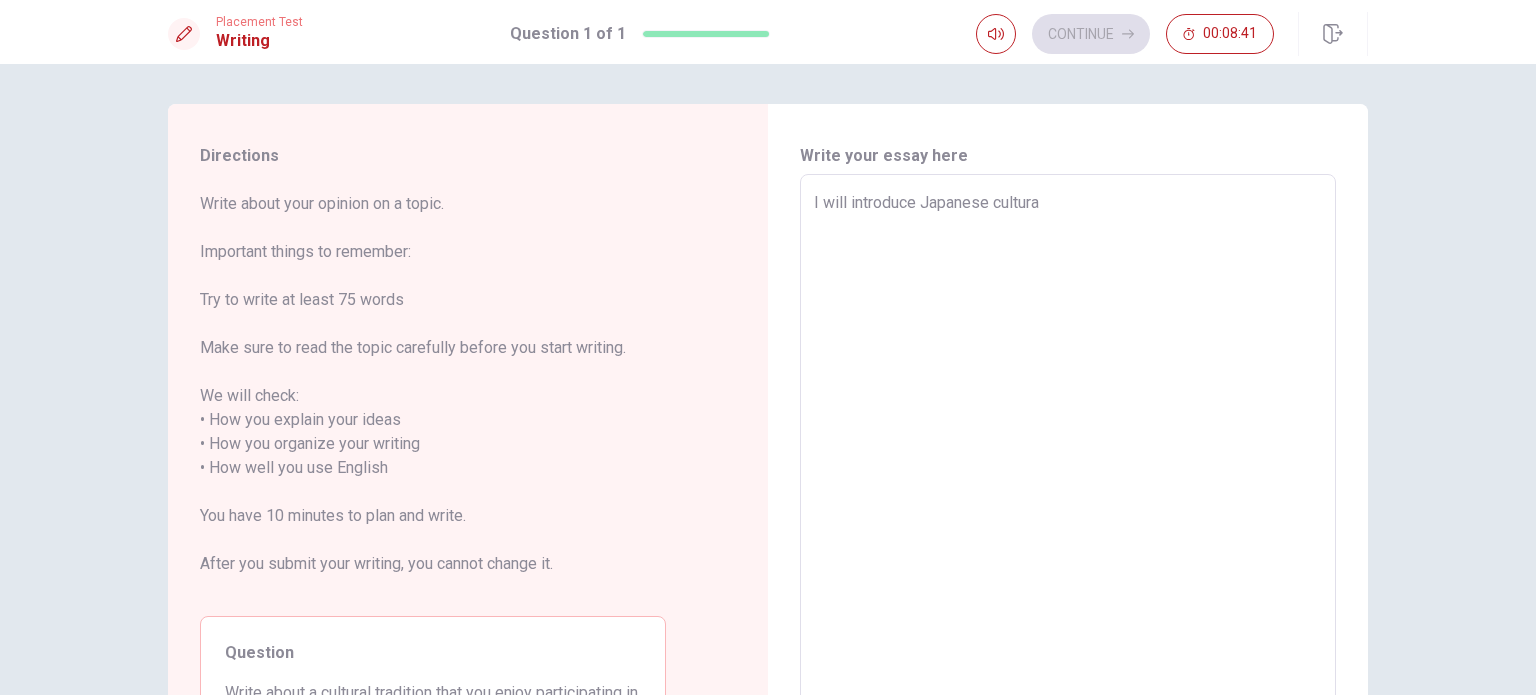 type on "x" 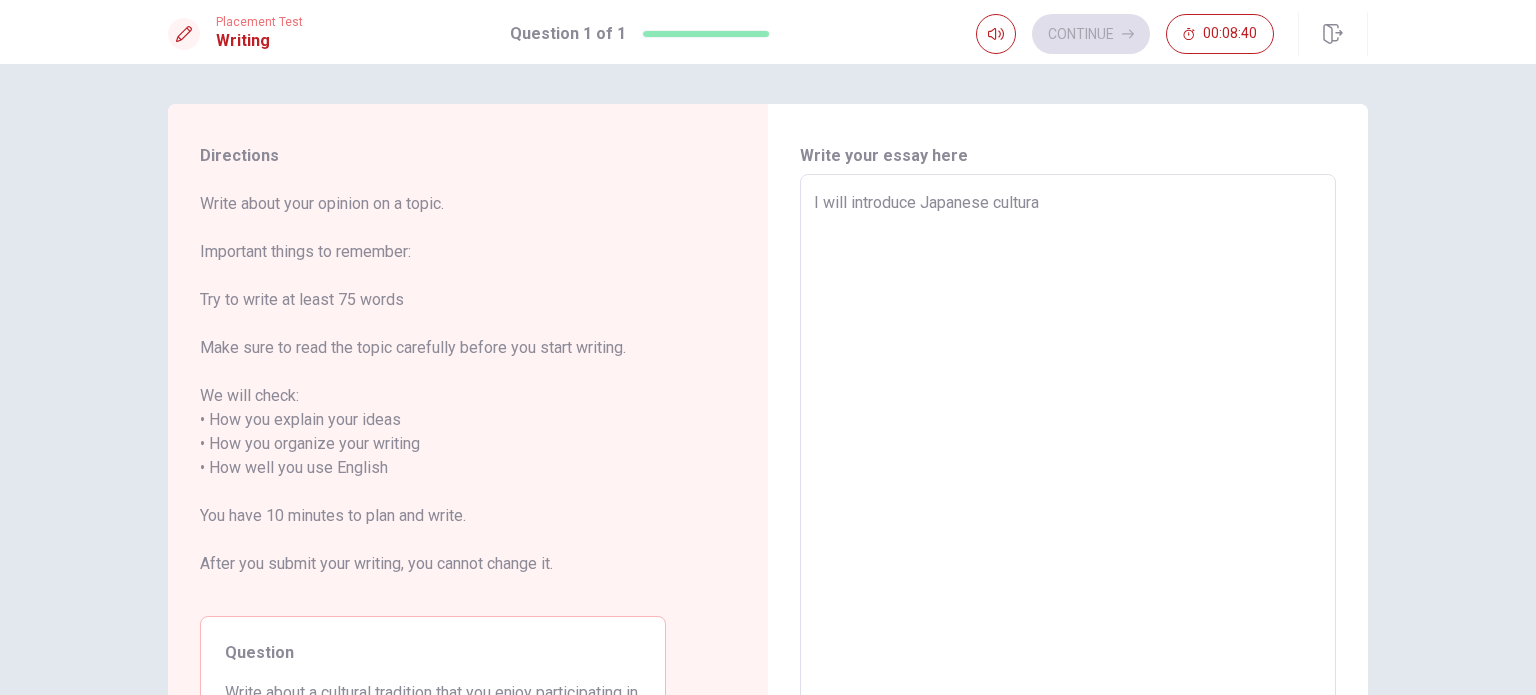 type 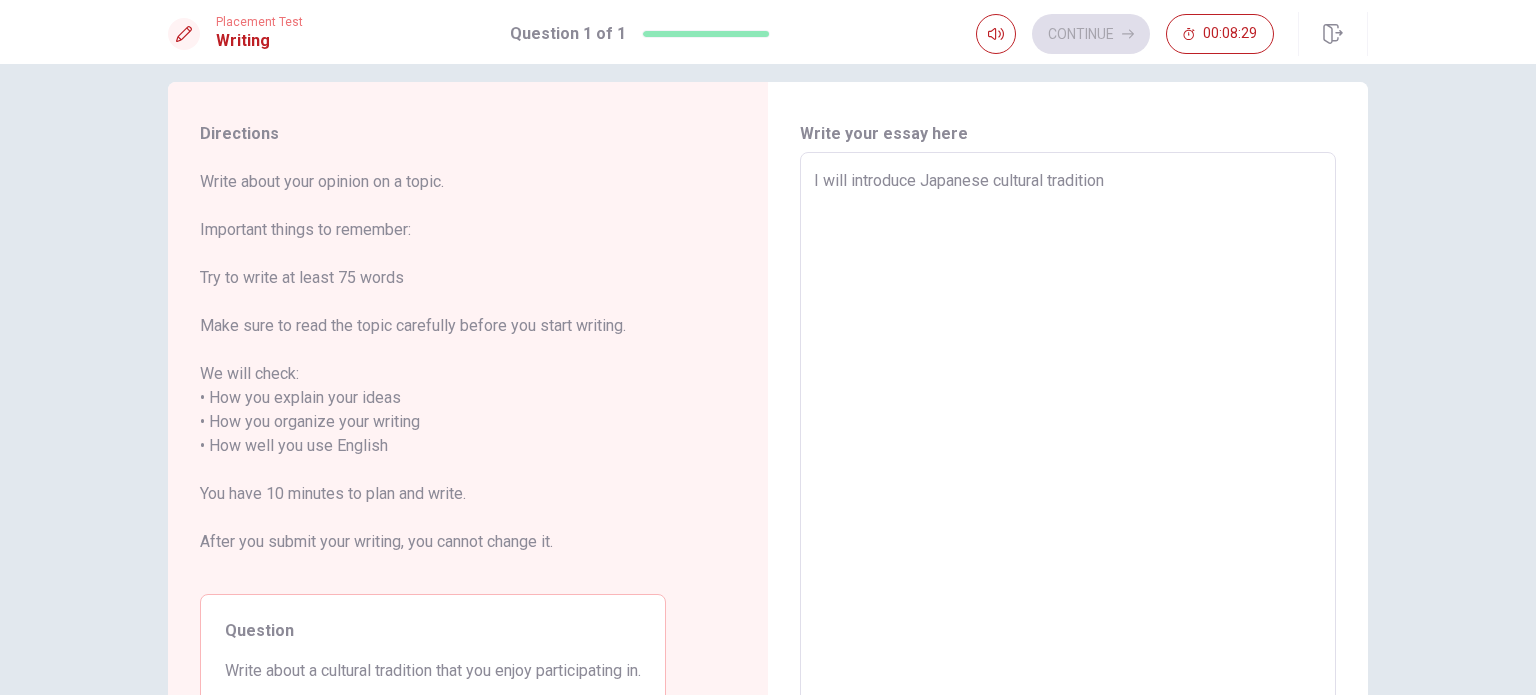 scroll, scrollTop: 0, scrollLeft: 0, axis: both 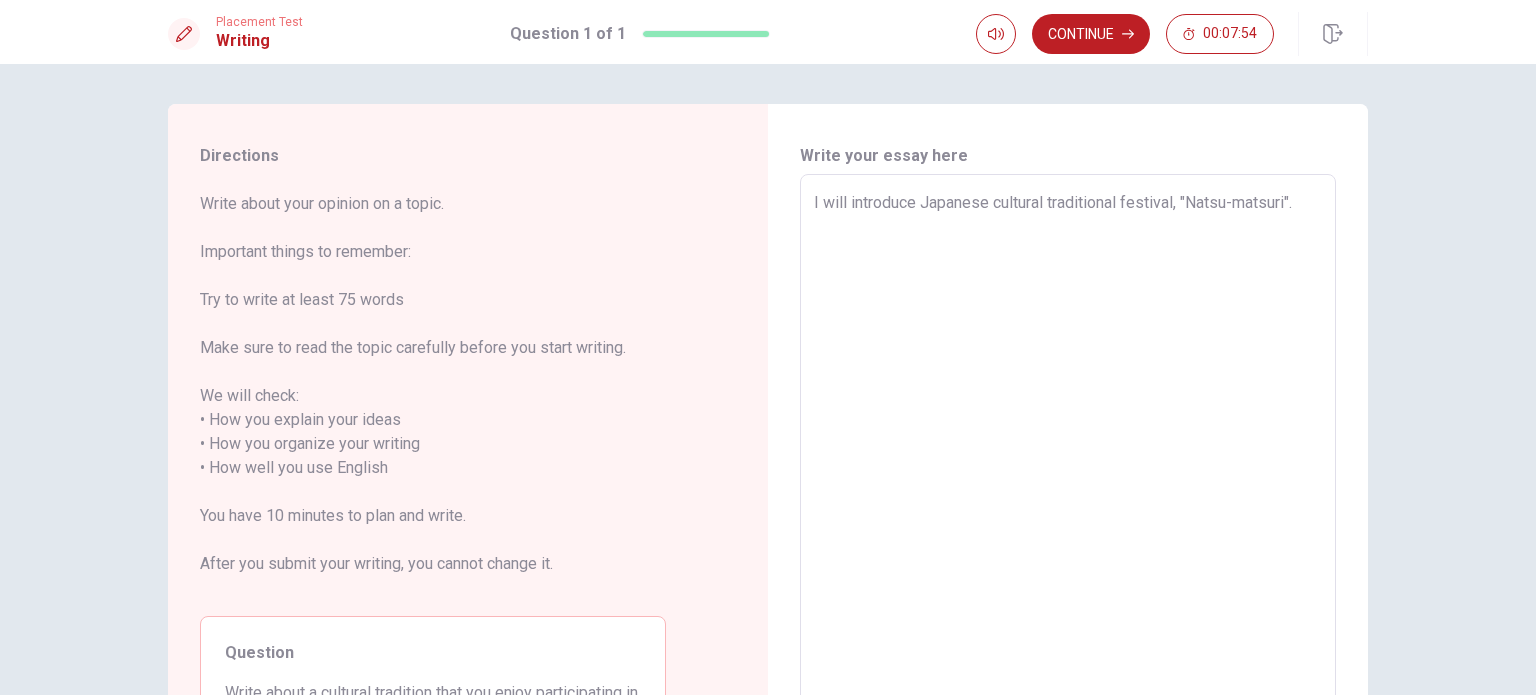 click on "I will introduce Japanese cultural traditional festival, "Natsu-matsuri"." at bounding box center [1068, 456] 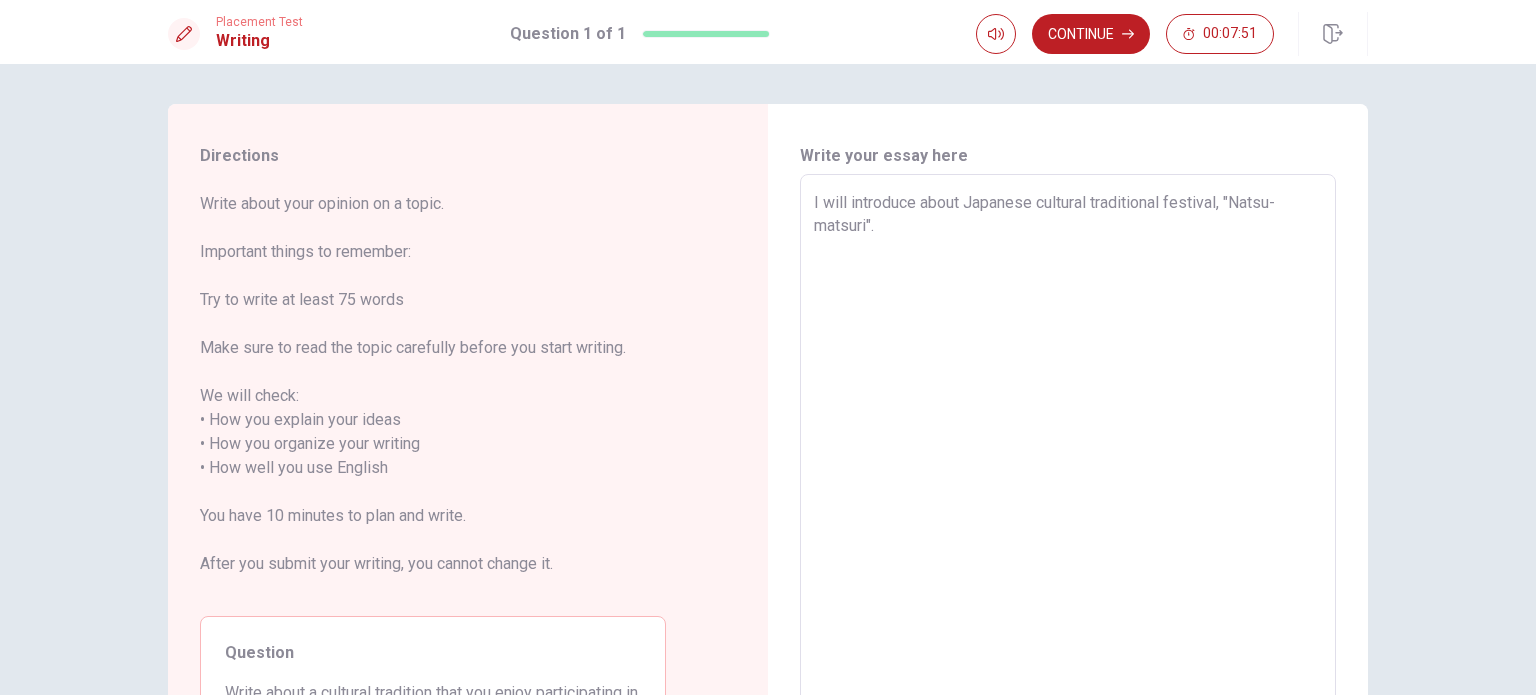 click on "I will introduce about Japanese cultural traditional festival, "Natsu-matsuri"." at bounding box center (1068, 456) 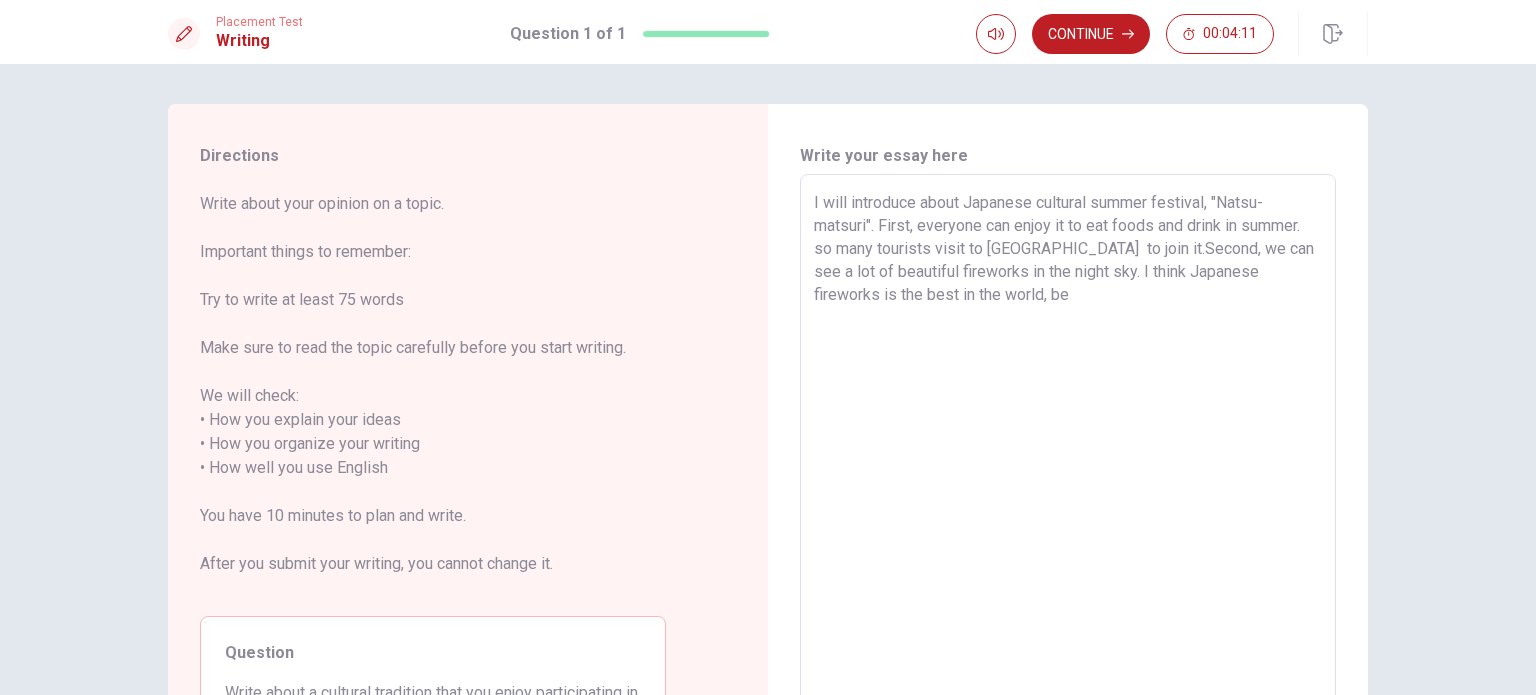 click on "I will introduce about Japanese cultural summer festival, "Natsu-matsuri". First, everyone can enjoy it to eat foods and drink in summer. so many tourists visit to [GEOGRAPHIC_DATA]  to join it.Second, we can see a lot of beautiful fireworks in the night sky. I think Japanese fireworks is the best in the world, be" at bounding box center (1068, 456) 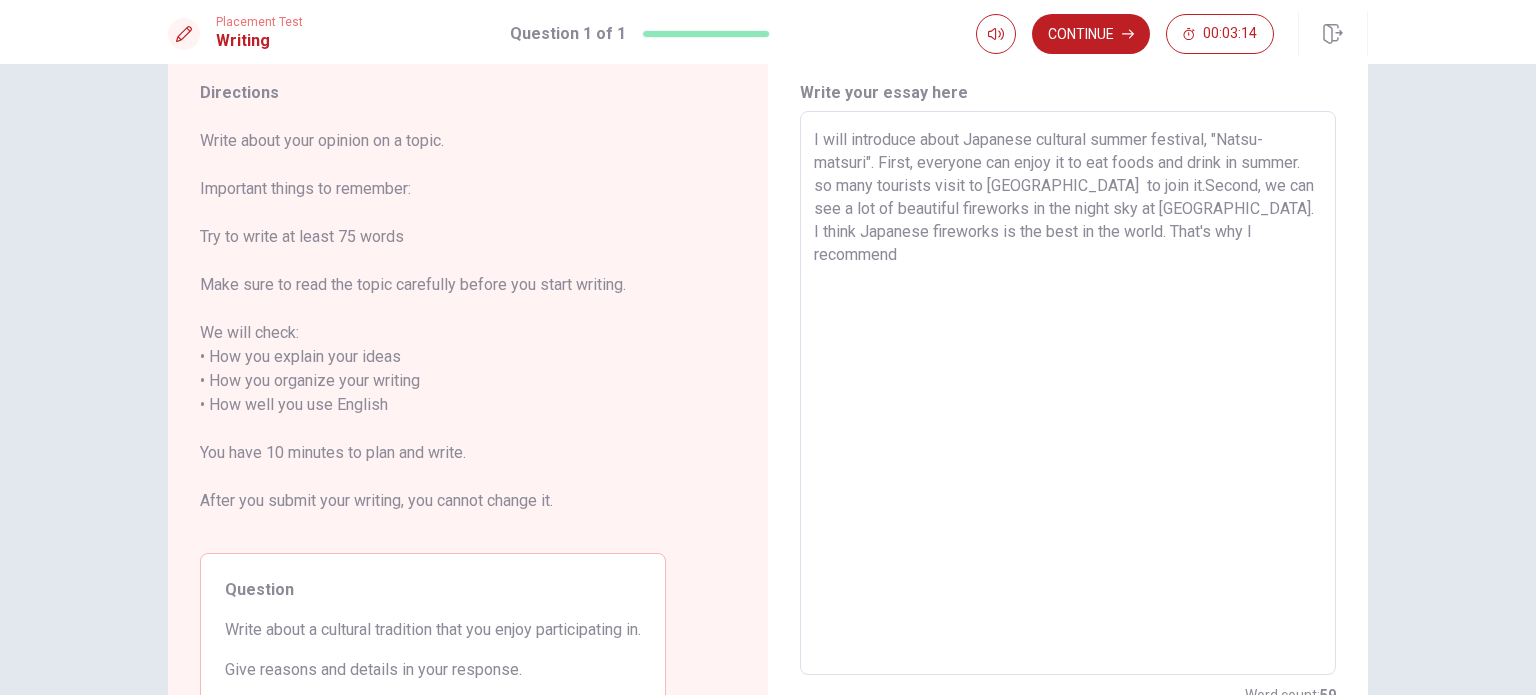 scroll, scrollTop: 60, scrollLeft: 0, axis: vertical 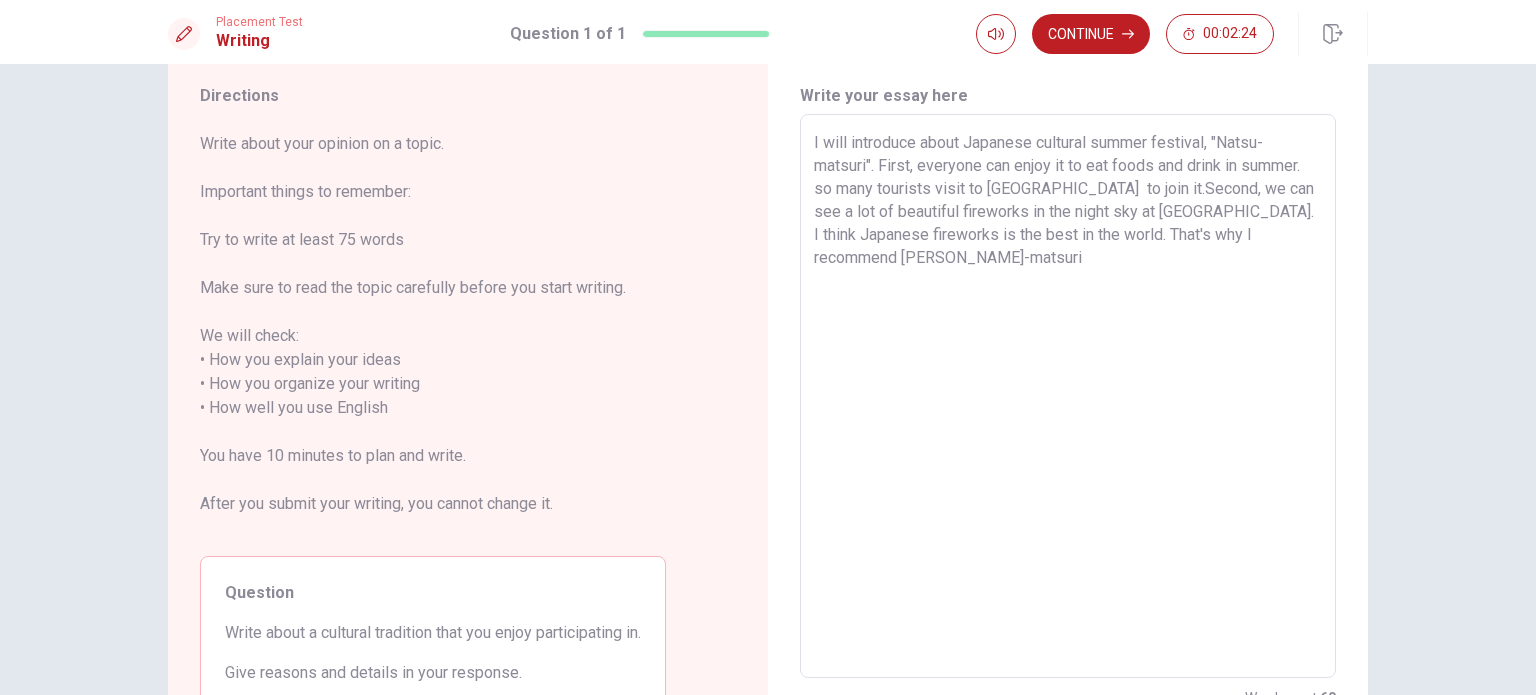 click on "I will introduce about Japanese cultural summer festival, "Natsu-matsuri". First, everyone can enjoy it to eat foods and drink in summer. so many tourists visit to [GEOGRAPHIC_DATA]  to join it.Second, we can see a lot of beautiful fireworks in the night sky at [GEOGRAPHIC_DATA]. I think Japanese fireworks is the best in the world. That's why I recommend [PERSON_NAME]-matsuri" at bounding box center [1068, 396] 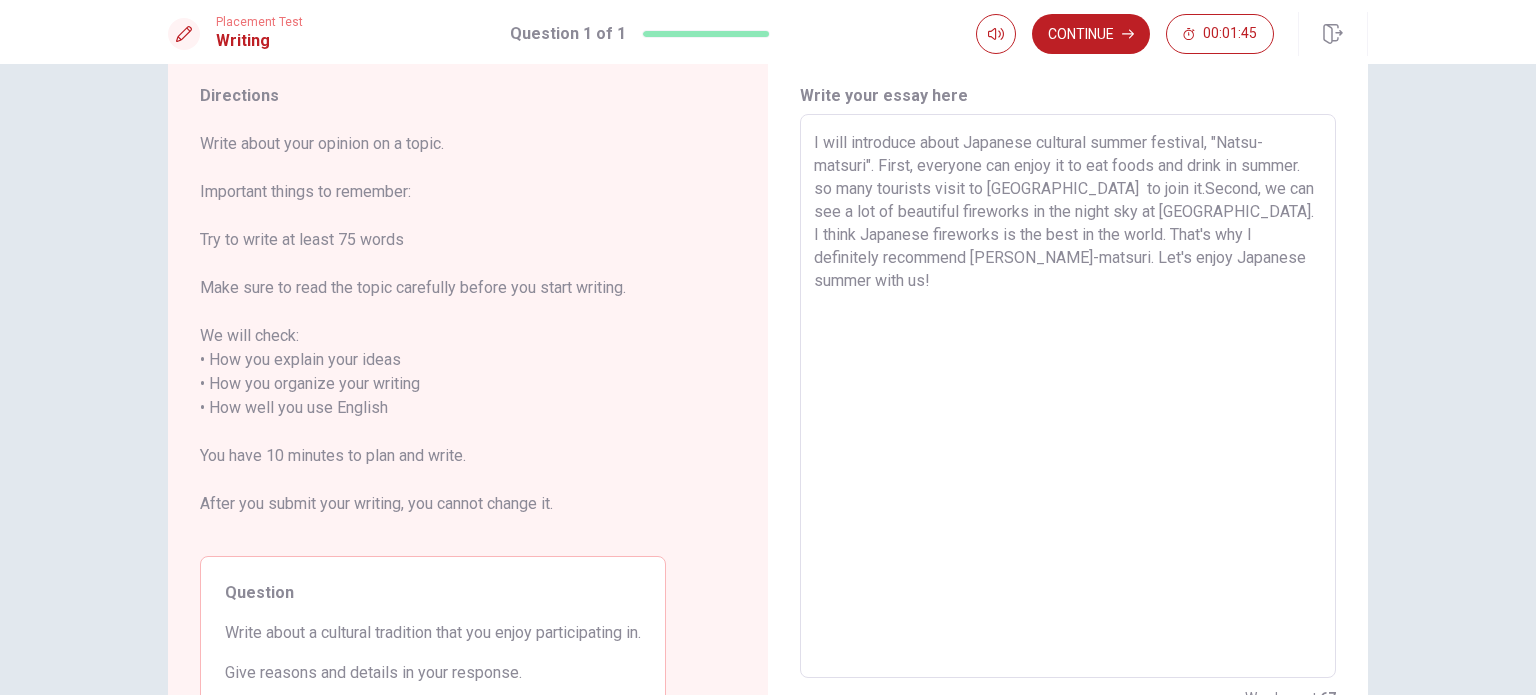 click on "I will introduce about Japanese cultural summer festival, "Natsu-matsuri". First, everyone can enjoy it to eat foods and drink in summer. so many tourists visit to [GEOGRAPHIC_DATA]  to join it.Second, we can see a lot of beautiful fireworks in the night sky at [GEOGRAPHIC_DATA]. I think Japanese fireworks is the best in the world. That's why I definitely recommend [PERSON_NAME]-matsuri. Let's enjoy Japanese summer with us!" at bounding box center (1068, 396) 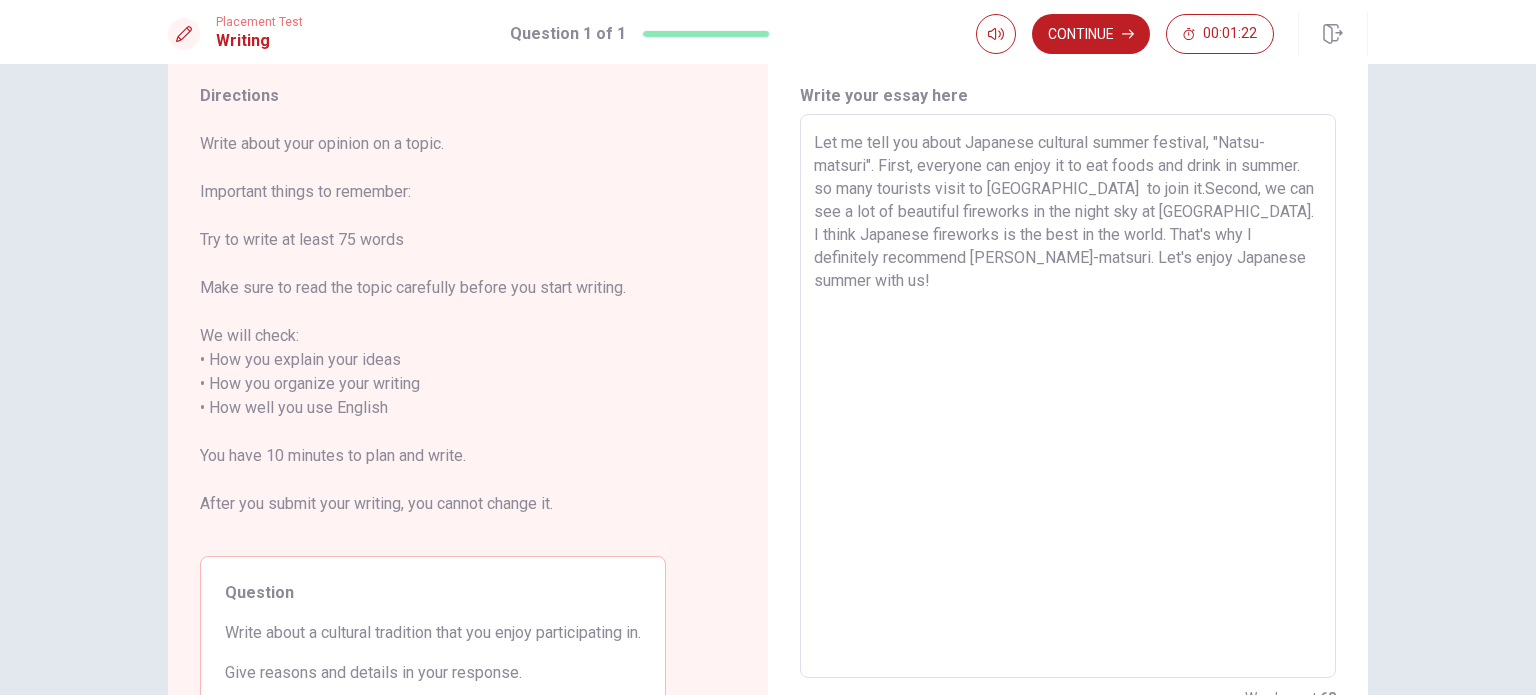 click on "Let me tell you about Japanese cultural summer festival, "Natsu-matsuri". First, everyone can enjoy it to eat foods and drink in summer. so many tourists visit to [GEOGRAPHIC_DATA]  to join it.Second, we can see a lot of beautiful fireworks in the night sky at [GEOGRAPHIC_DATA]. I think Japanese fireworks is the best in the world. That's why I definitely recommend [PERSON_NAME]-matsuri. Let's enjoy Japanese summer with us!" at bounding box center [1068, 396] 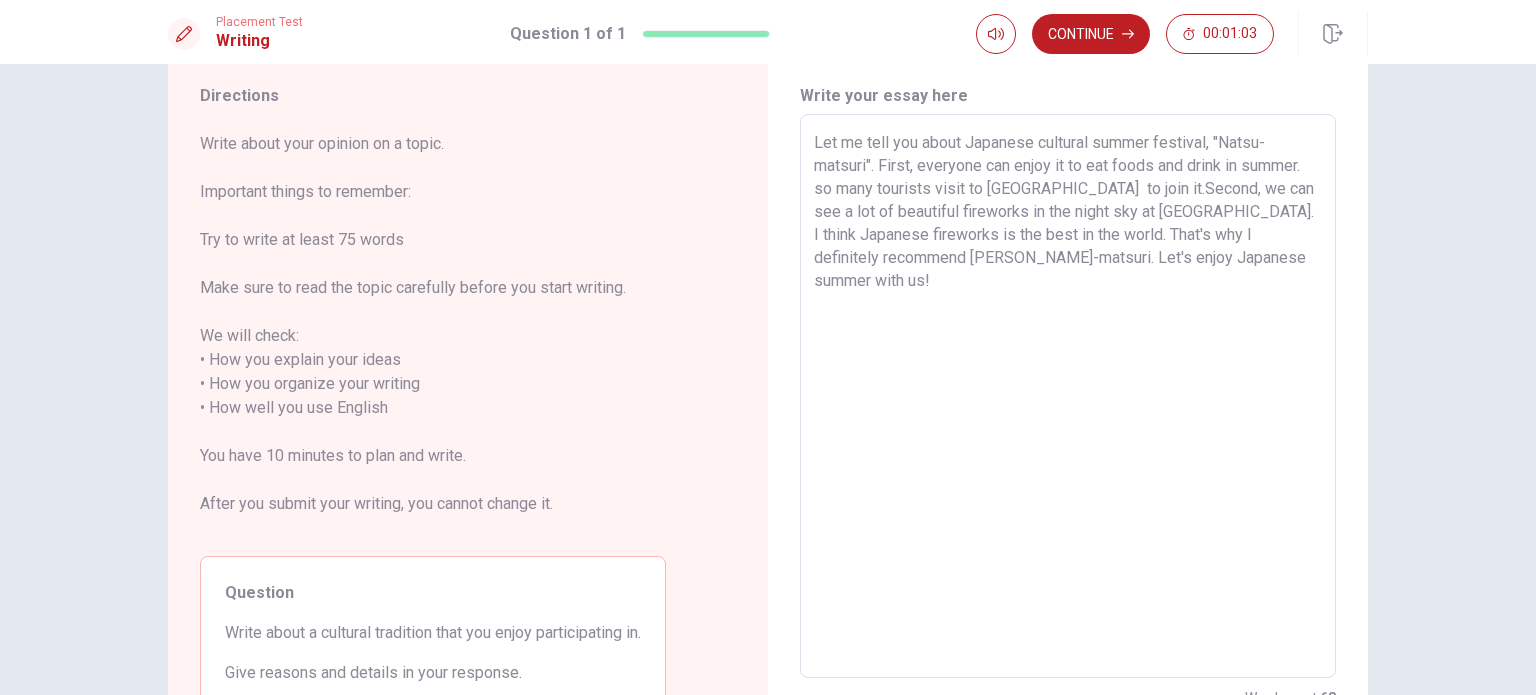 click on "Let me tell you about Japanese cultural summer festival, "Natsu-matsuri". First, everyone can enjoy it to eat foods and drink in summer. so many tourists visit to [GEOGRAPHIC_DATA]  to join it.Second, we can see a lot of beautiful fireworks in the night sky at [GEOGRAPHIC_DATA]. I think Japanese fireworks is the best in the world. That's why I definitely recommend [PERSON_NAME]-matsuri. Let's enjoy Japanese summer with us!" at bounding box center [1068, 396] 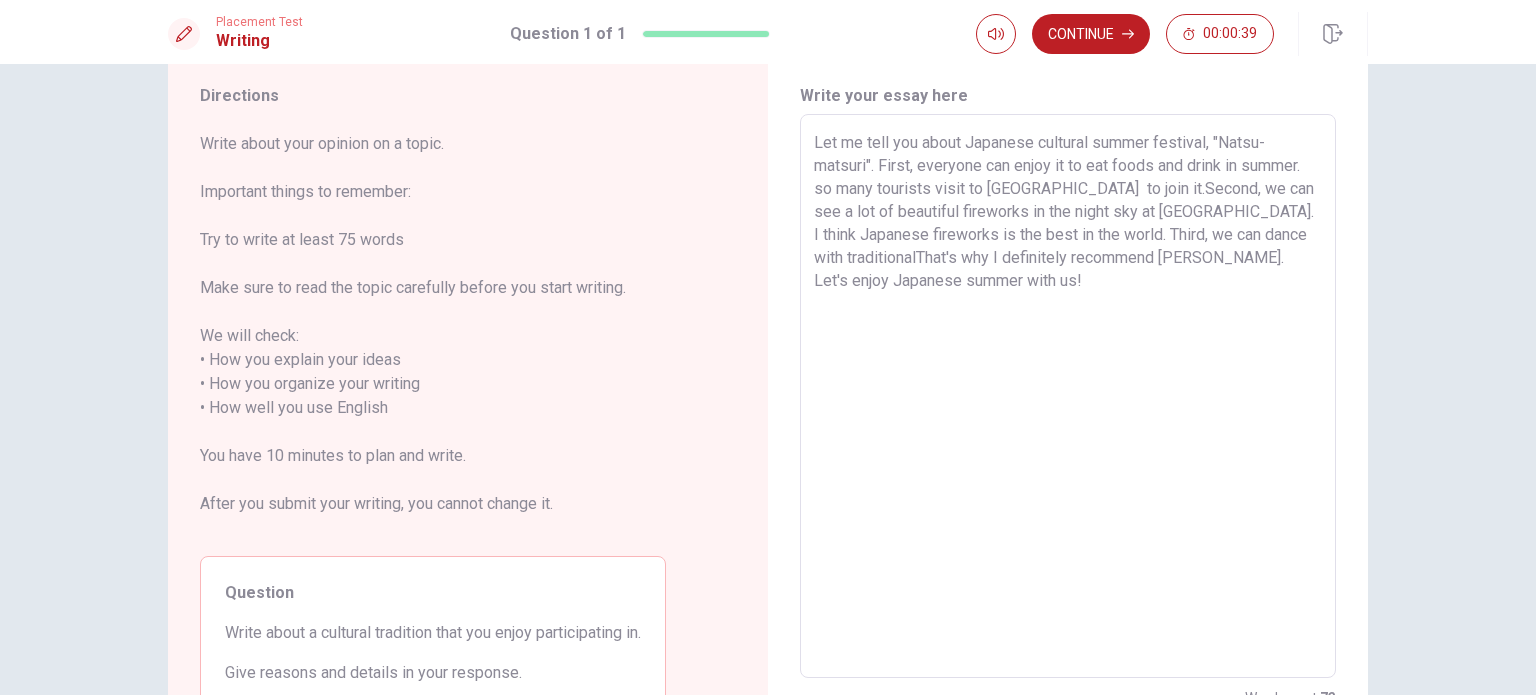 click on "Let me tell you about Japanese cultural summer festival, "Natsu-matsuri". First, everyone can enjoy it to eat foods and drink in summer. so many tourists visit to [GEOGRAPHIC_DATA]  to join it.Second, we can see a lot of beautiful fireworks in the night sky at [GEOGRAPHIC_DATA]. I think Japanese fireworks is the best in the world. Third, we can dance with traditionalThat's why I definitely recommend [PERSON_NAME]. Let's enjoy Japanese summer with us!" at bounding box center (1068, 396) 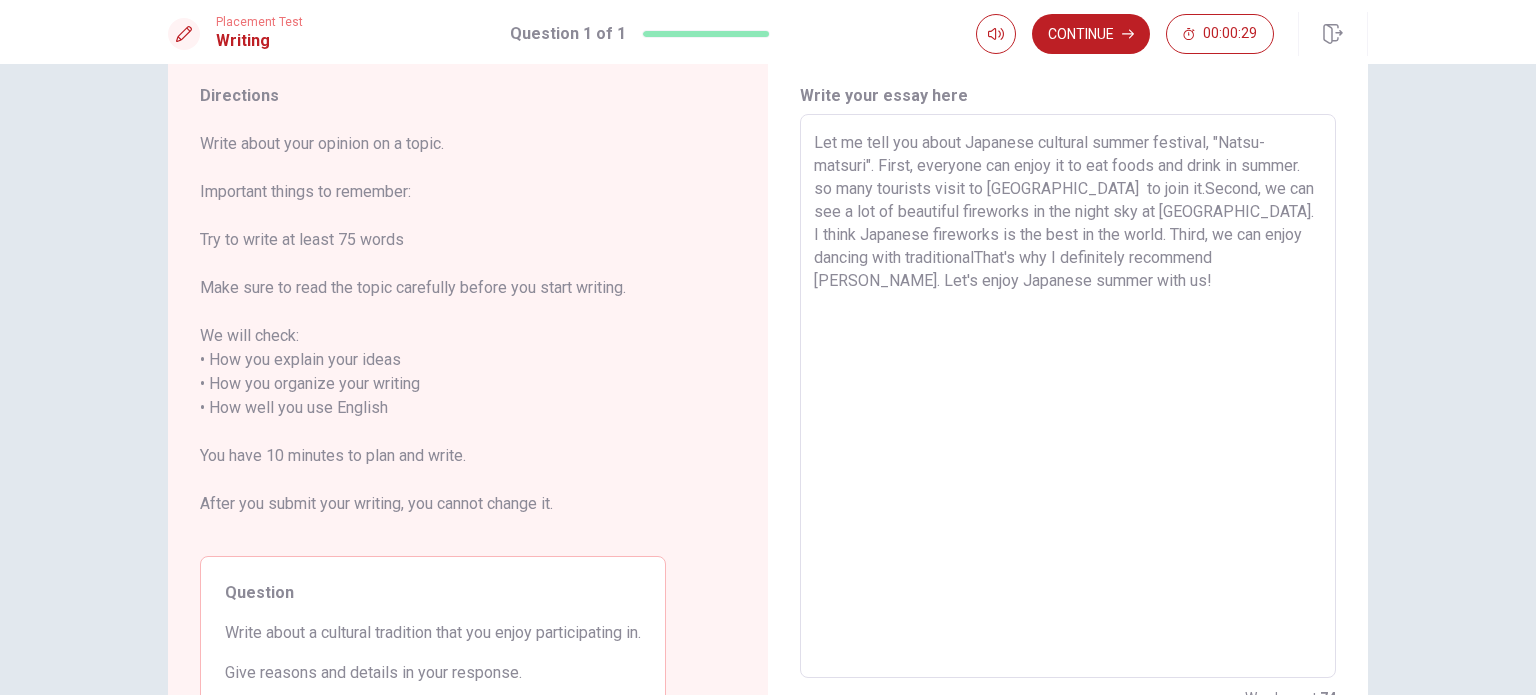 click on "Let me tell you about Japanese cultural summer festival, "Natsu-matsuri". First, everyone can enjoy it to eat foods and drink in summer. so many tourists visit to [GEOGRAPHIC_DATA]  to join it.Second, we can see a lot of beautiful fireworks in the night sky at [GEOGRAPHIC_DATA]. I think Japanese fireworks is the best in the world. Third, we can enjoy dancing with traditionalThat's why I definitely recommend [PERSON_NAME]. Let's enjoy Japanese summer with us!" at bounding box center [1068, 396] 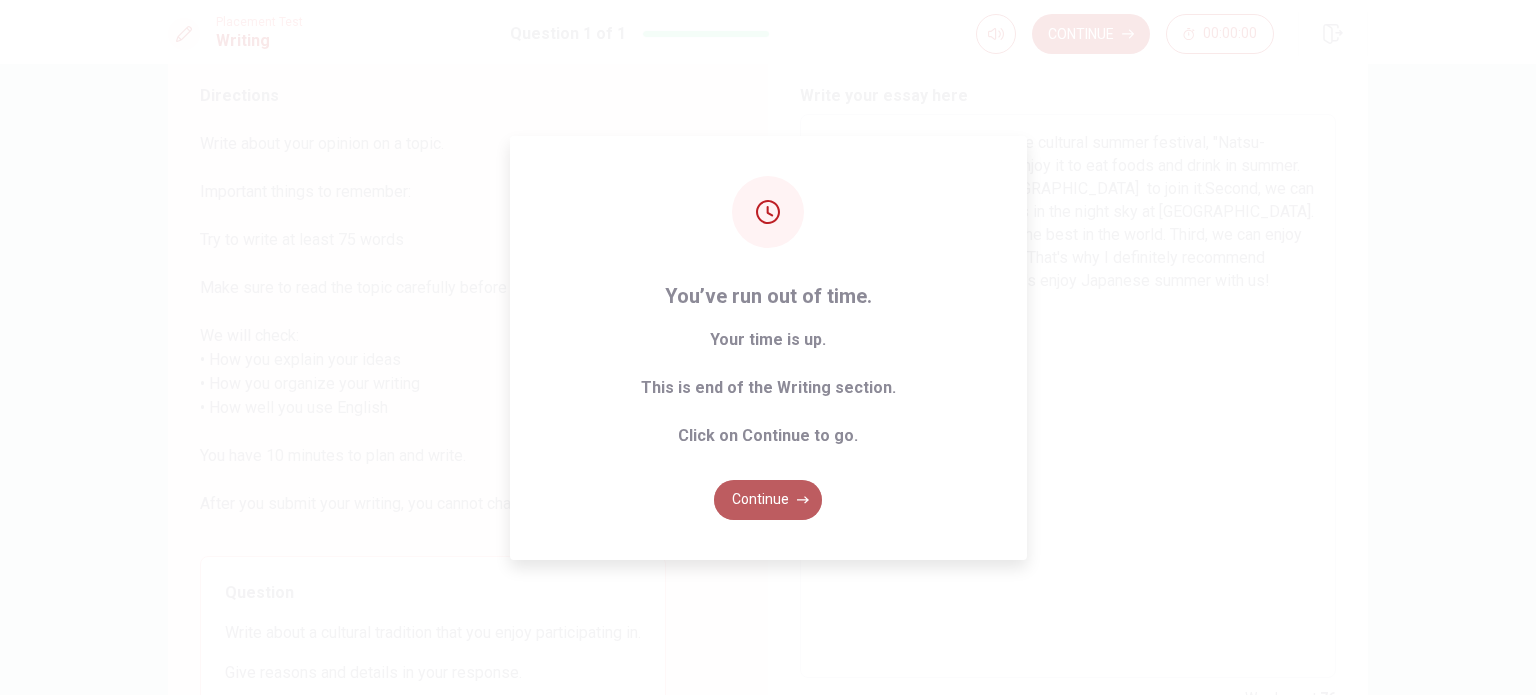 click on "Continue" at bounding box center [768, 500] 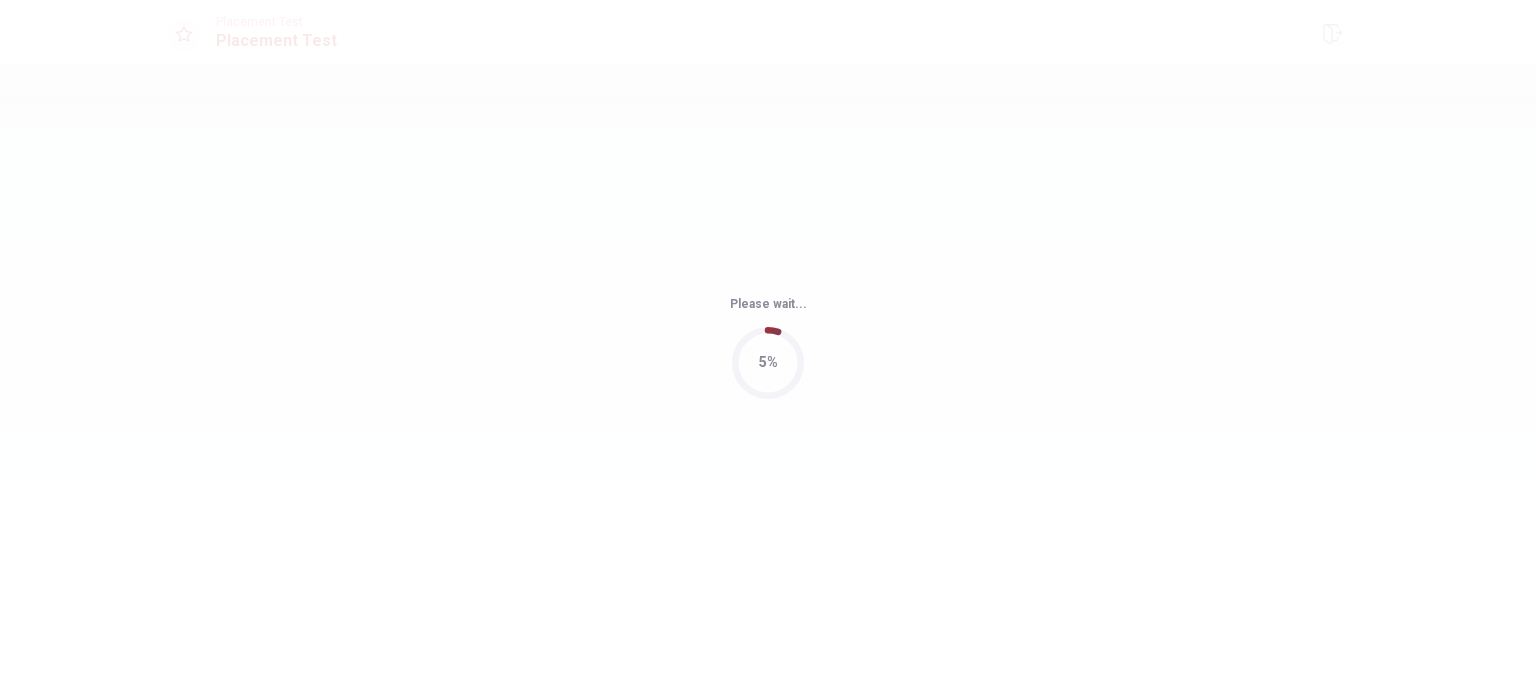 scroll, scrollTop: 0, scrollLeft: 0, axis: both 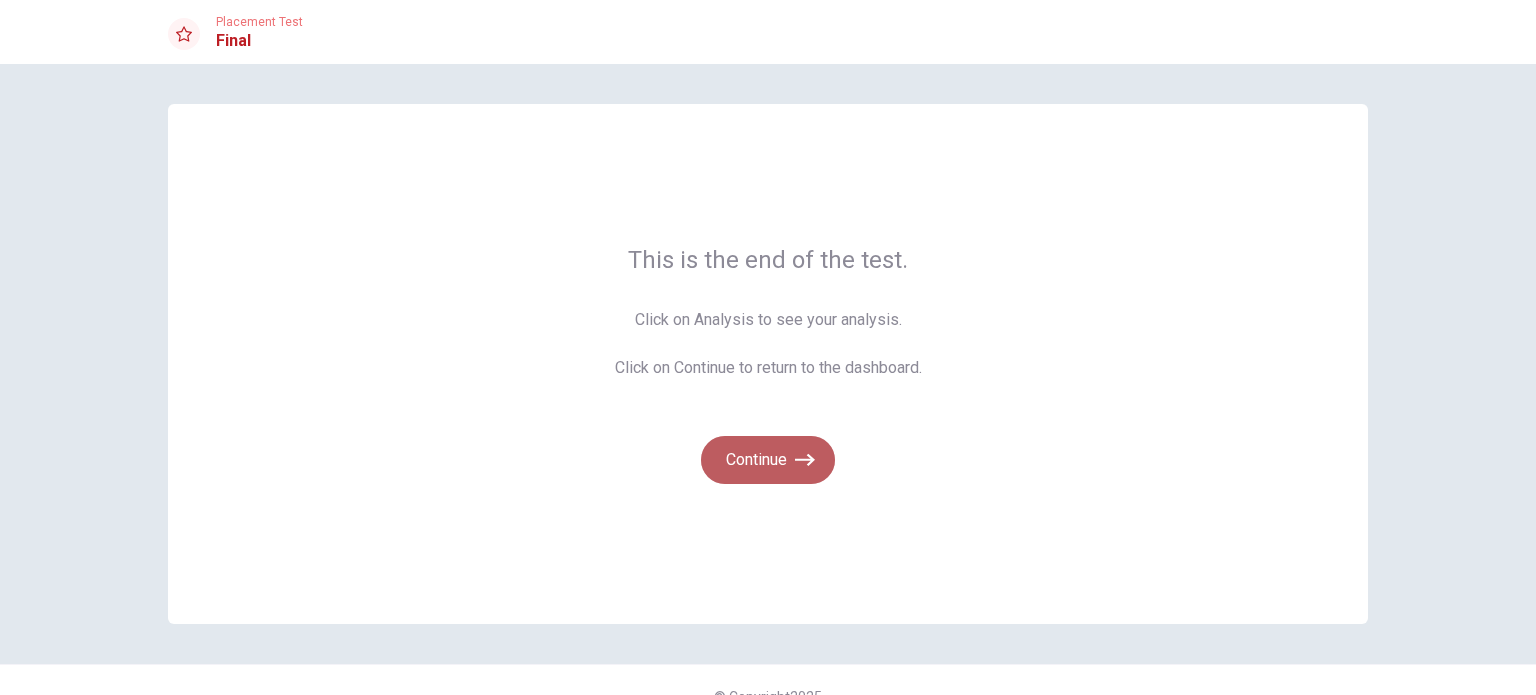 click on "Continue" at bounding box center (768, 460) 